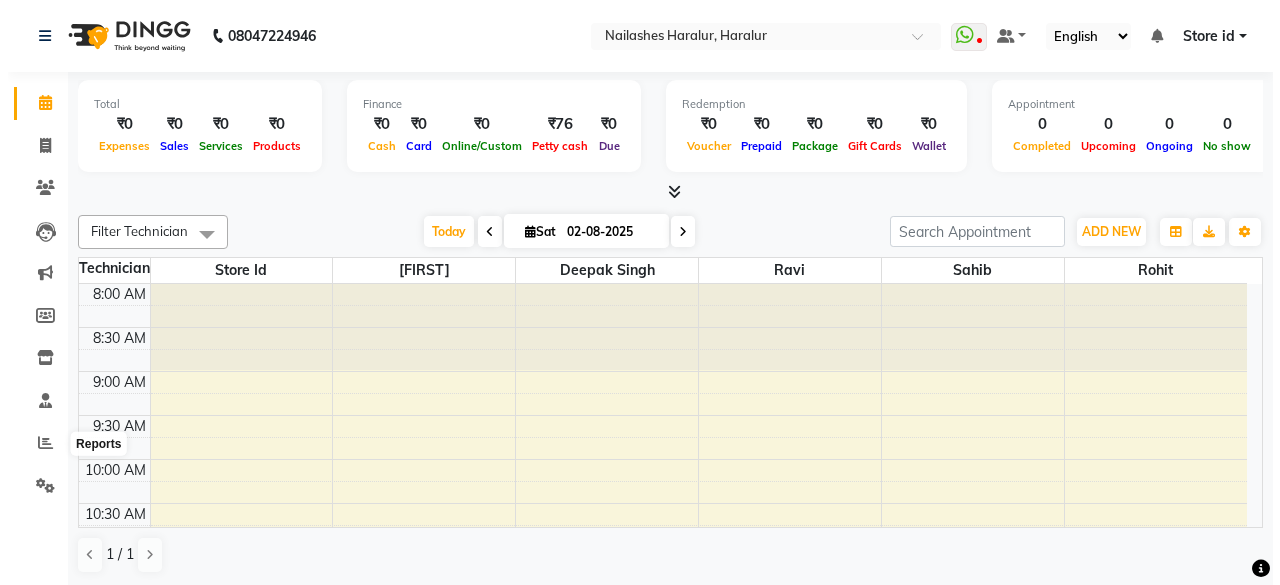 scroll, scrollTop: 0, scrollLeft: 0, axis: both 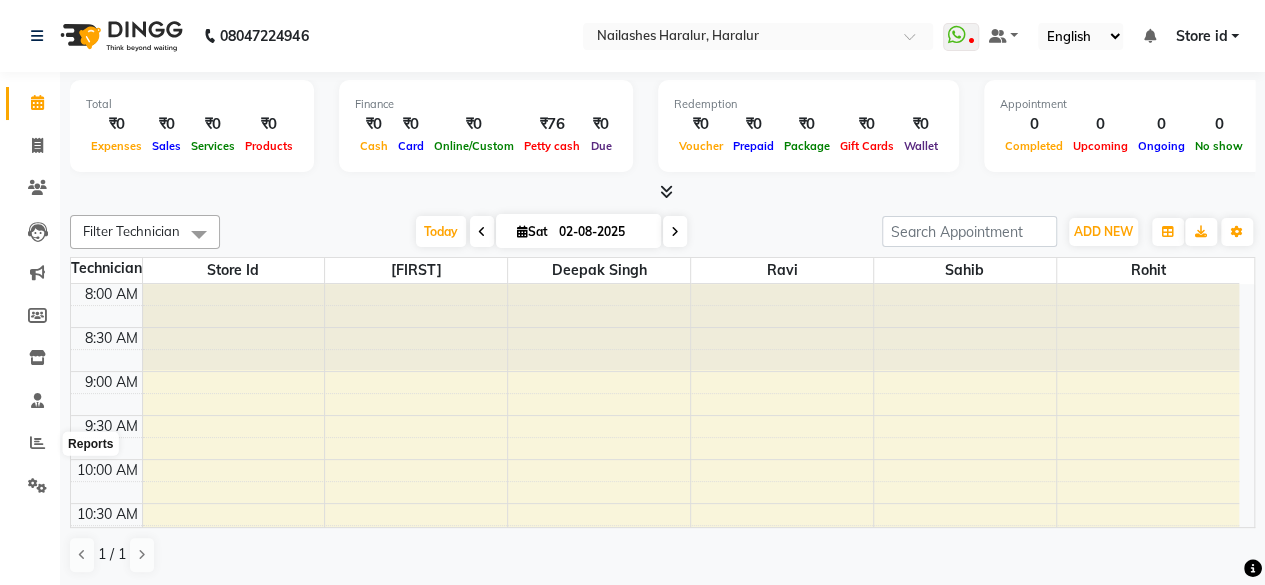 click 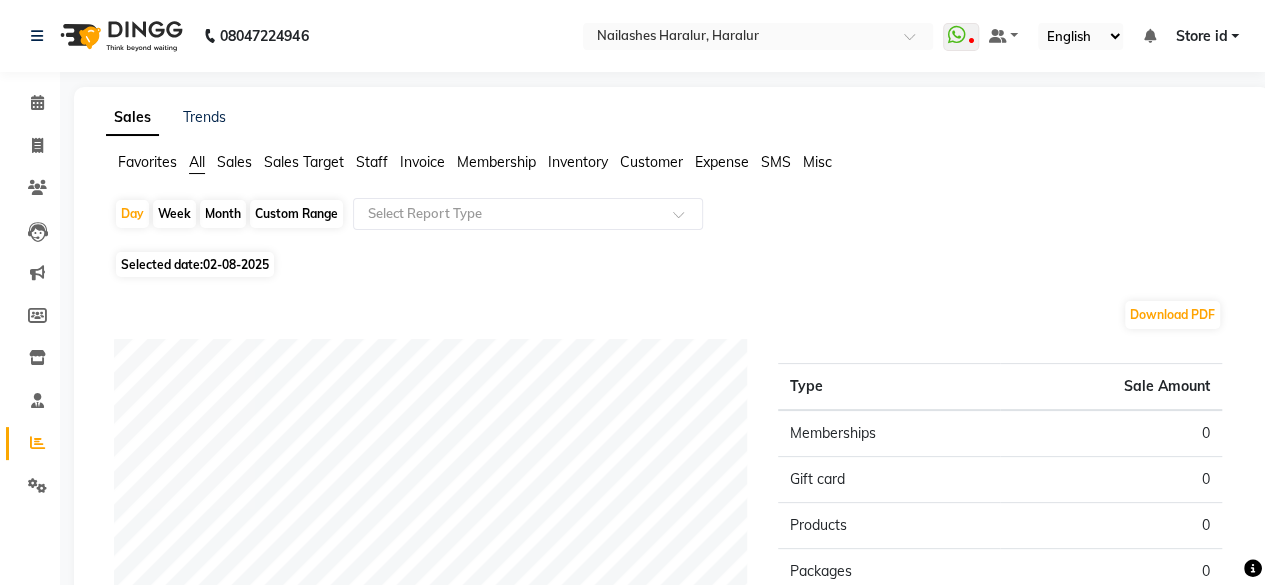 click on "Staff" 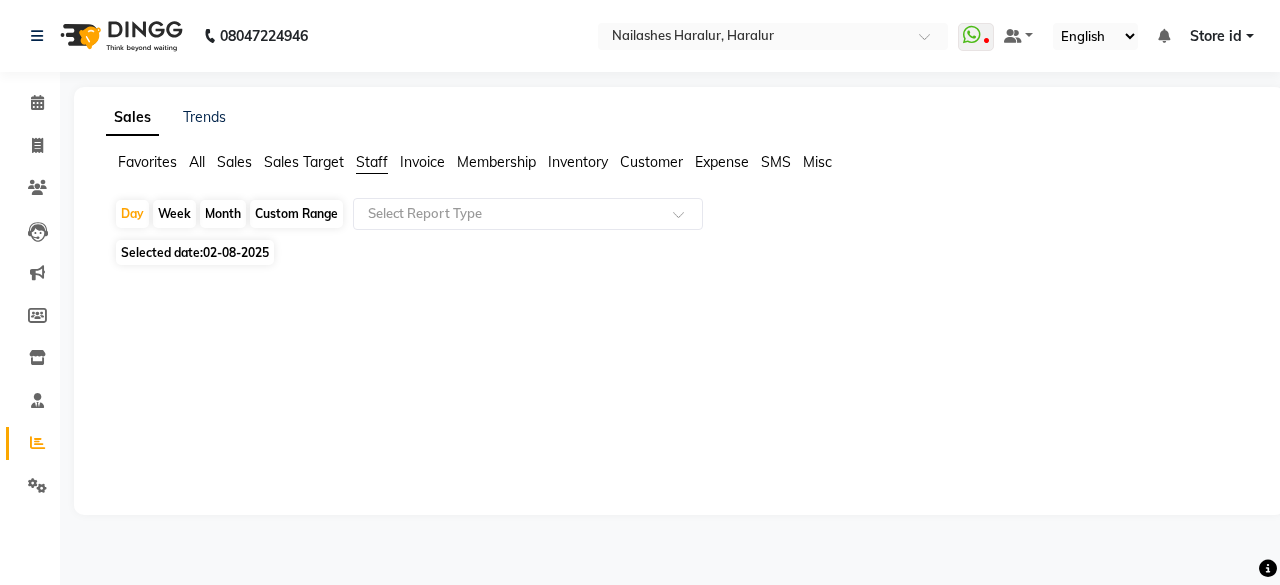 click on "Sales Target" 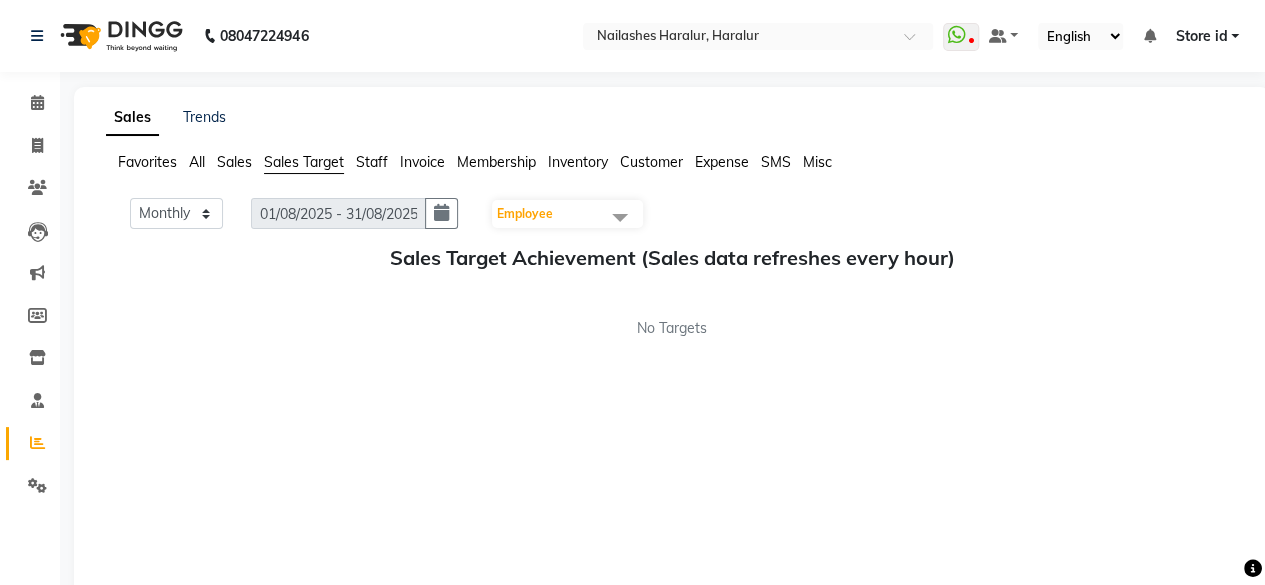 click on "Staff" 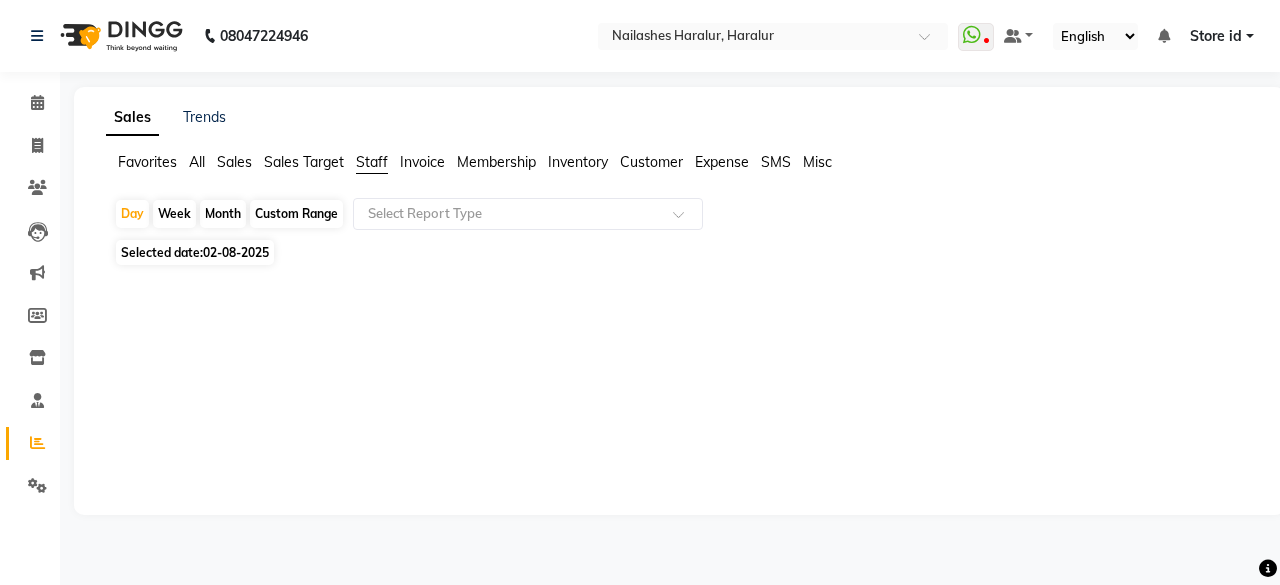 click on "Month" 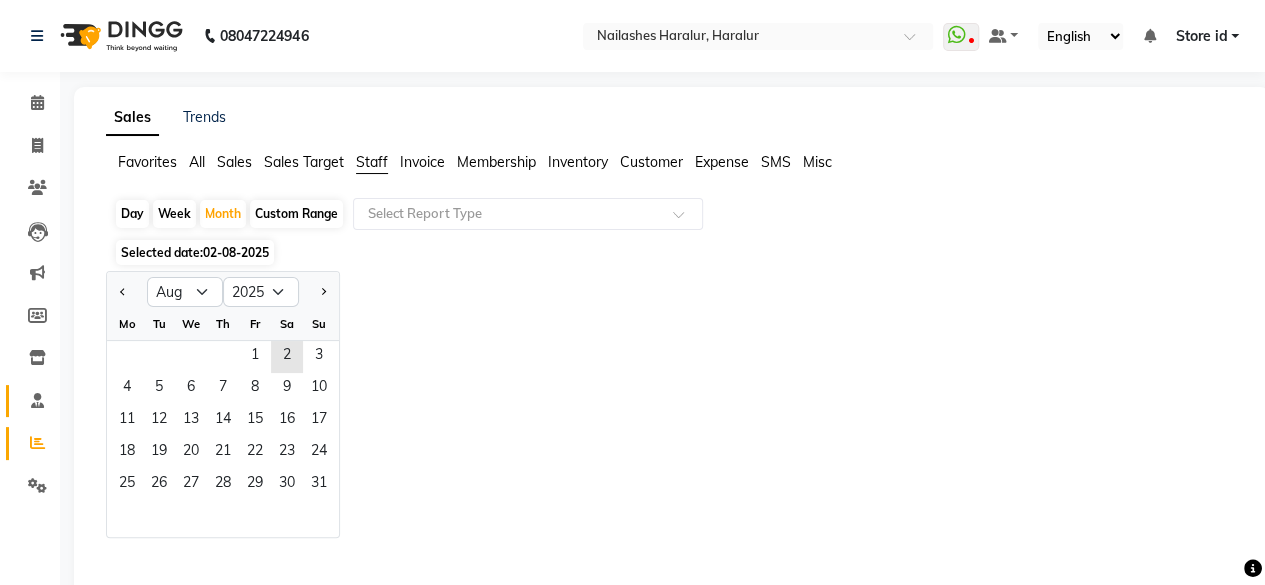 click on "Staff" 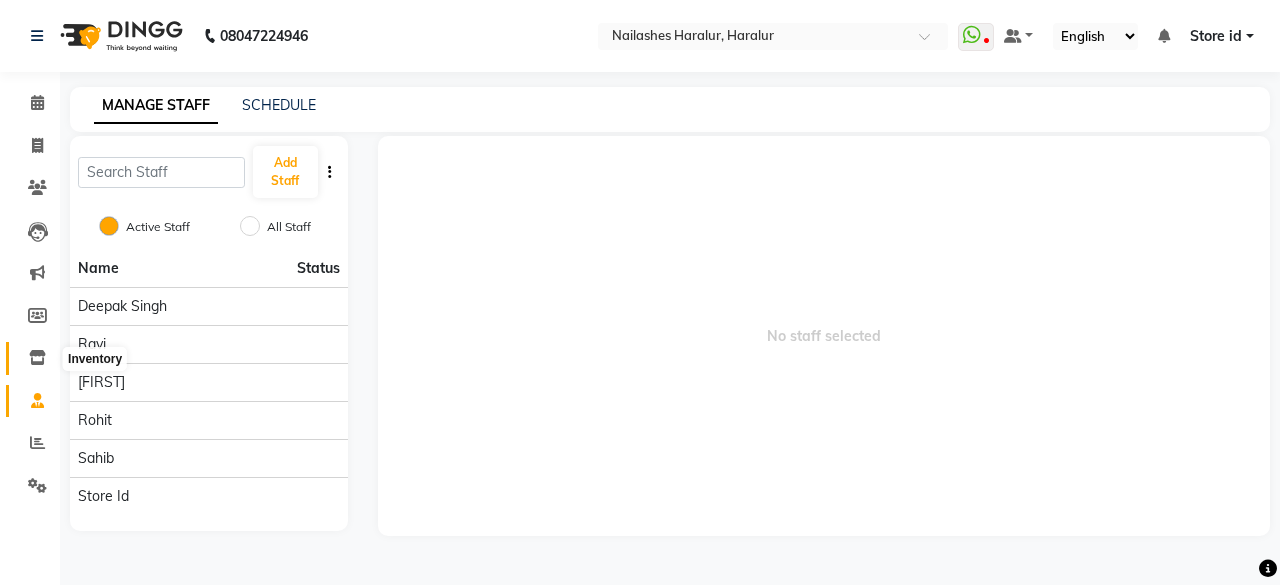 click 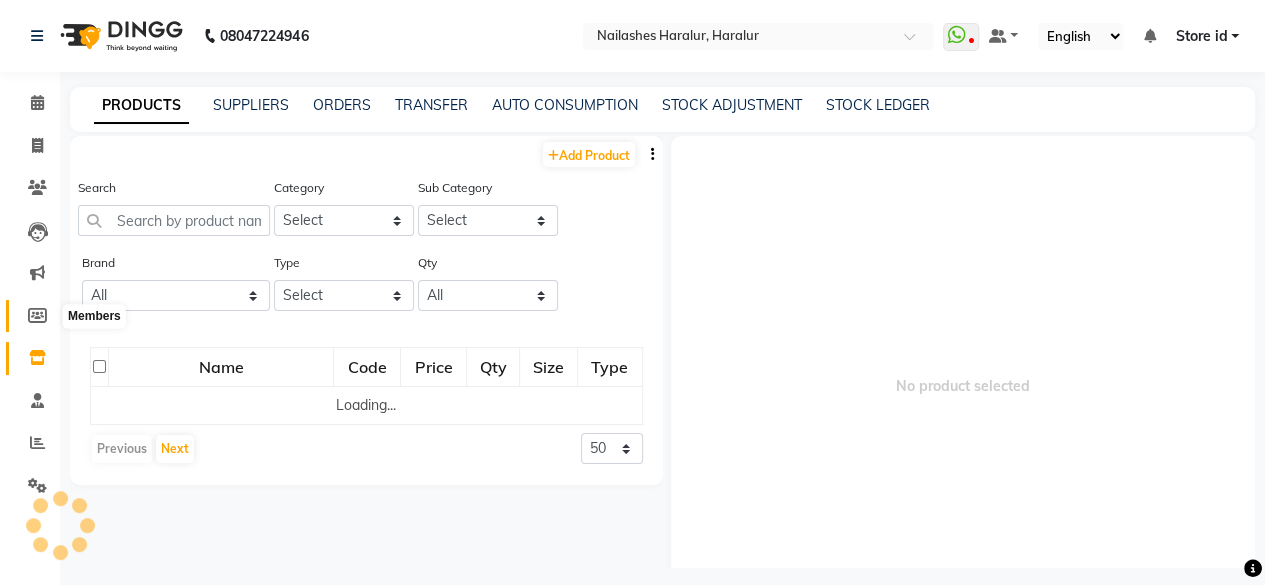 click 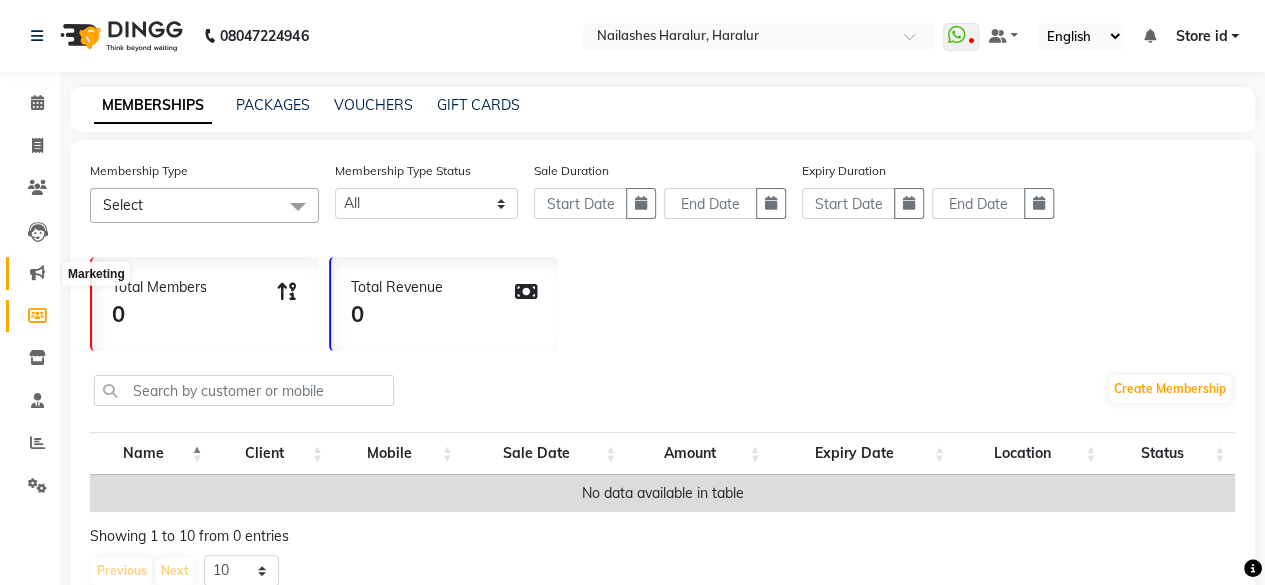 click 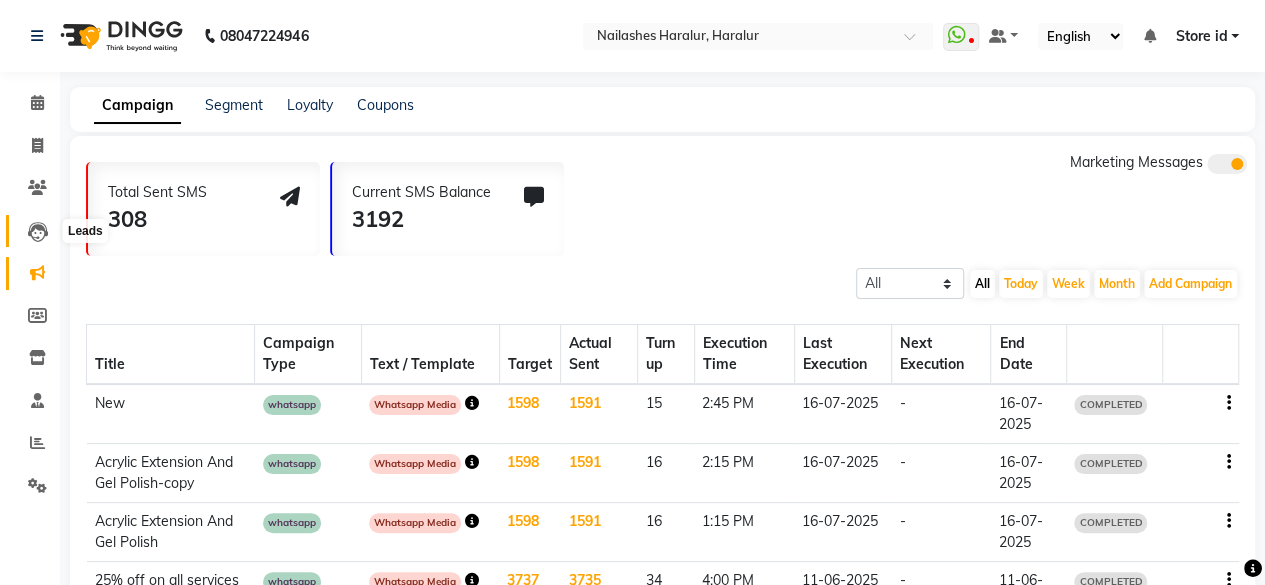 click 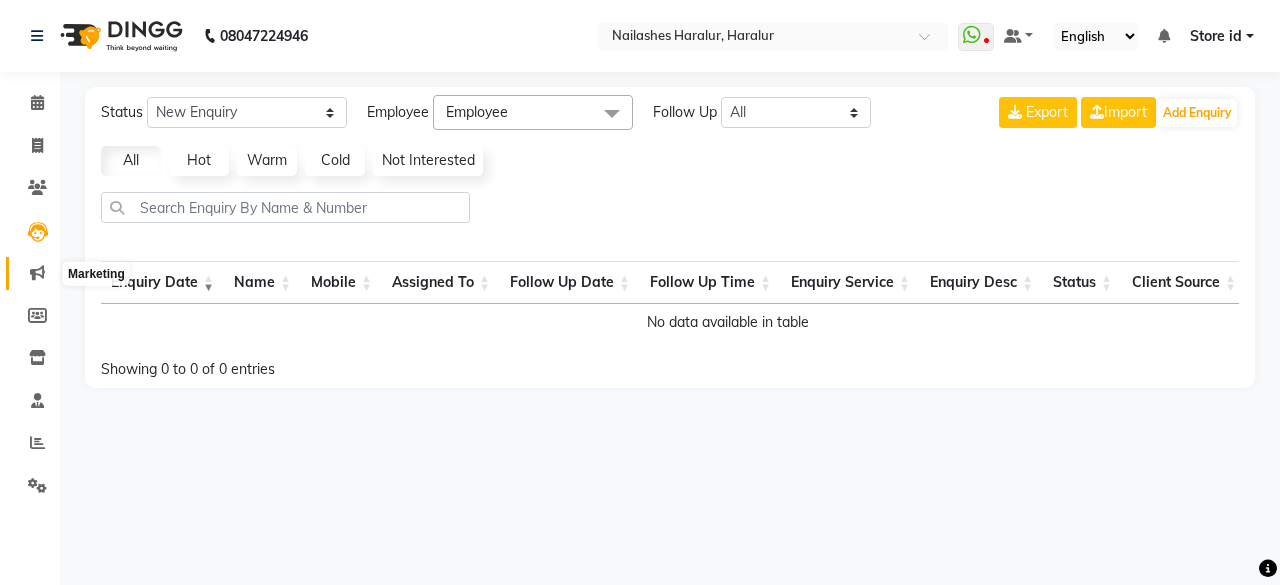 click 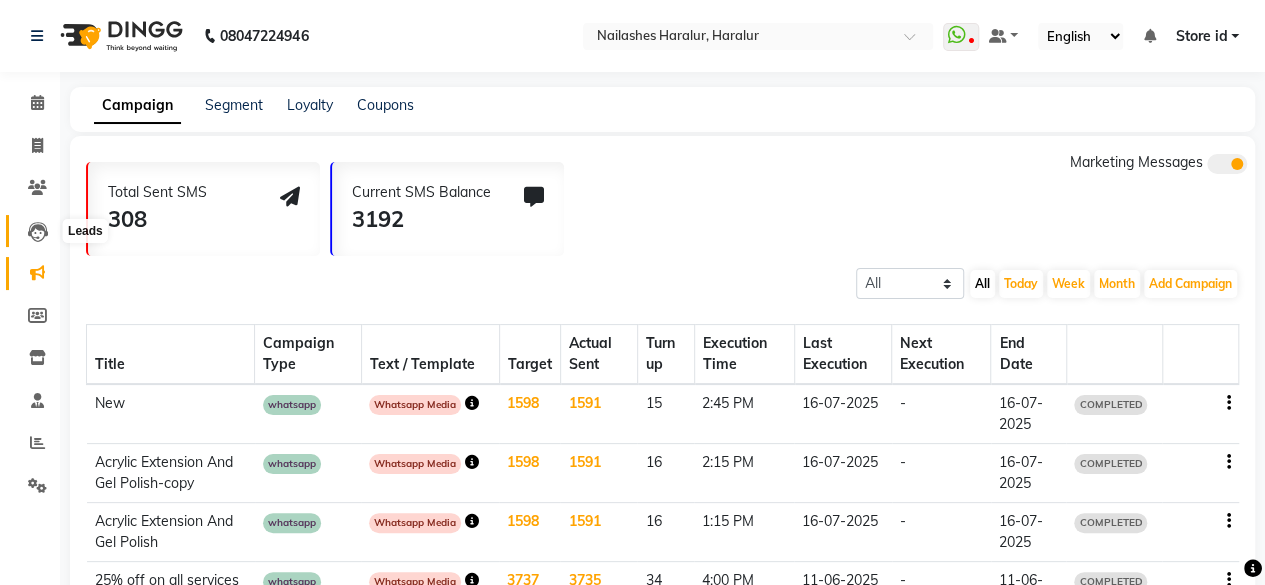 click 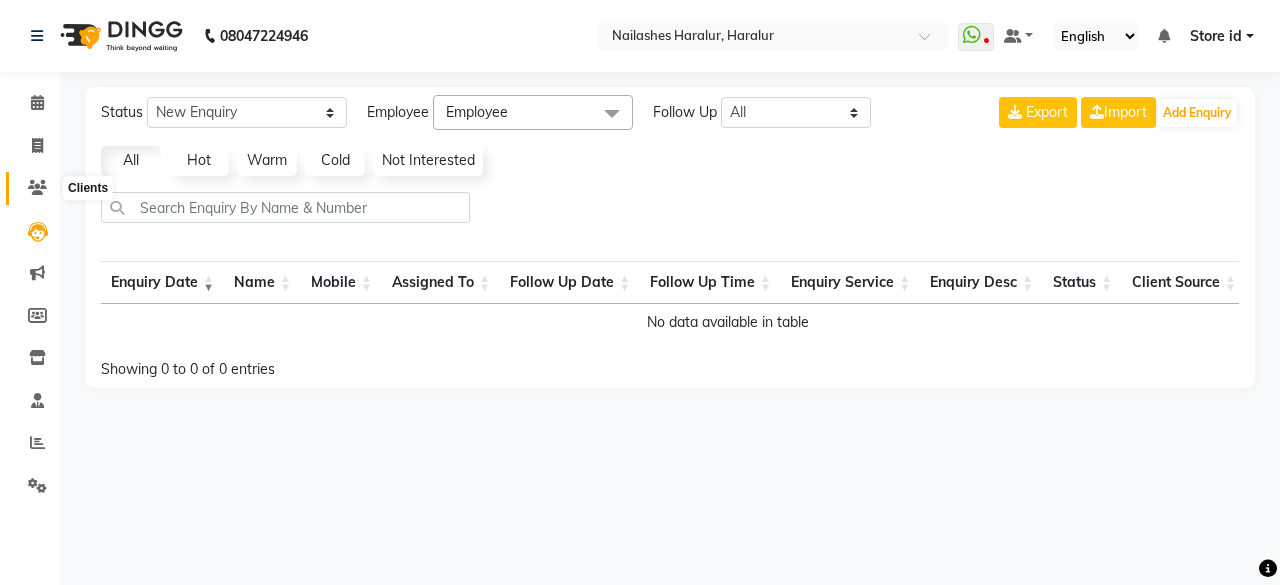 click 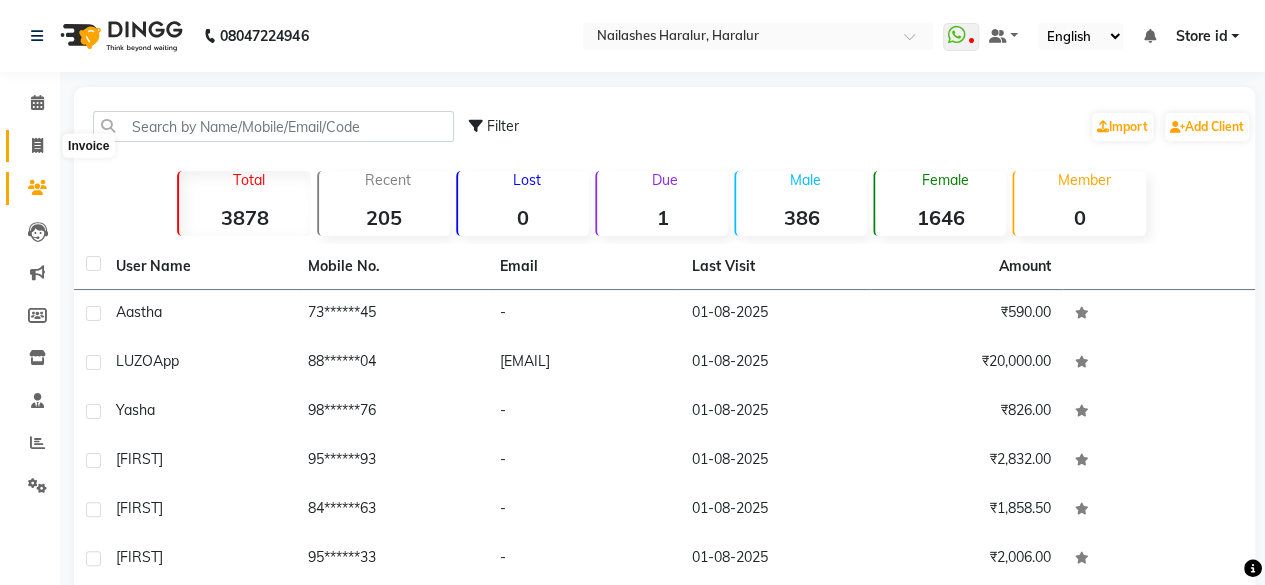 click 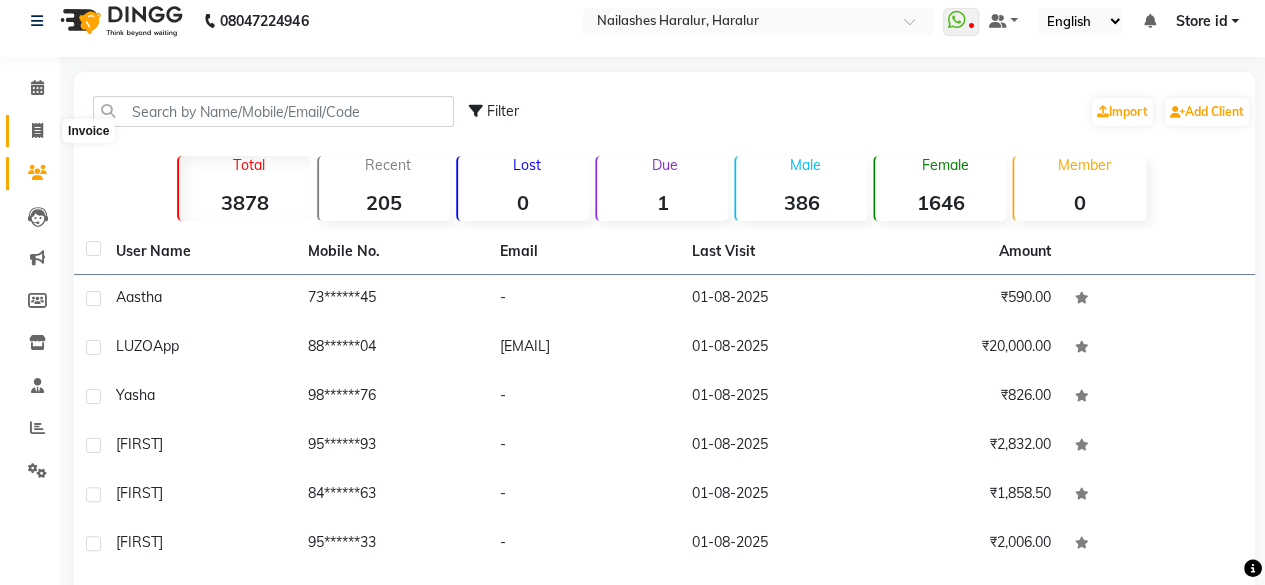select on "service" 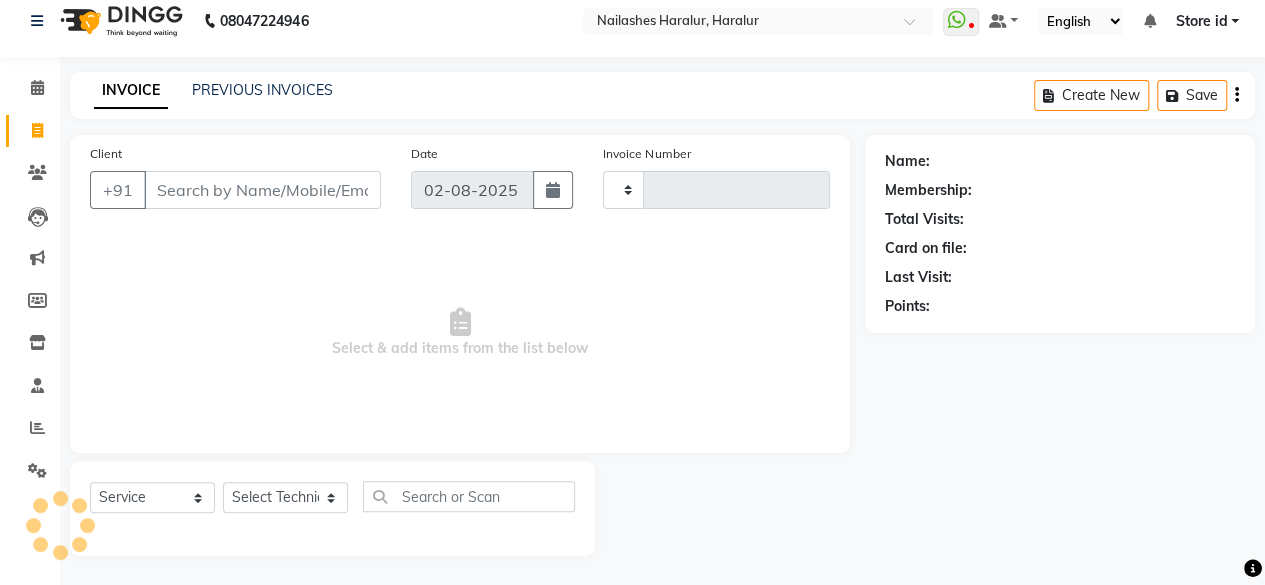 type on "0273" 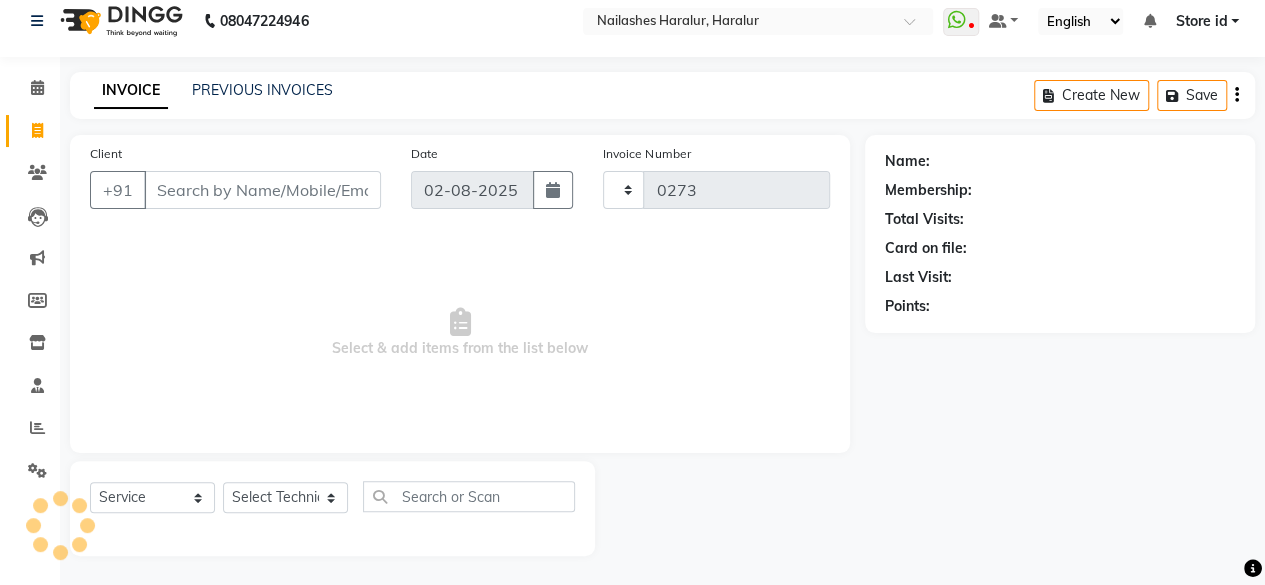select on "8259" 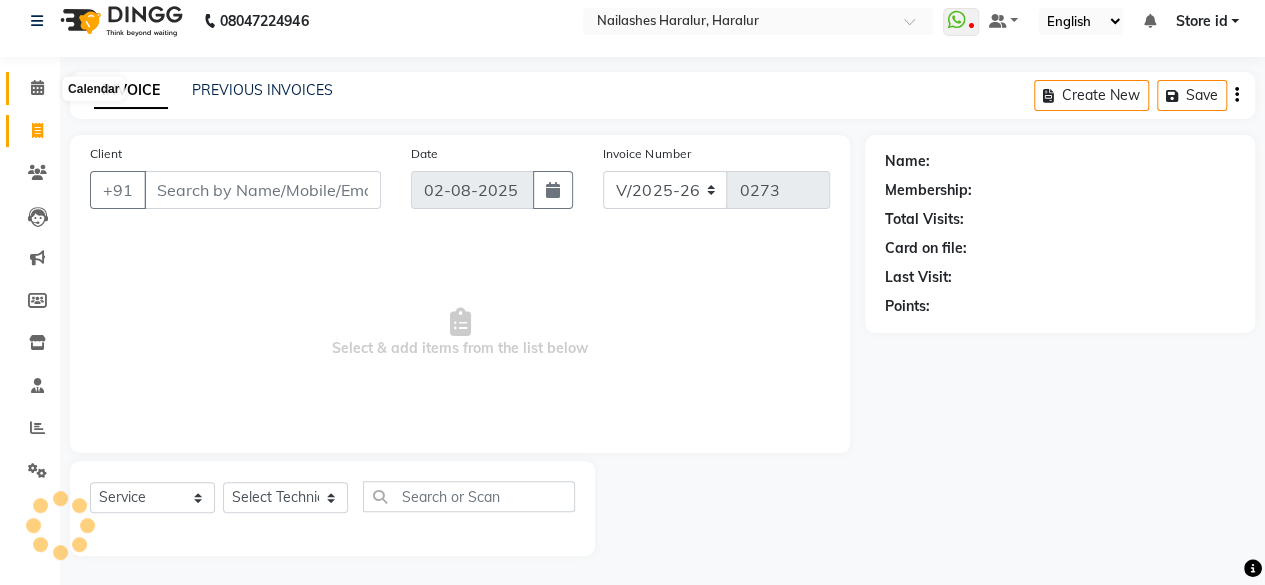 click 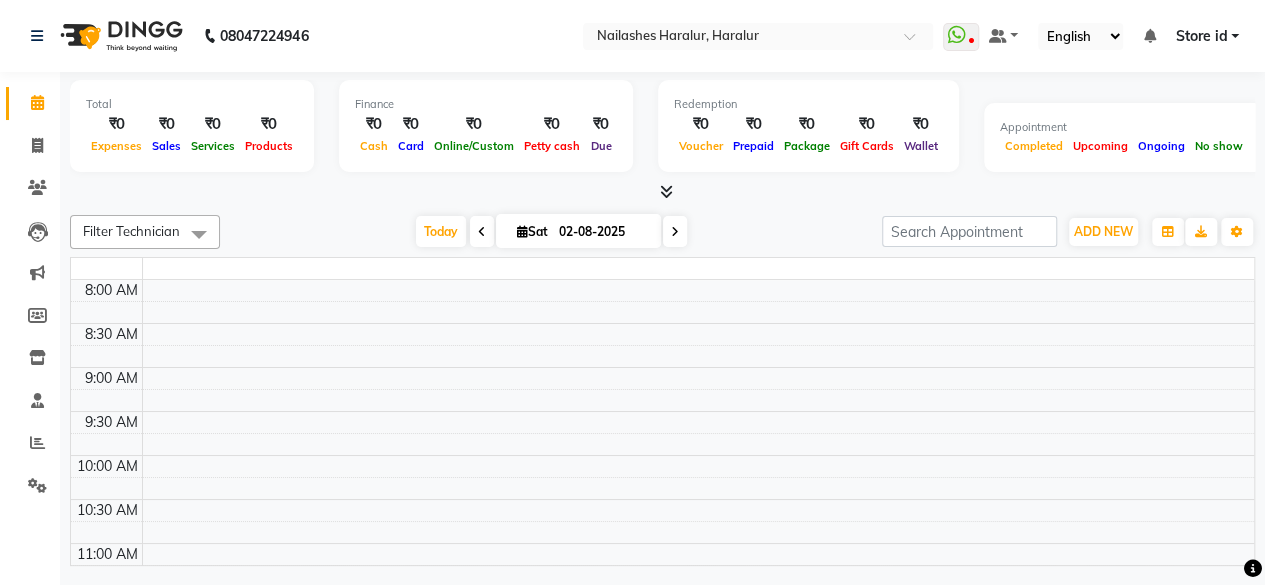 scroll, scrollTop: 0, scrollLeft: 0, axis: both 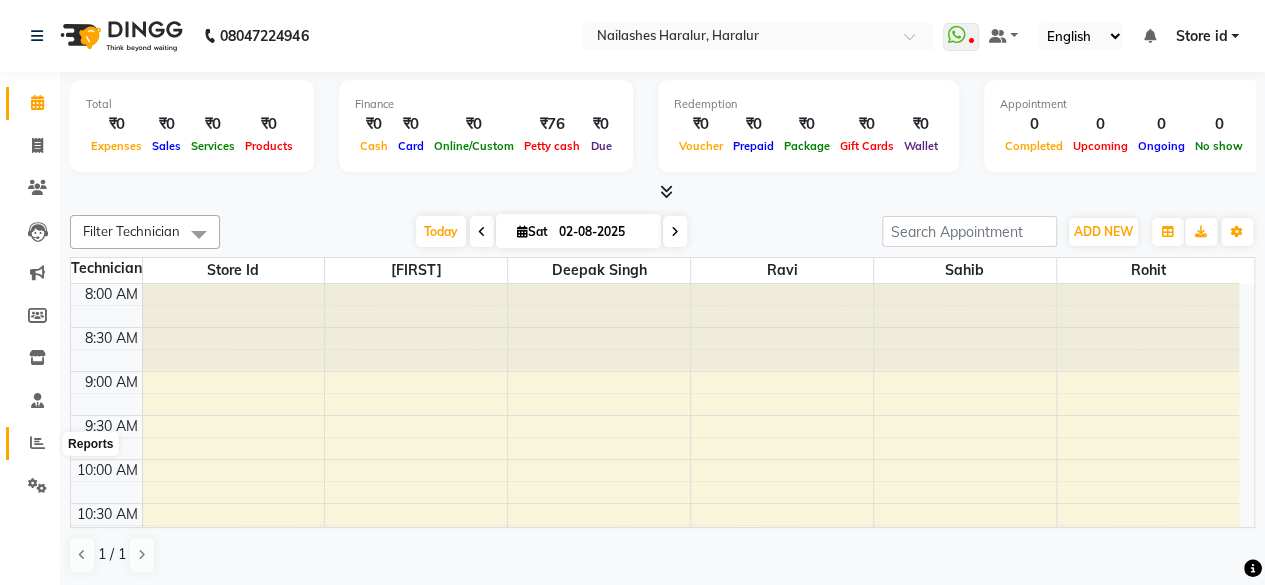 click 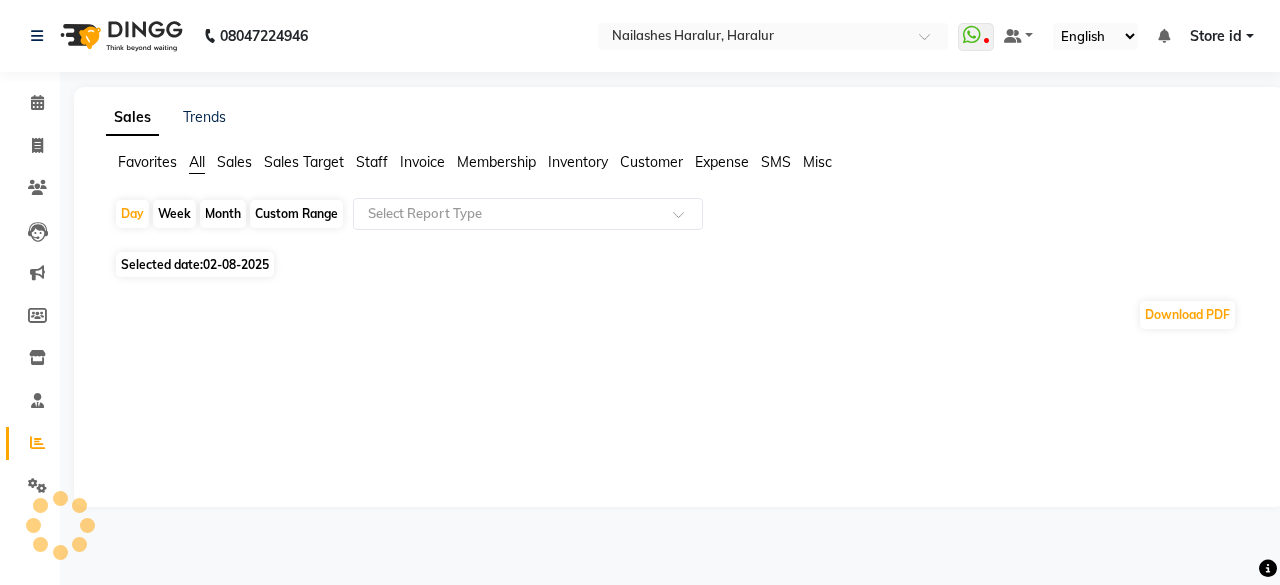 click on "Staff" 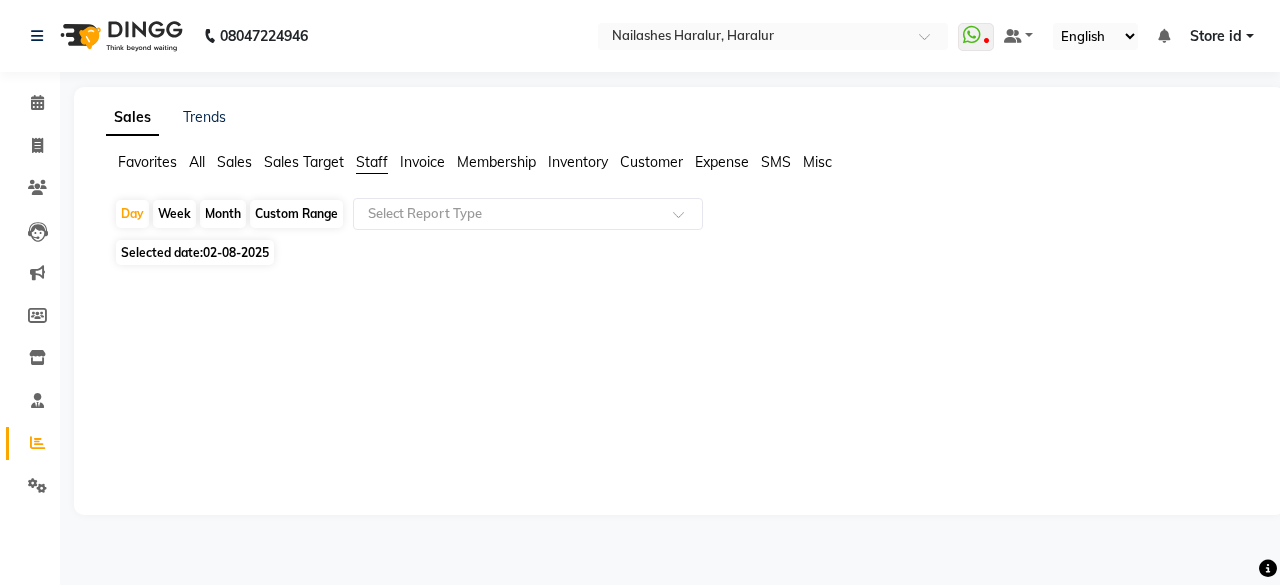 click on "Month" 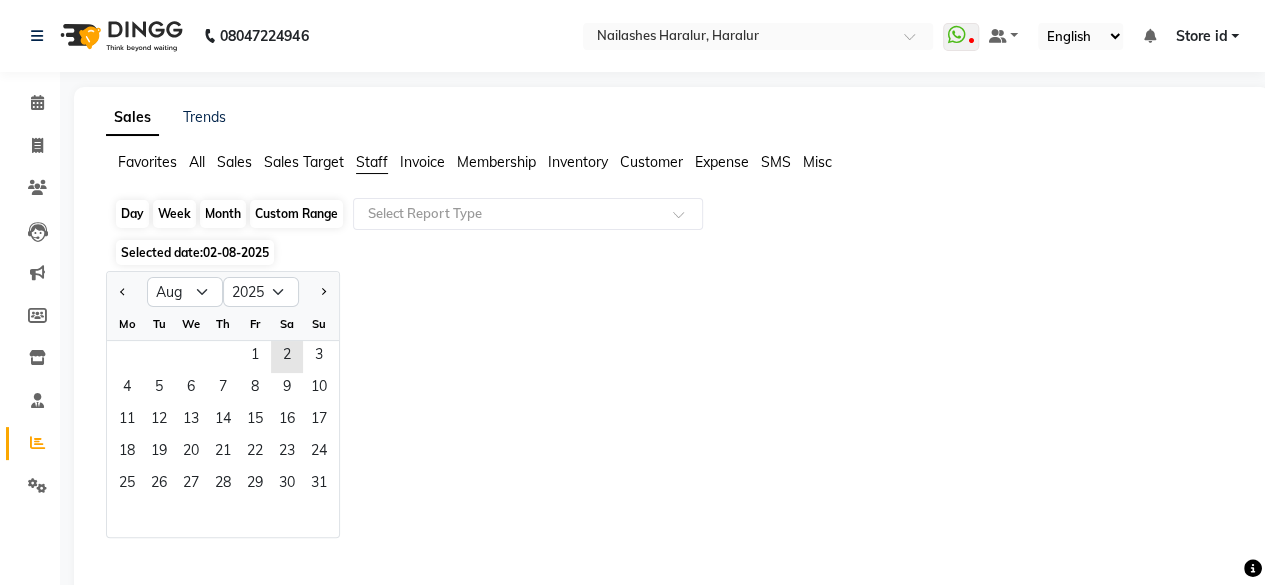 click on "Month" 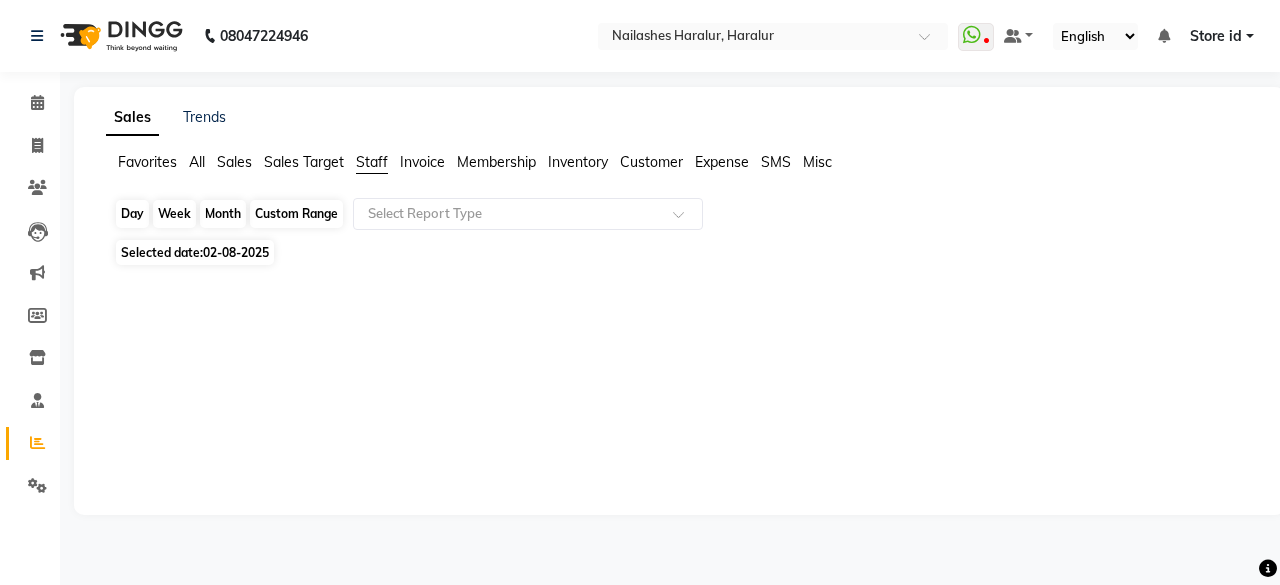 click on "Month" 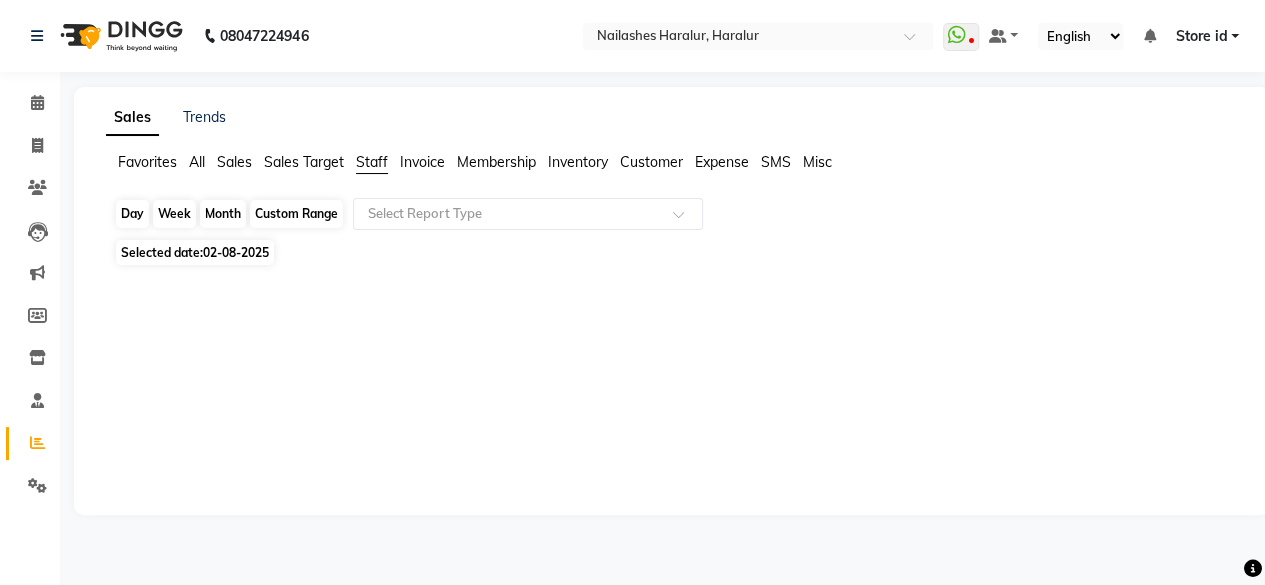 select on "8" 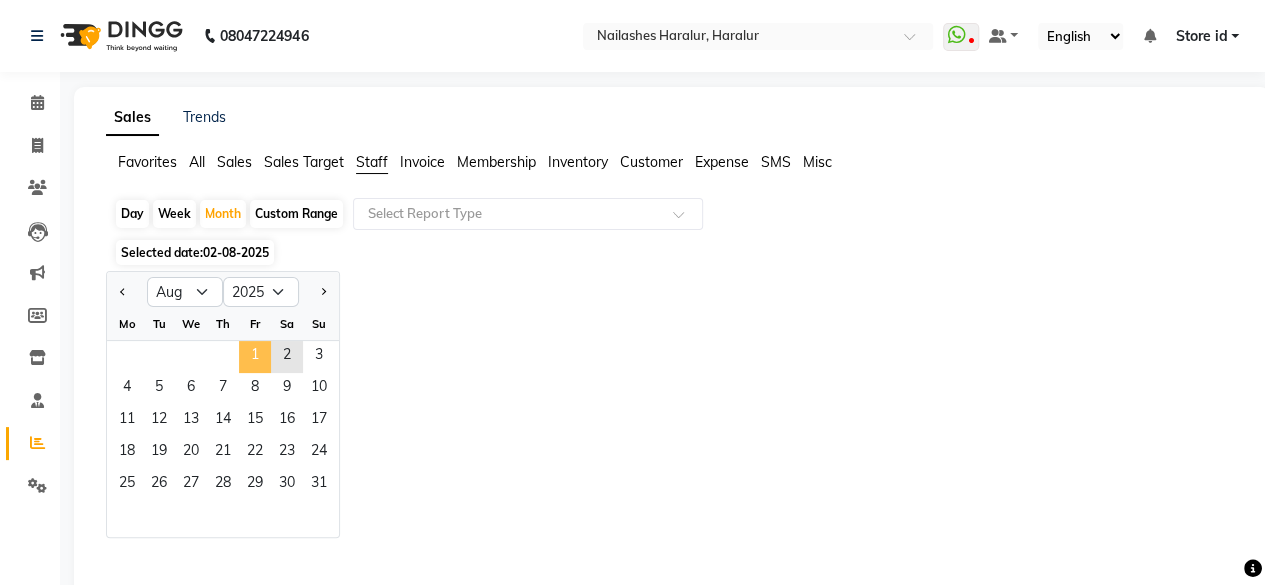 click on "1" 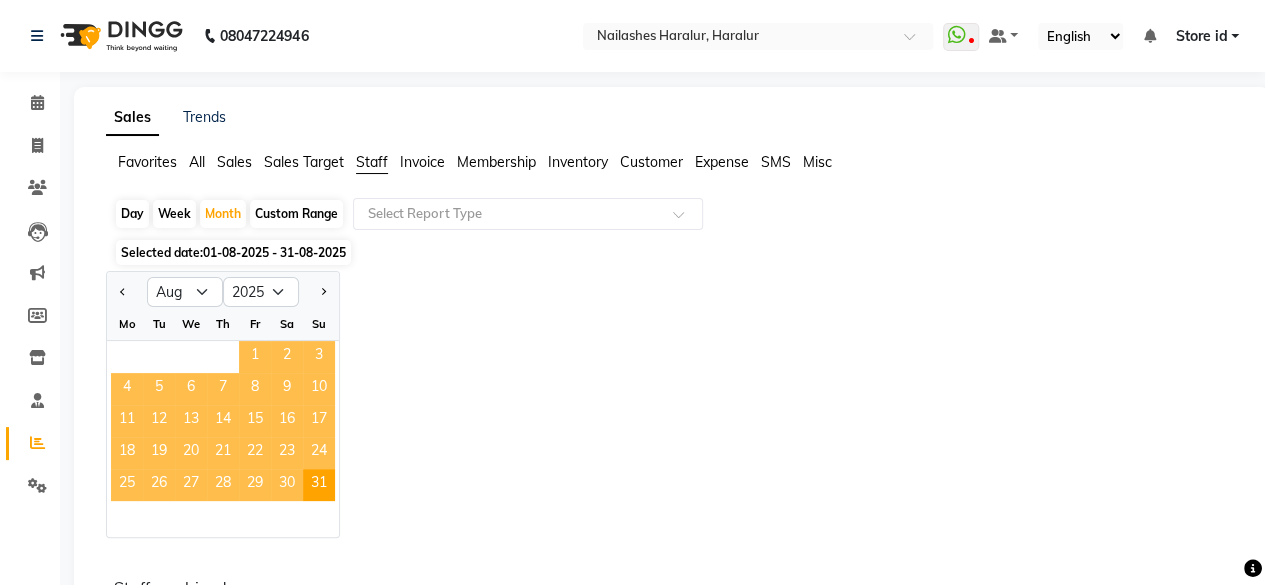 click on "1" 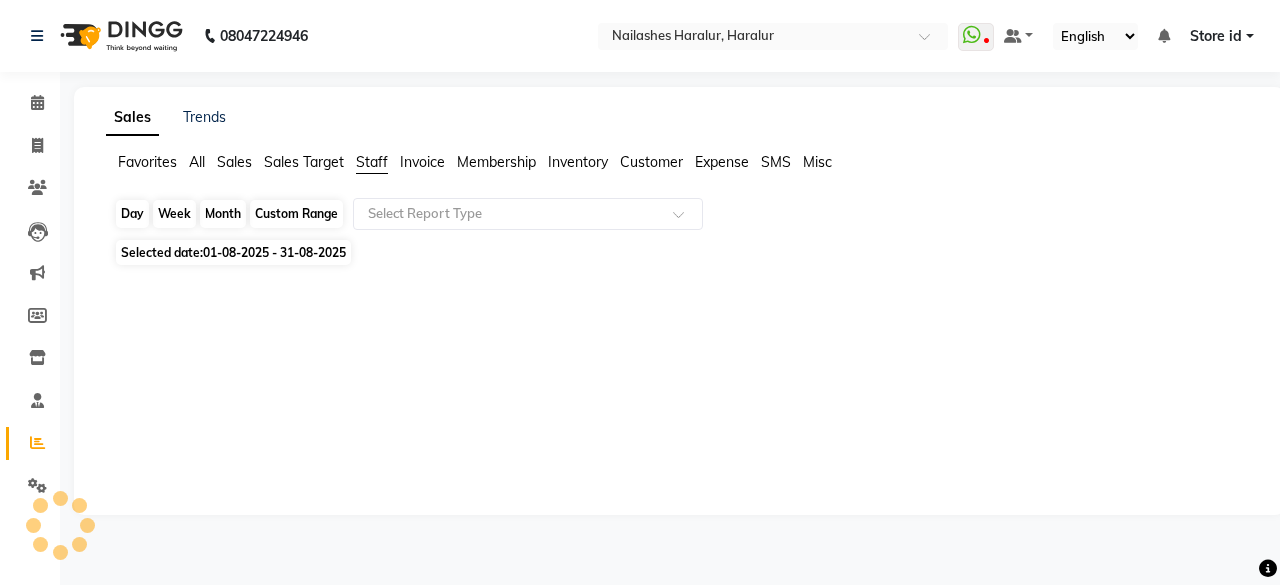 click on "Month" 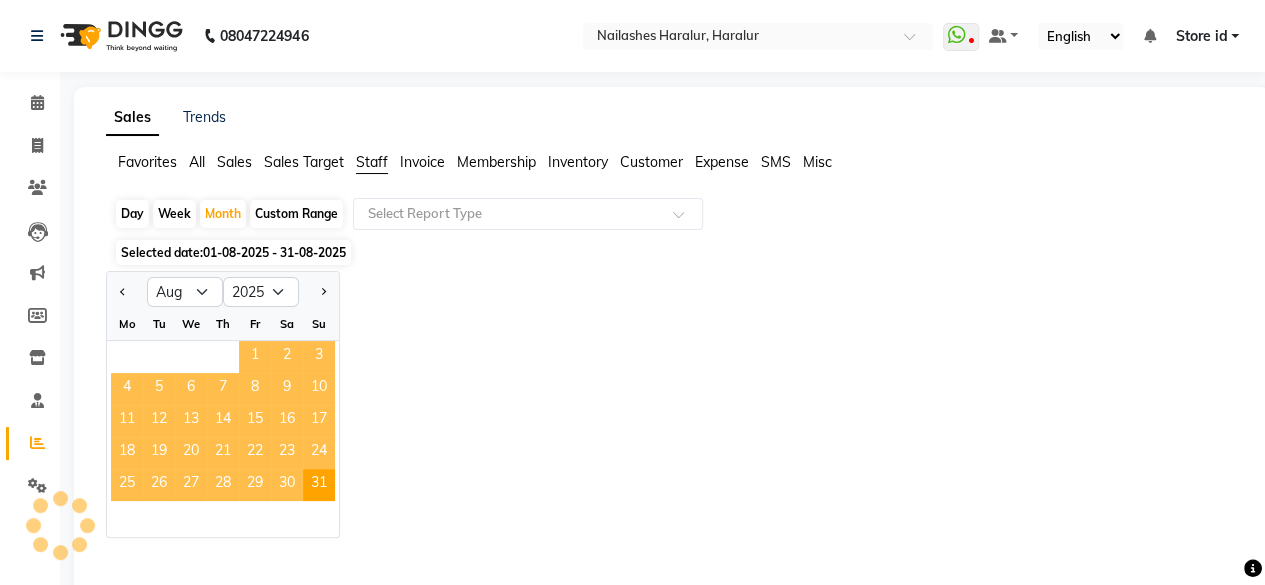 click on "1" 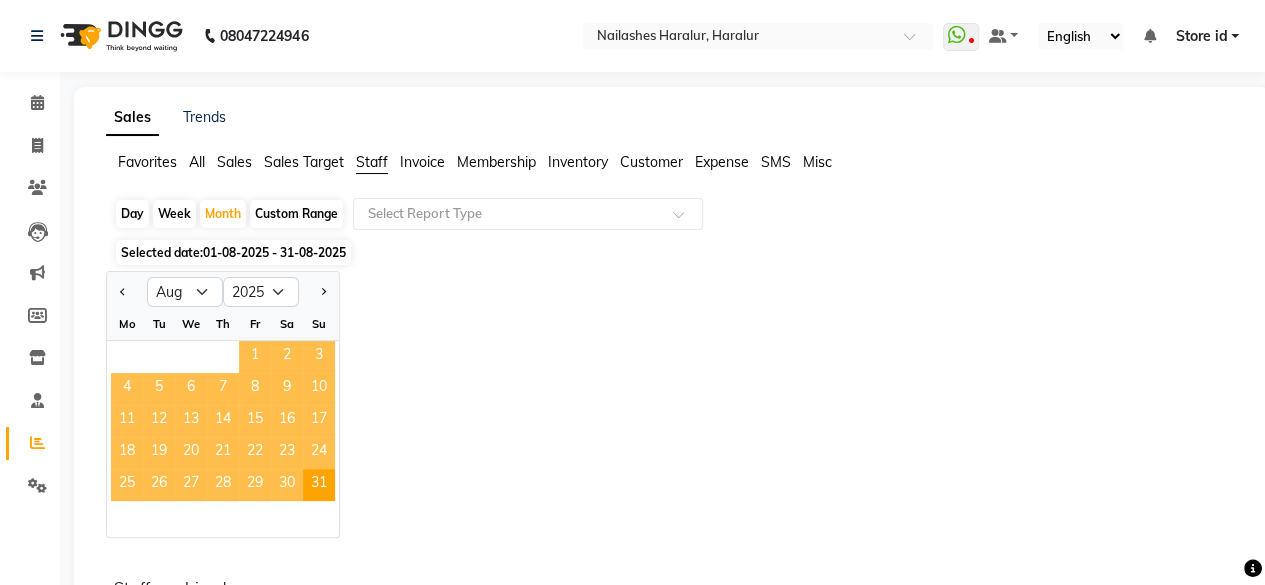 click on "1" 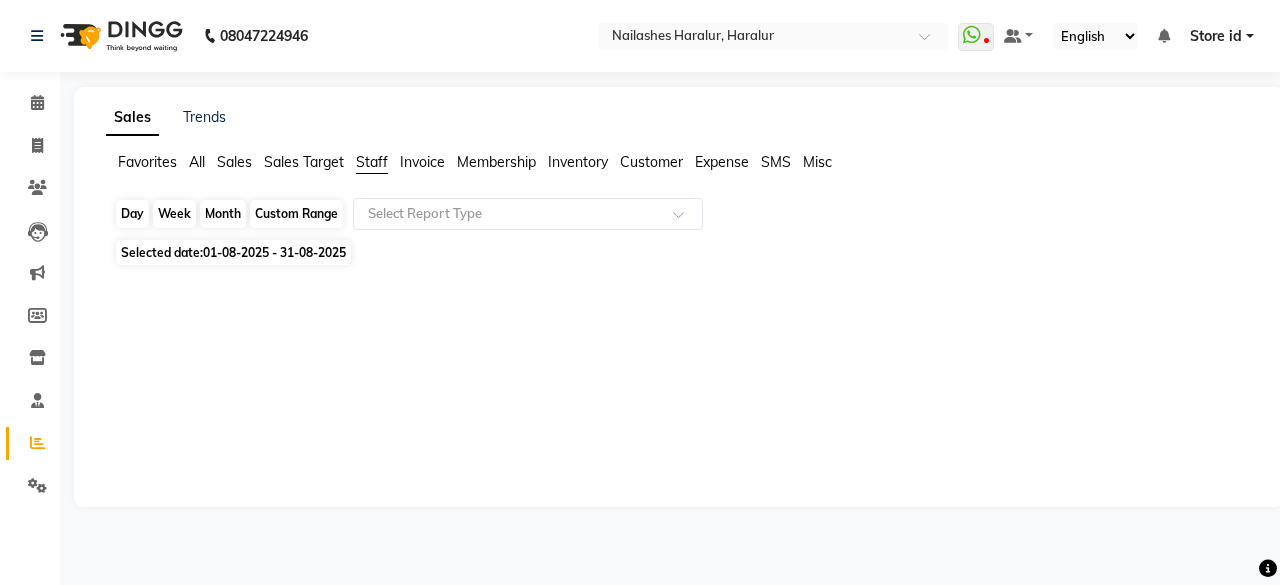 click on "Month" 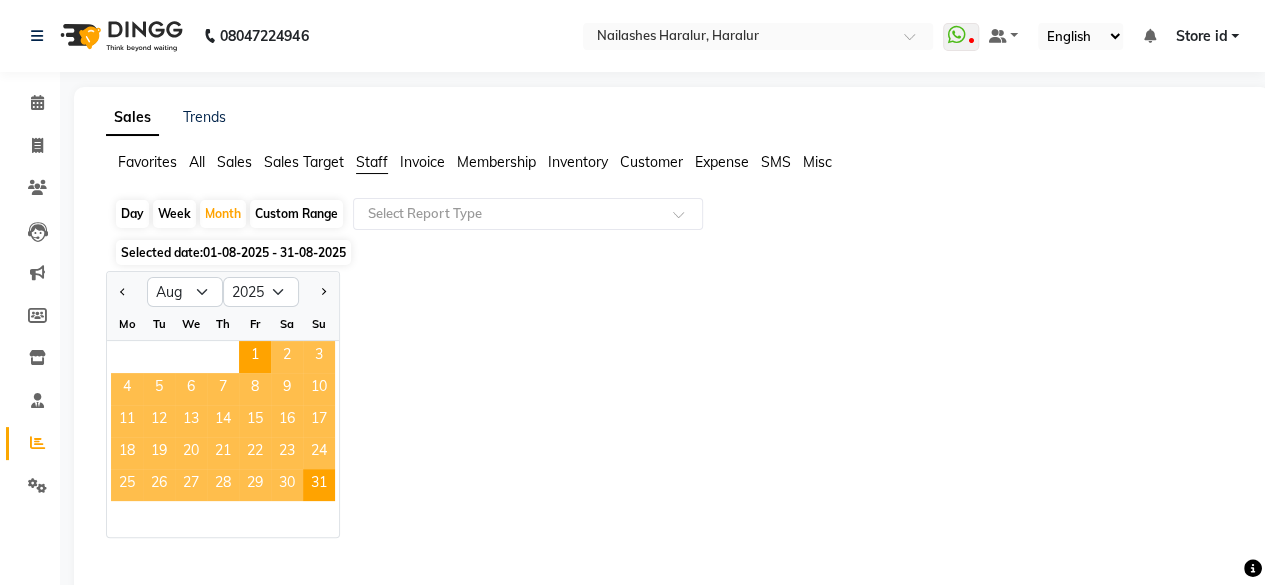 click on "2" 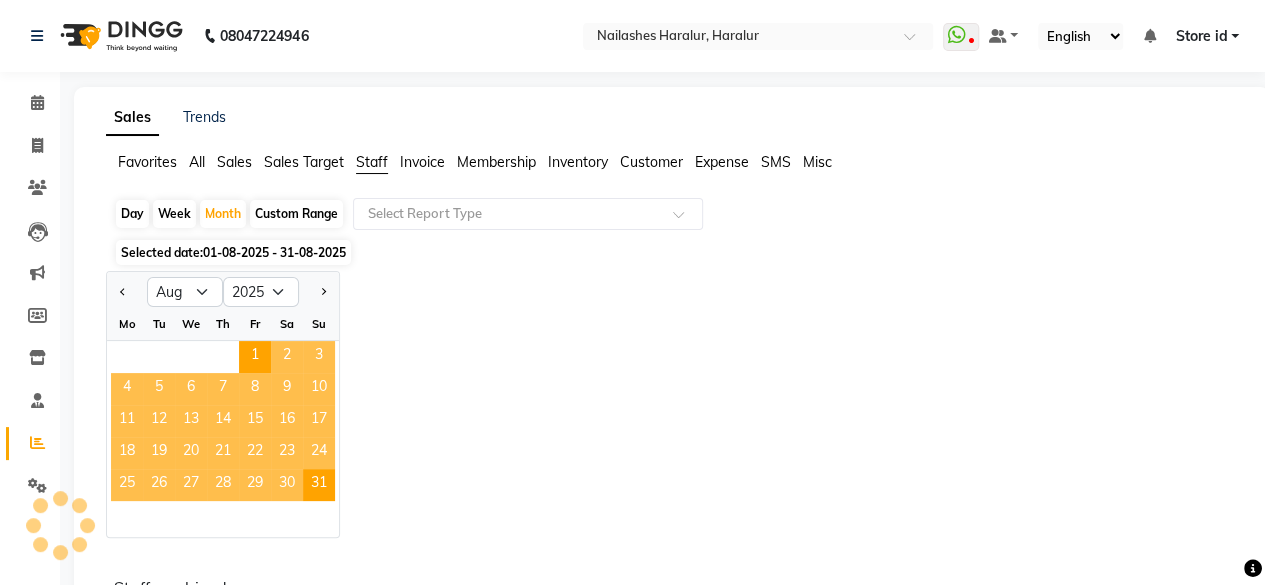 click on "2" 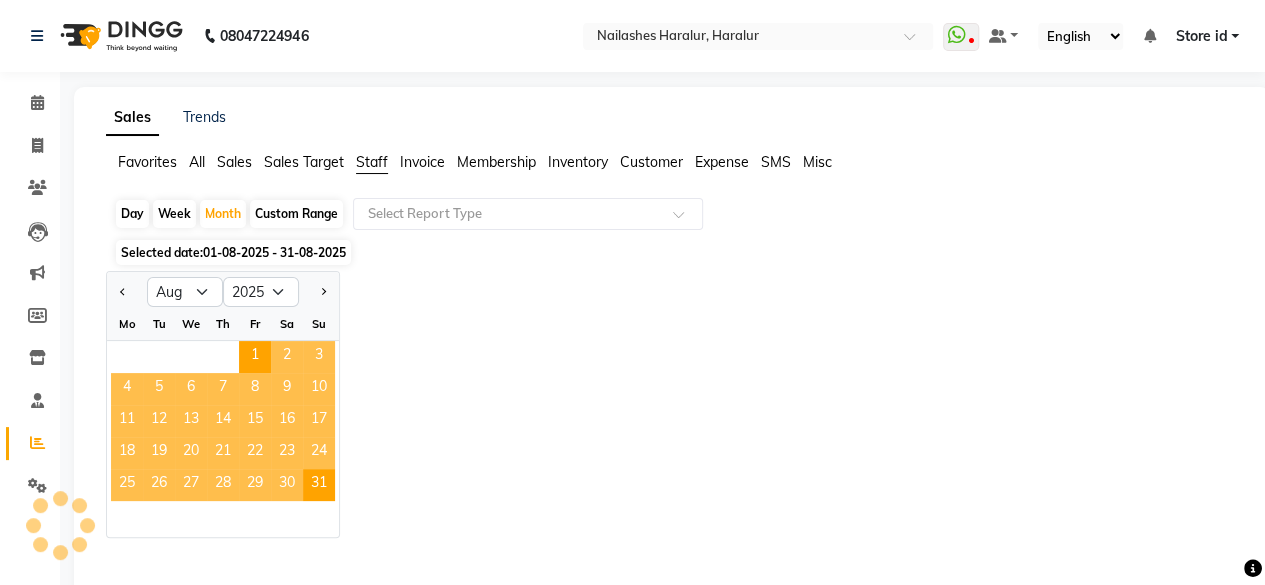 click on "Jan Feb Mar Apr May Jun Jul Aug Sep Oct Nov Dec 2015 2016 2017 2018 2019 2020 2021 2022 2023 2024 2025 2026 2027 2028 2029 2030 2031 2032 2033 2034 2035 Mo Tu We Th Fr Sa Su  1   2   3   4   5   6   7   8   9   10   11   12   13   14   15   16   17   18   19   20   21   22   23   24   25   26   27   28   29   30   31" 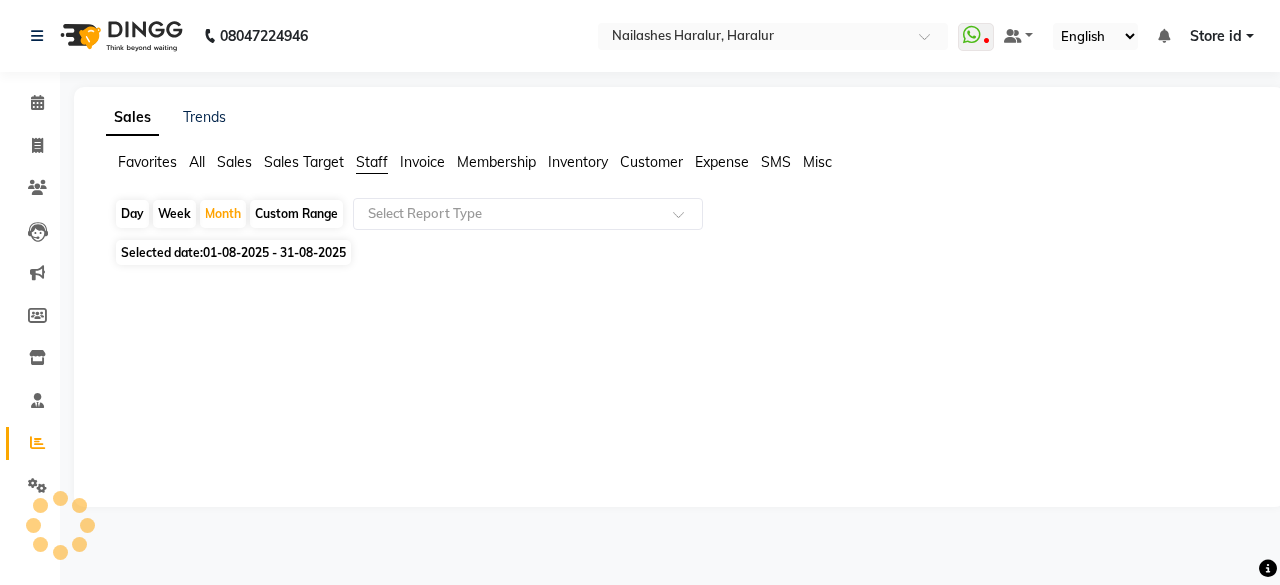 click on "Sales Target" 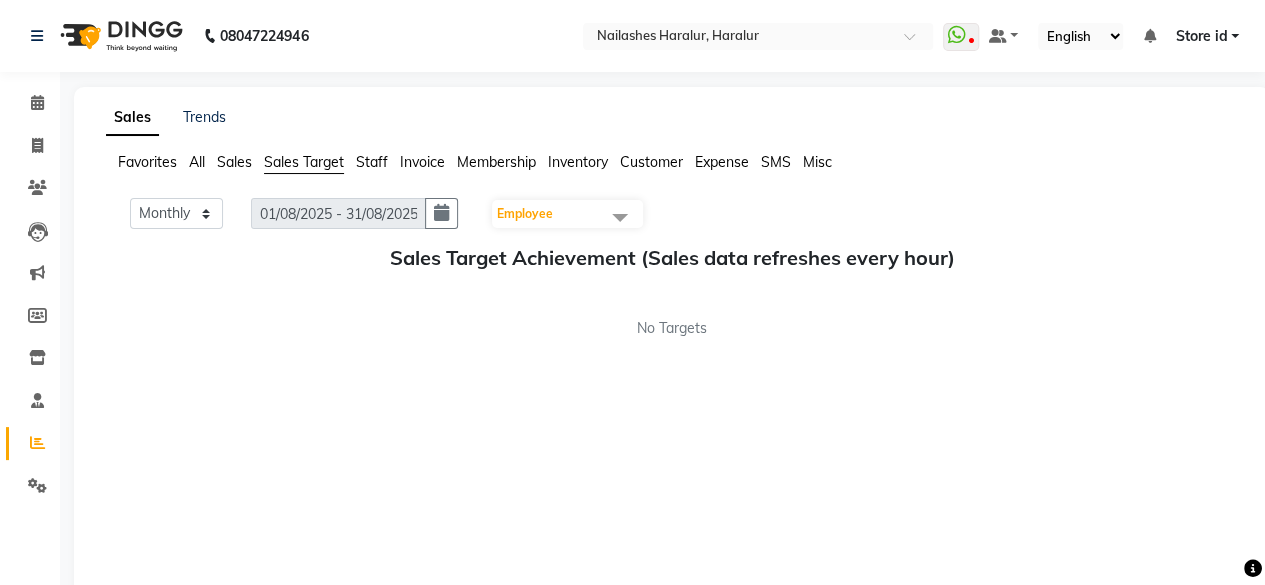 click on "Sales" 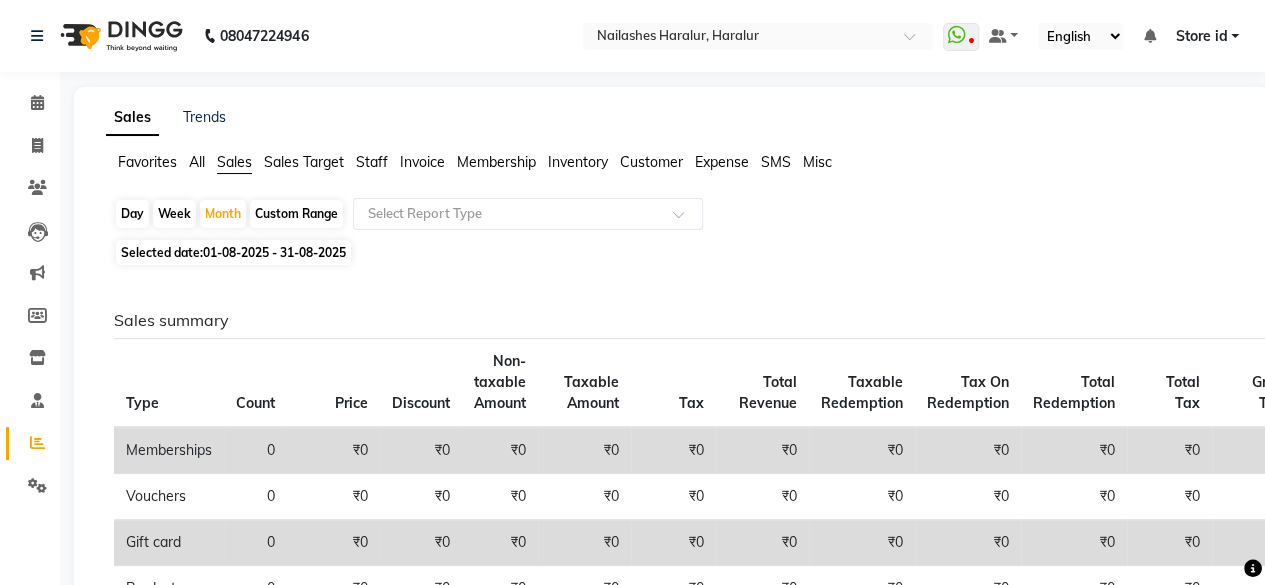click on "Staff" 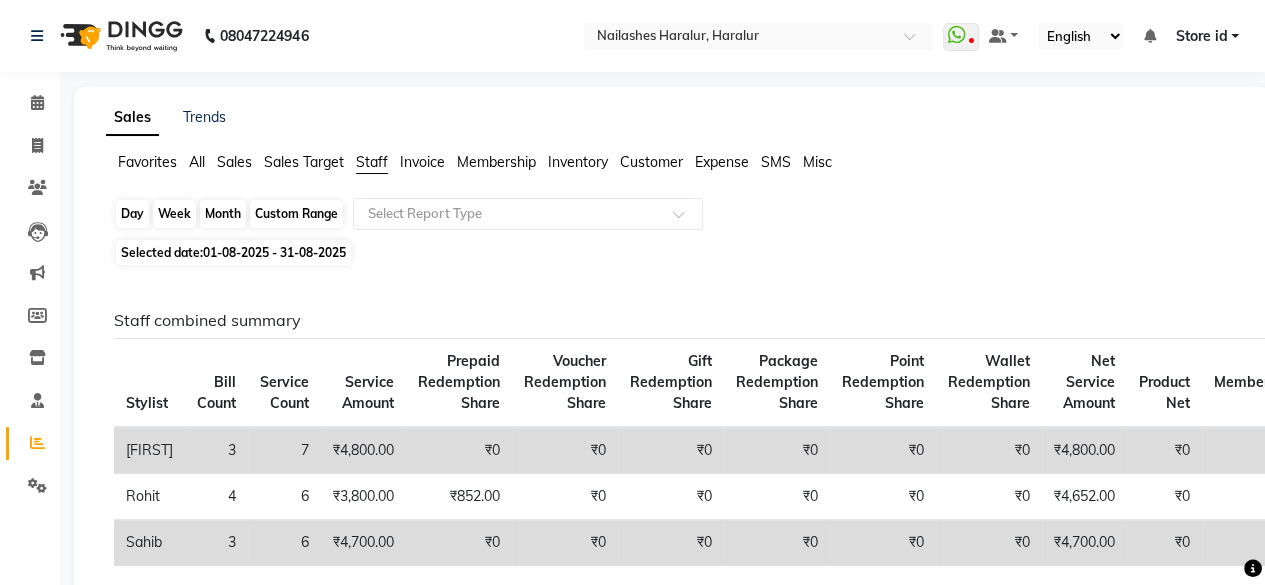 click on "Month" 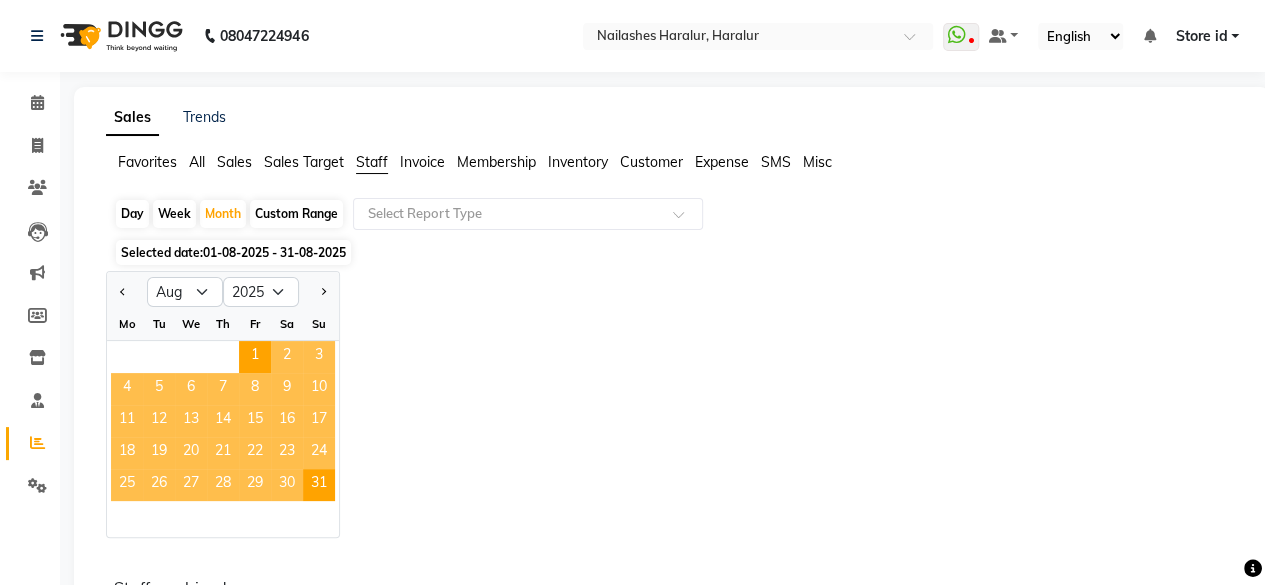 click on "2" 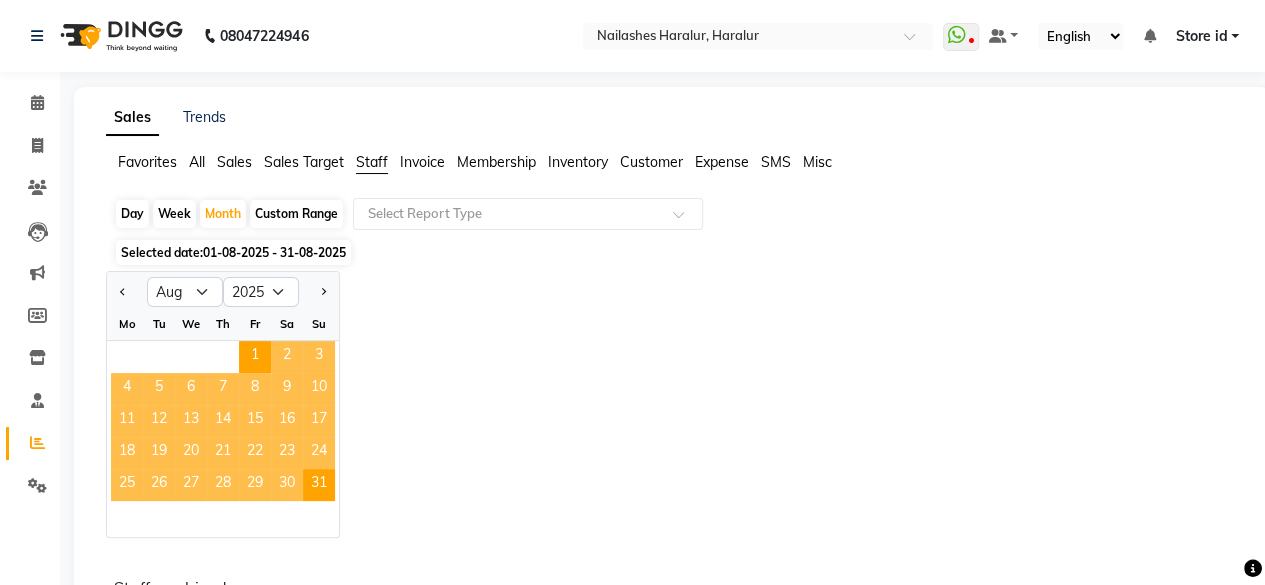 click on "Jan Feb Mar Apr May Jun Jul Aug Sep Oct Nov Dec 2015 2016 2017 2018 2019 2020 2021 2022 2023 2024 2025 2026 2027 2028 2029 2030 2031 2032 2033 2034 2035 Mo Tu We Th Fr Sa Su  1   2   3   4   5   6   7   8   9   10   11   12   13   14   15   16   17   18   19   20   21   22   23   24   25   26   27   28   29   30   31" 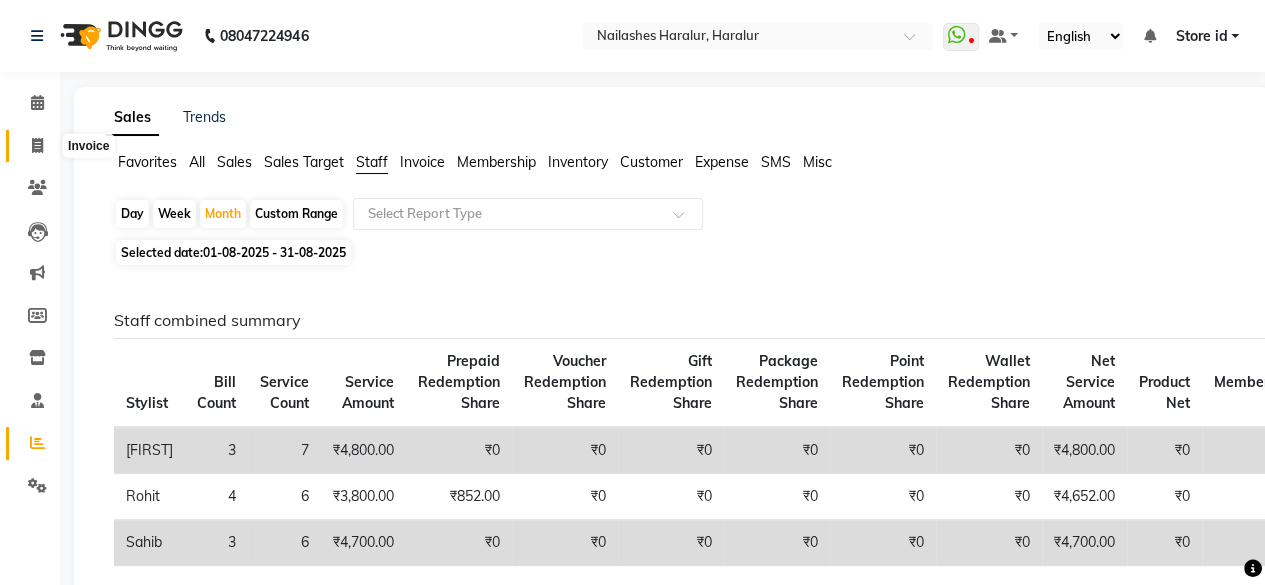 click 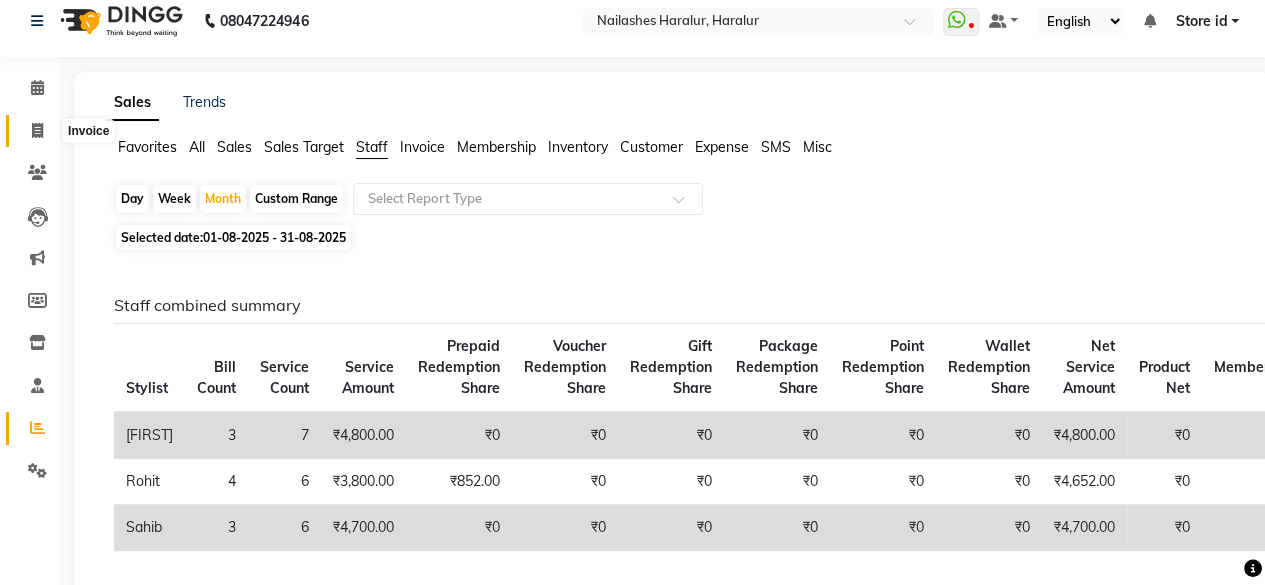 select on "service" 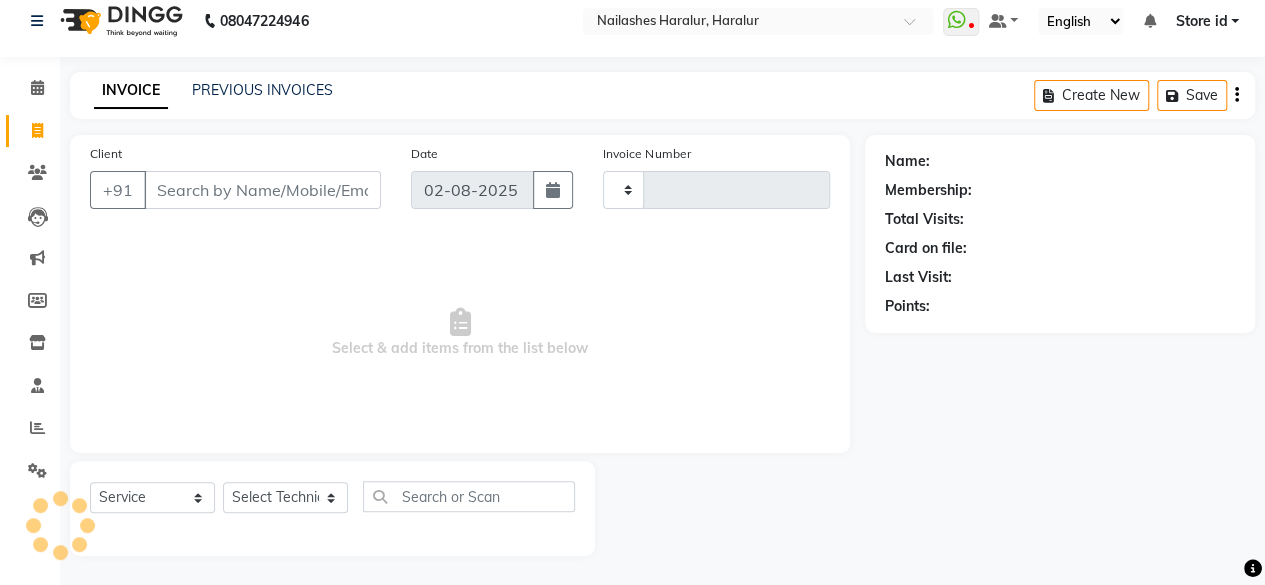 type on "0273" 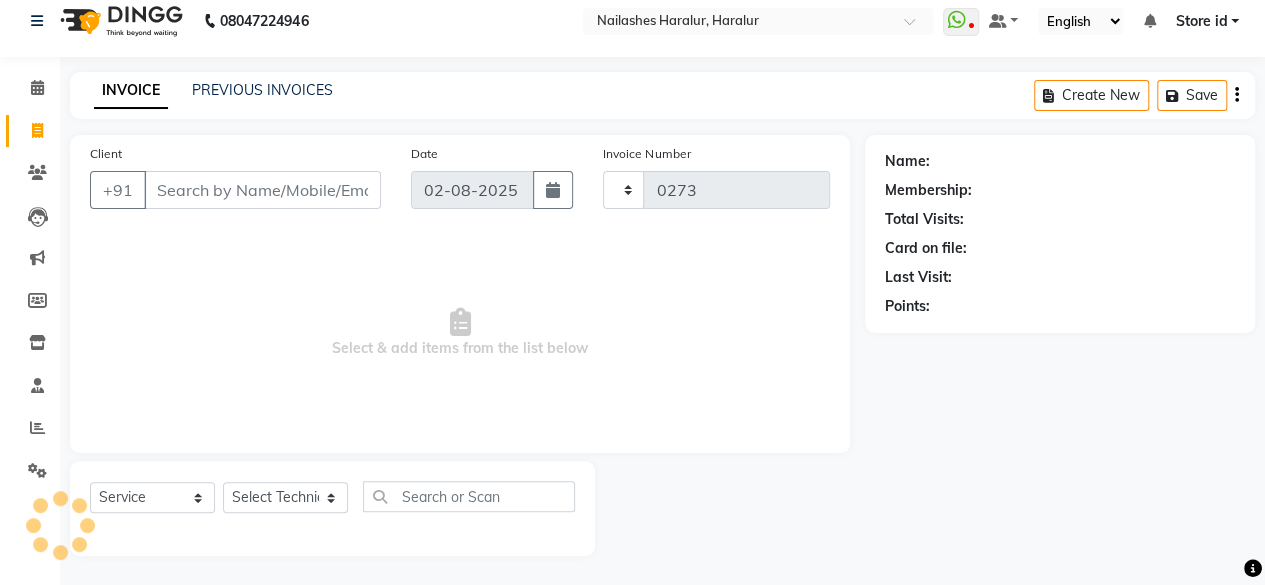 select on "8259" 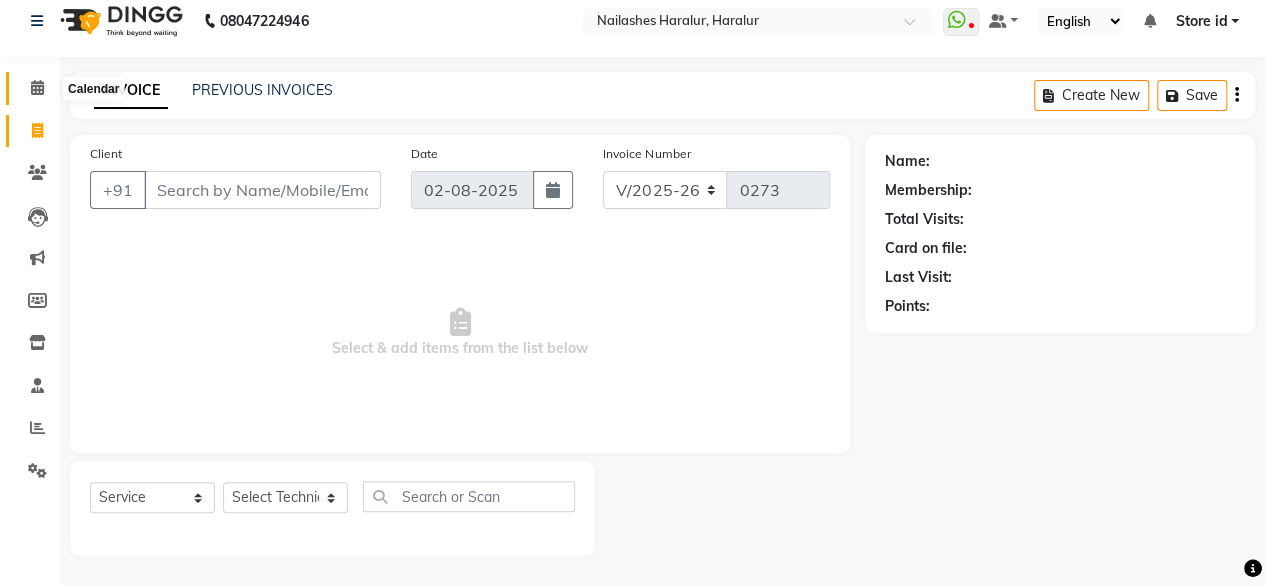 click 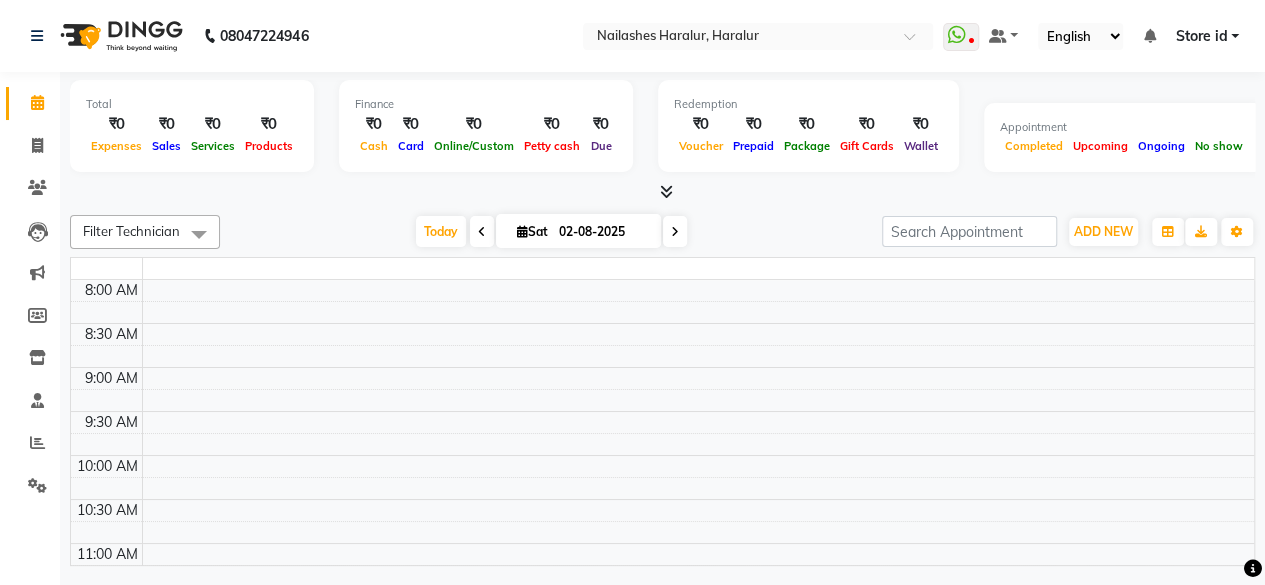 scroll, scrollTop: 0, scrollLeft: 0, axis: both 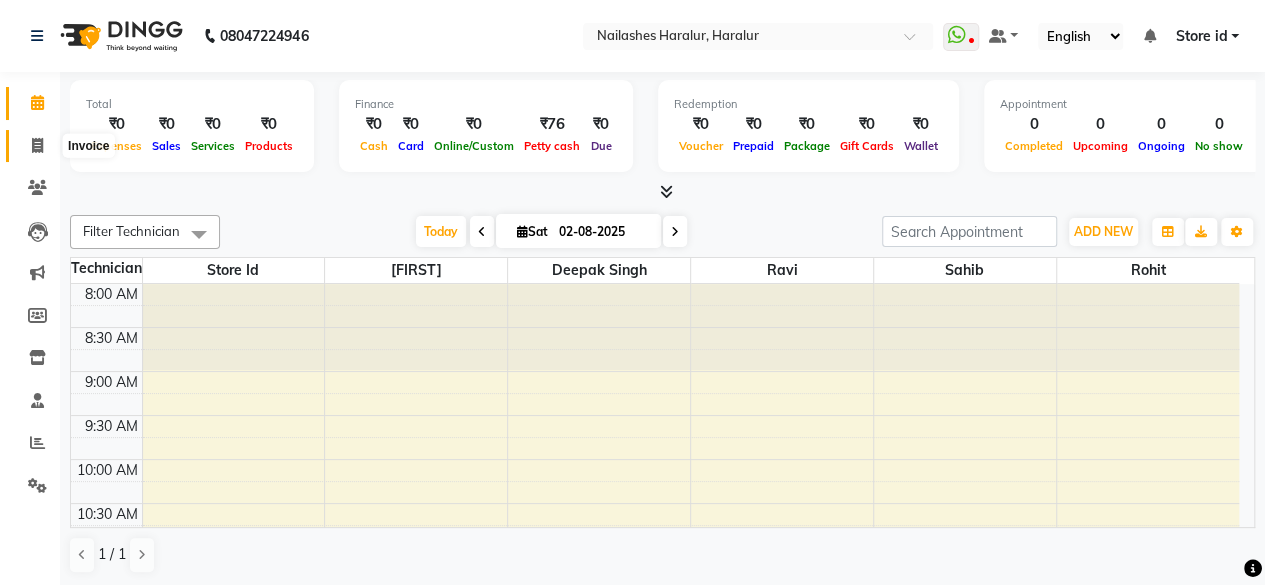 click 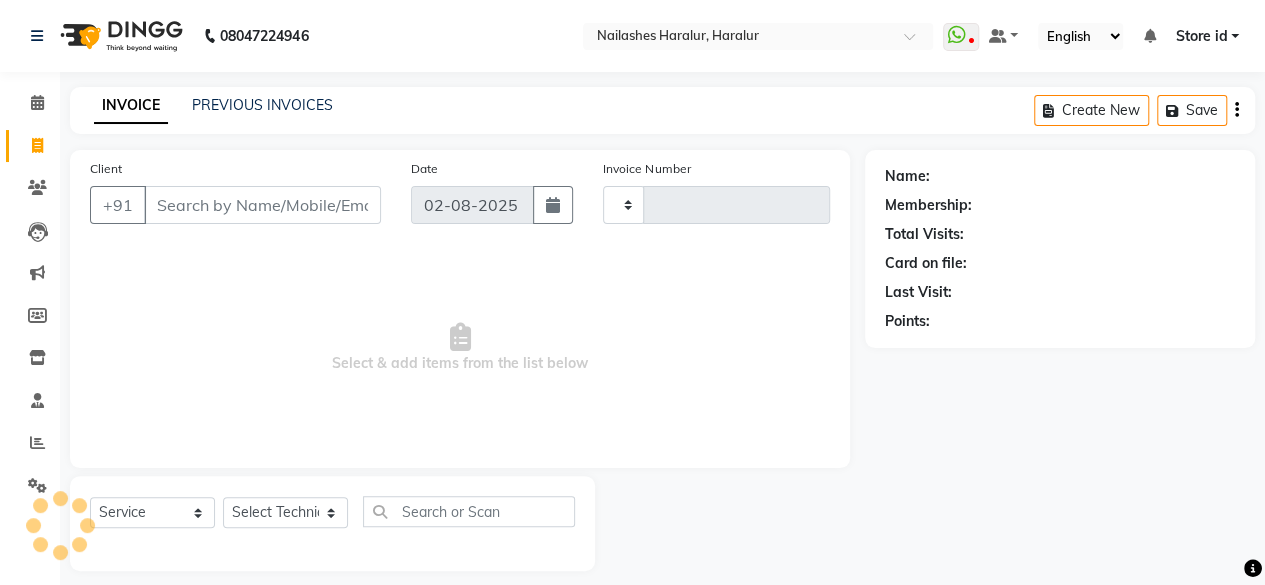 type on "0273" 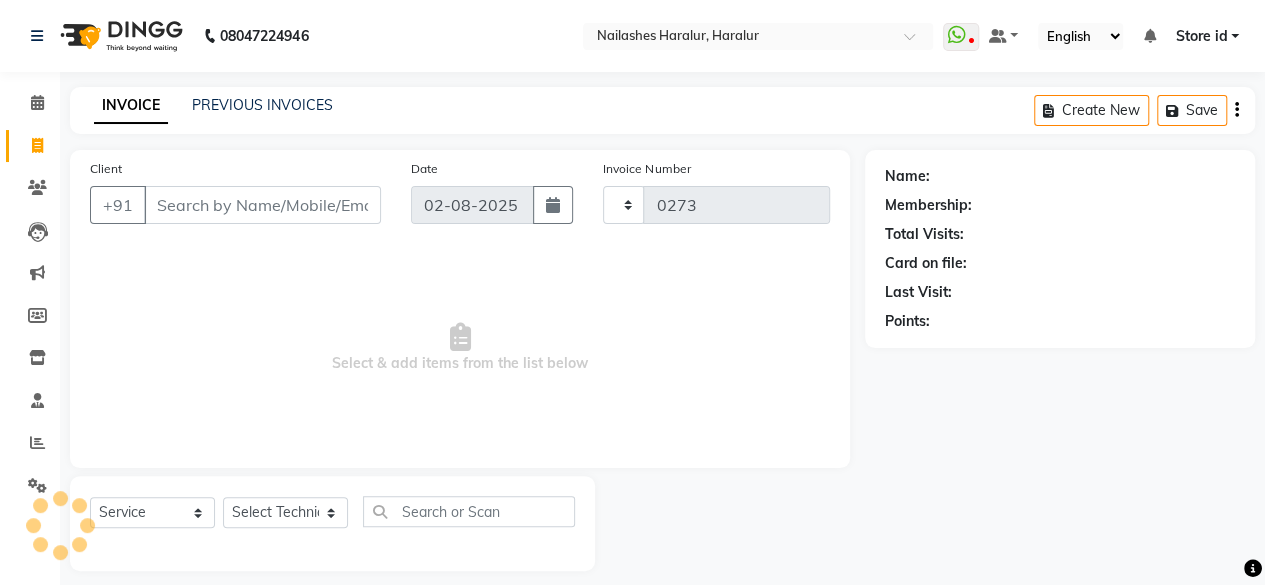 select on "8259" 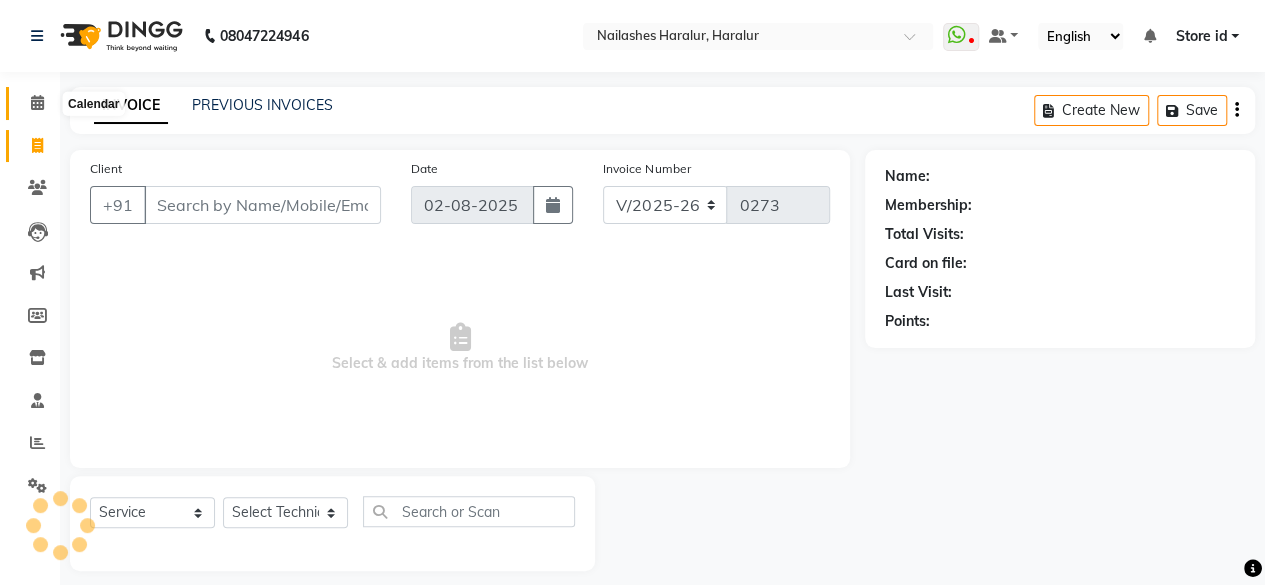 click 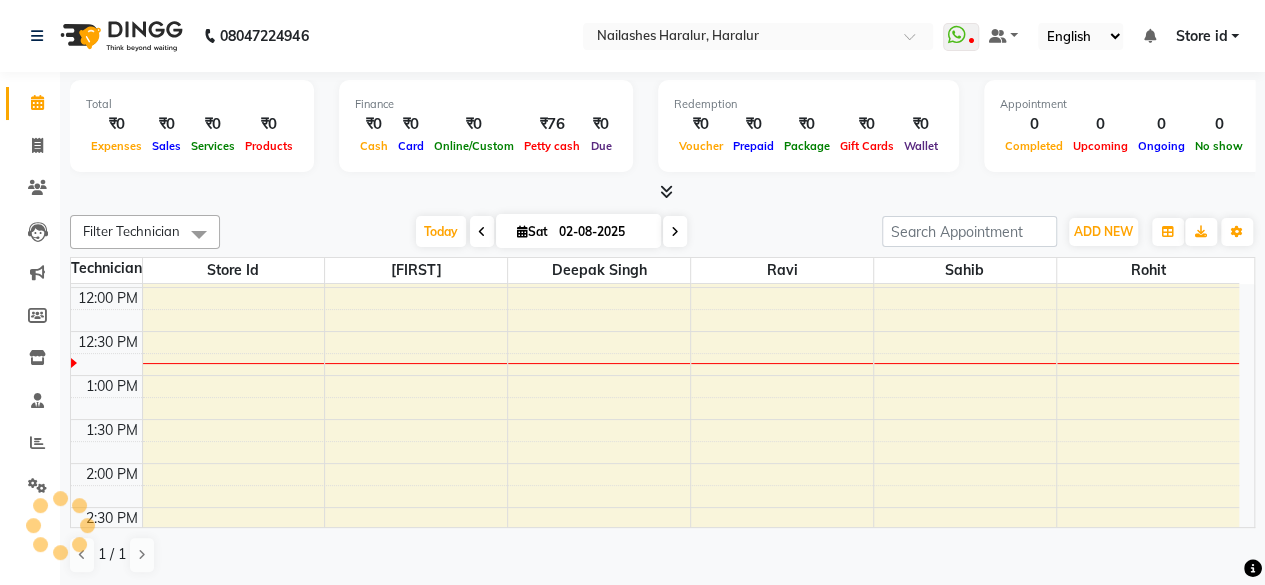 scroll, scrollTop: 0, scrollLeft: 0, axis: both 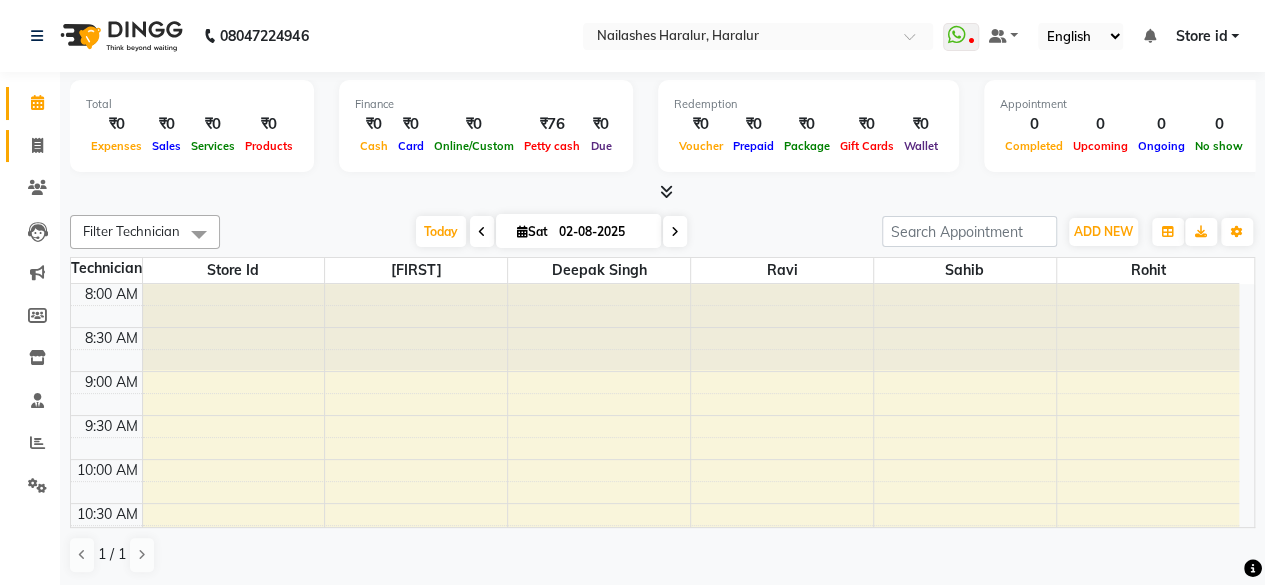 click on "Invoice" 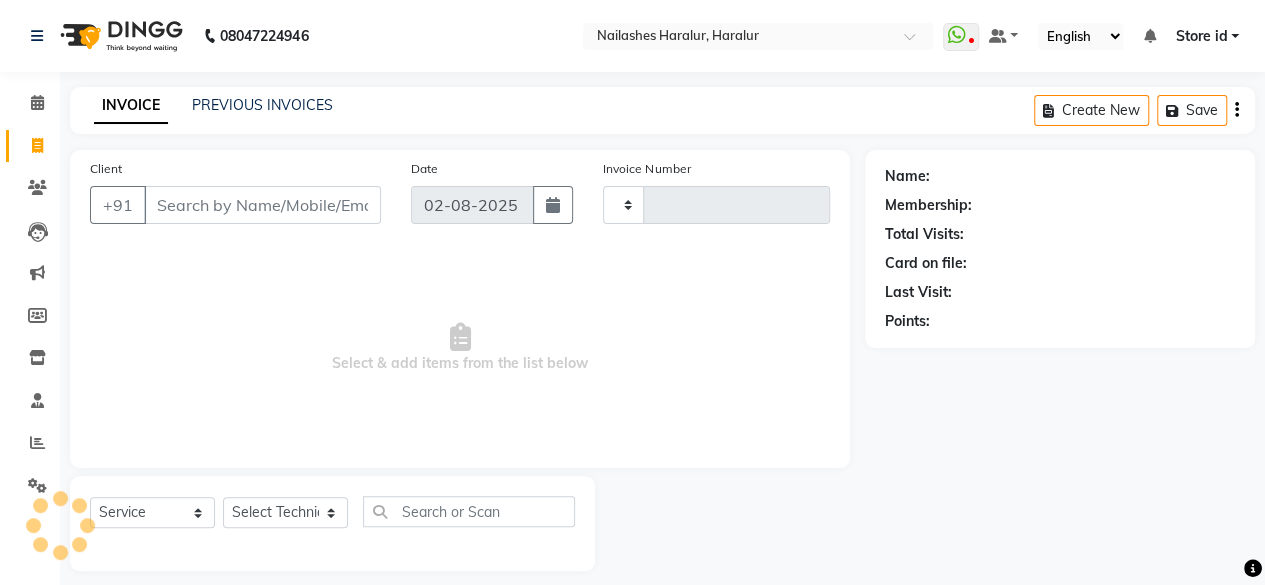 type on "0273" 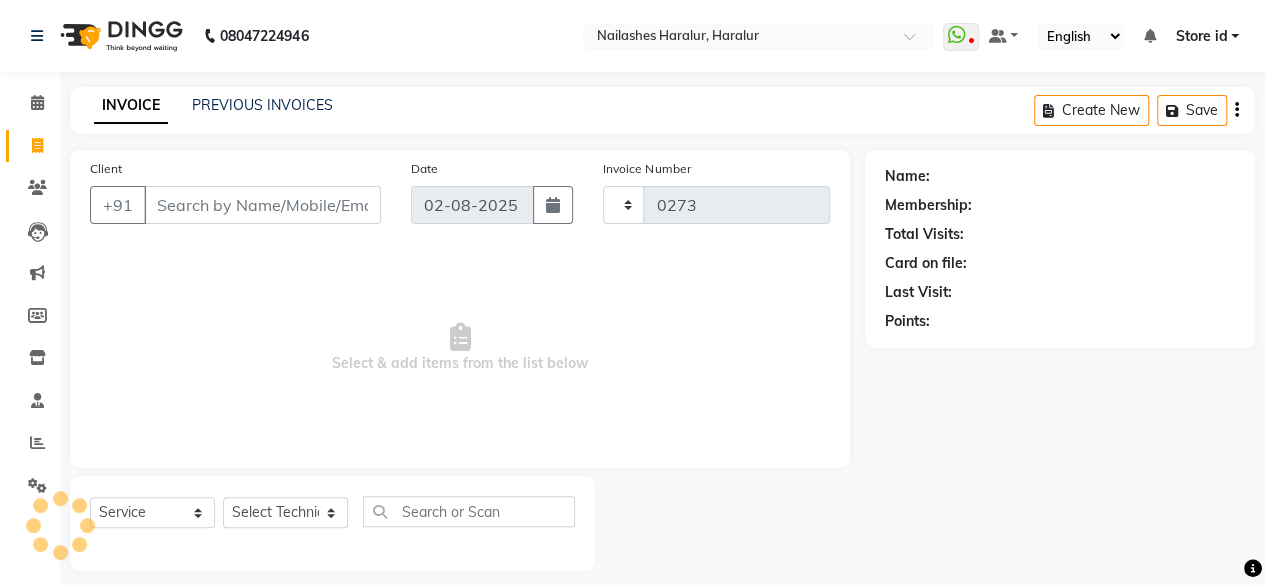 select on "8259" 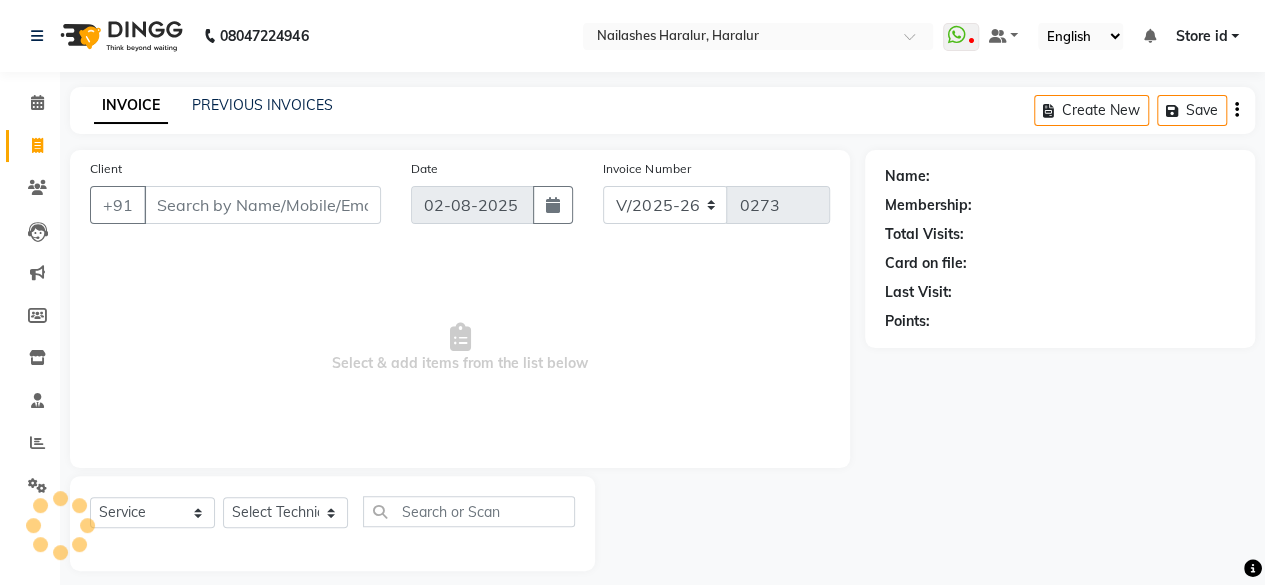 click on "Client" at bounding box center (262, 205) 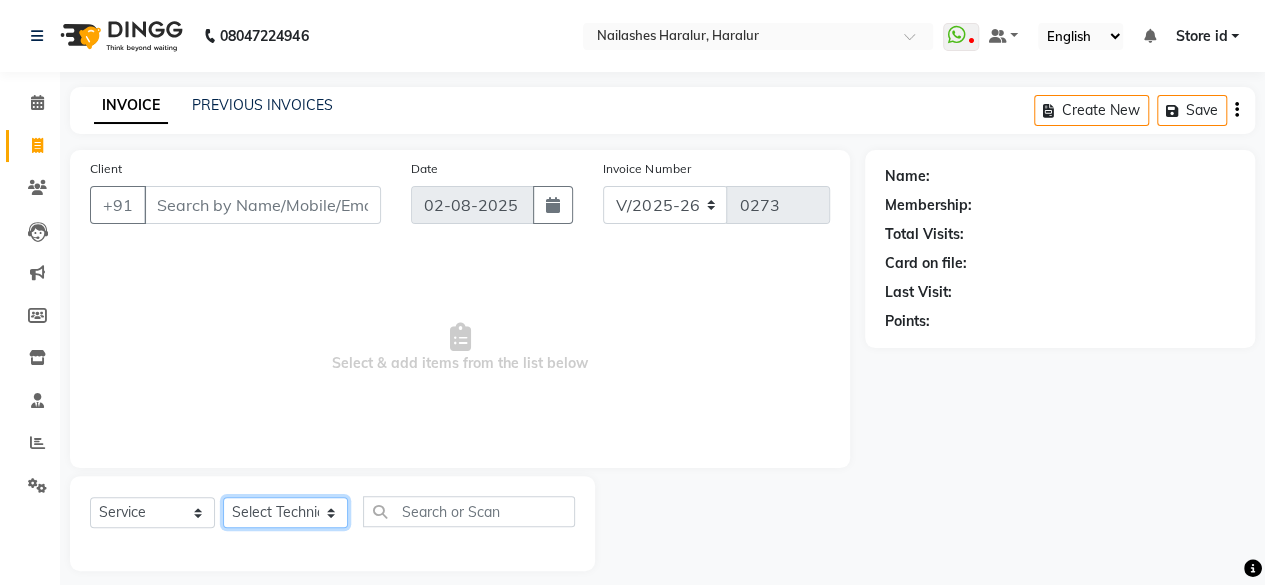 click on "Select Technician Deepak Singh Ravi Rohan rohit sahib Store id" 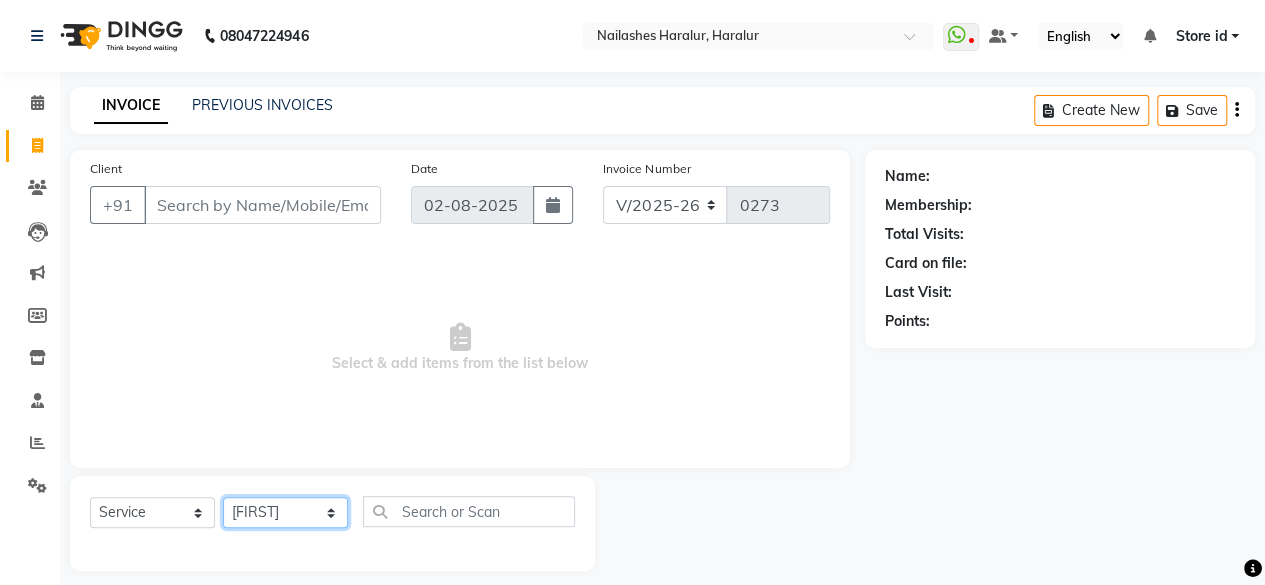 click on "Select Technician Deepak Singh Ravi Rohan rohit sahib Store id" 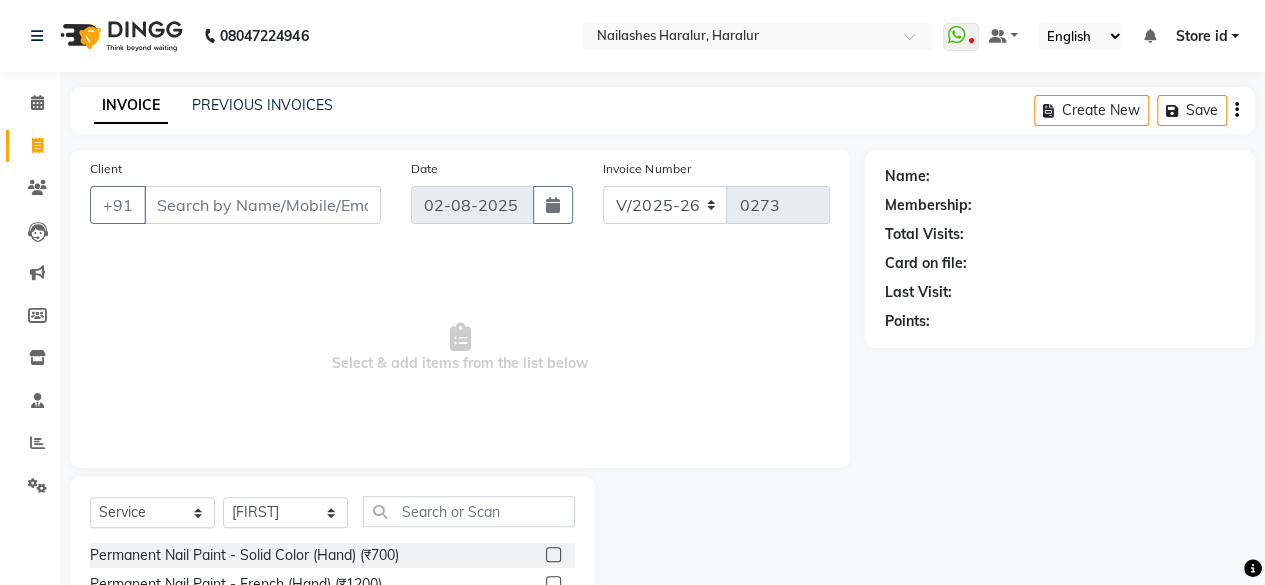 click 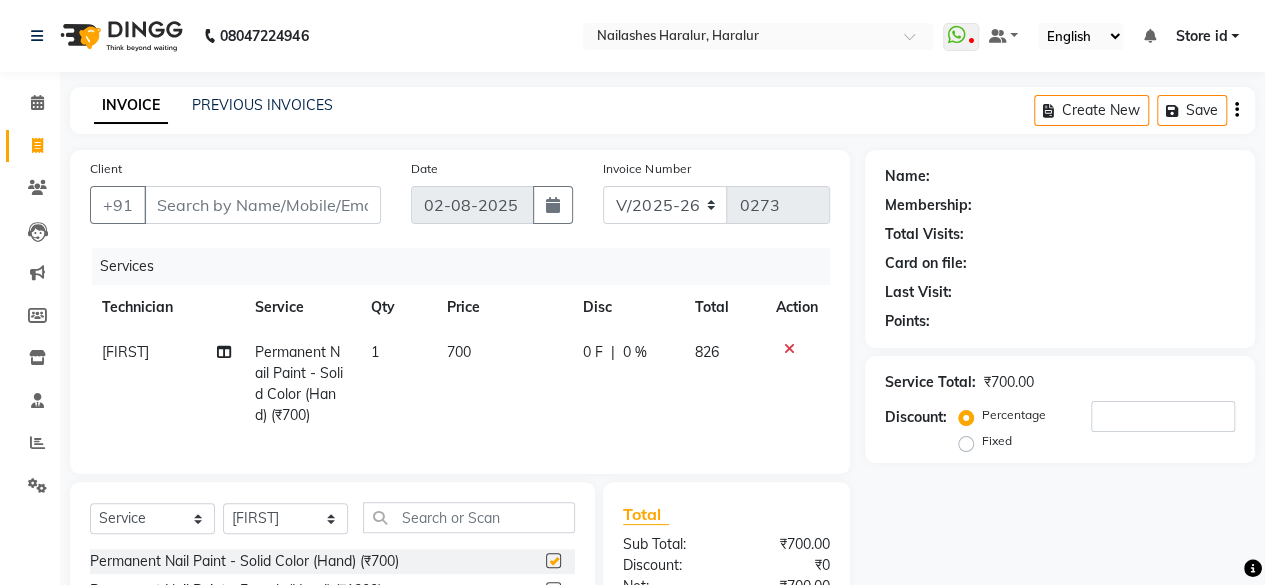 checkbox on "false" 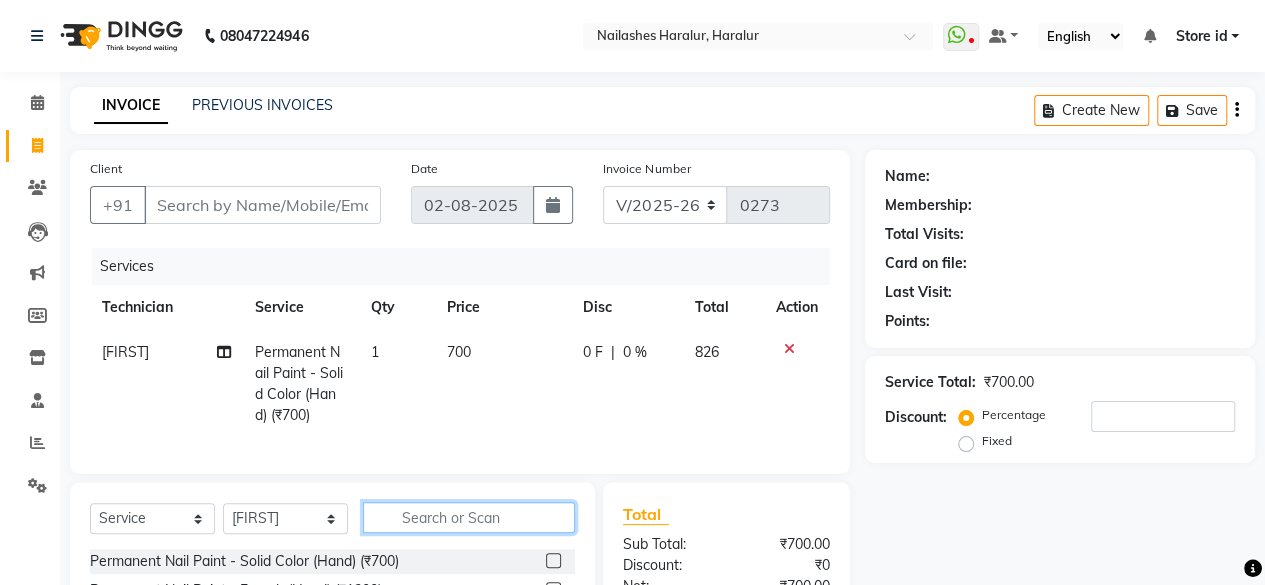 click 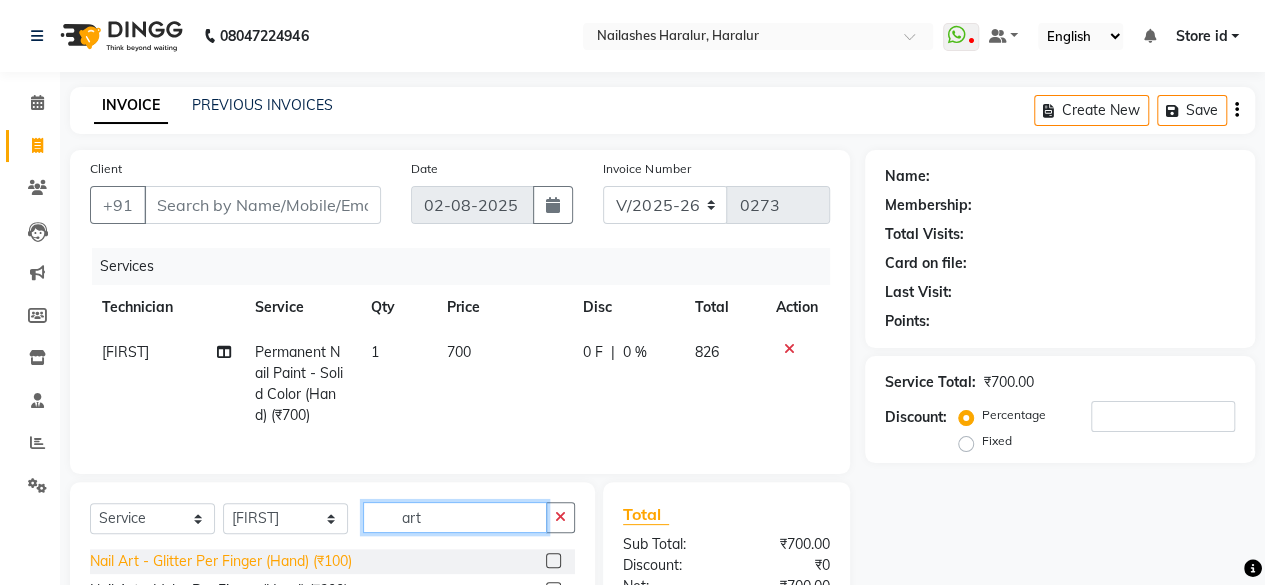 type on "art" 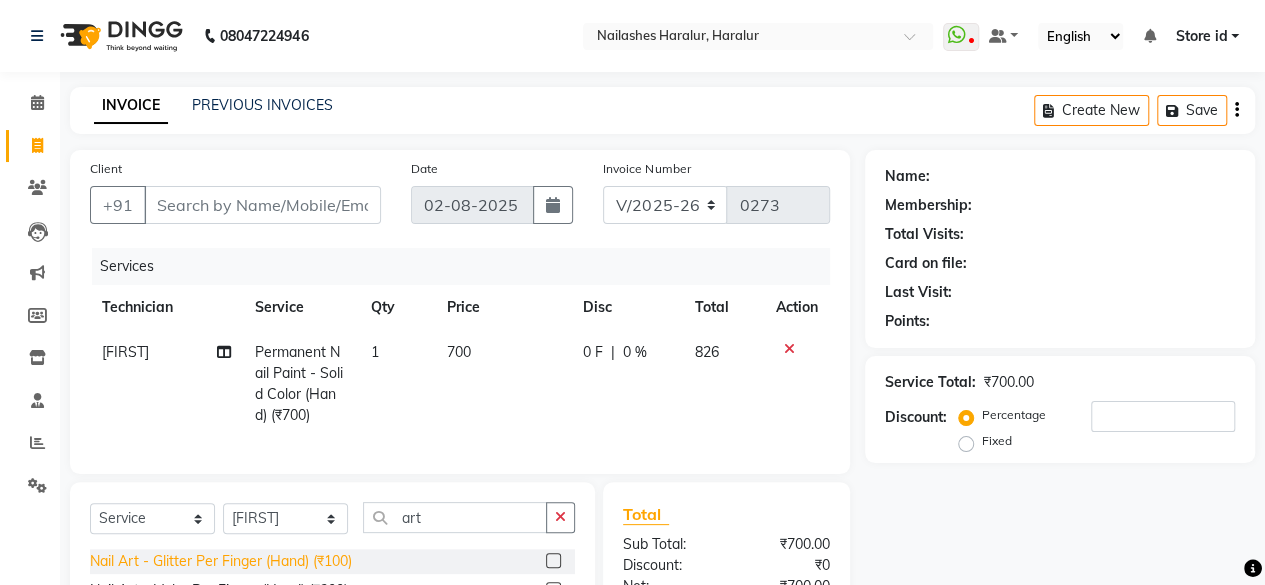 click on "Nail Art - Glitter Per Finger (Hand) (₹100)" 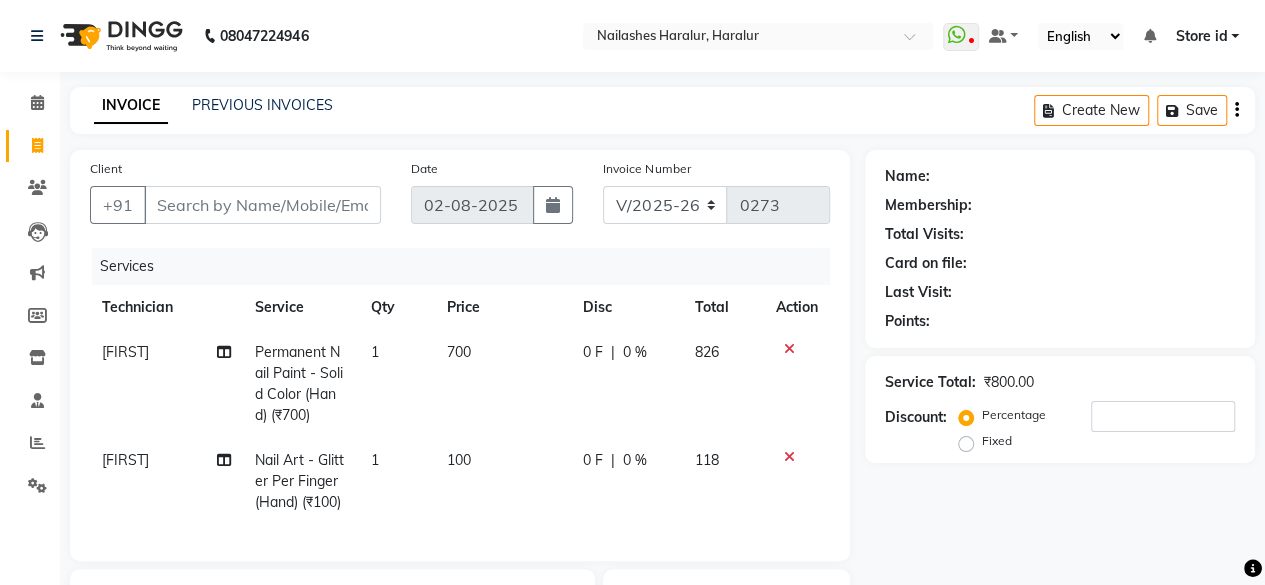 checkbox on "false" 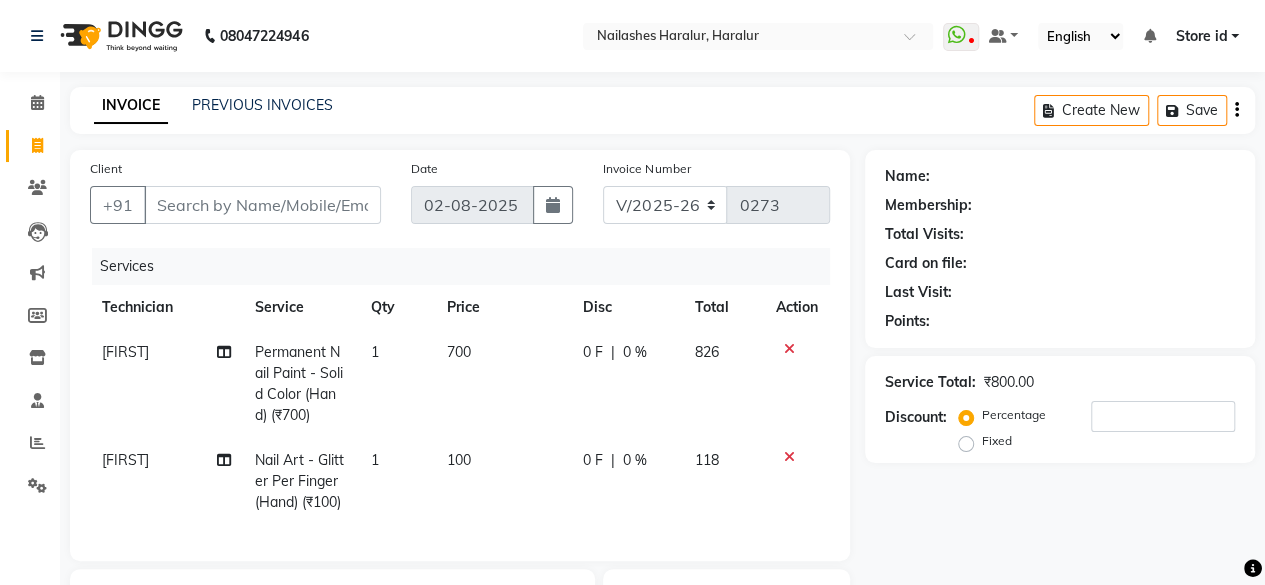 click on "1" 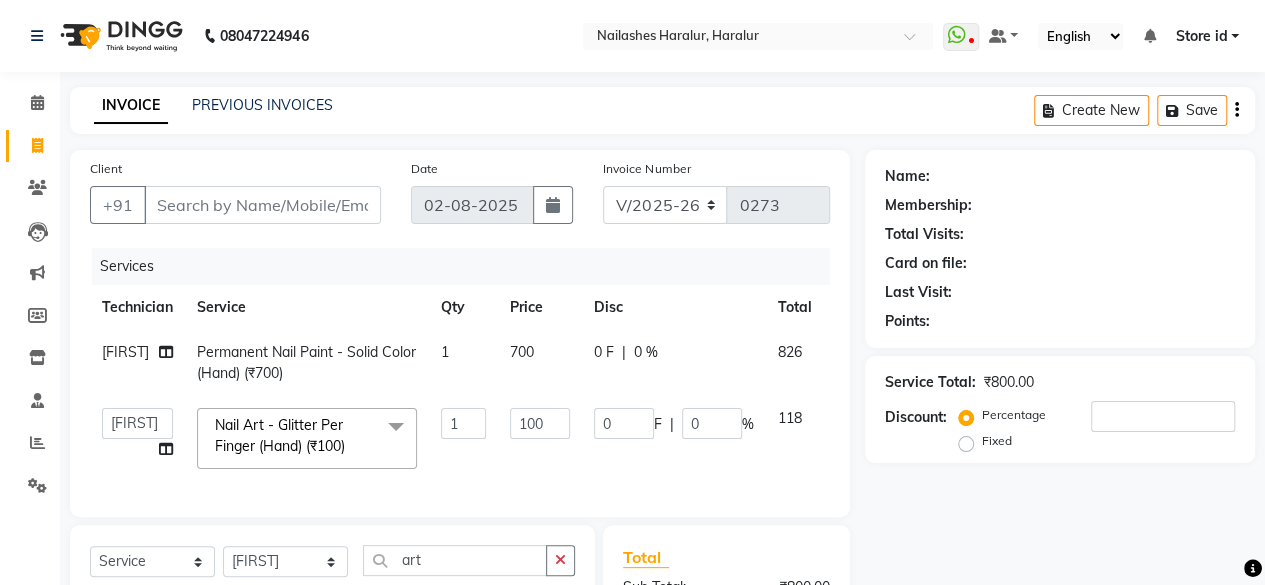click on "Nail Art - Glitter Per Finger (Hand) (₹100)  x" 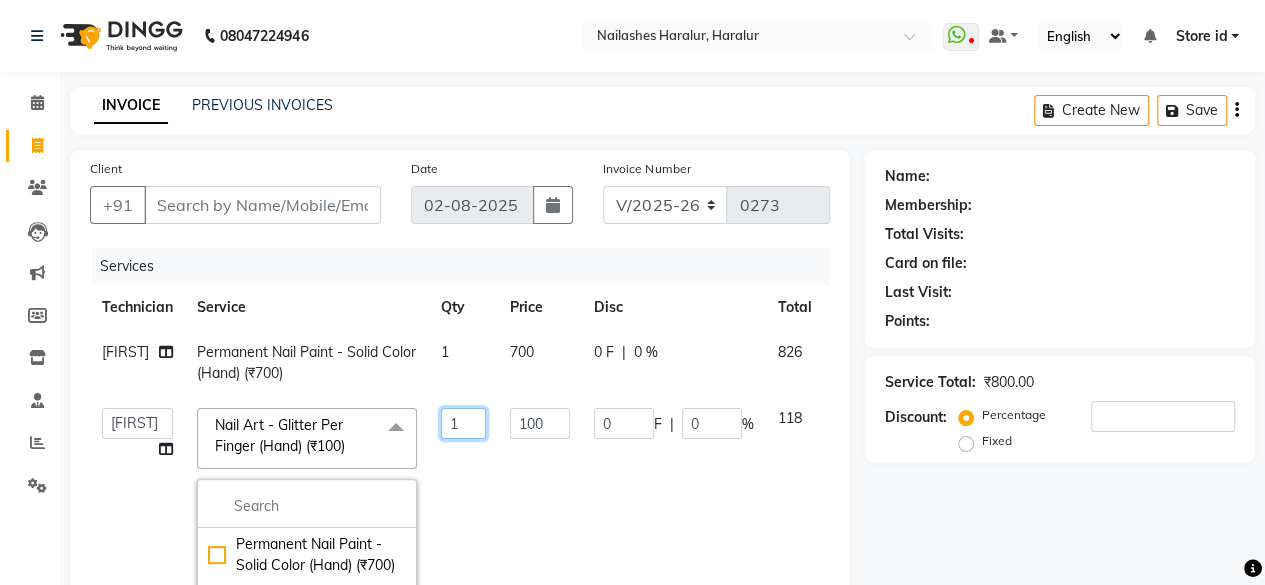 click on "1" 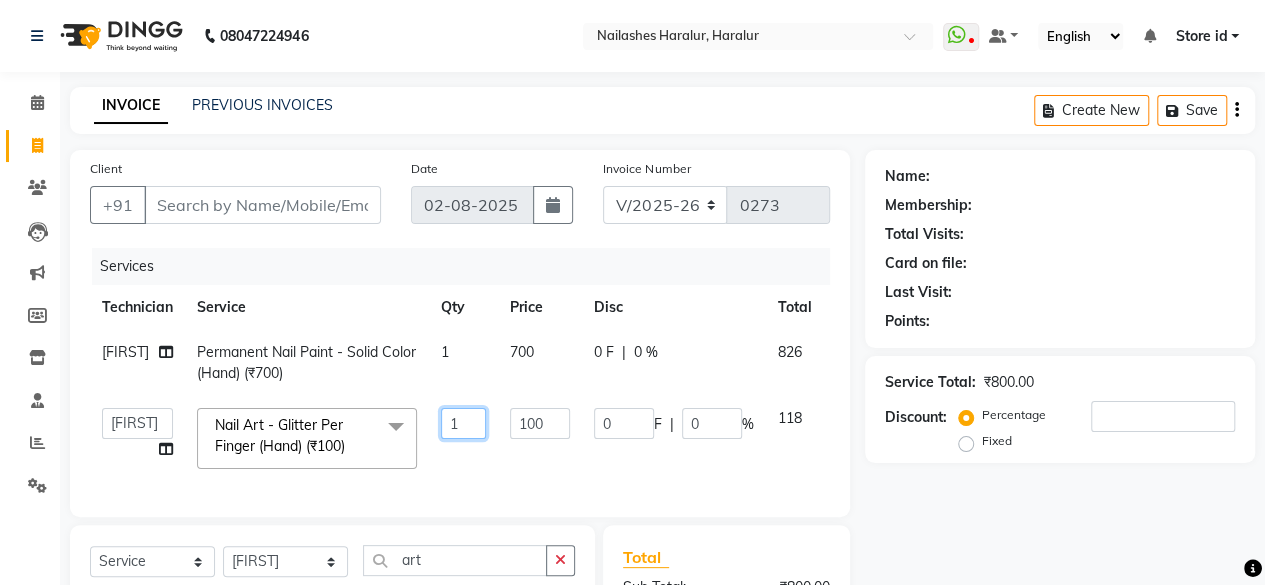 type on "10" 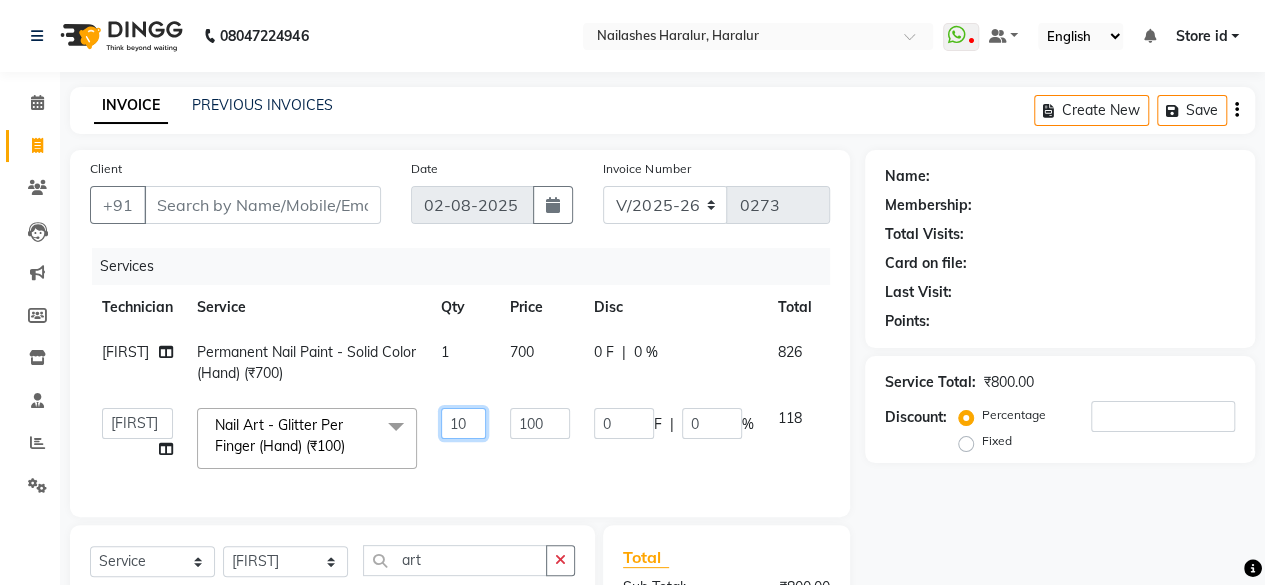 scroll, scrollTop: 278, scrollLeft: 0, axis: vertical 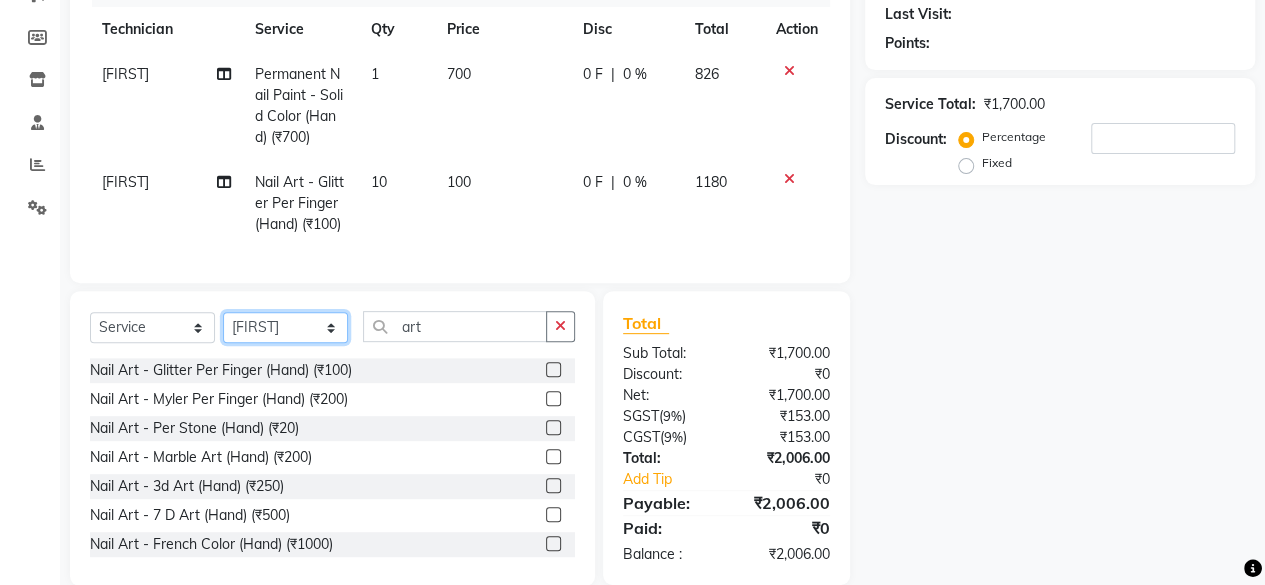 drag, startPoint x: 251, startPoint y: 291, endPoint x: 264, endPoint y: 488, distance: 197.42847 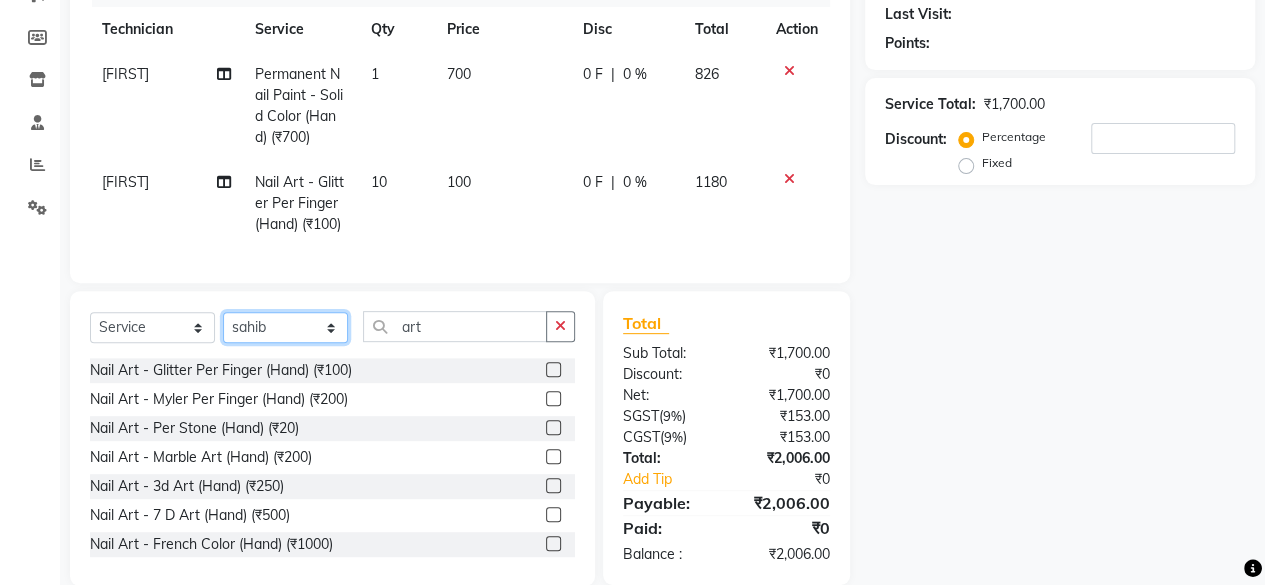 click on "Select Technician Deepak Singh Ravi Rohan rohit sahib Store id" 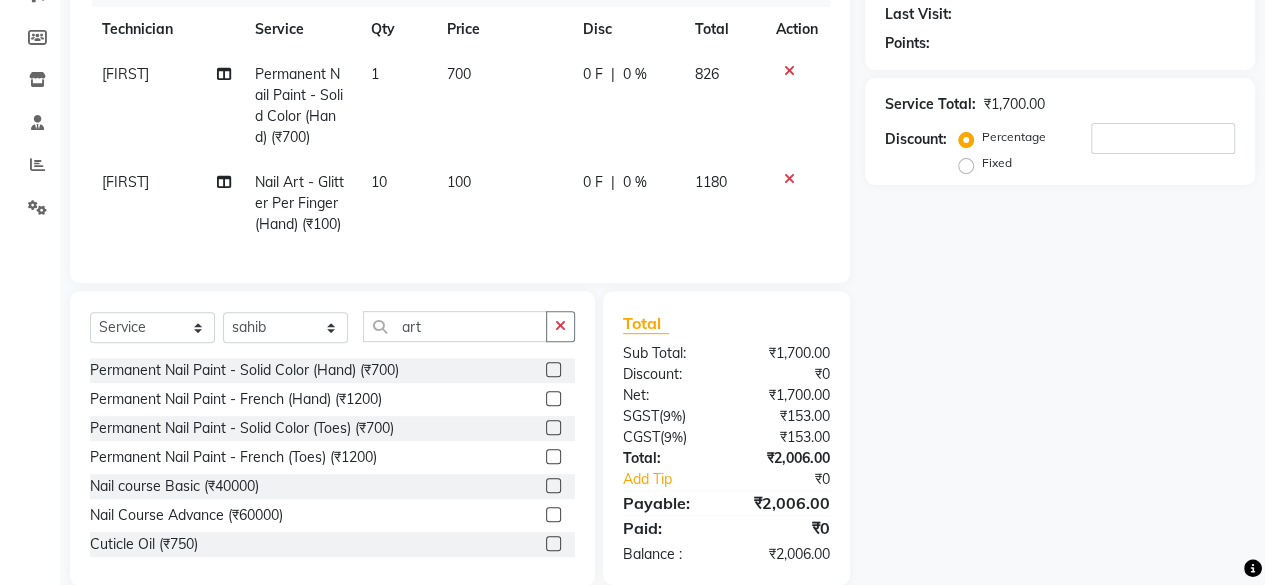 click 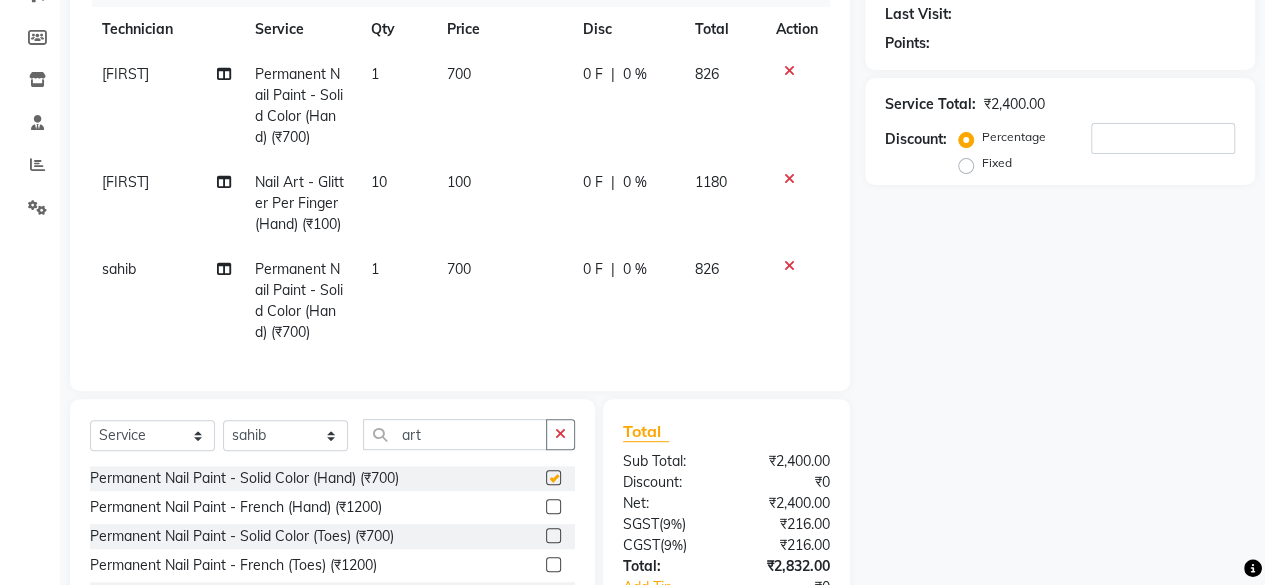 checkbox on "false" 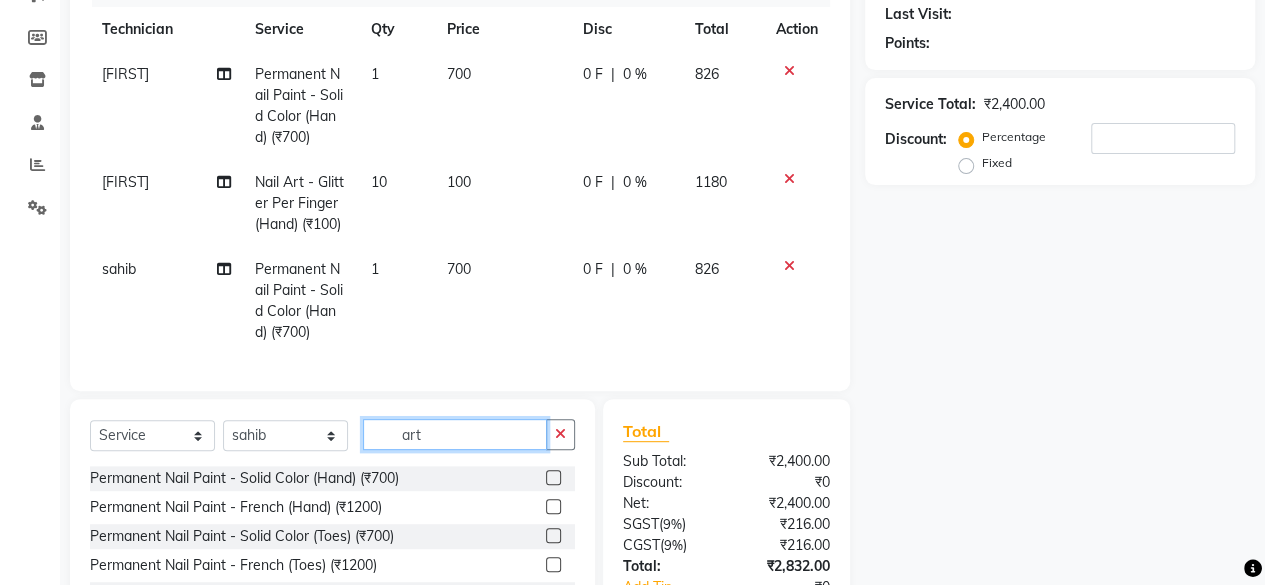 click on "art" 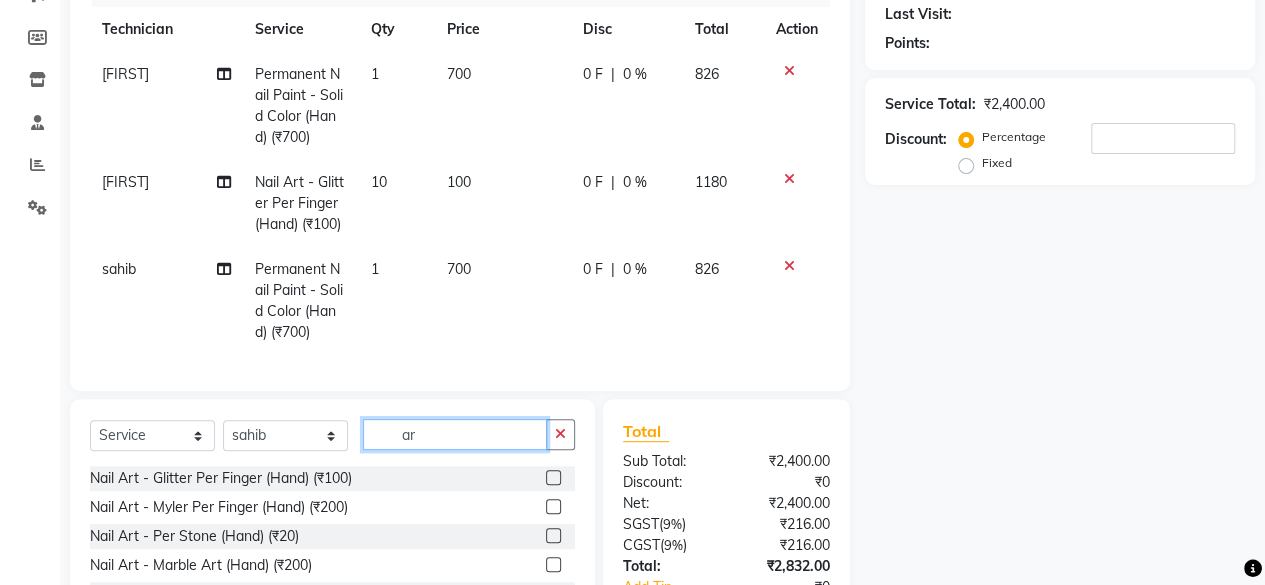 type on "a" 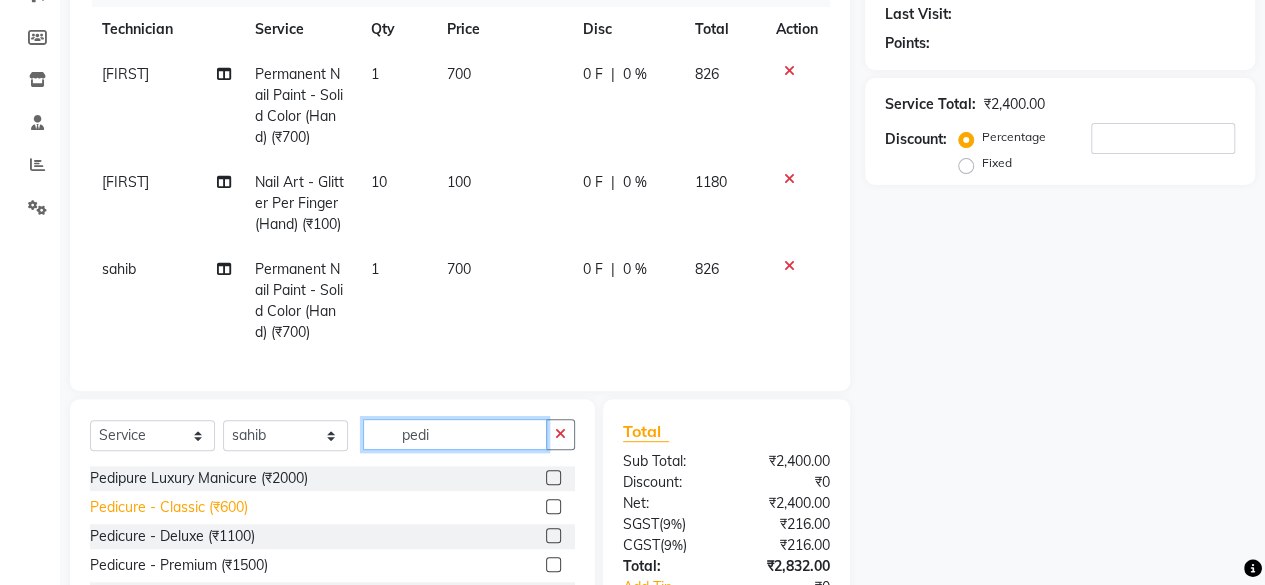 type on "pedi" 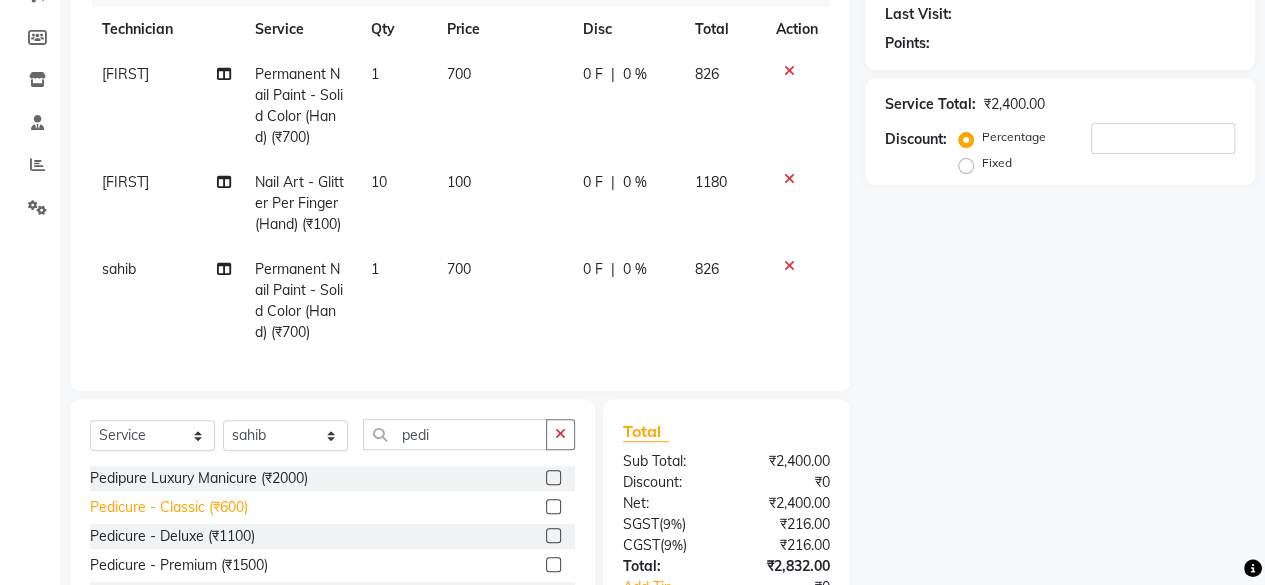 click on "Pedicure - Classic (₹600)" 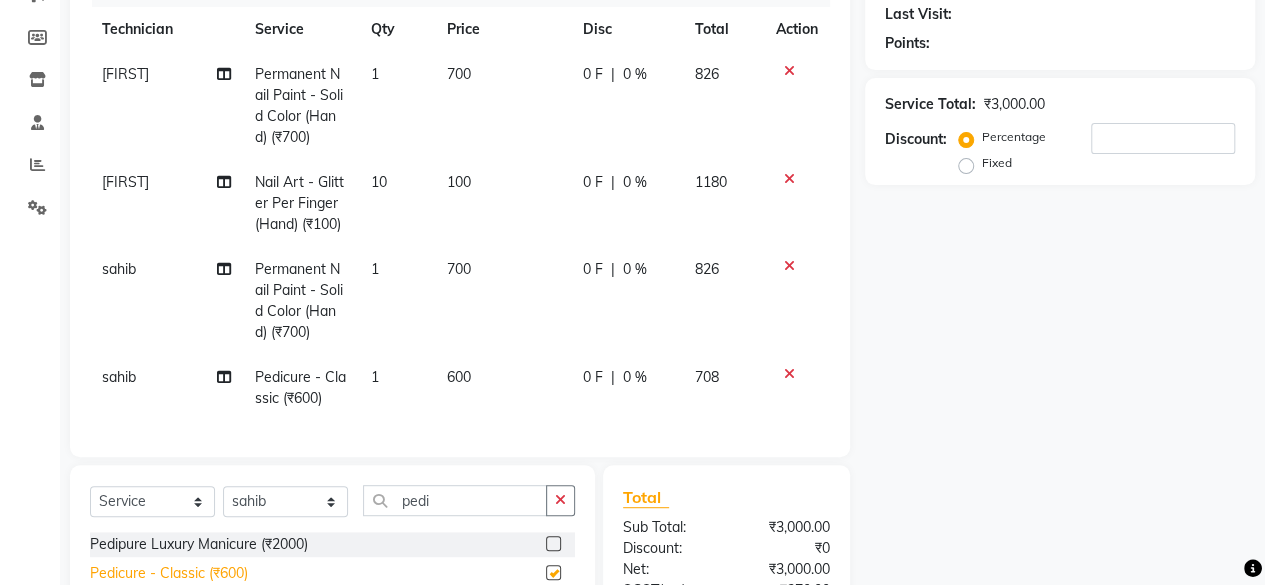 checkbox on "false" 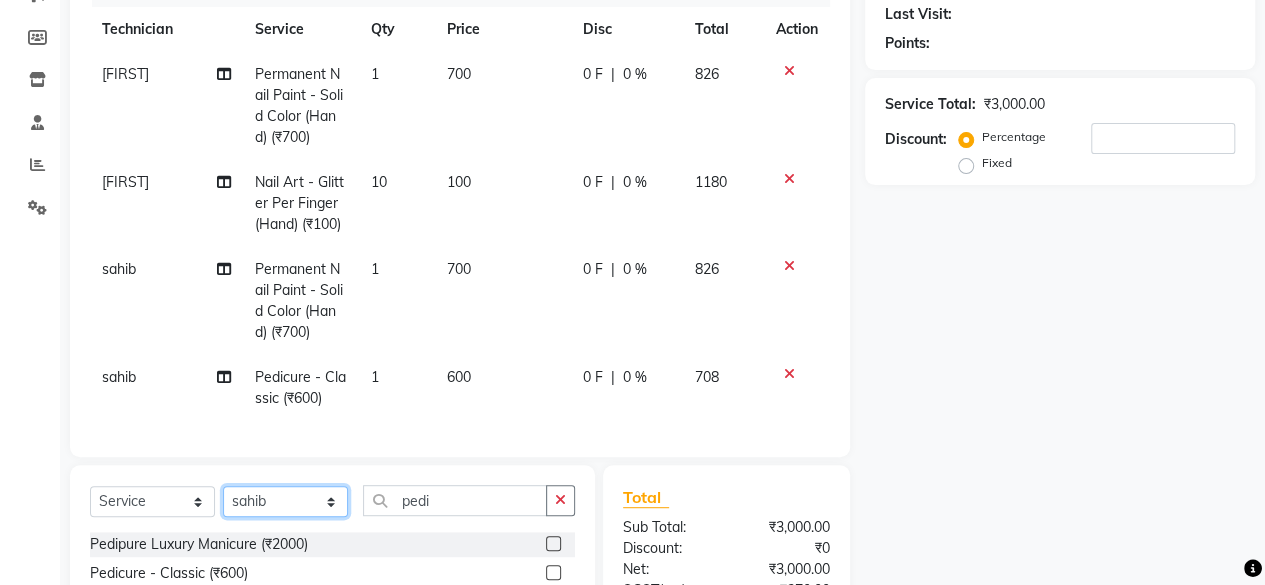 click on "Select Technician Deepak Singh Ravi Rohan rohit sahib Store id" 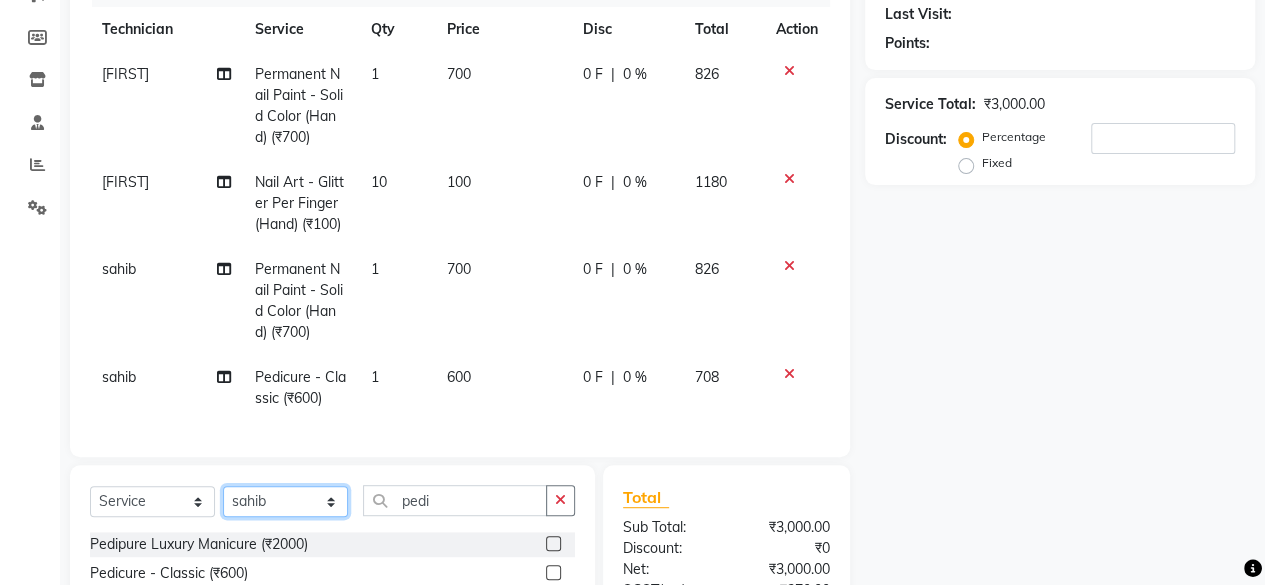 select on "[PHONE]" 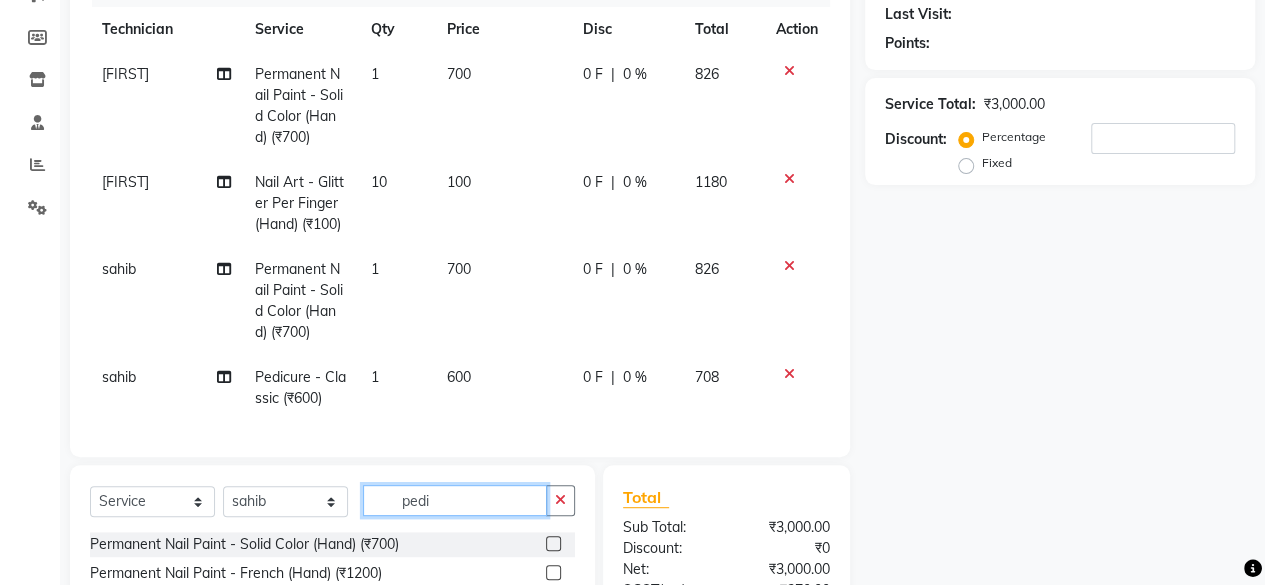 click on "pedi" 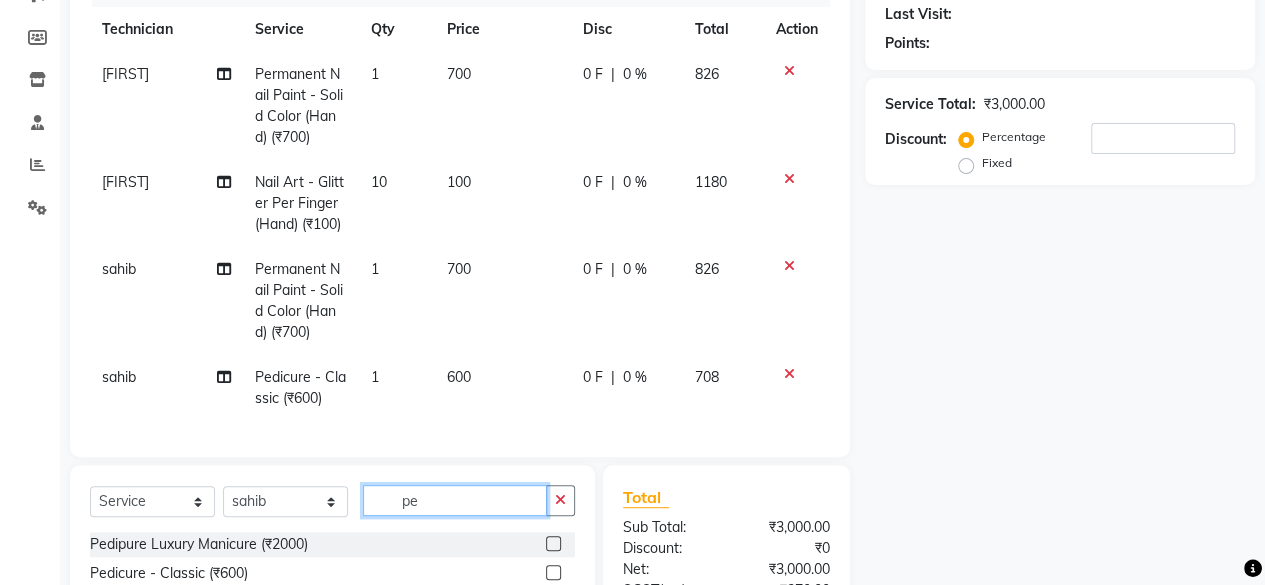 type on "p" 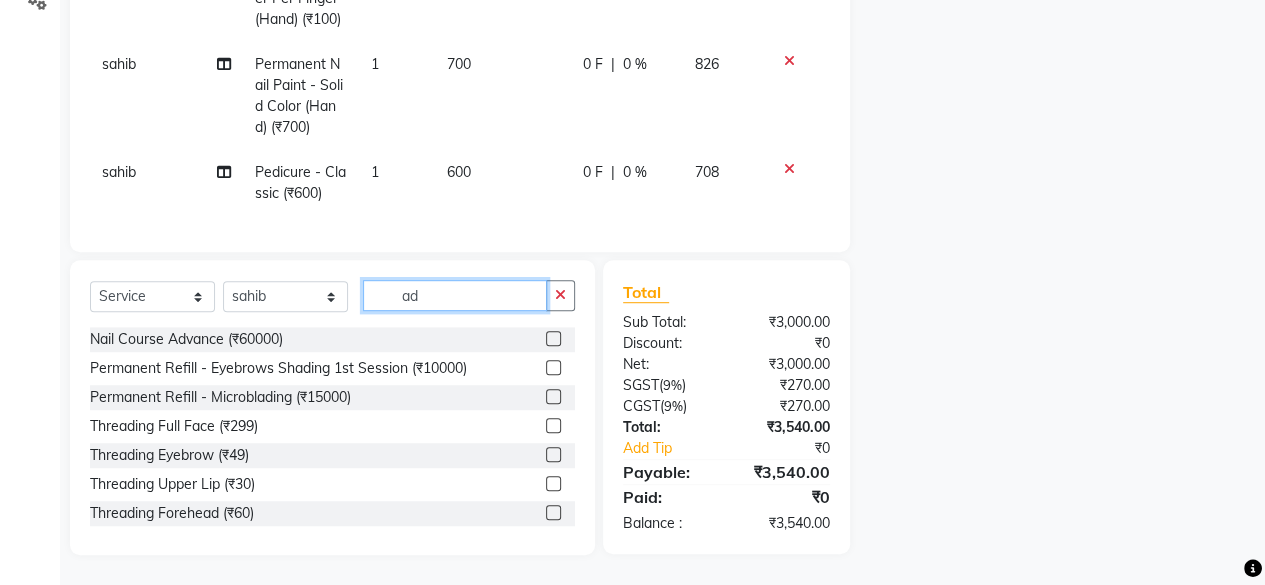 scroll, scrollTop: 497, scrollLeft: 0, axis: vertical 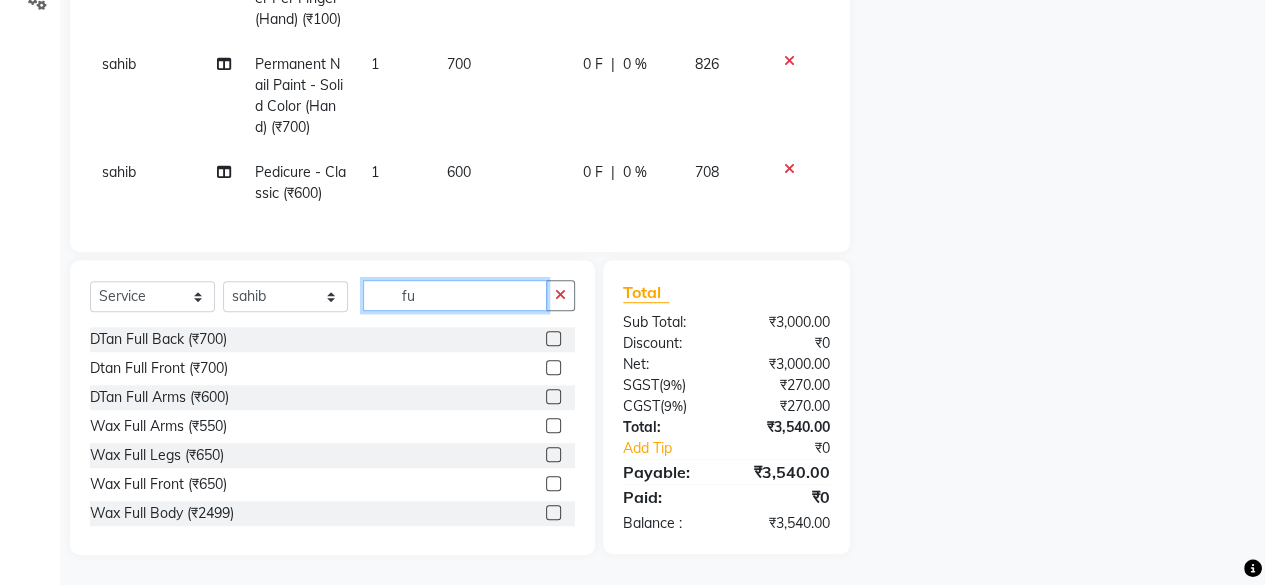 type on "f" 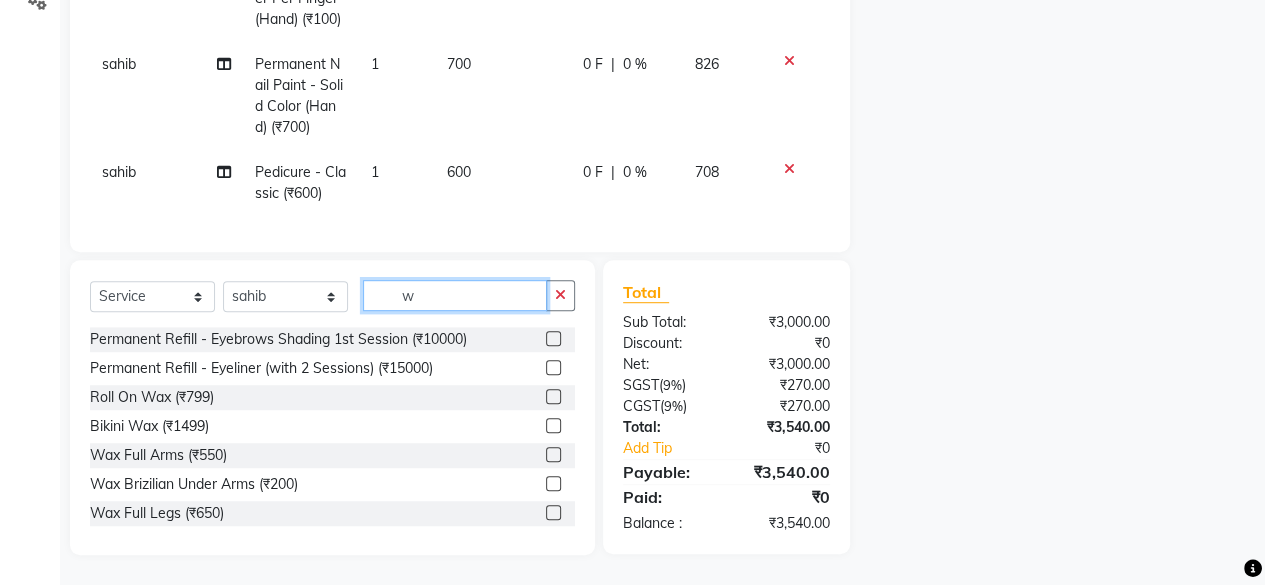 scroll, scrollTop: 497, scrollLeft: 0, axis: vertical 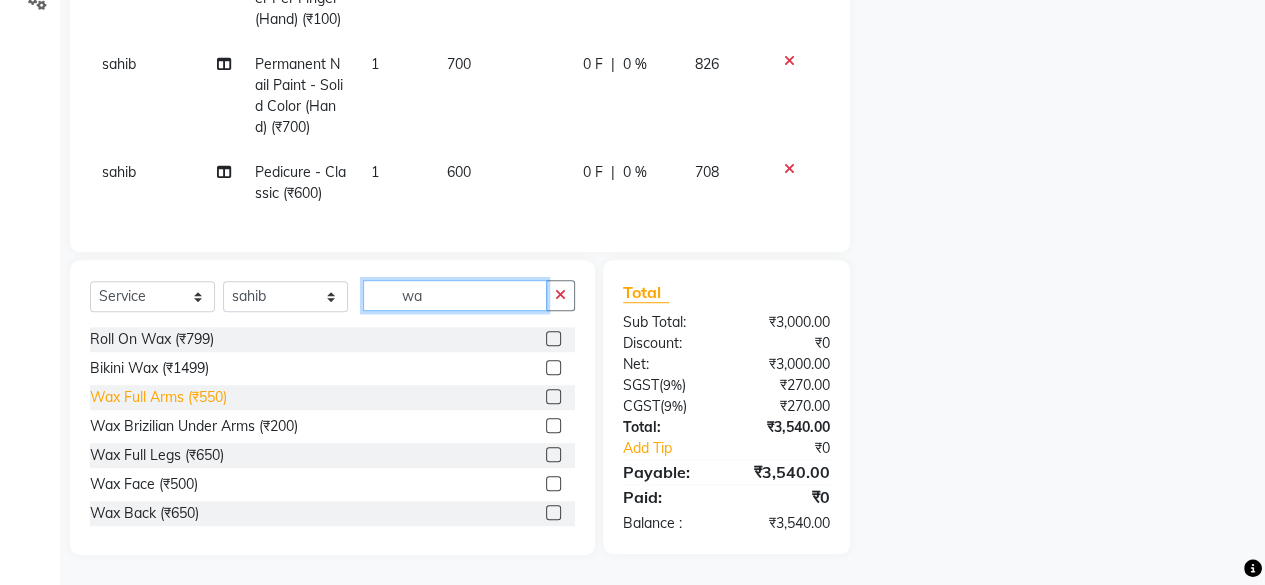 type on "wa" 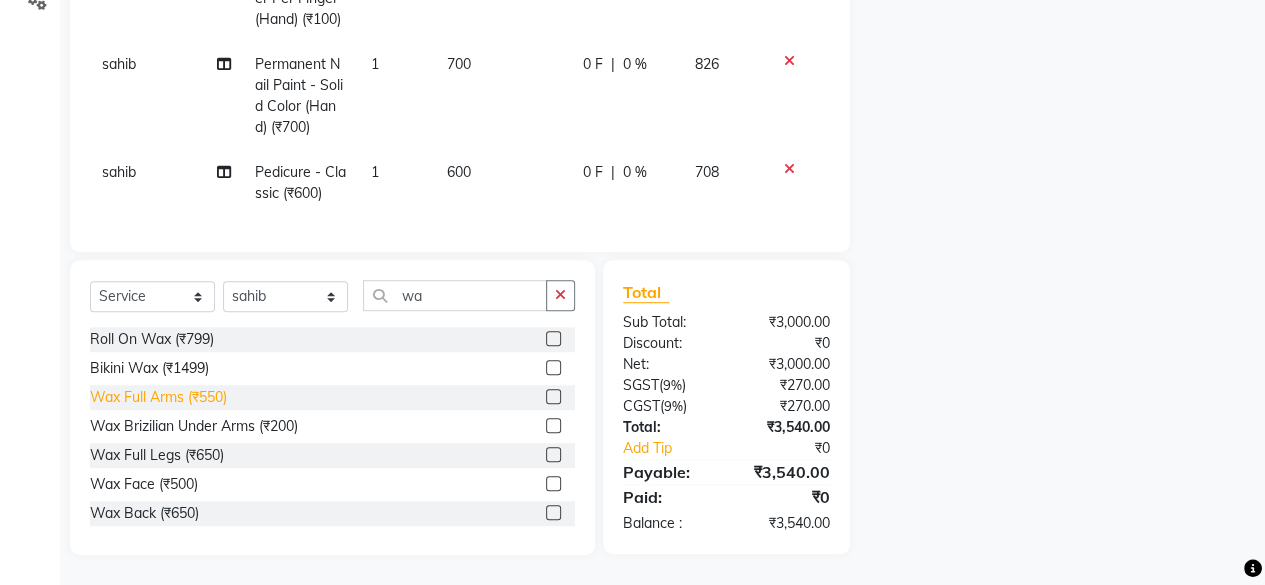 click on "Wax Full Arms (₹550)" 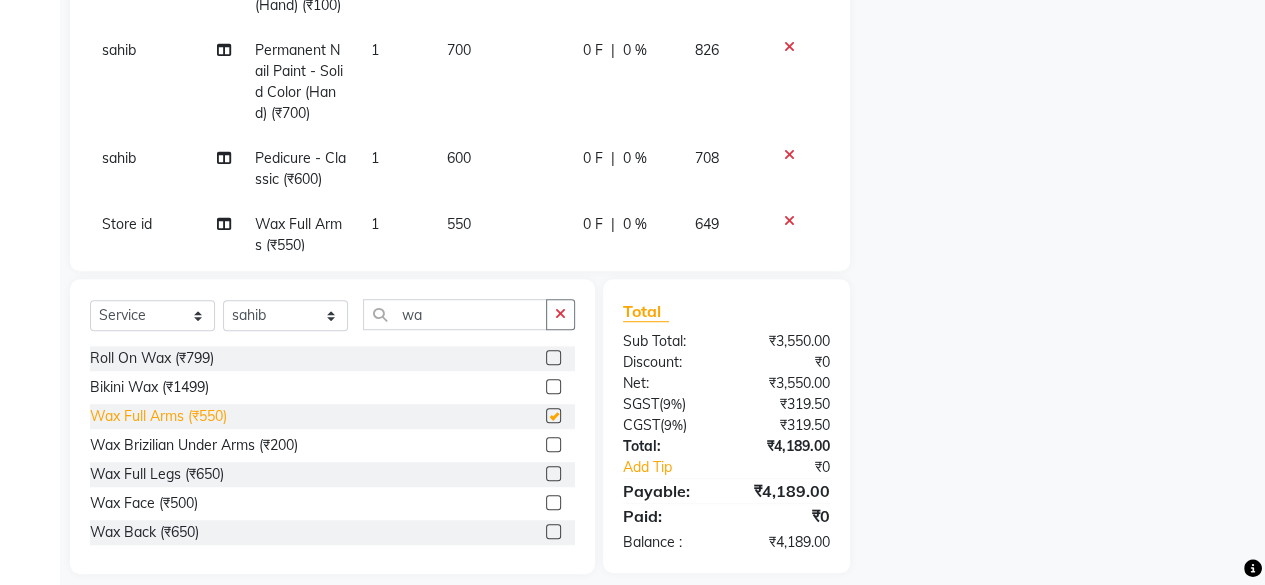 checkbox on "false" 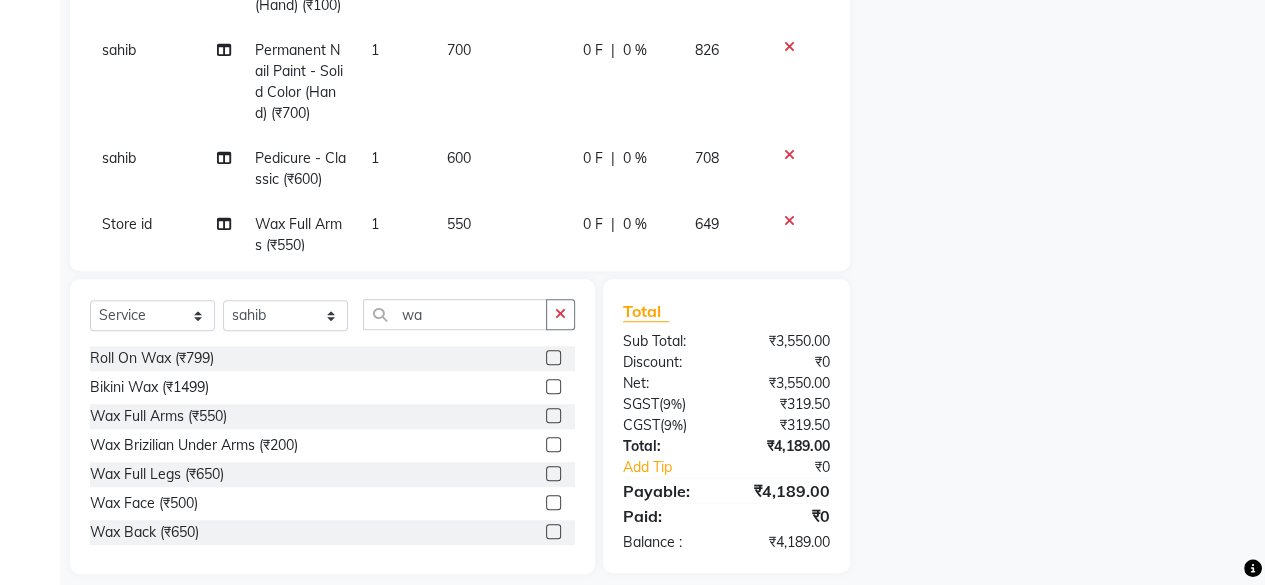 click on "600" 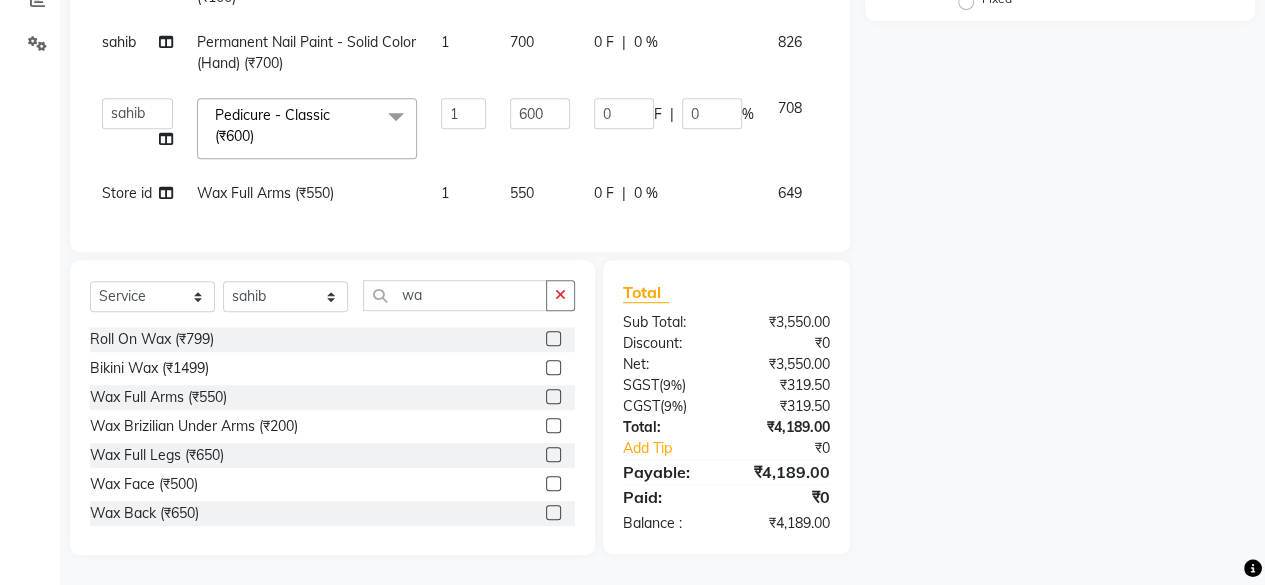 scroll, scrollTop: 455, scrollLeft: 0, axis: vertical 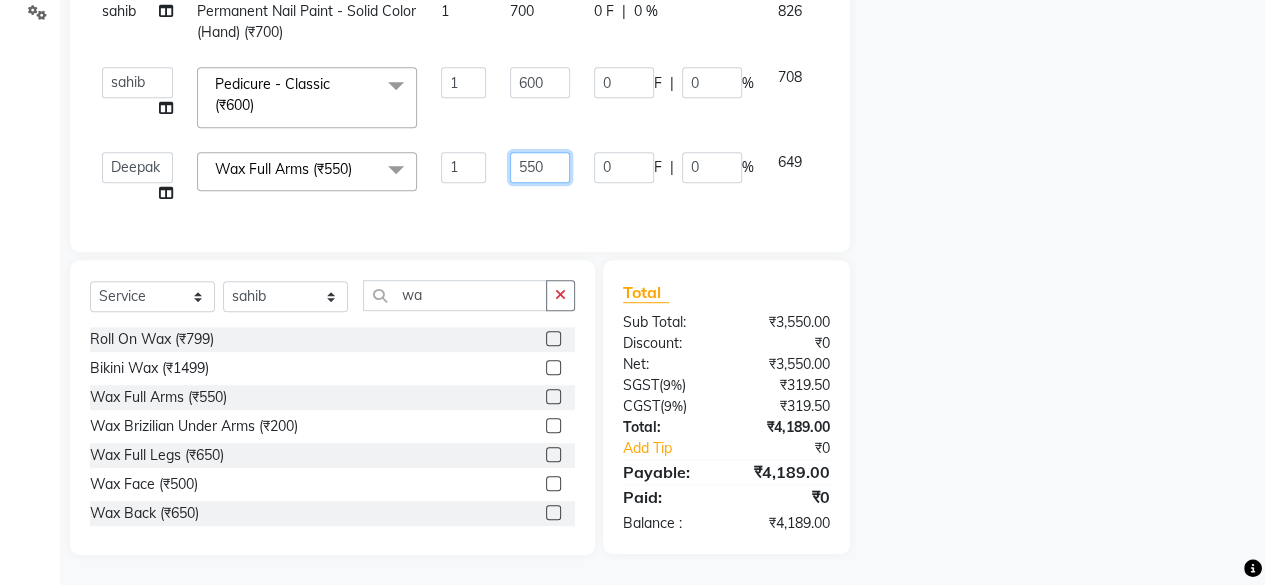 click on "550" 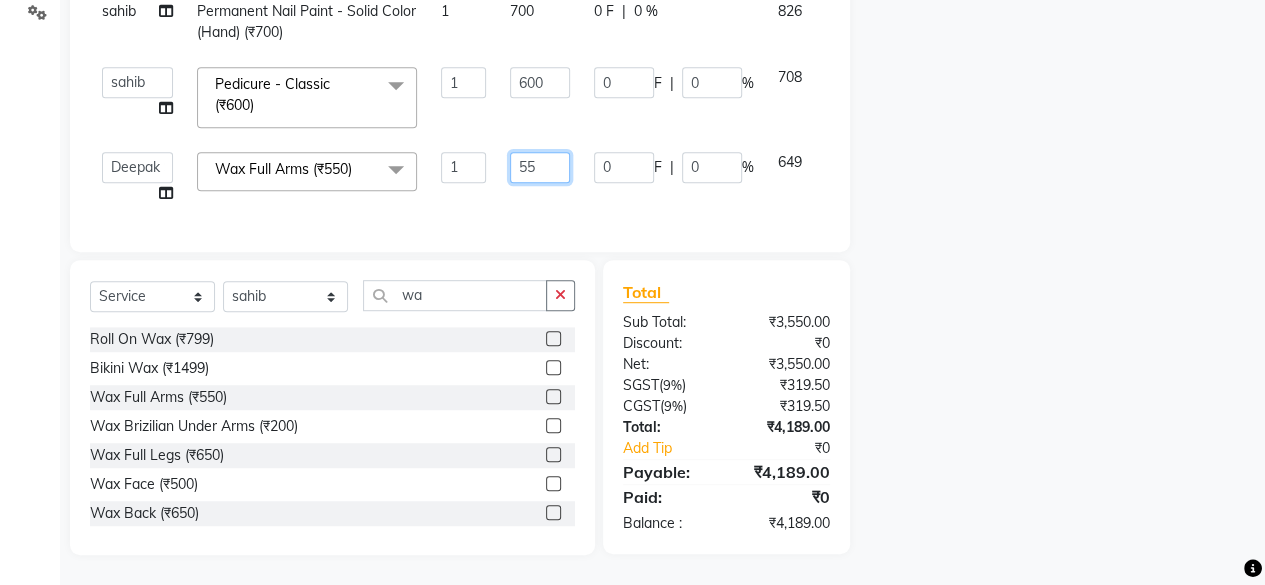 type on "5" 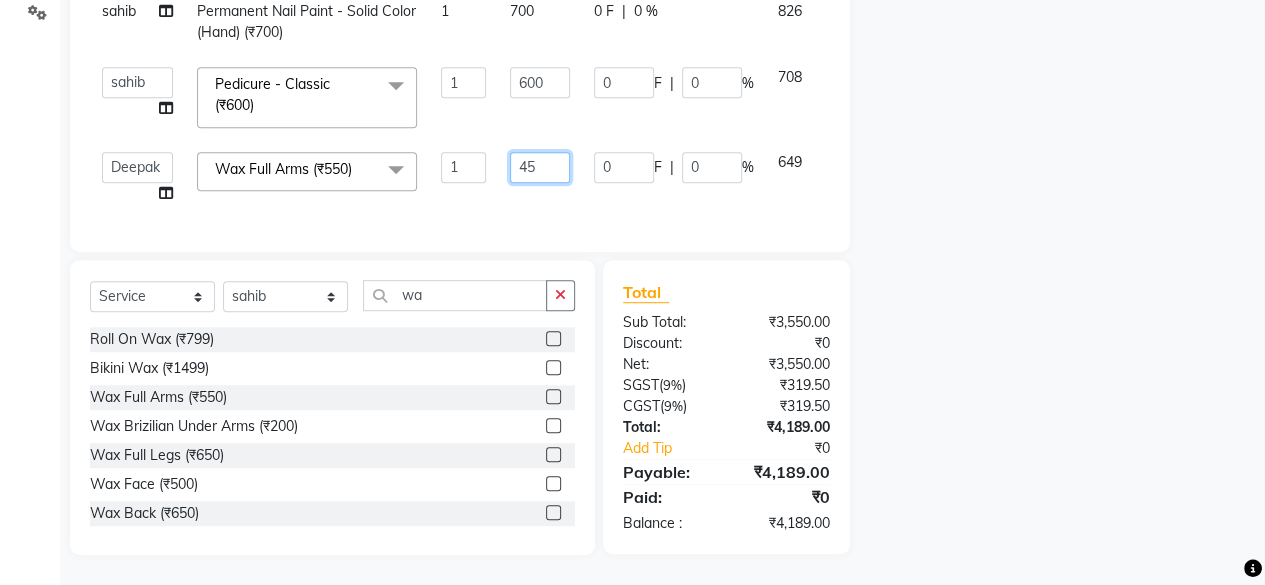 type on "450" 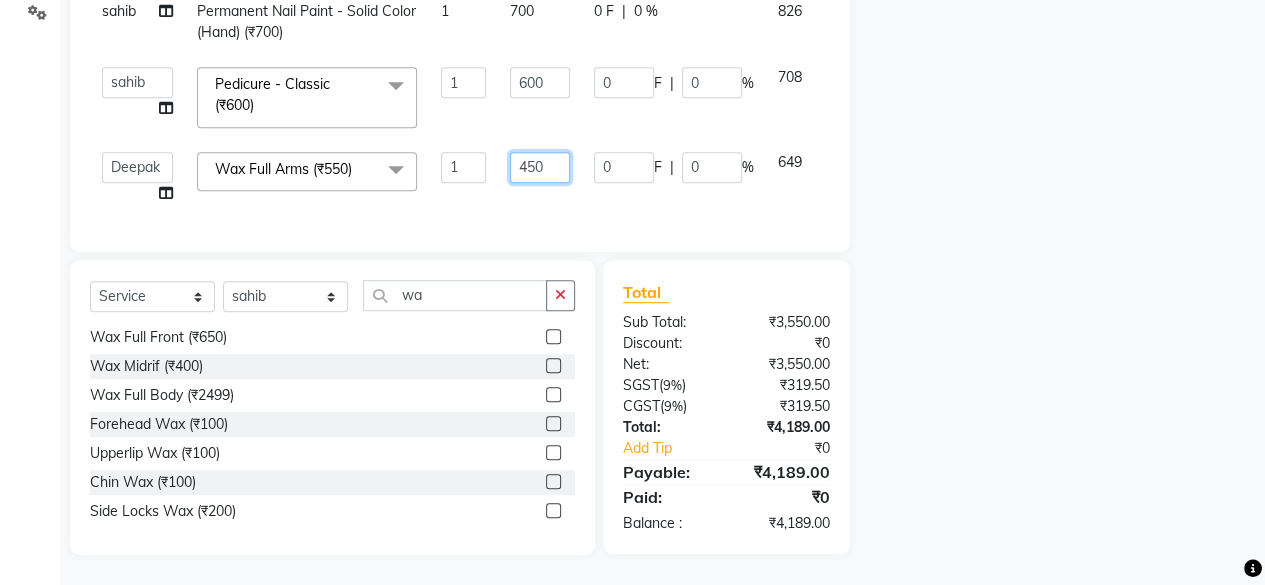 scroll, scrollTop: 0, scrollLeft: 0, axis: both 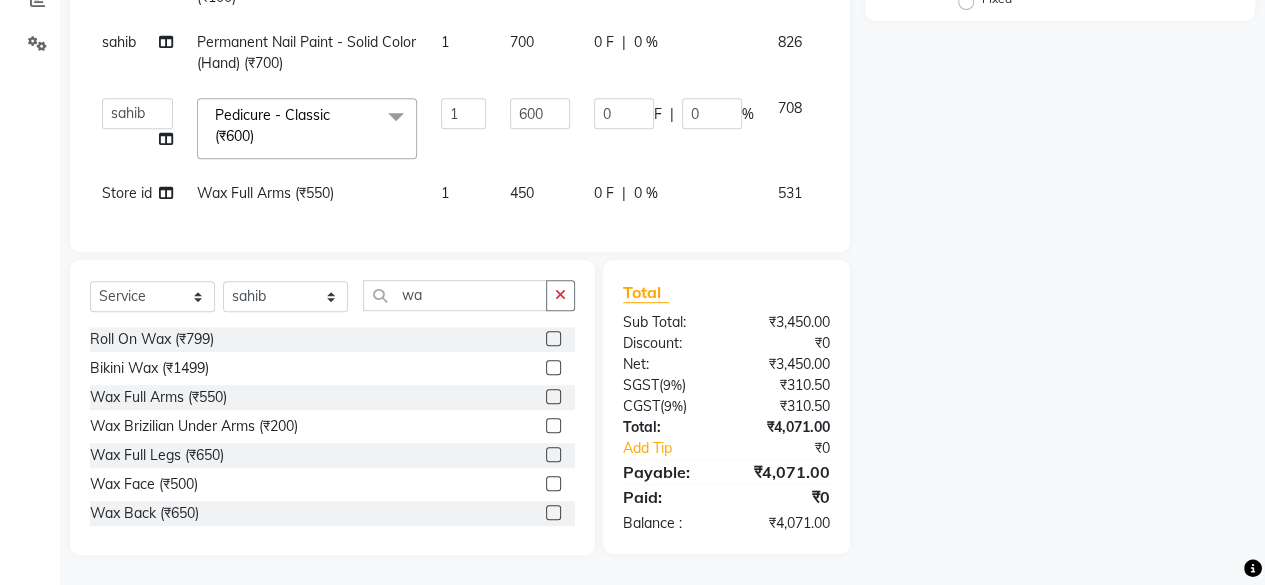 click on "Select  Service  Product  Membership  Package Voucher Prepaid Gift Card  Select Technician Deepak Singh Ravi Rohan rohit sahib Store id wa Roll On Wax (₹799)  Bikini Wax (₹1499)  Wax Full Arms (₹550)  Wax Brizilian Under Arms (₹200)  Wax Full Legs (₹650)  Wax Face (₹500)  Wax Back (₹650)  Wax Full Front (₹650)  Wax Midrif (₹400)  Wax Full Body (₹2499)  Forehead Wax (₹100)  Upperlip Wax (₹100)  Chin Wax (₹100)  Side Locks Wax (₹200)  Face Wax Rica (₹500)  Under Arms Wax (₹200)  Arms Rica Wax (₹600)  Legs Rica Wax (₹700)  Front Wax Rica (₹800)  Back Wax Rica (₹800)  Buttocks Wax (₹700)  Bikini Wax Rica (₹1500)  Full Waxing Rica (₹3500)  Hair Wash (₹300)  Women Hair Styling - Hair Cut With Wash (₹900)  MEN HAIR WASH (₹250)  Hair Wash And Dry Log Hair (₹800)" 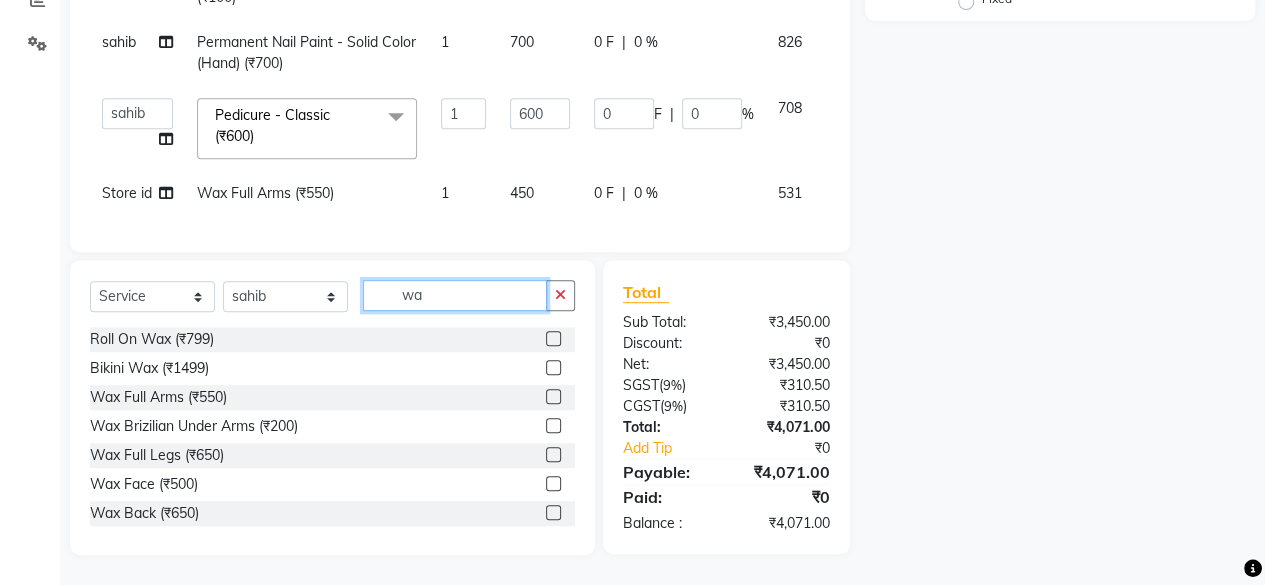 click on "wa" 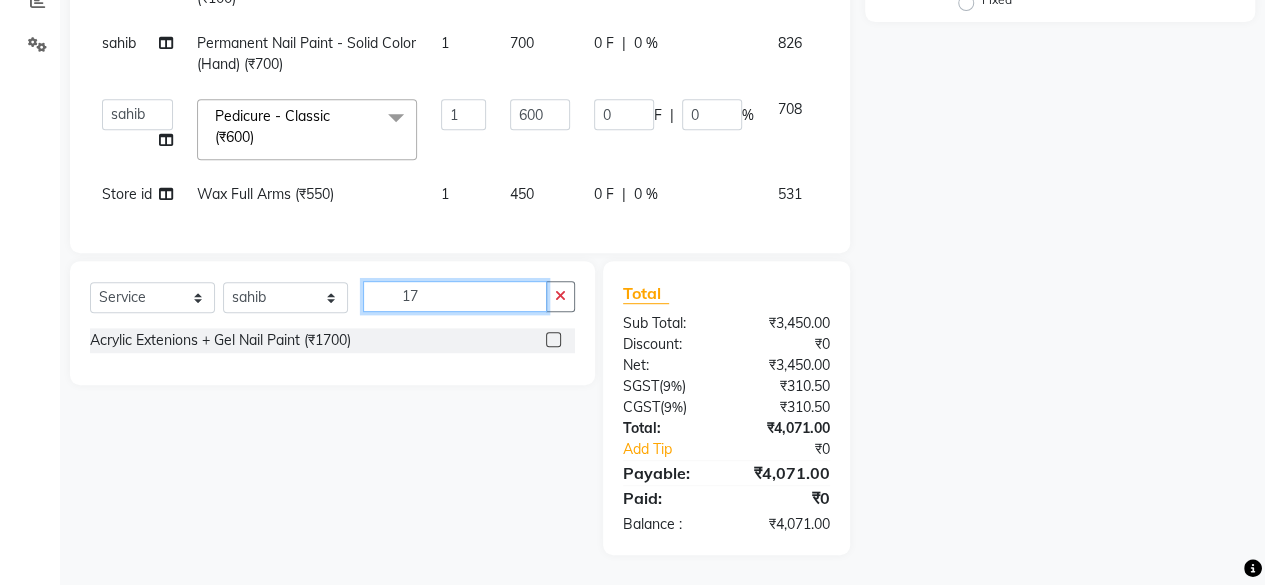 scroll, scrollTop: 454, scrollLeft: 0, axis: vertical 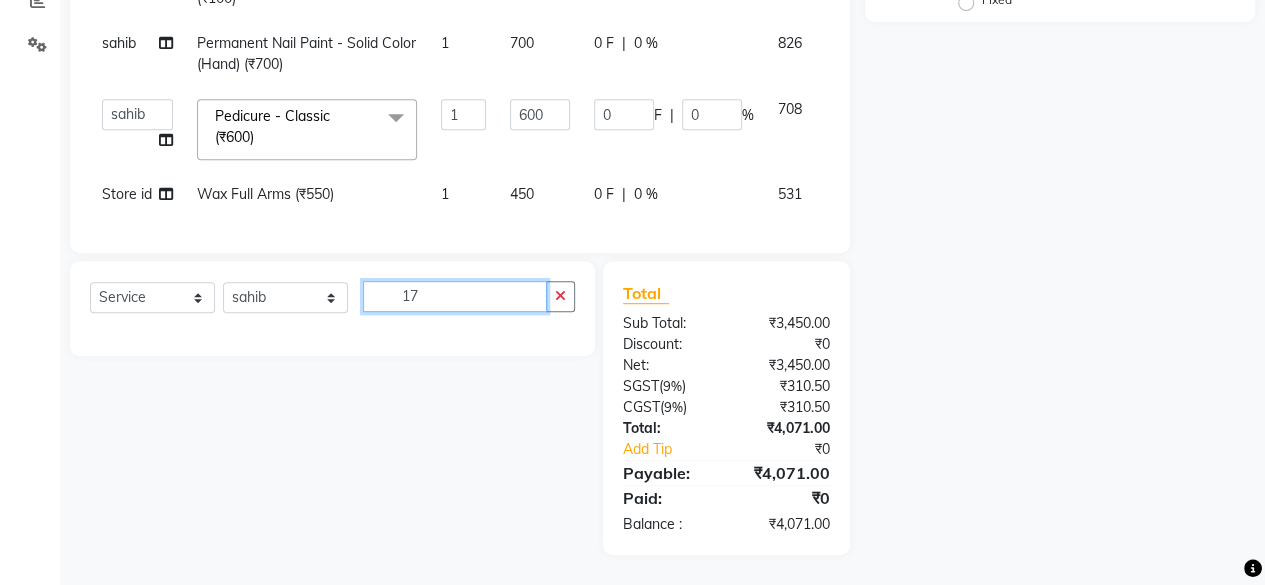 type on "1" 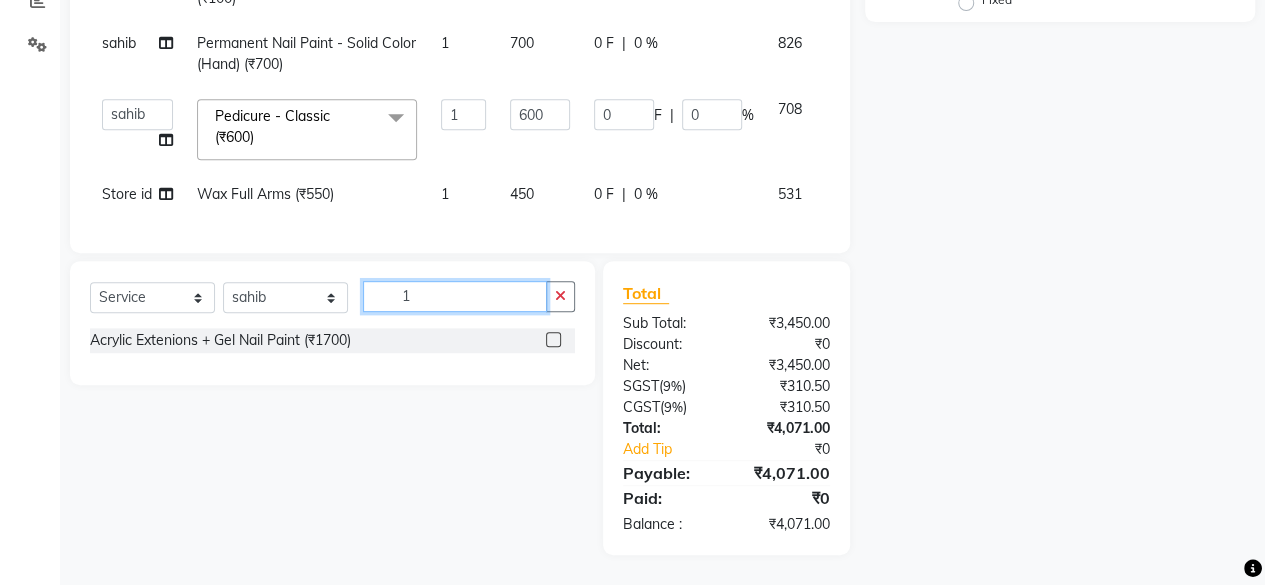 scroll, scrollTop: 455, scrollLeft: 0, axis: vertical 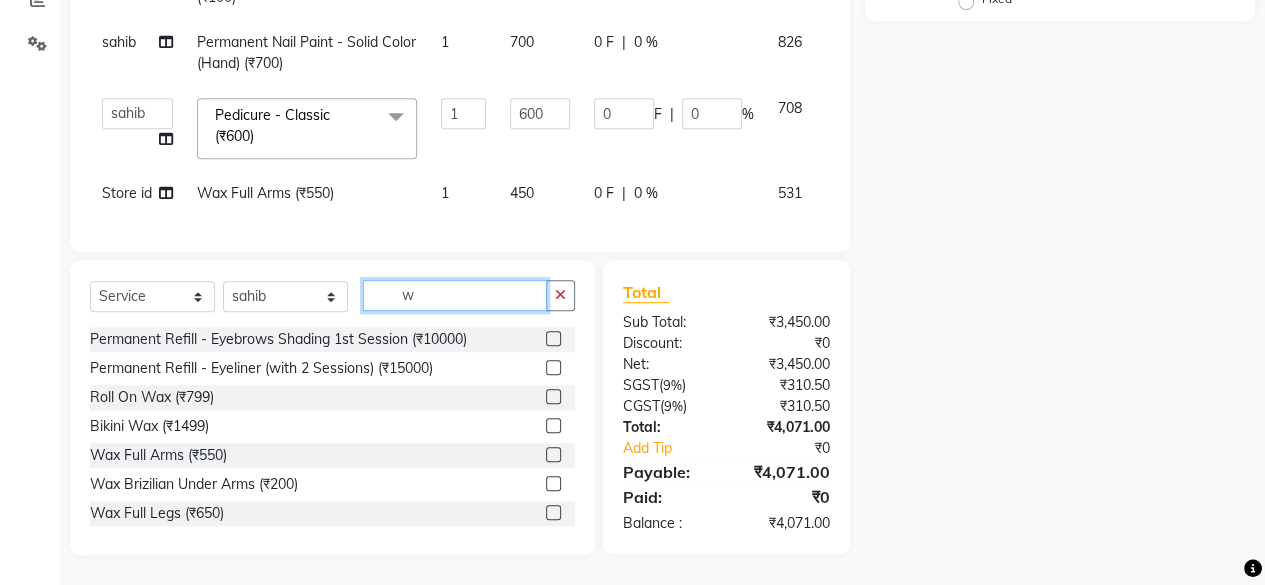 type on "wa" 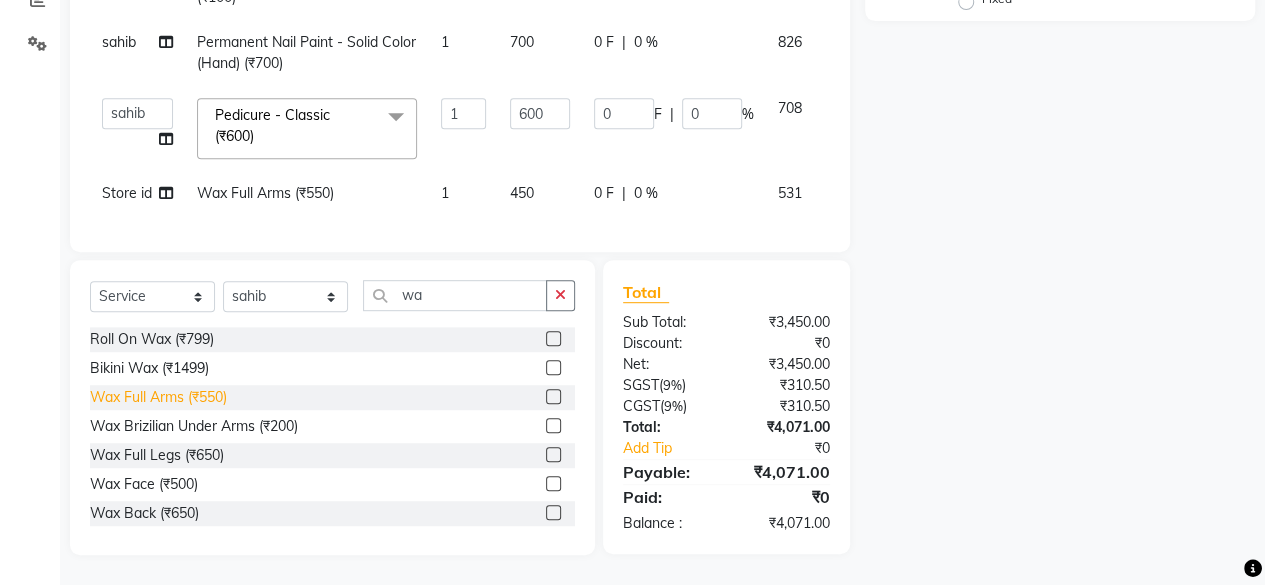 click on "Wax Full Arms (₹550)" 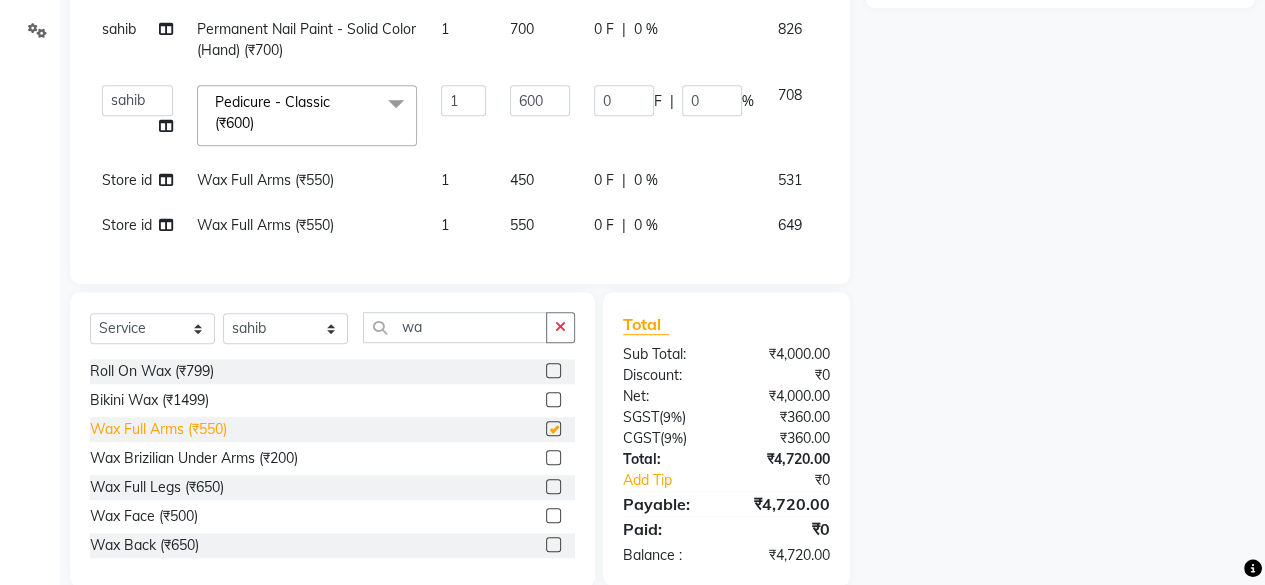 checkbox on "false" 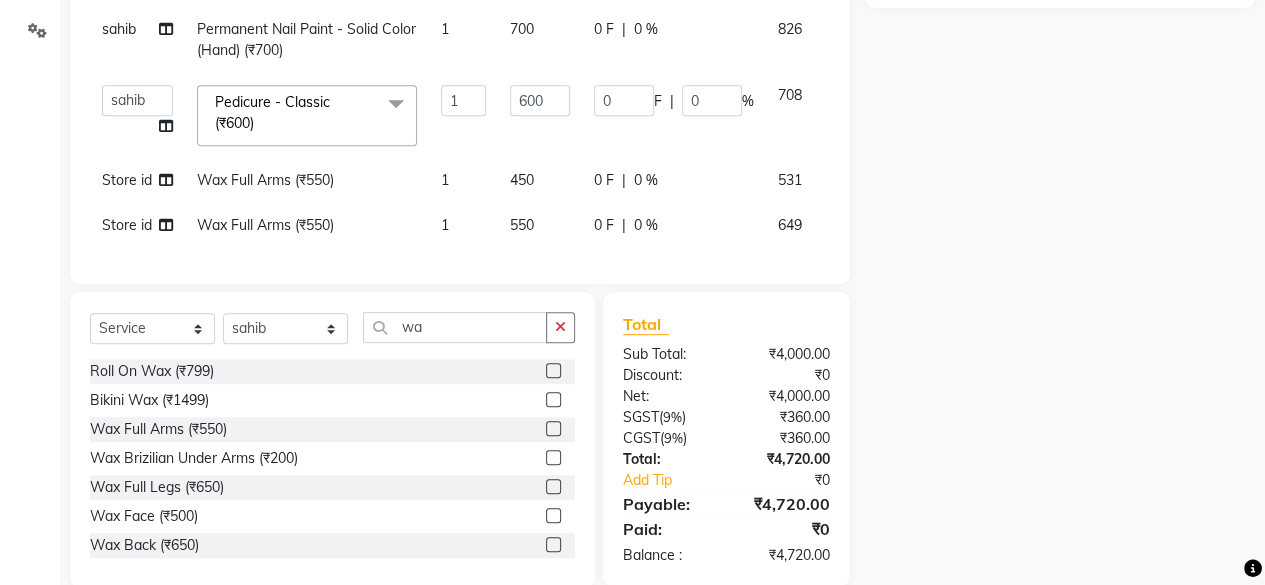 click on "550" 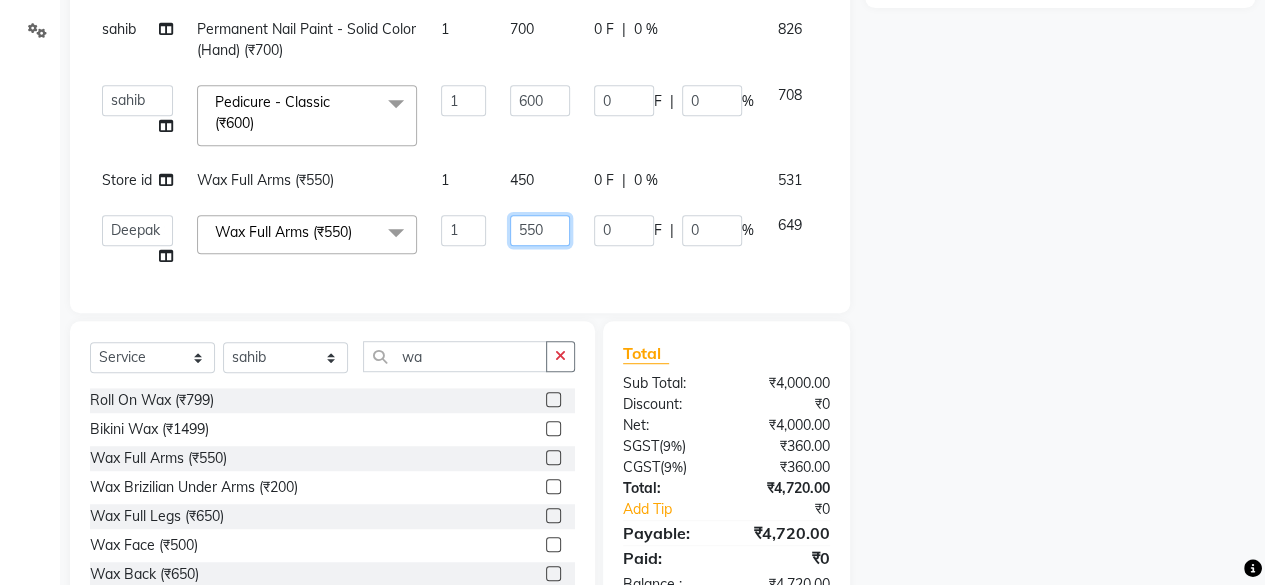click on "550" 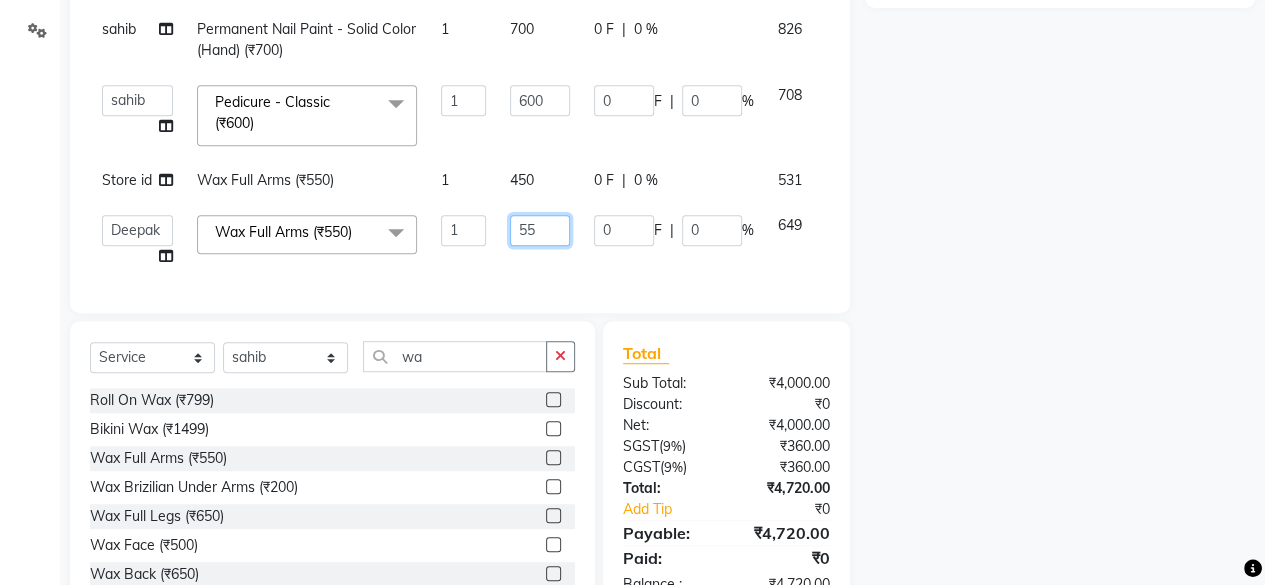 type on "5" 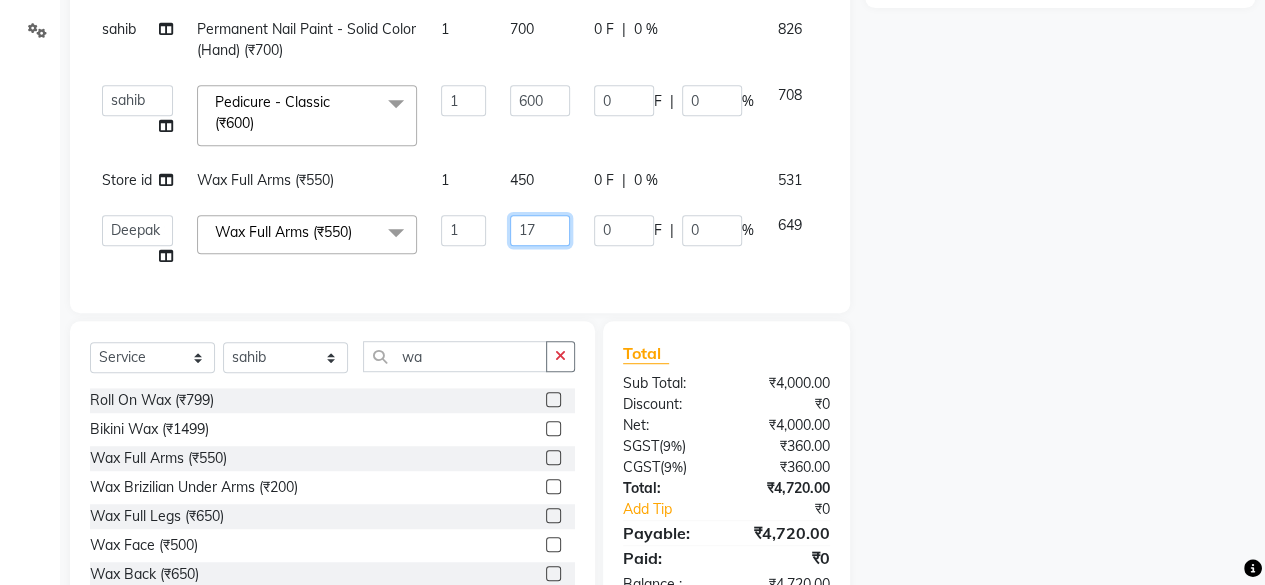 type on "179" 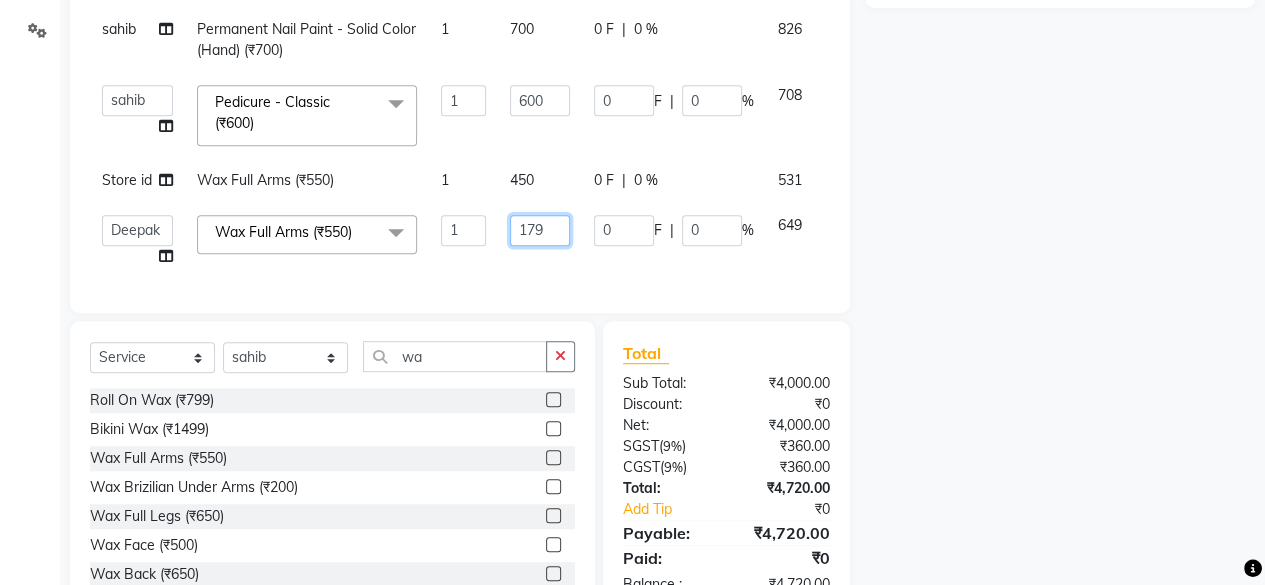 scroll, scrollTop: 515, scrollLeft: 0, axis: vertical 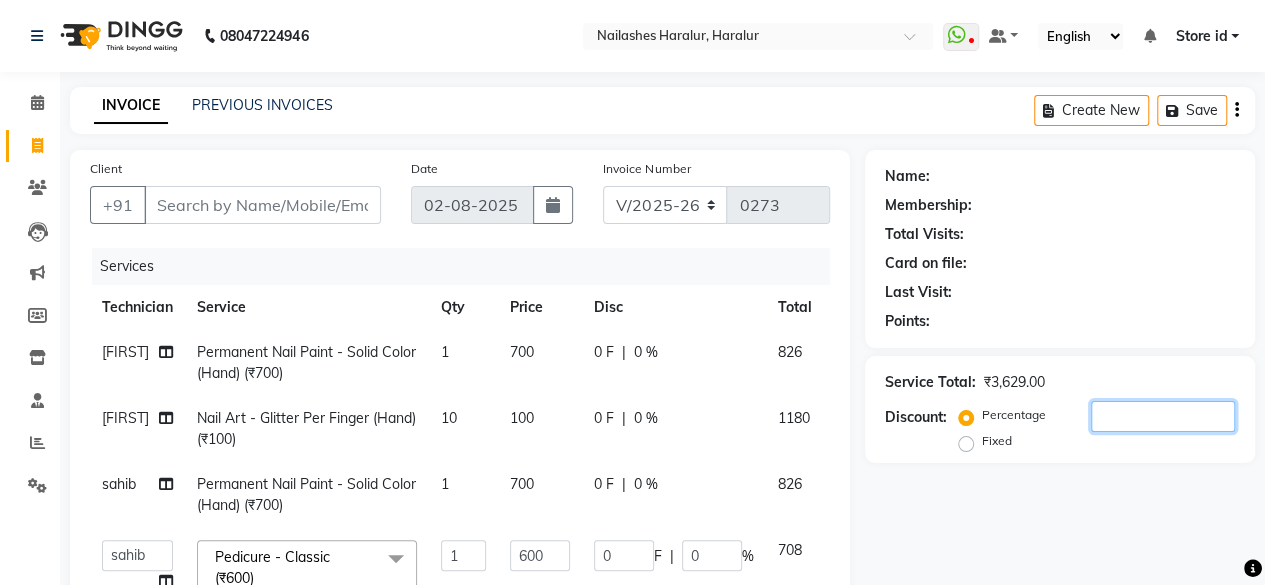 click 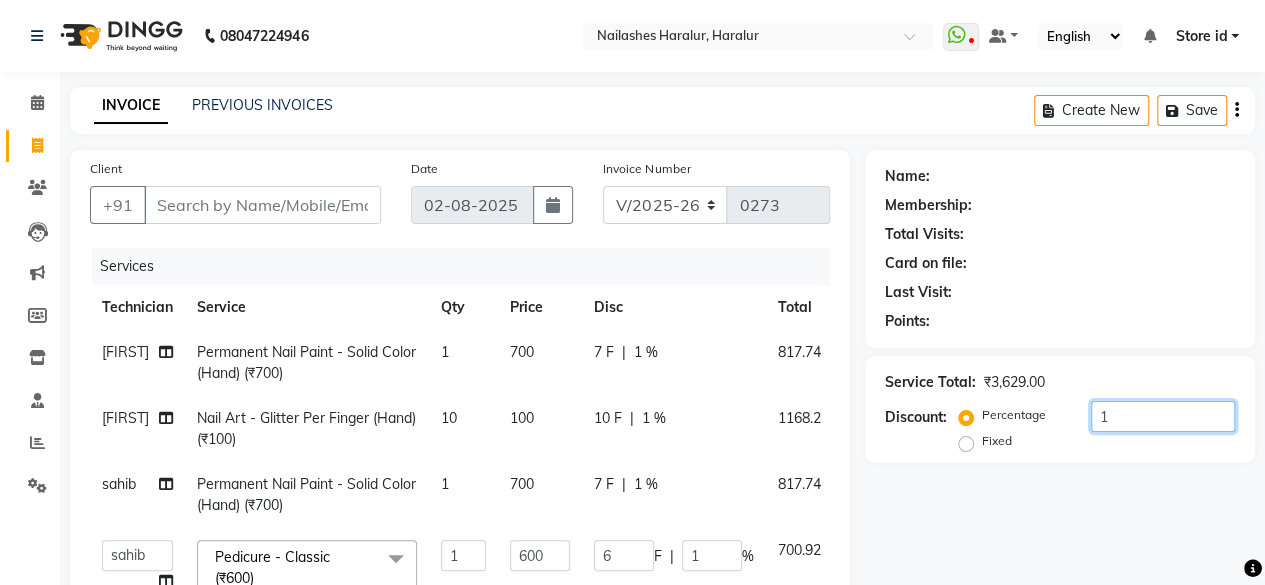 type on "10" 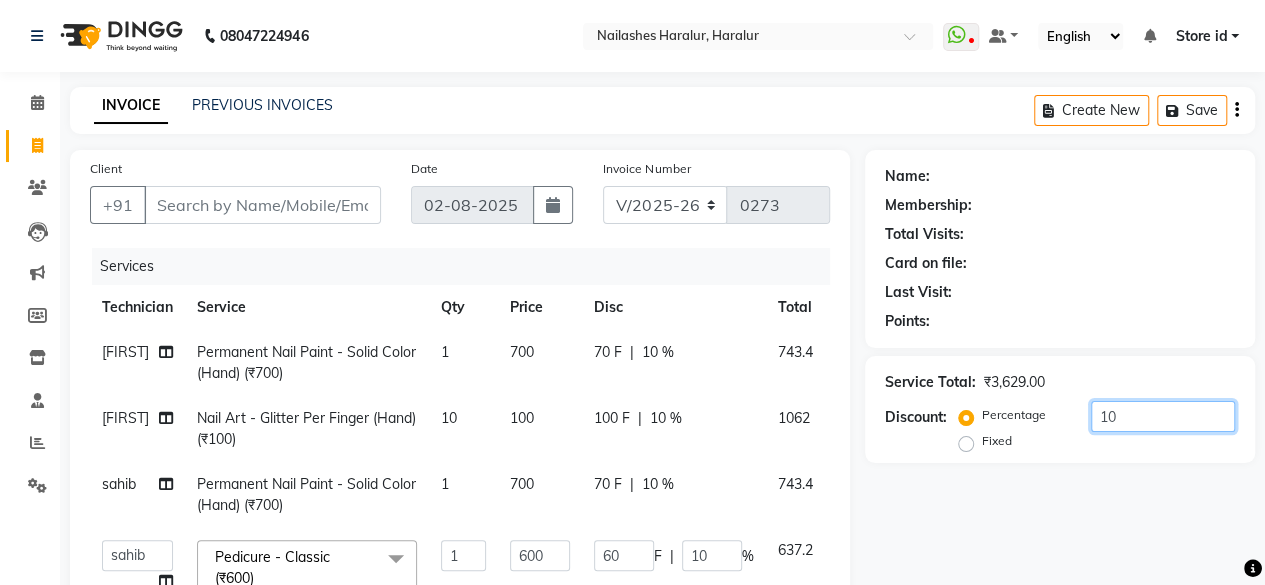 scroll, scrollTop: 500, scrollLeft: 0, axis: vertical 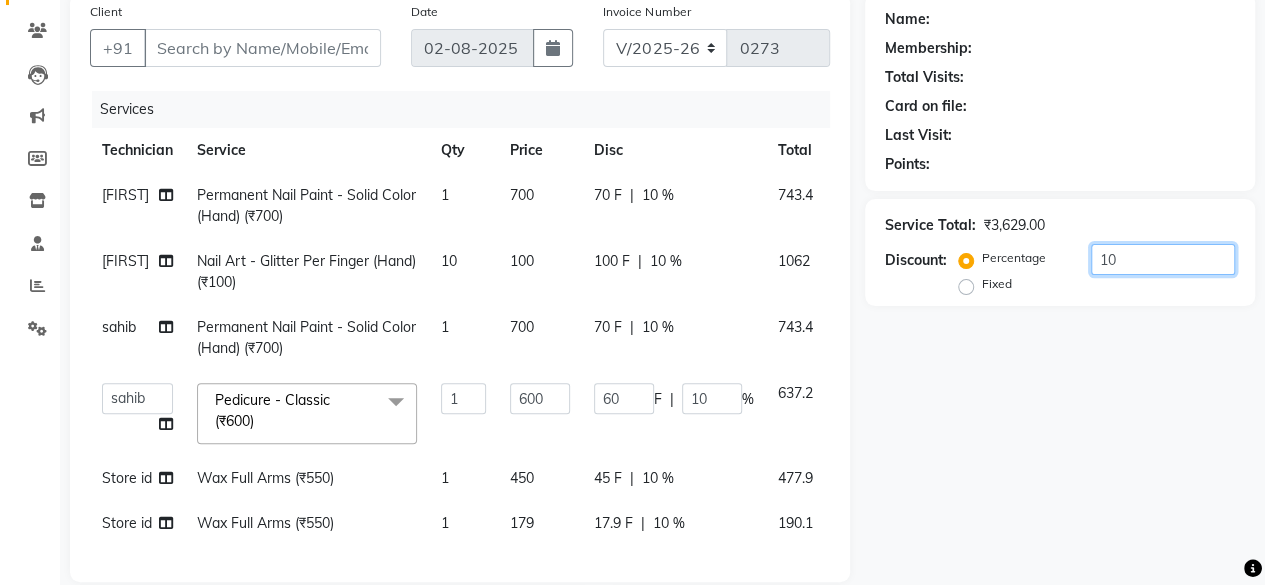 type on "10" 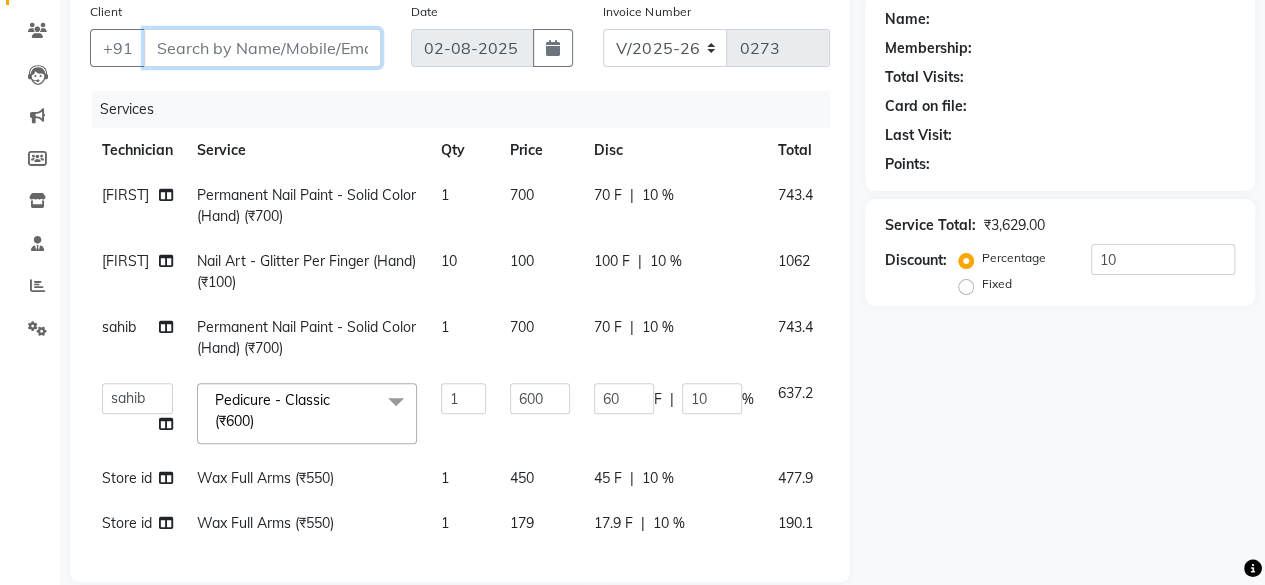 click on "Client" at bounding box center (262, 48) 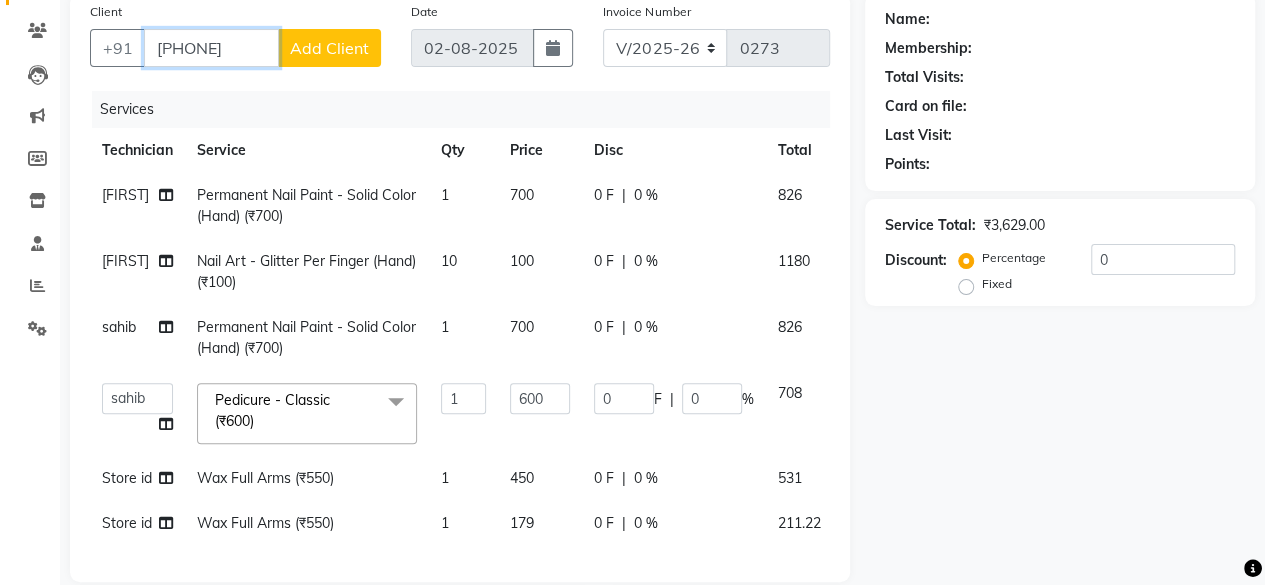 type on "[PHONE]" 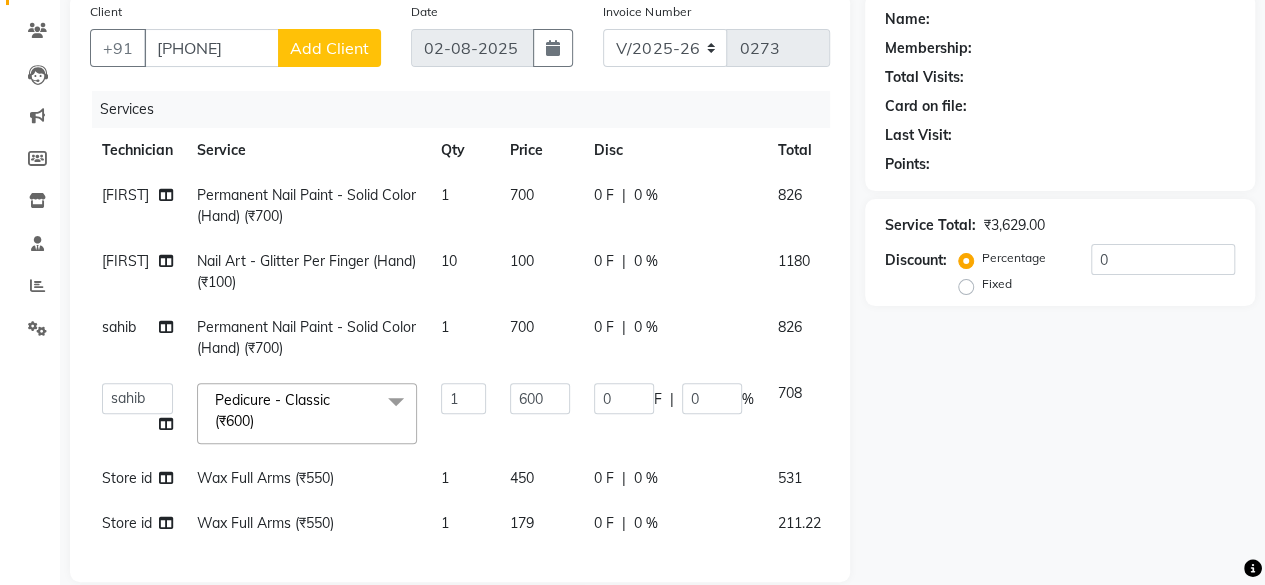 click on "Add Client" 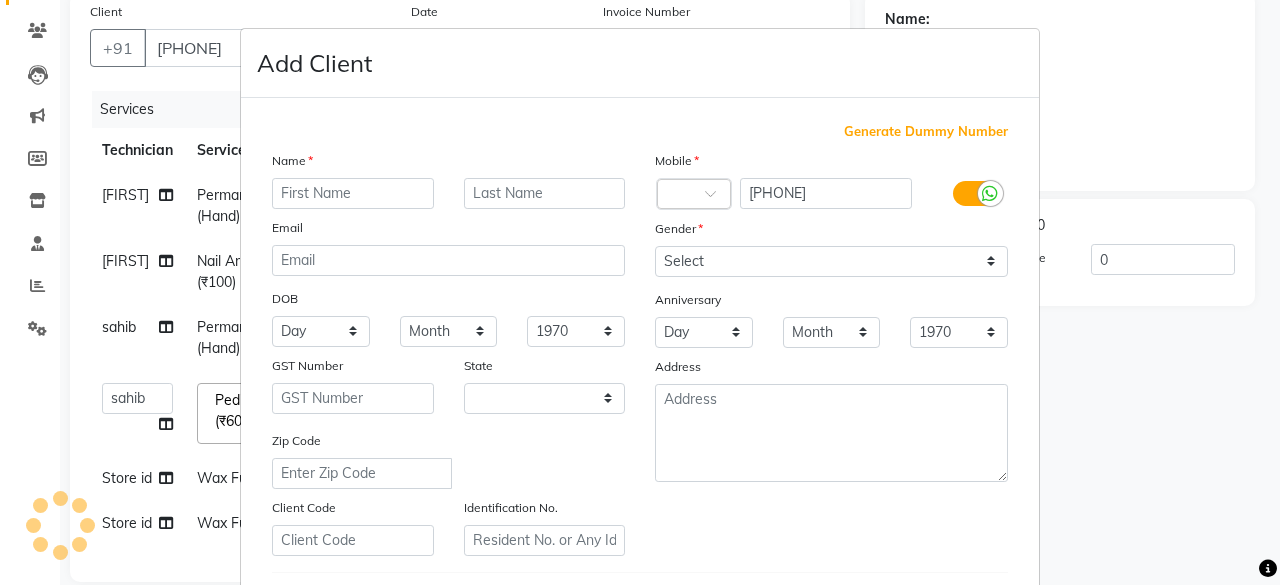 select on "21" 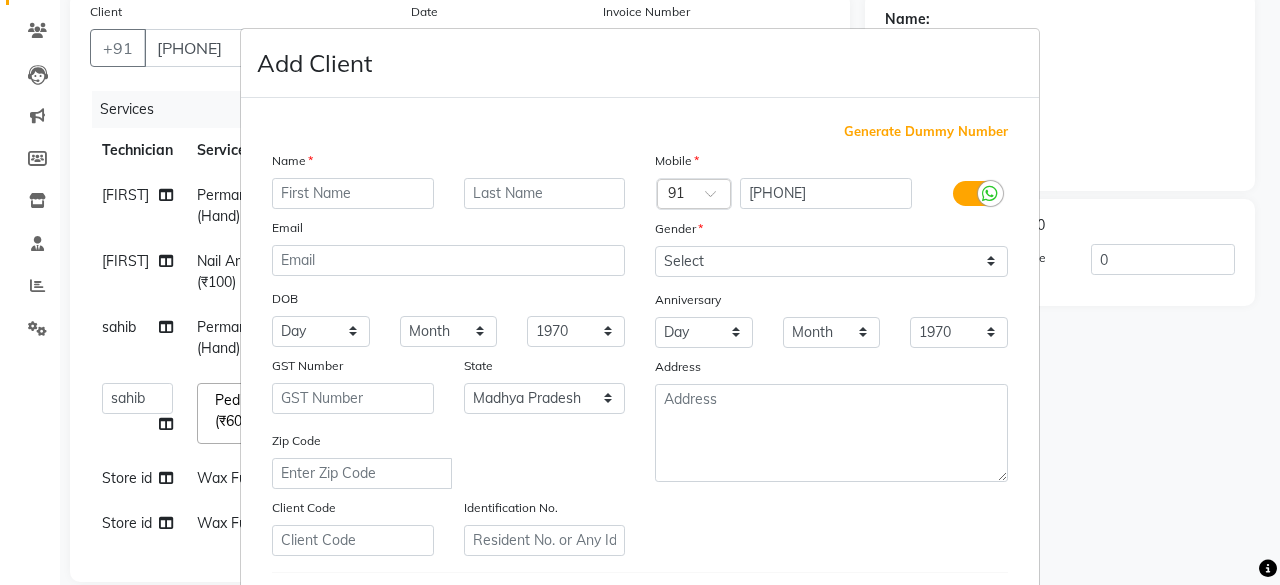 click at bounding box center [353, 193] 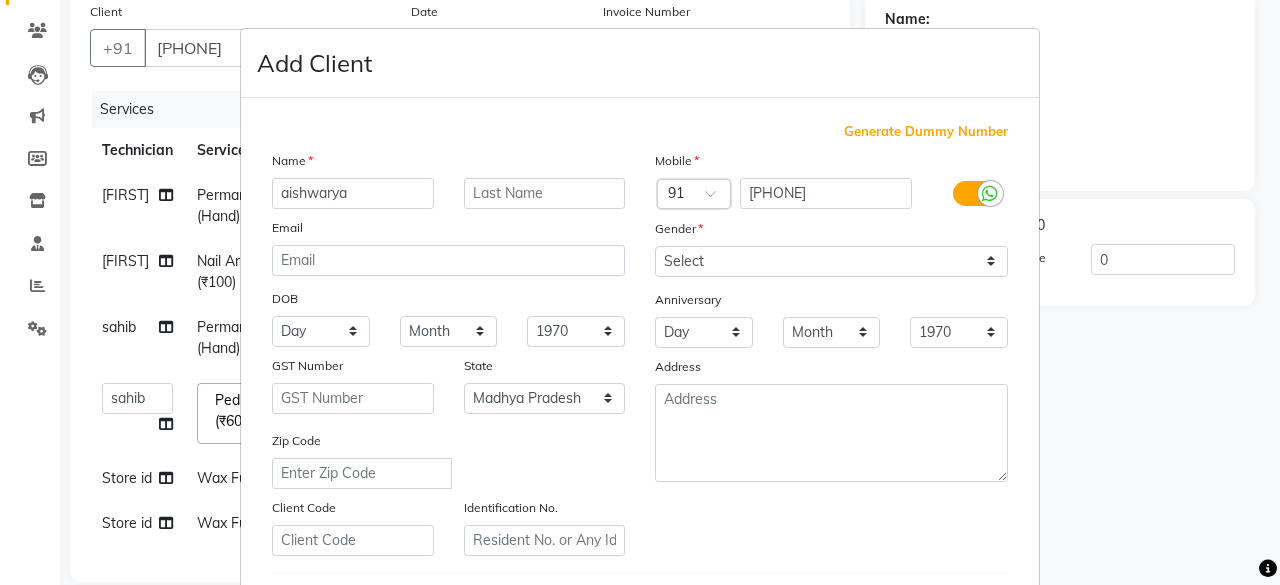 type on "aishwarya" 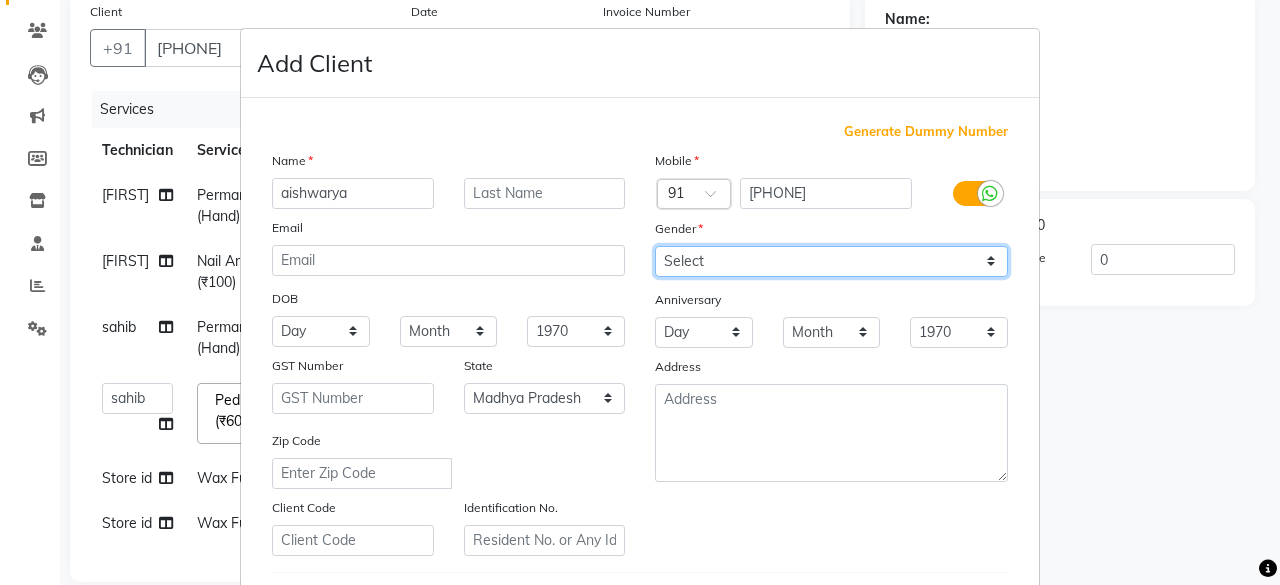 drag, startPoint x: 716, startPoint y: 253, endPoint x: 709, endPoint y: 341, distance: 88.27797 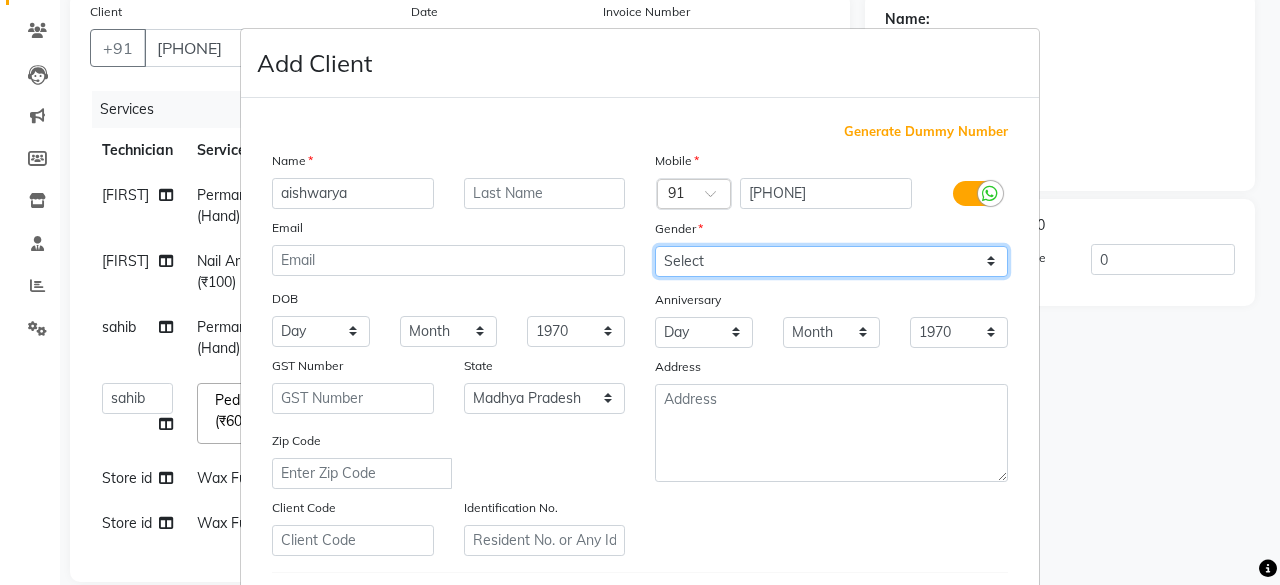 click on "Mobile Country Code × 91 7978213251 Gender Select Male Female Other Prefer Not To Say Anniversary Day 01 02 03 04 05 06 07 08 09 10 11 12 13 14 15 16 17 18 19 20 21 22 23 24 25 26 27 28 29 30 31 Month January February March April May June July August September October November December 1970 1971 1972 1973 1974 1975 1976 1977 1978 1979 1980 1981 1982 1983 1984 1985 1986 1987 1988 1989 1990 1991 1992 1993 1994 1995 1996 1997 1998 1999 2000 2001 2002 2003 2004 2005 2006 2007 2008 2009 2010 2011 2012 2013 2014 2015 2016 2017 2018 2019 2020 2021 2022 2023 2024 2025 Address" at bounding box center [831, 353] 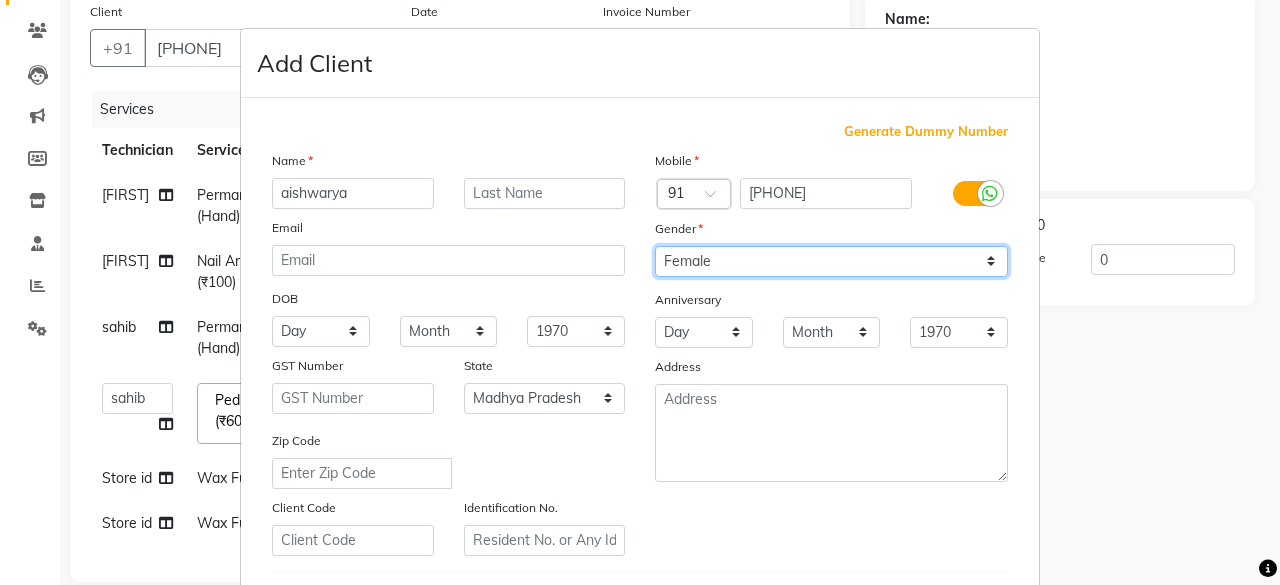 click on "Select Male Female Other Prefer Not To Say" at bounding box center (831, 261) 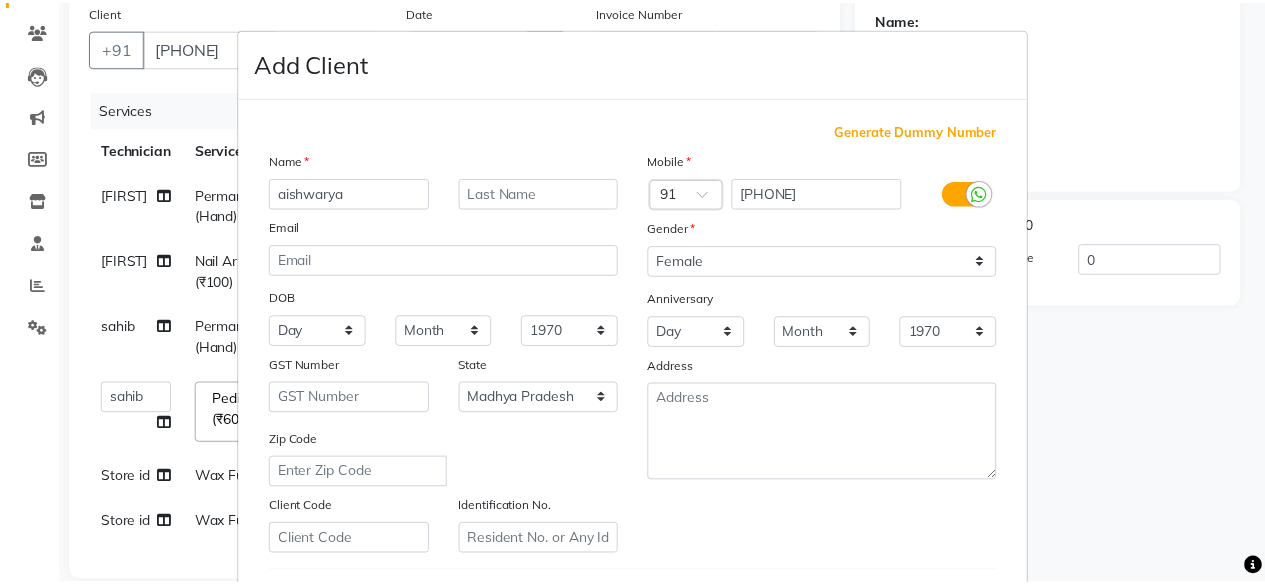 scroll, scrollTop: 334, scrollLeft: 0, axis: vertical 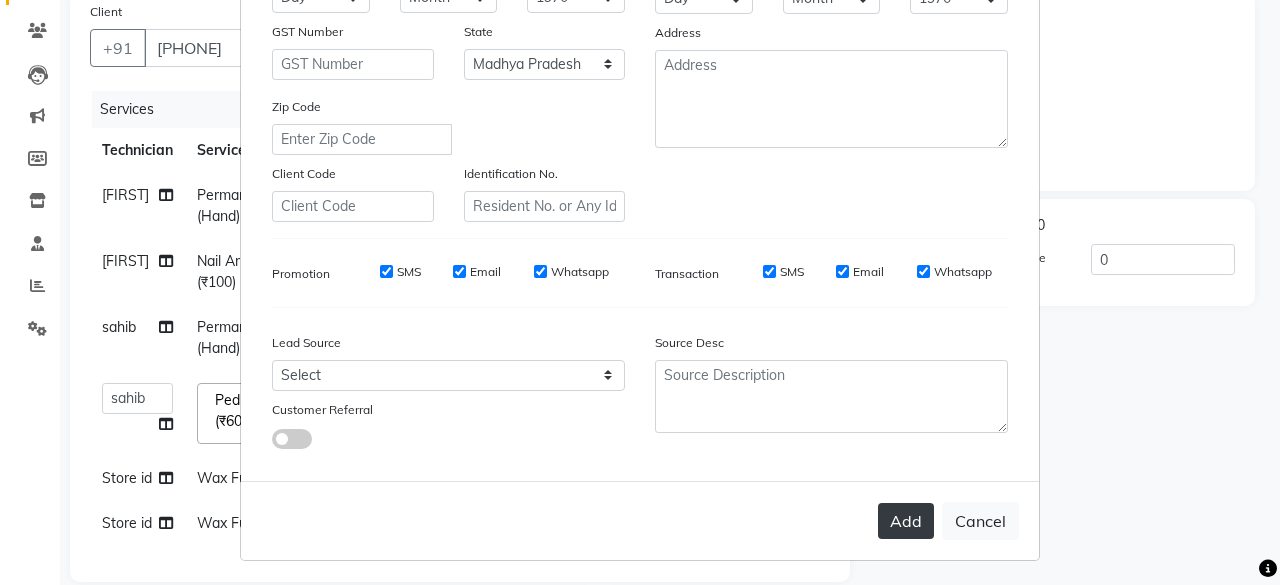 click on "Add" at bounding box center [906, 521] 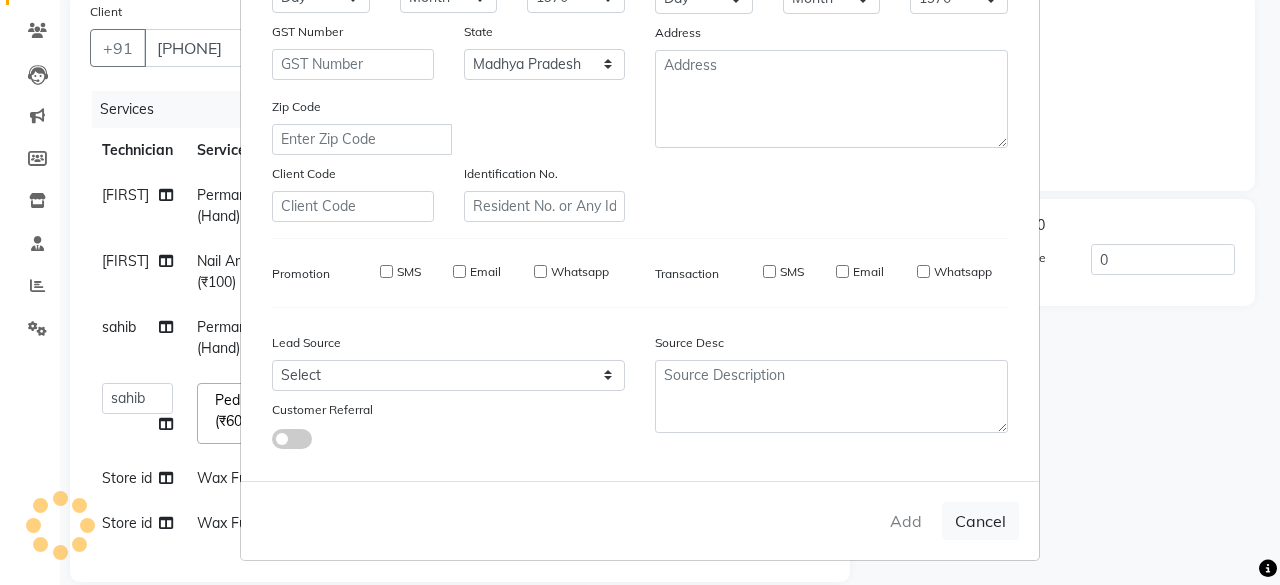 type on "79******51" 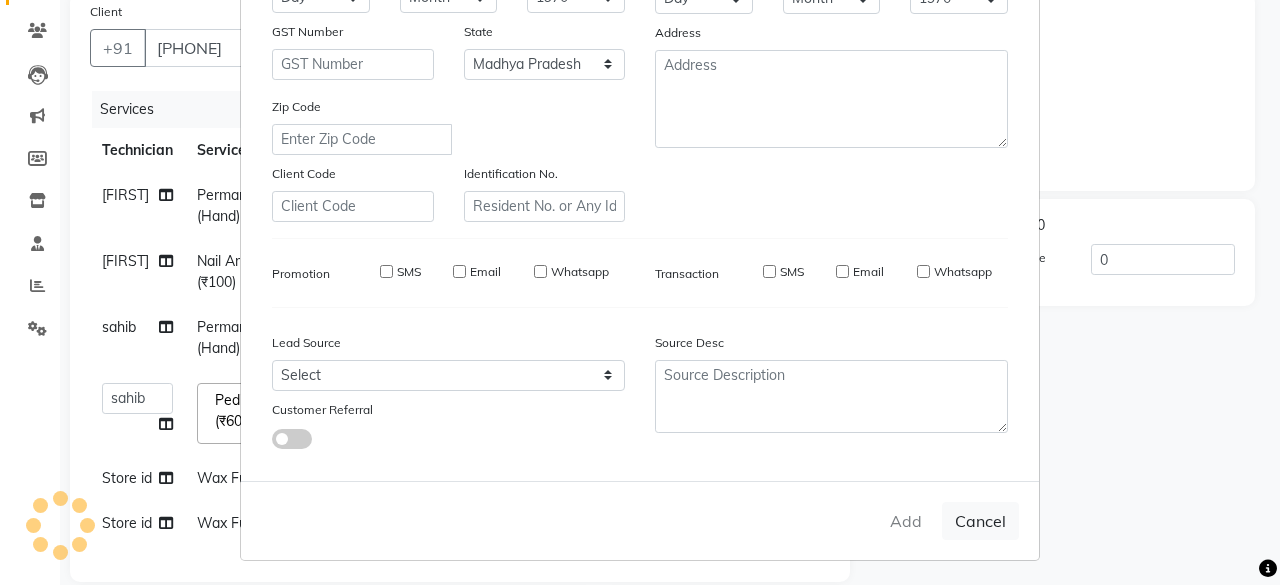 type 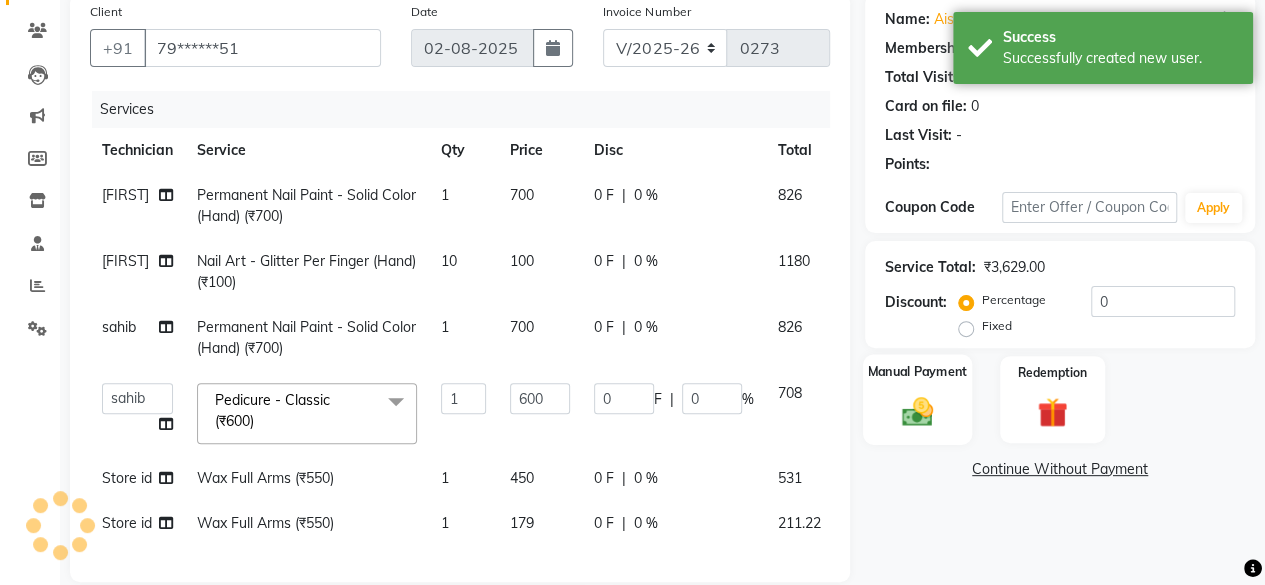 click 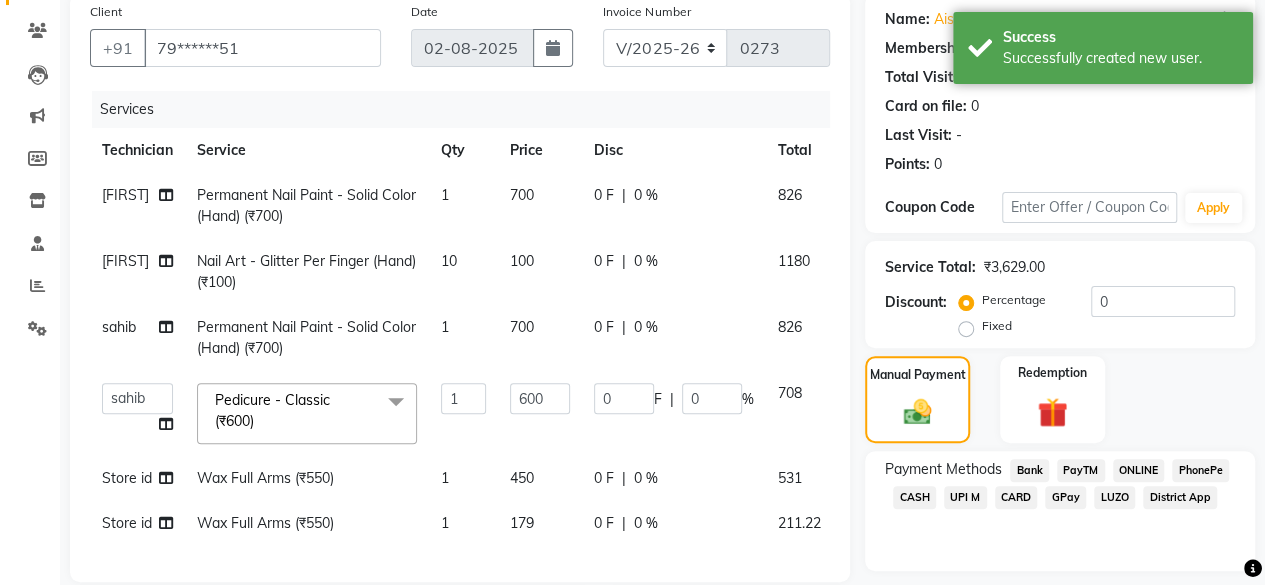 click on "ONLINE" 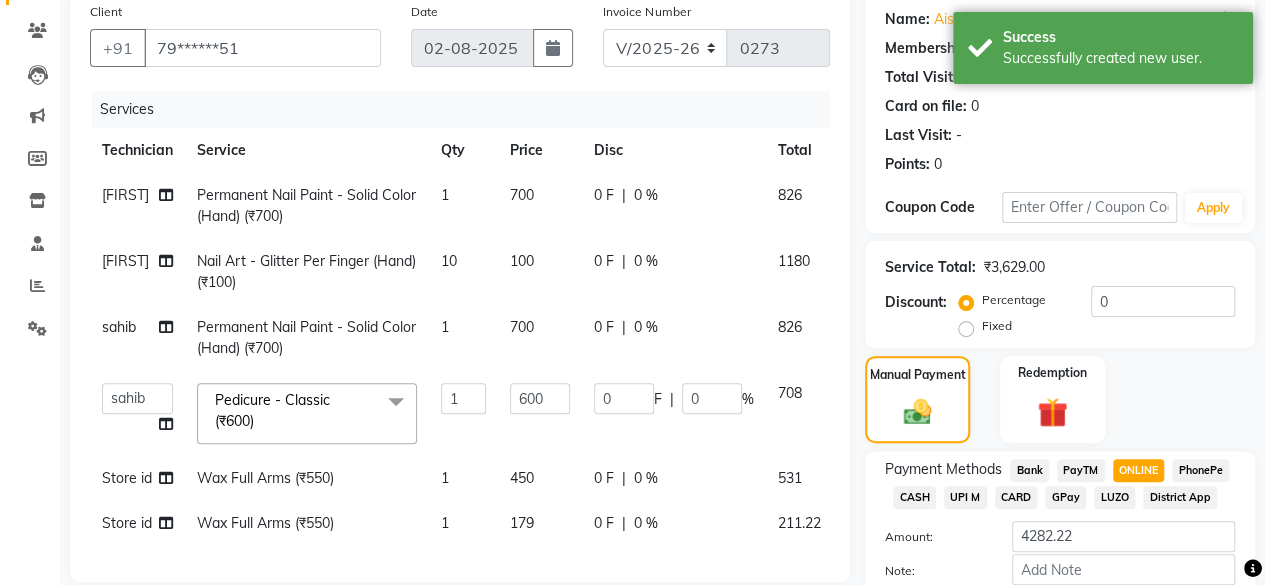 scroll, scrollTop: 370, scrollLeft: 0, axis: vertical 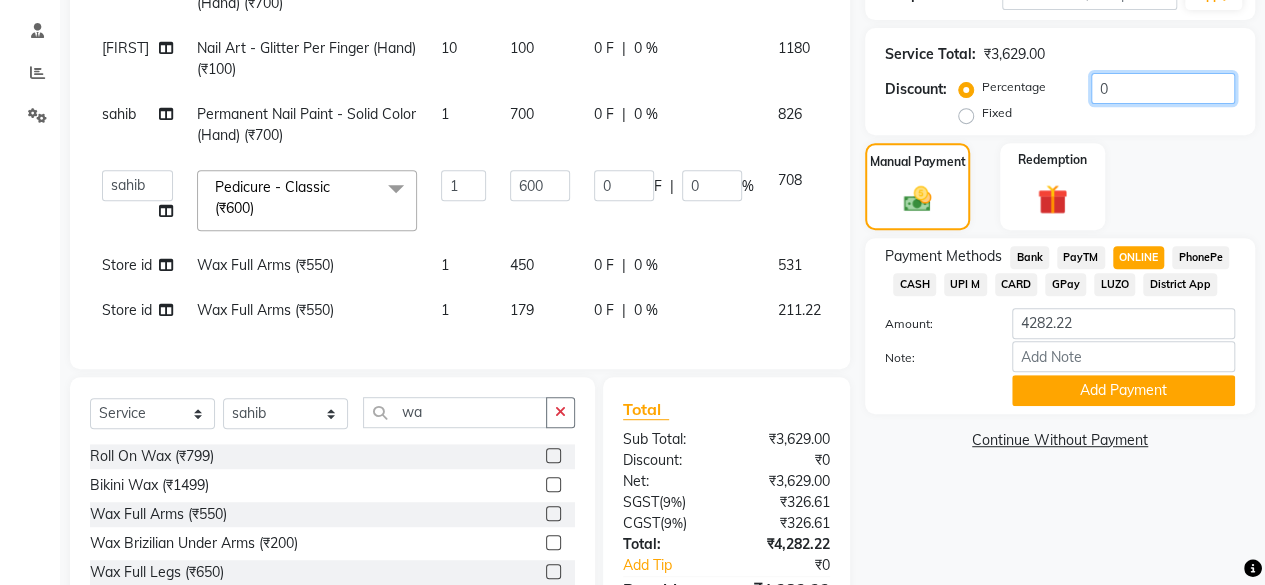 click on "0" 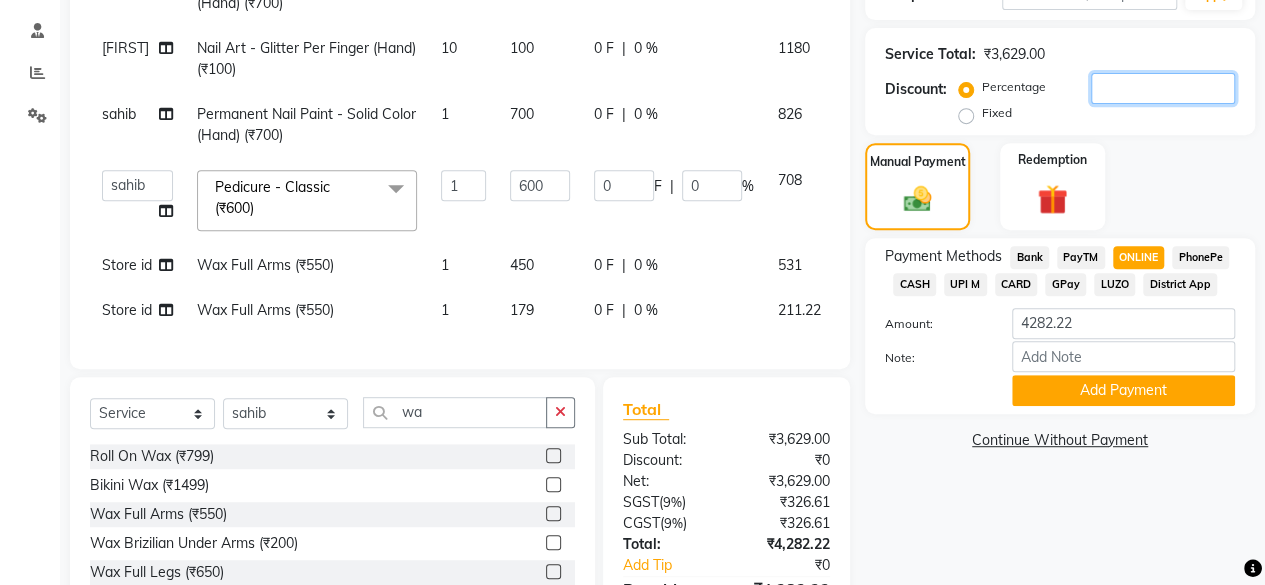 type on "1" 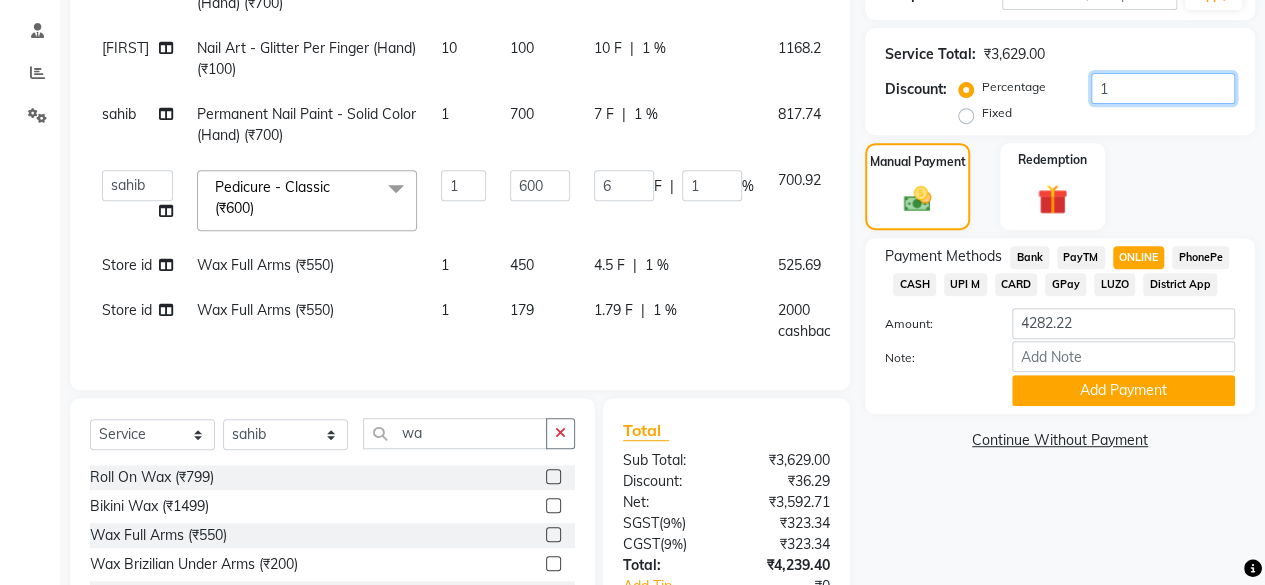 type on "10" 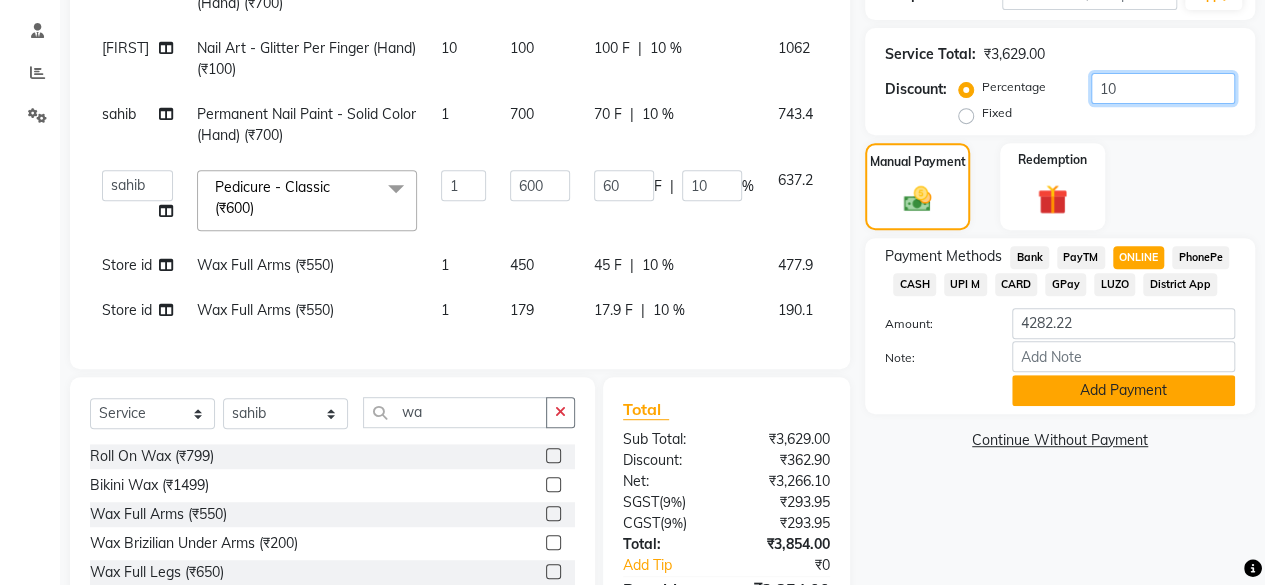 type on "10" 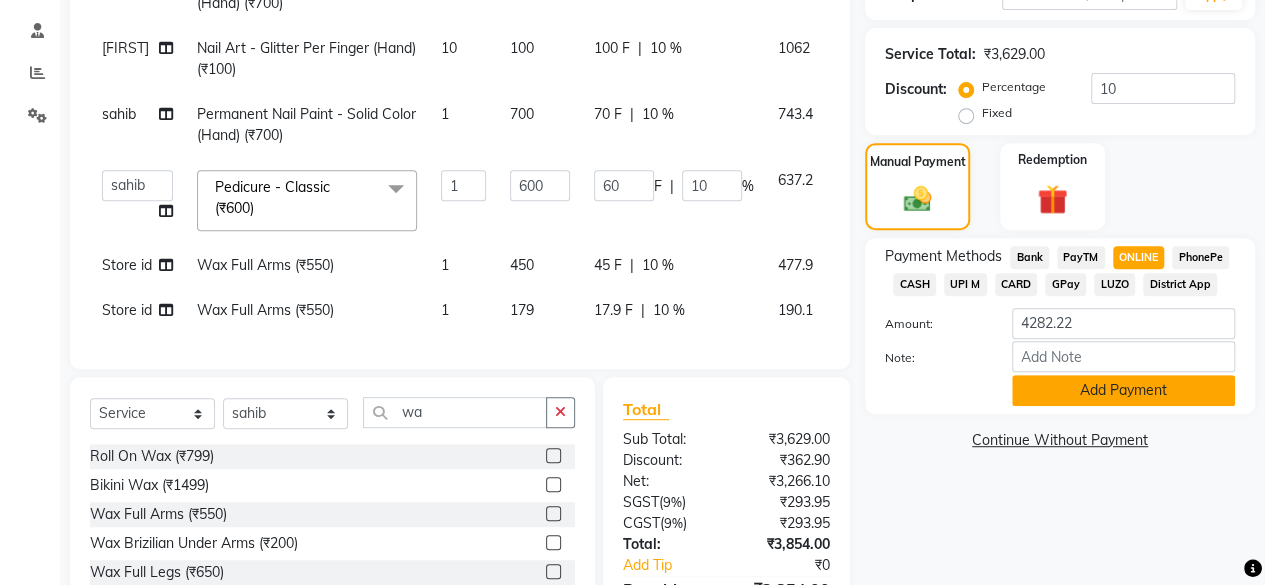click on "Add Payment" 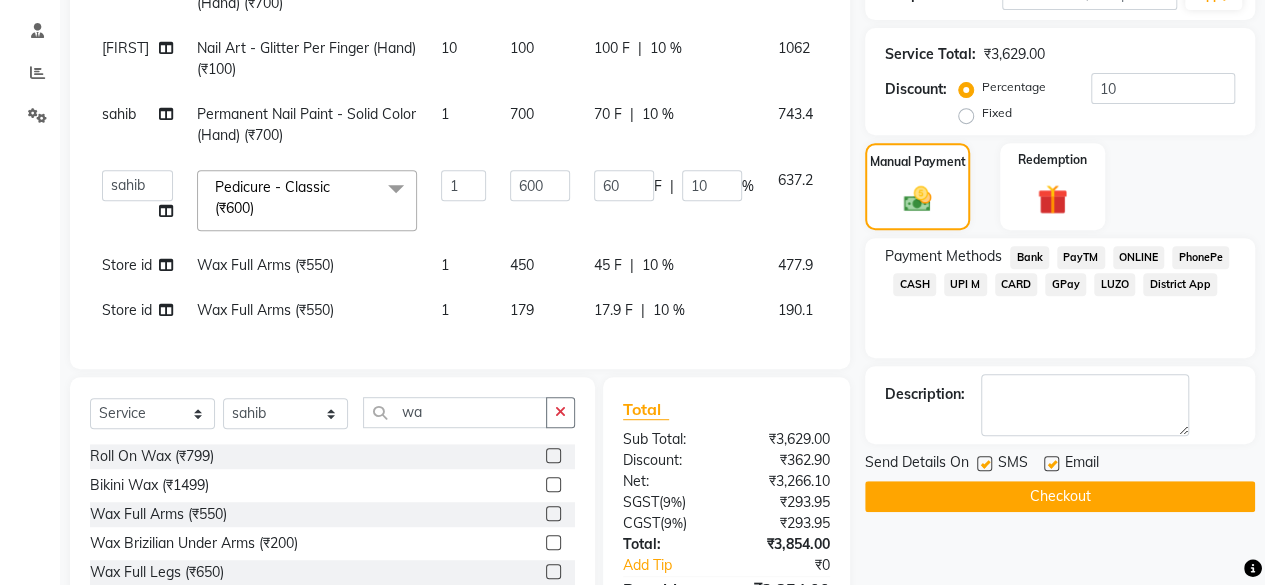 click on "Checkout" 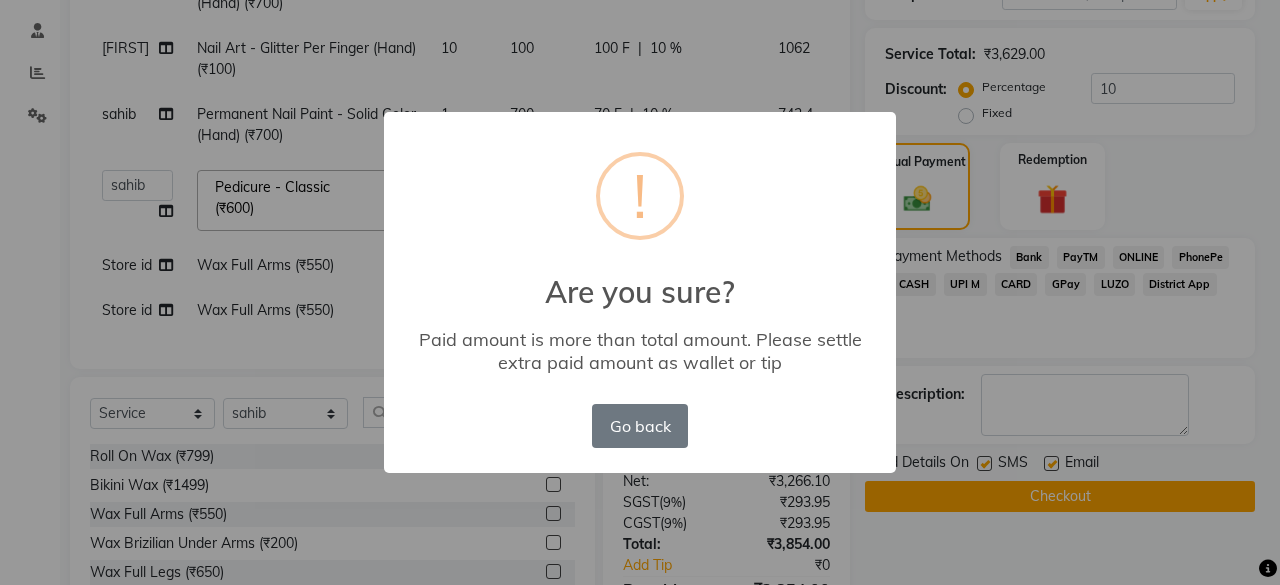 click on "× ! Are you sure? Paid amount is more than total amount. Please settle extra paid amount as wallet or tip Go back No OK" at bounding box center [640, 292] 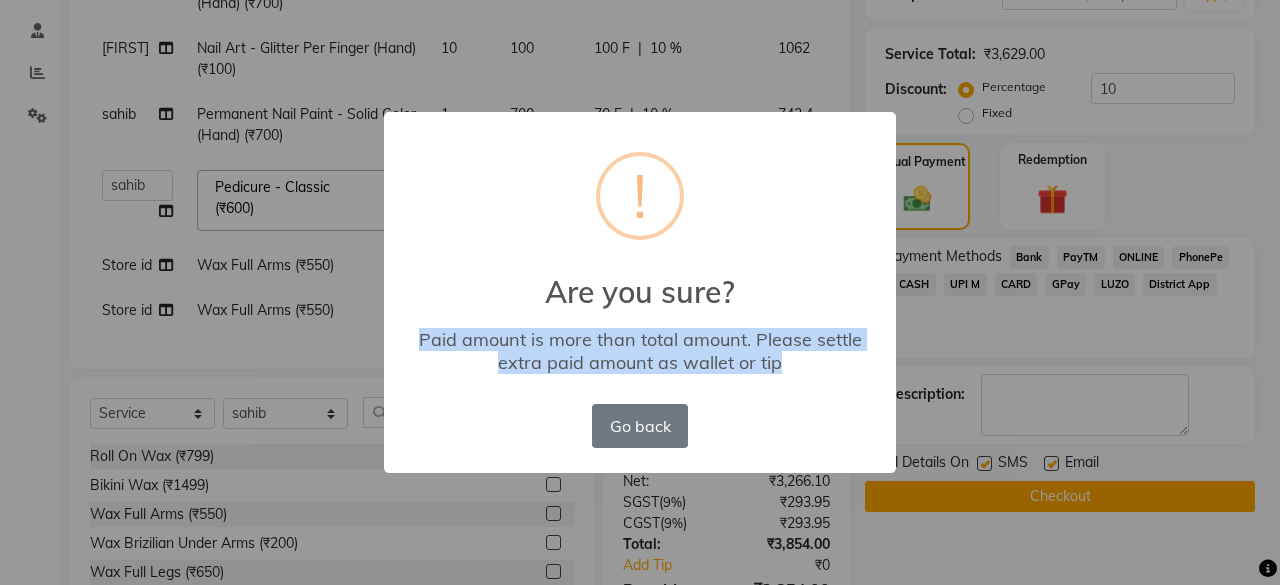 drag, startPoint x: 1070, startPoint y: 578, endPoint x: 1210, endPoint y: 165, distance: 436.0837 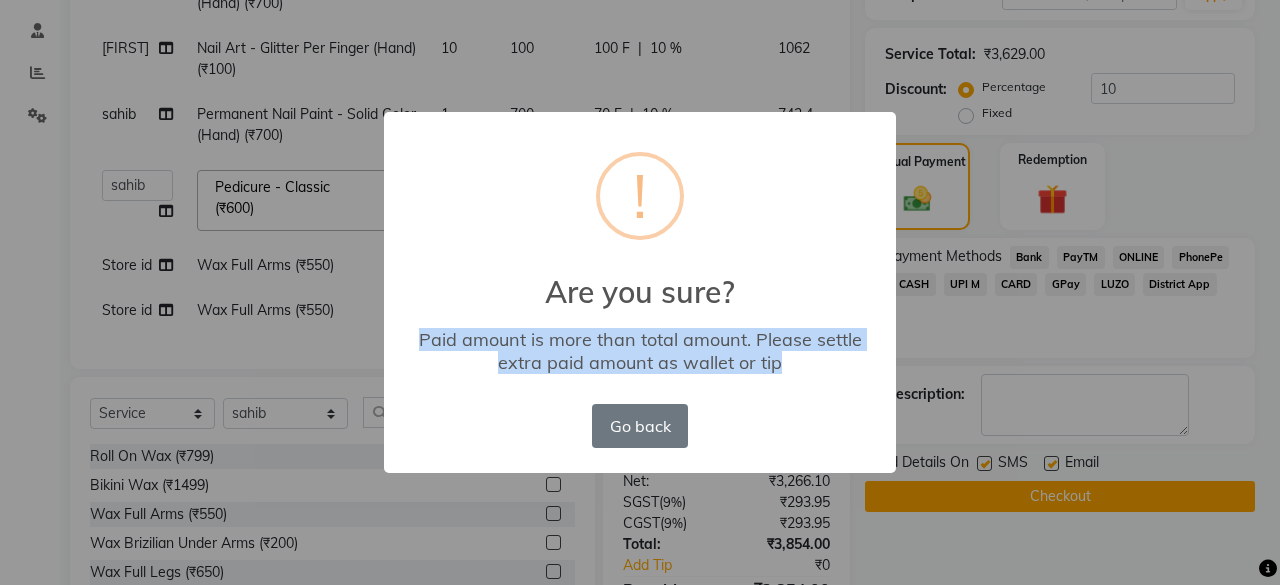 click on "× ! Are you sure? Paid amount is more than total amount. Please settle extra paid amount as wallet or tip Go back No OK" at bounding box center [640, 292] 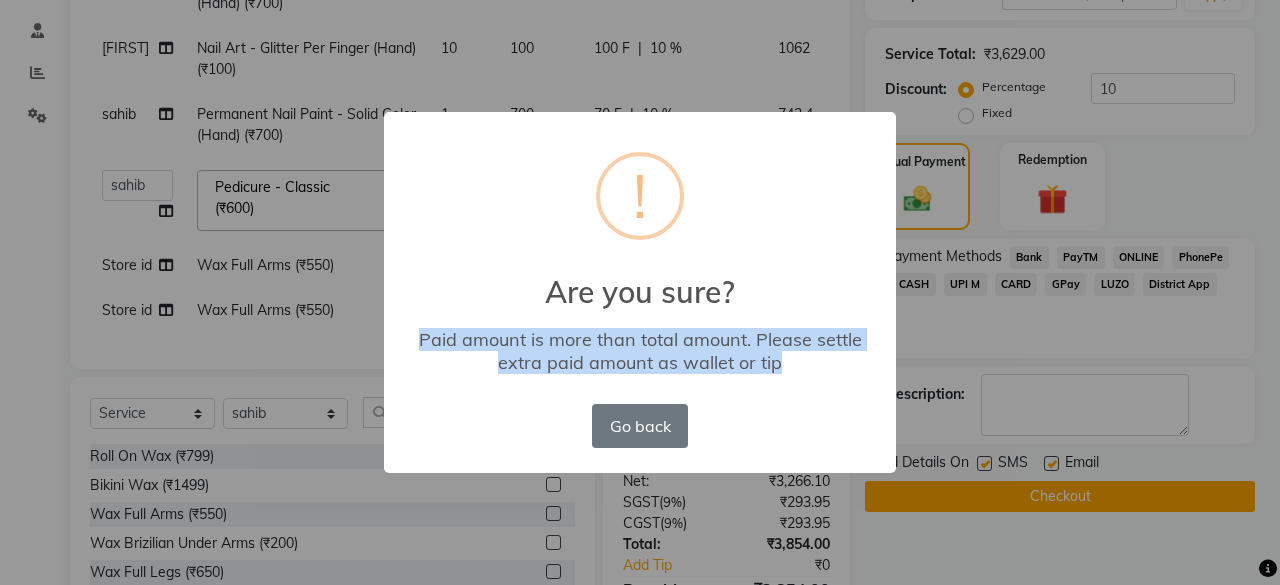 click on "× ! Are you sure? Paid amount is more than total amount. Please settle extra paid amount as wallet or tip Go back No OK" at bounding box center (640, 292) 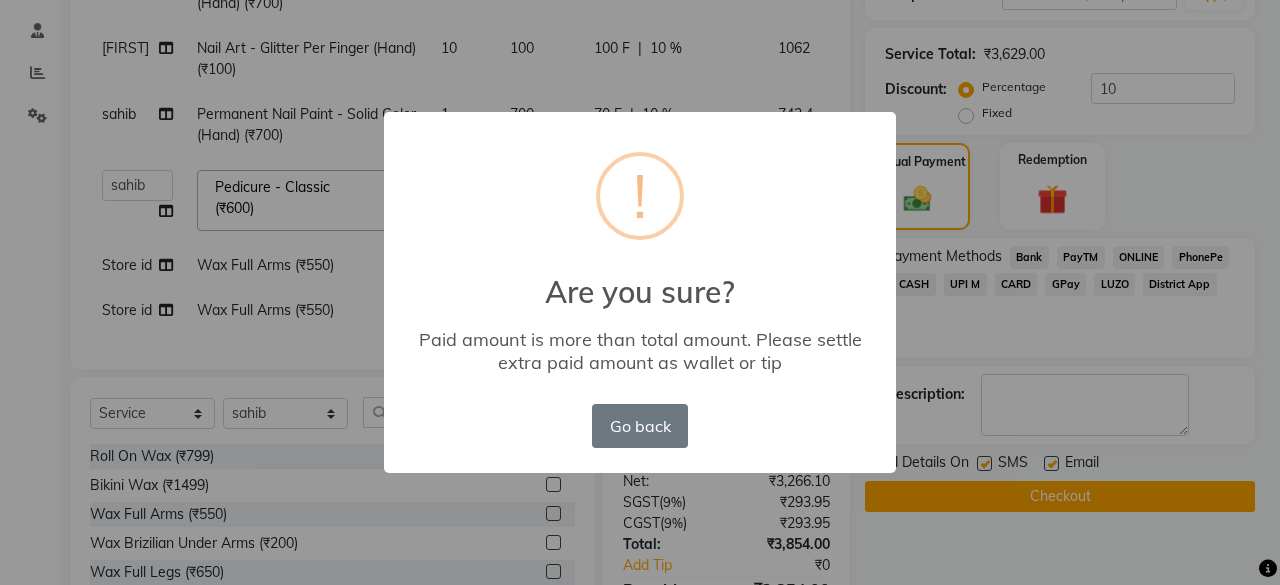 click on "× ! Are you sure? Paid amount is more than total amount. Please settle extra paid amount as wallet or tip Go back No OK" at bounding box center [640, 292] 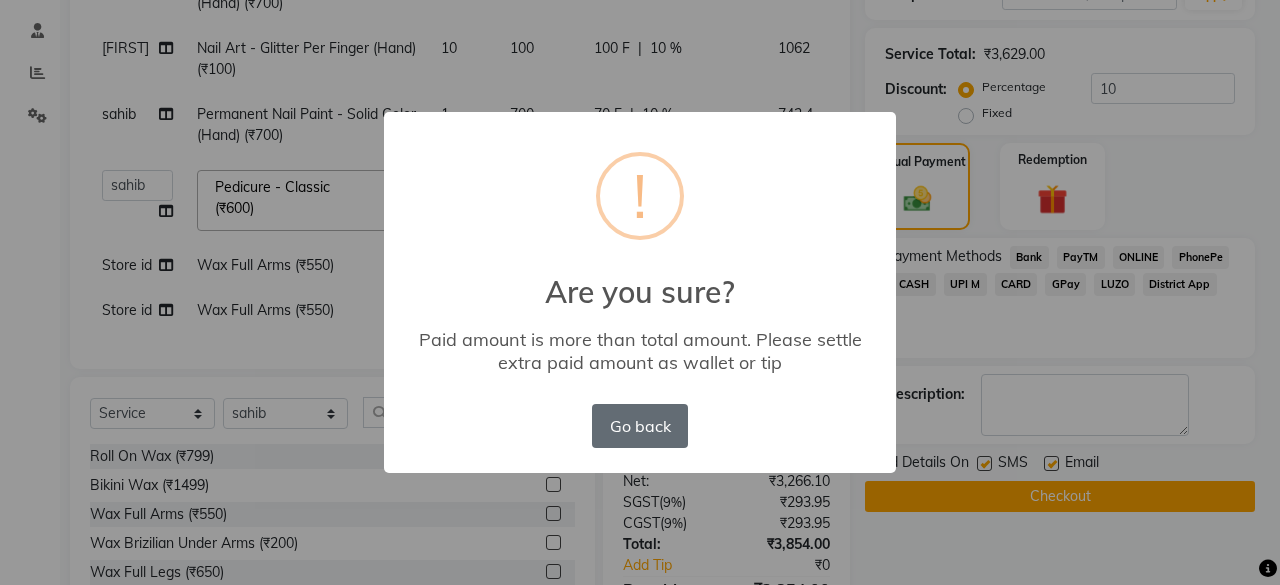 click on "Go back" at bounding box center (640, 426) 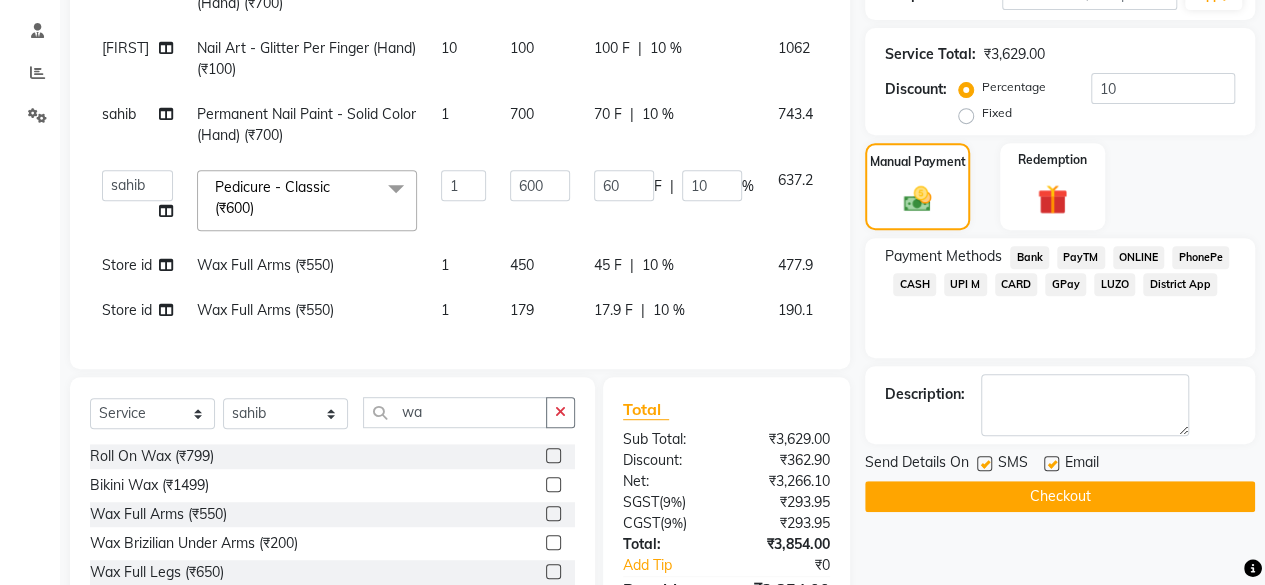 scroll, scrollTop: 557, scrollLeft: 0, axis: vertical 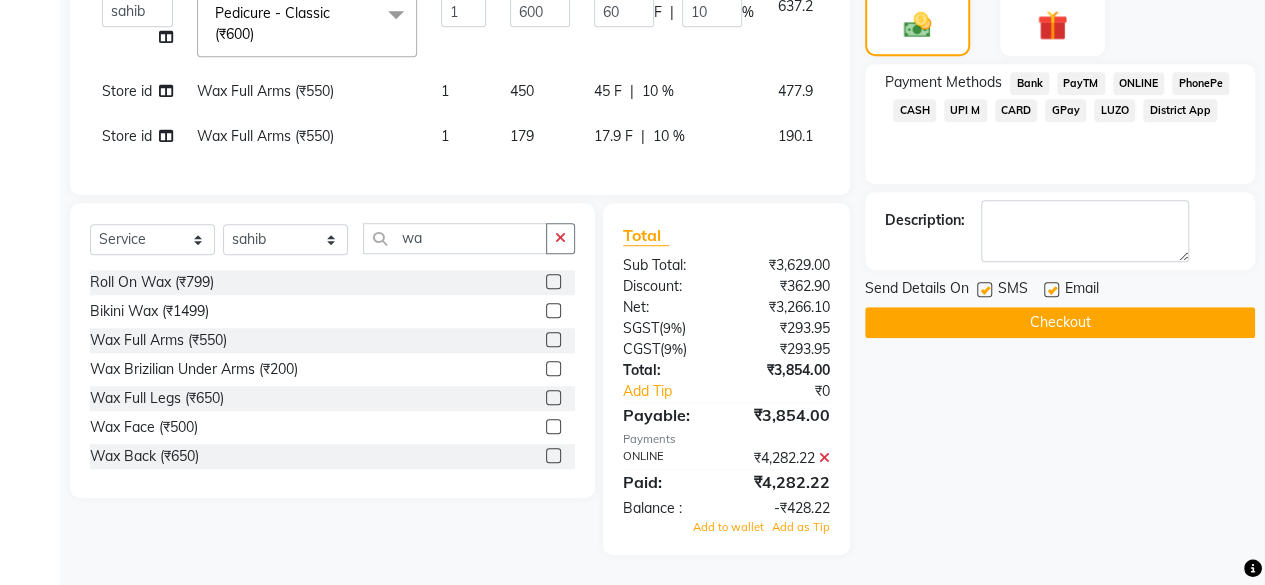 click 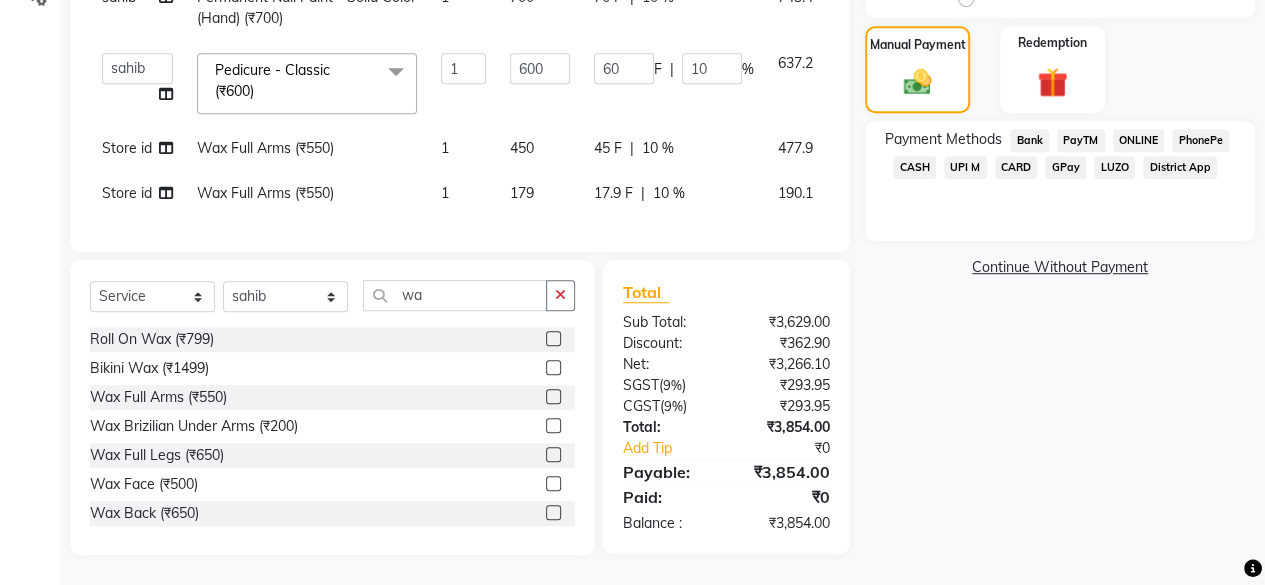 scroll, scrollTop: 500, scrollLeft: 0, axis: vertical 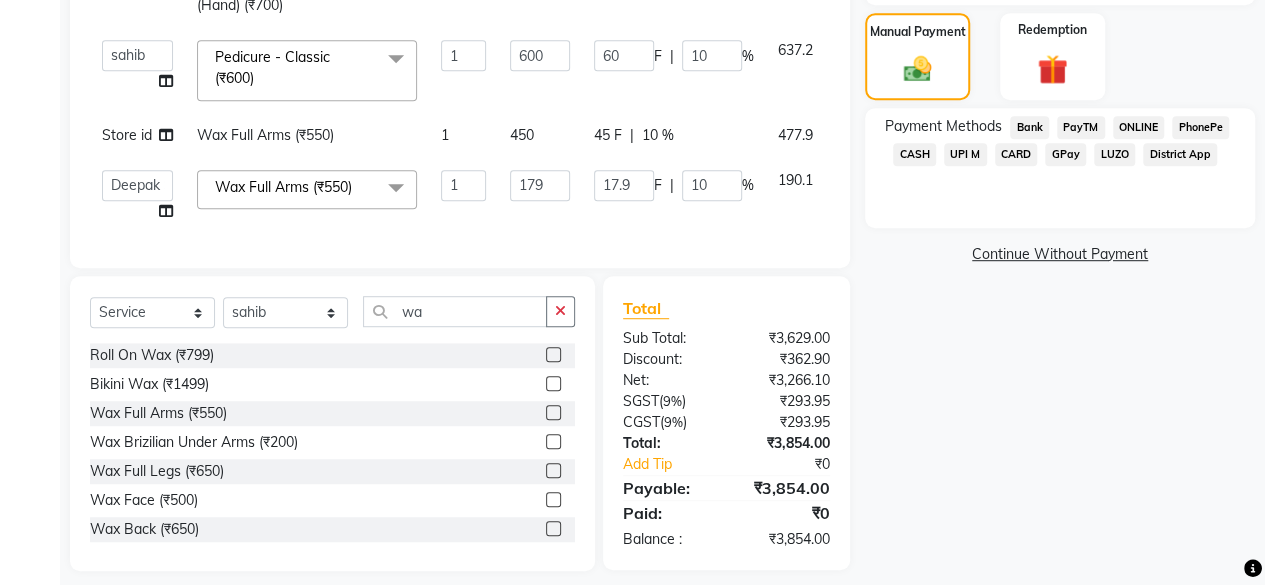 click 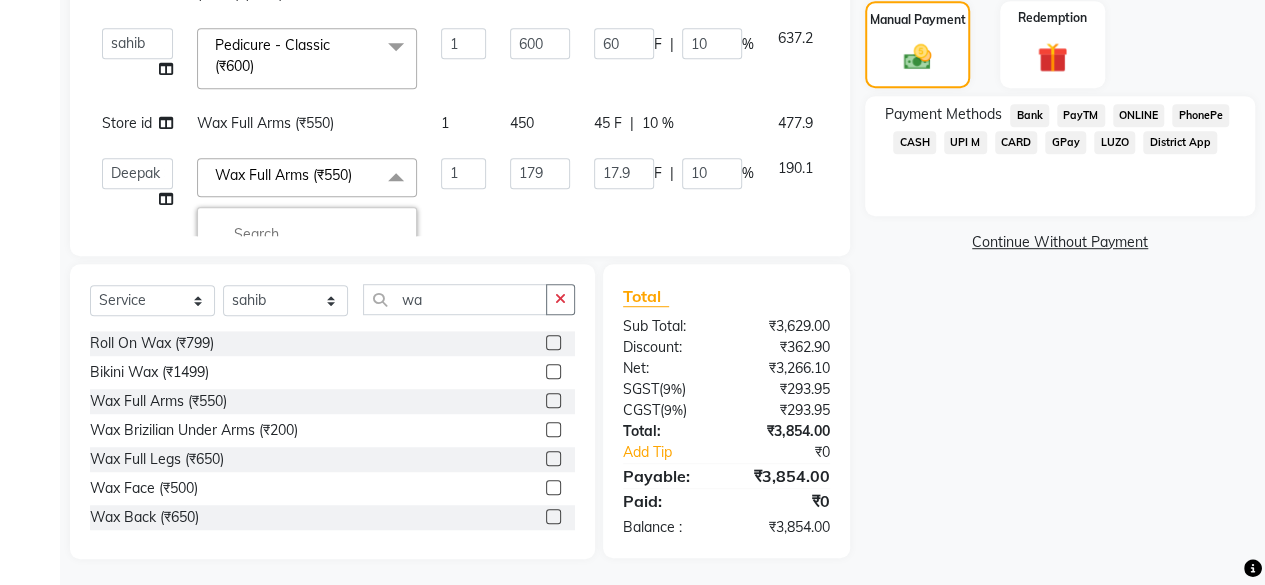 scroll, scrollTop: 515, scrollLeft: 0, axis: vertical 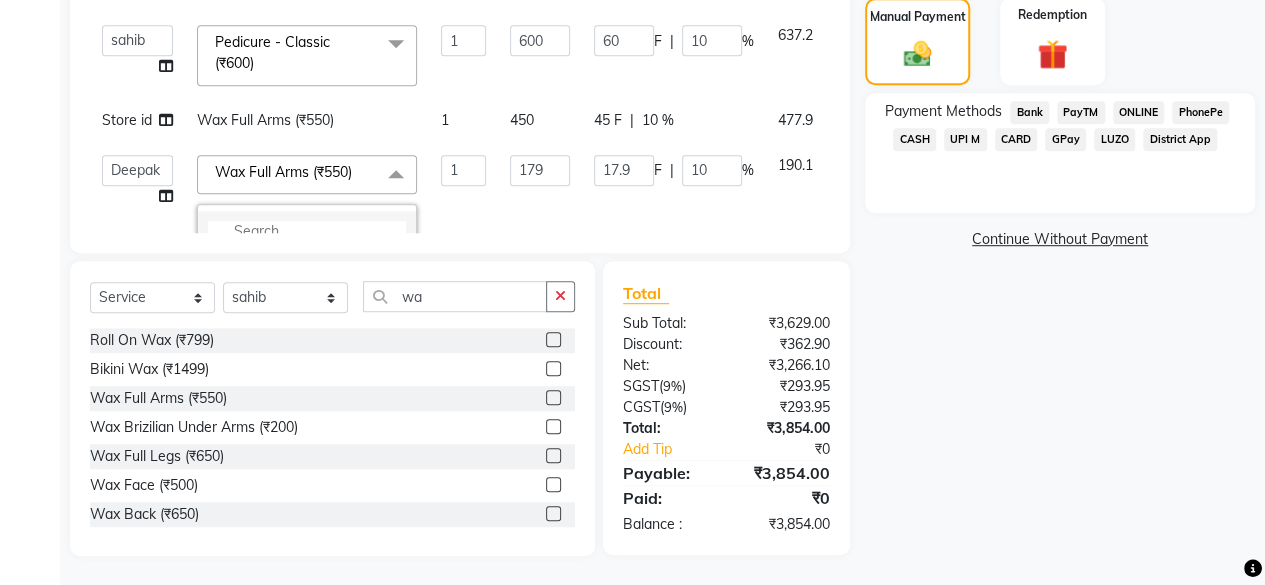 click 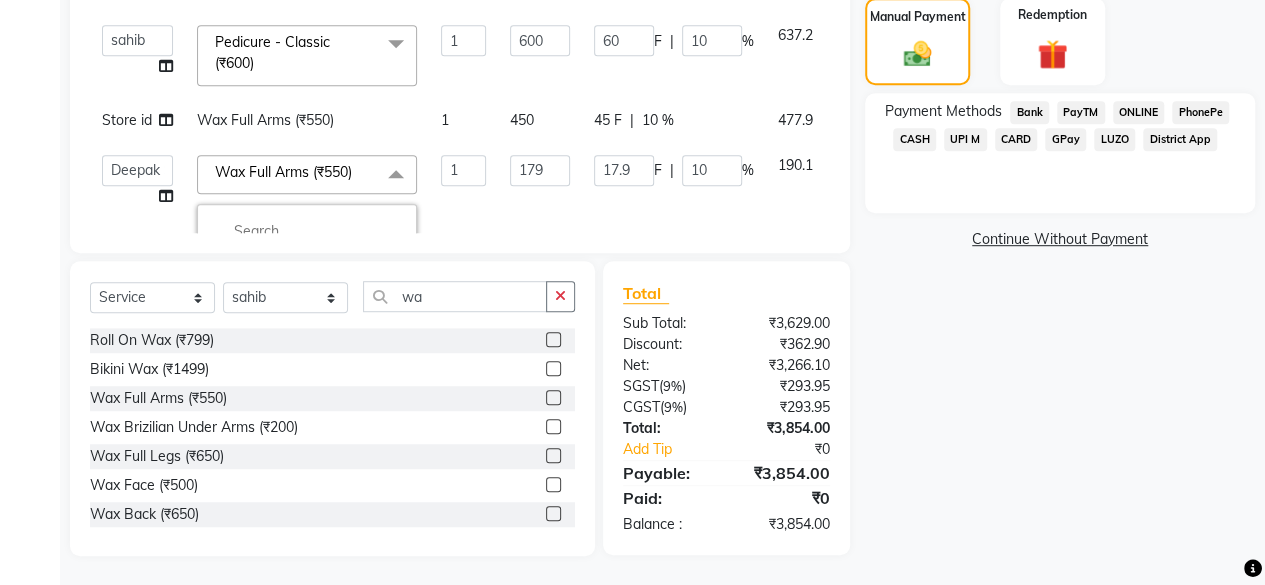 click 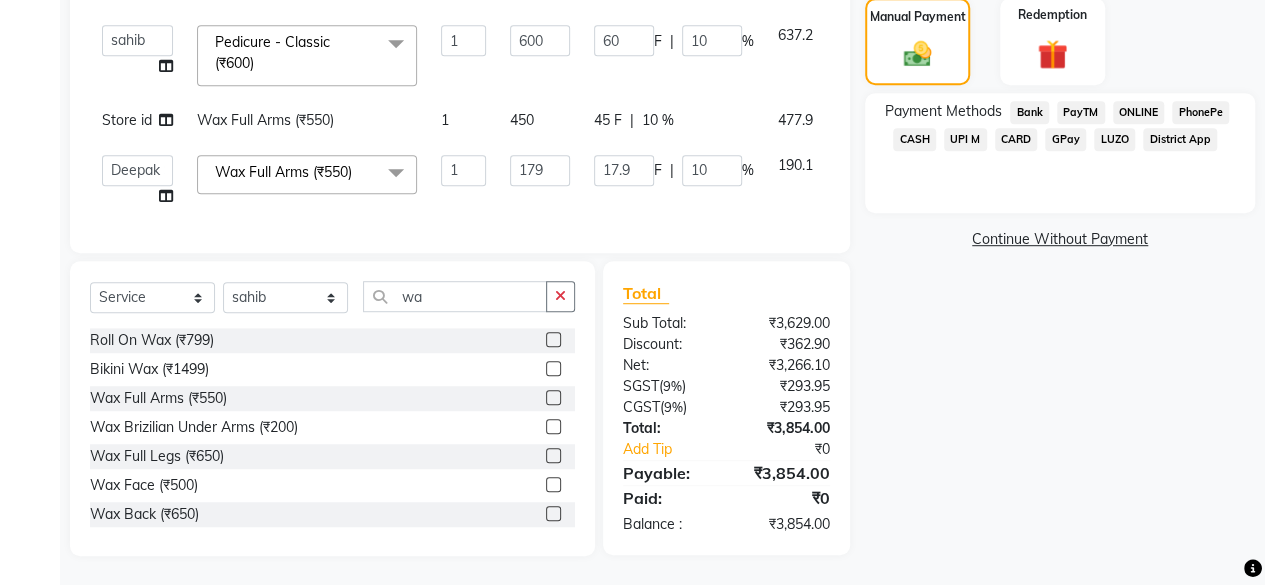 click 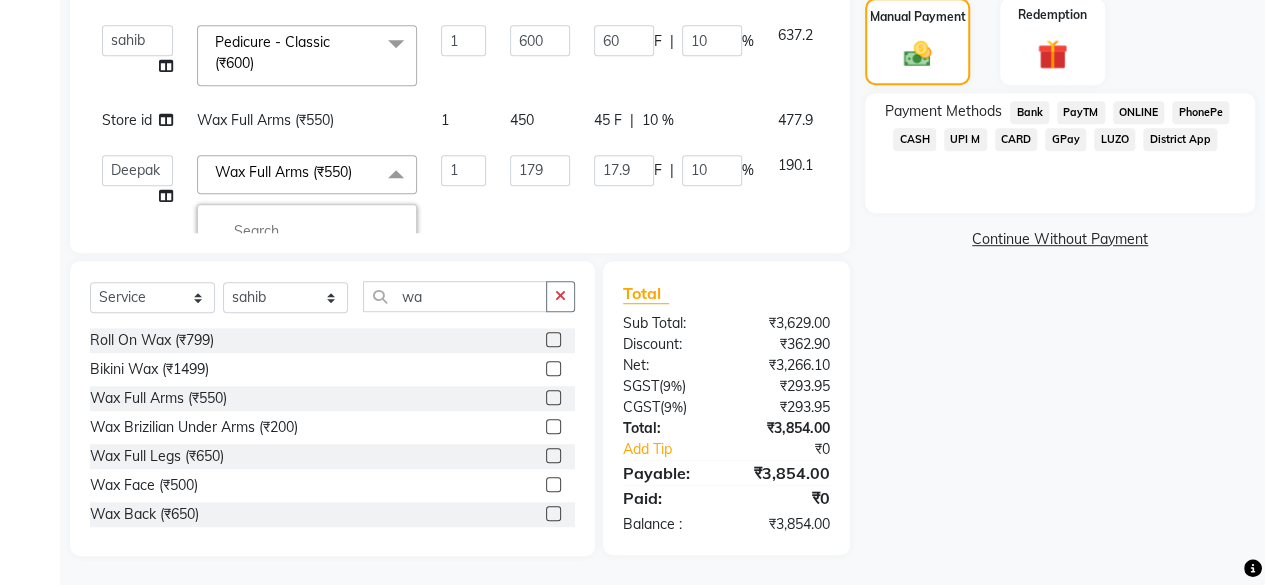 click on "ONLINE" 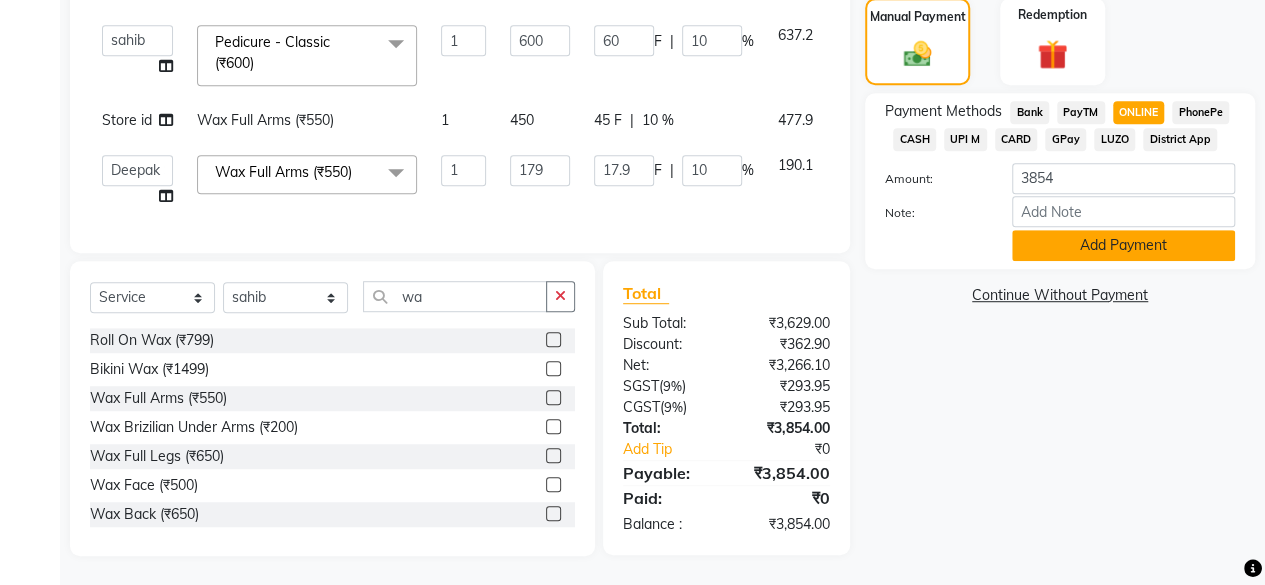 click on "Add Payment" 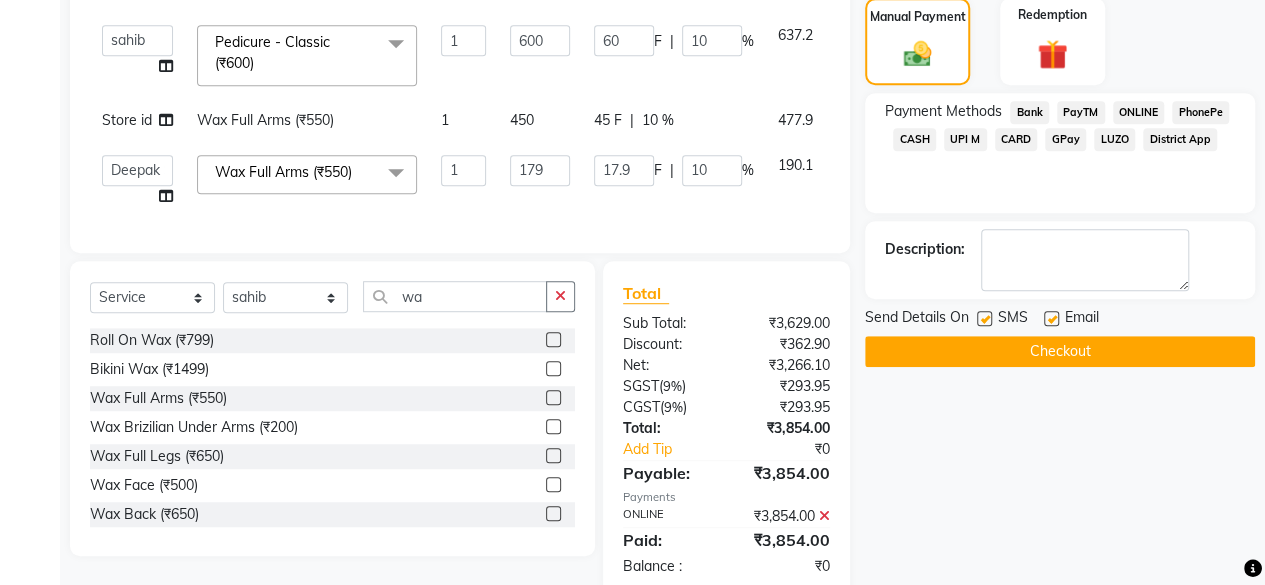 click on "Checkout" 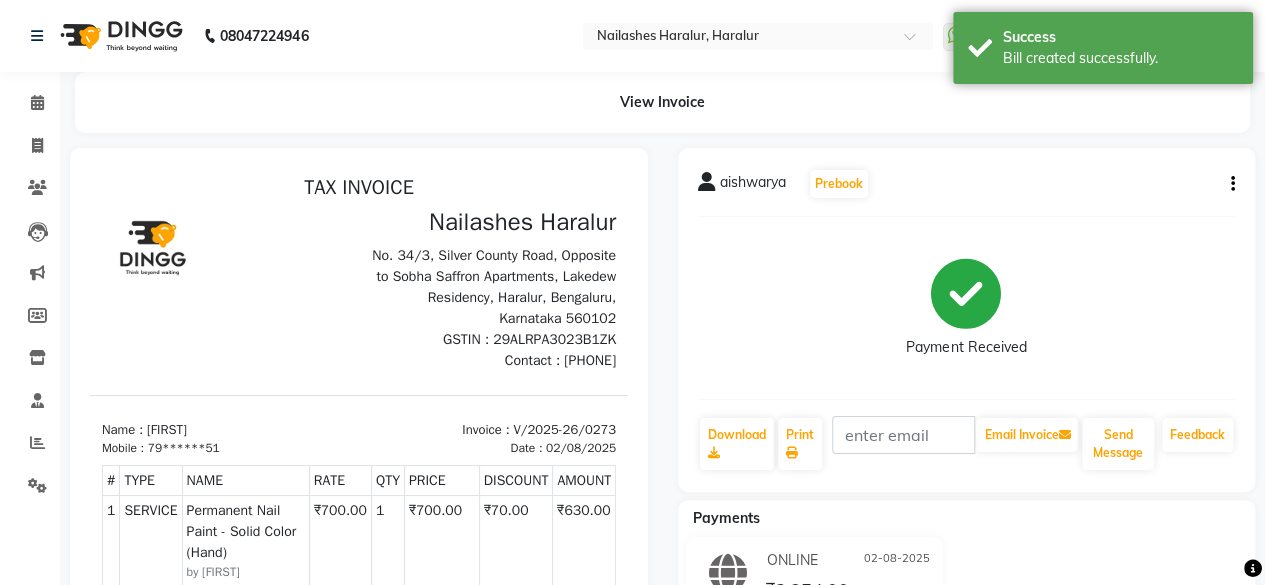 scroll, scrollTop: 0, scrollLeft: 0, axis: both 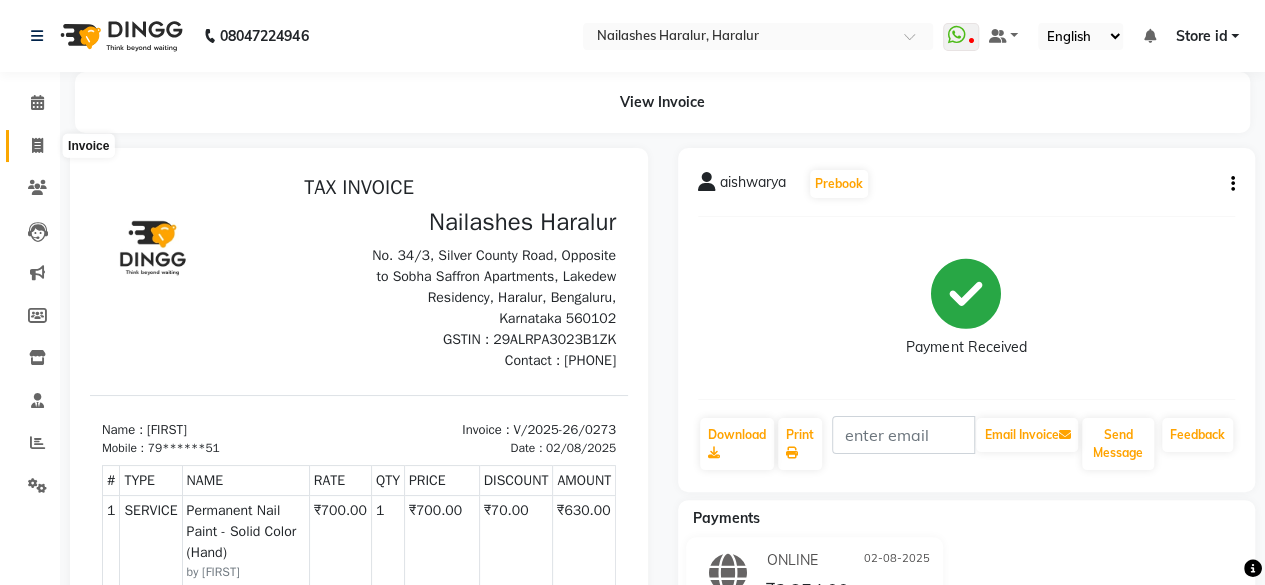 click 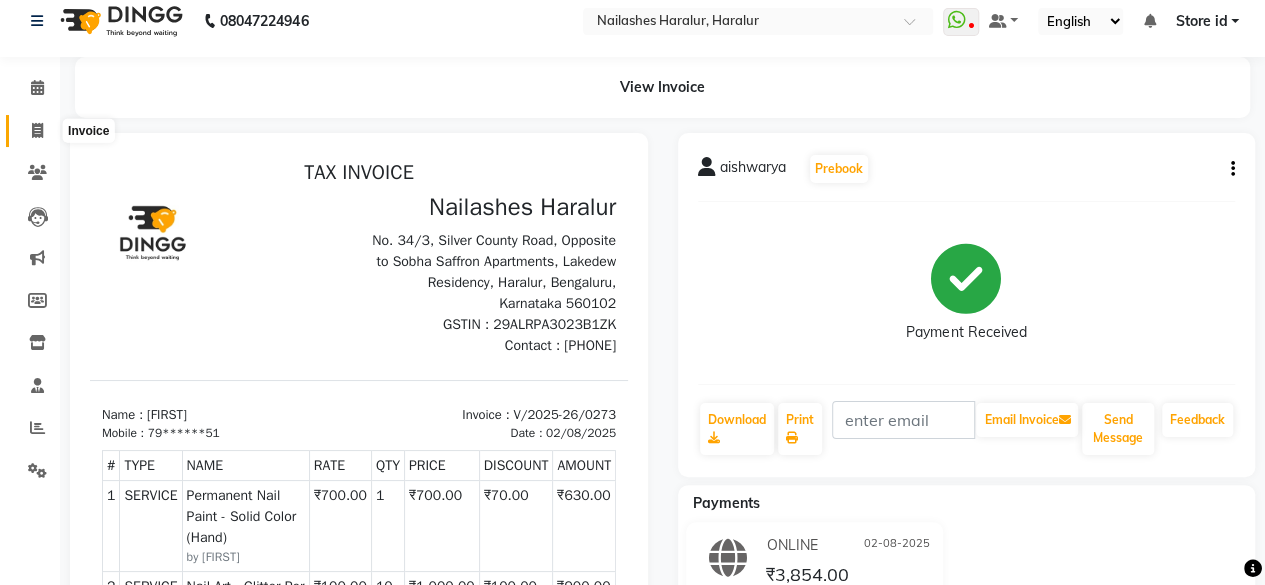 select on "service" 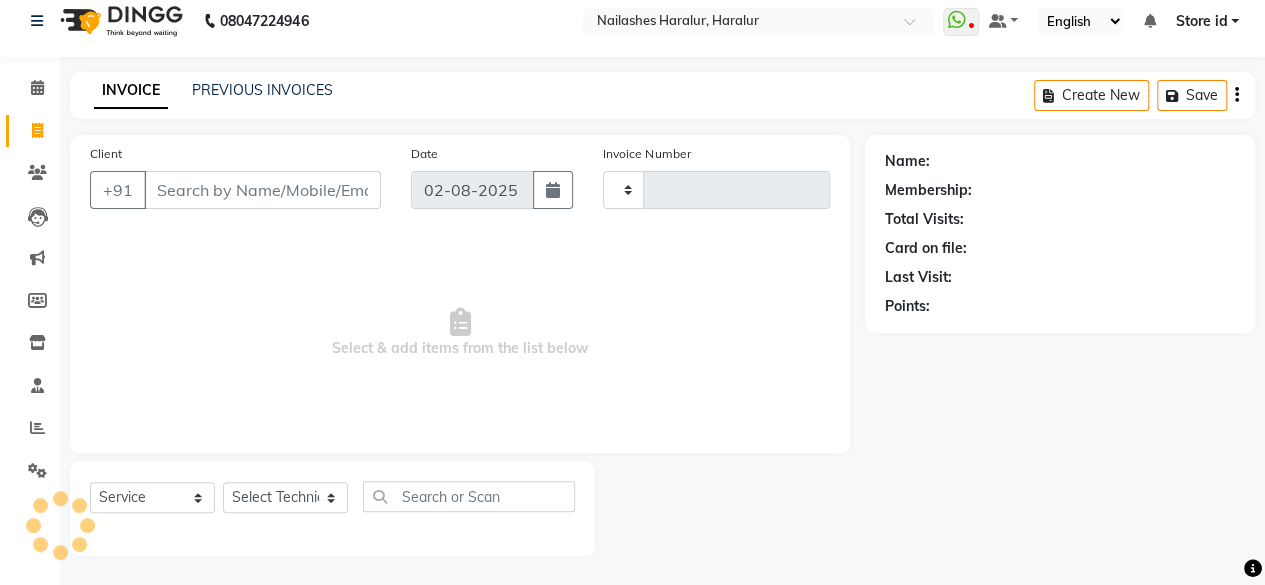 type on "0274" 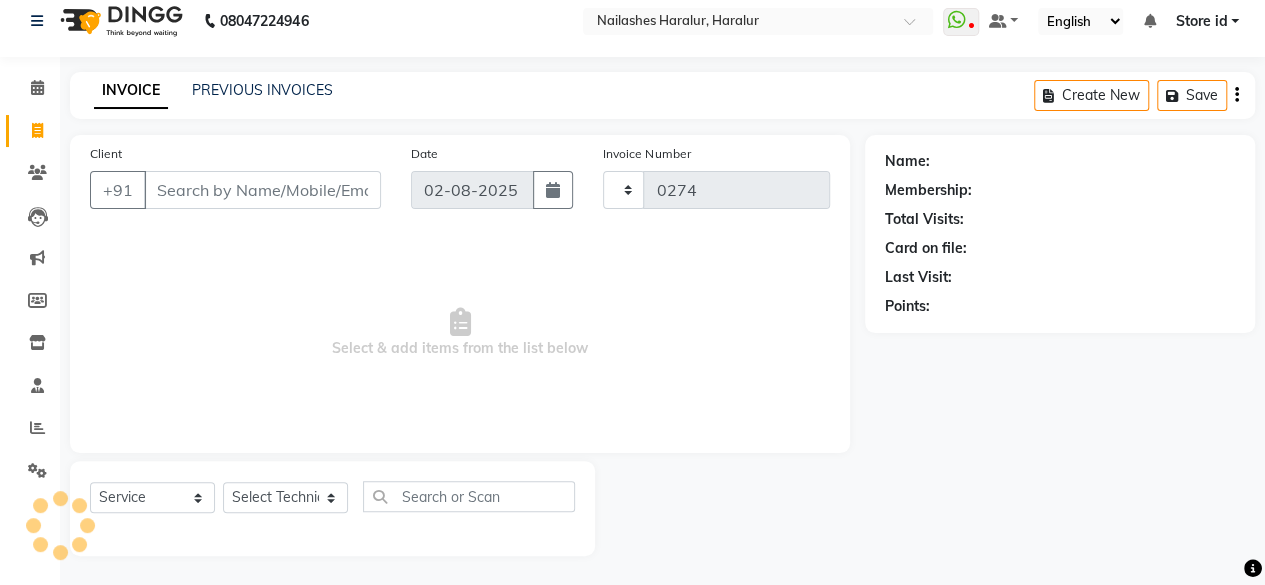 select on "8259" 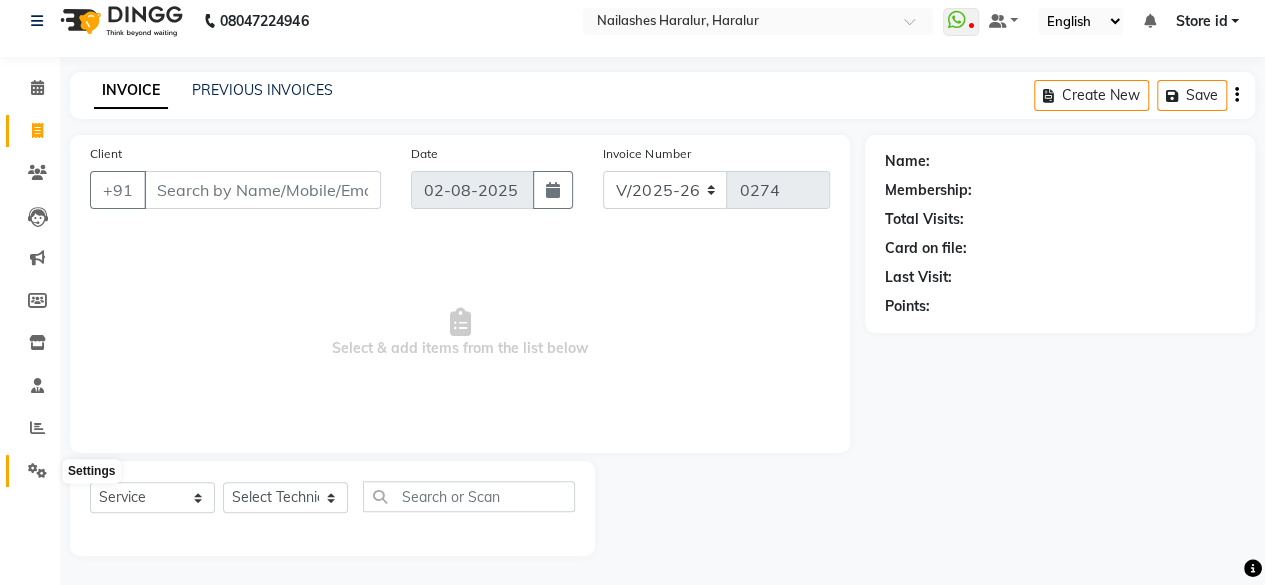 click 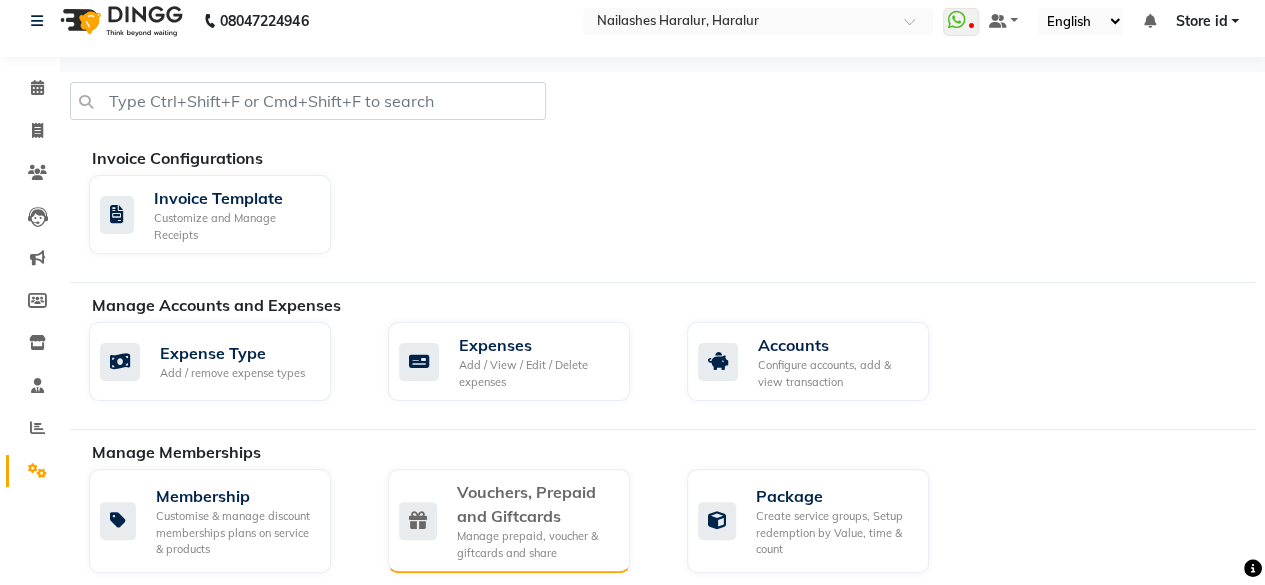 click on "Vouchers, Prepaid and Giftcards" 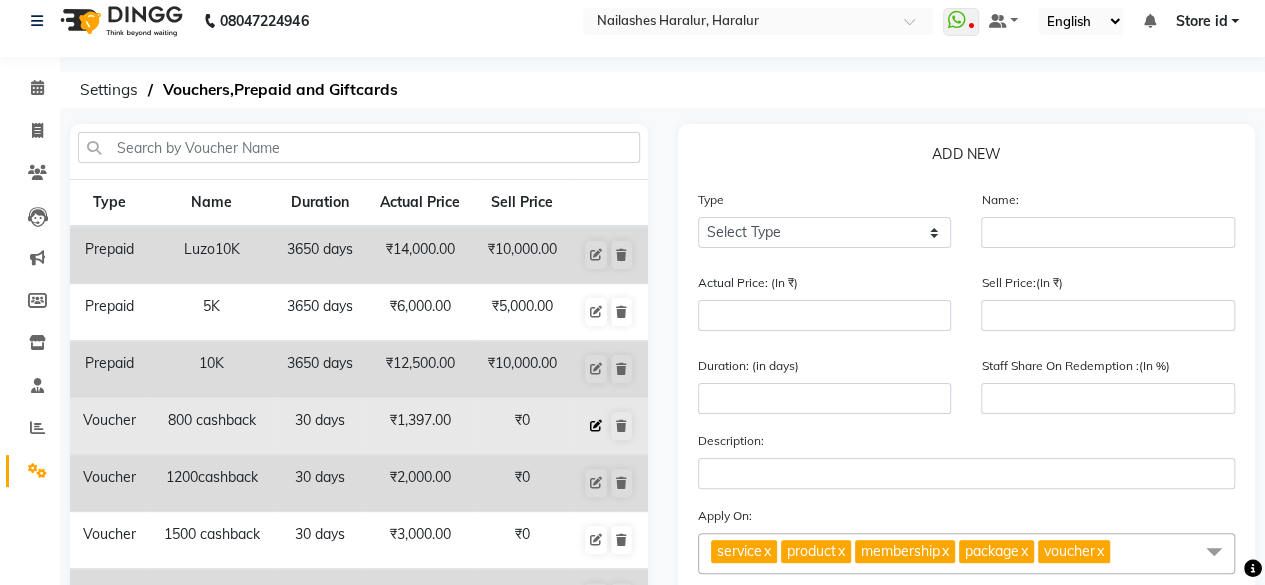 click 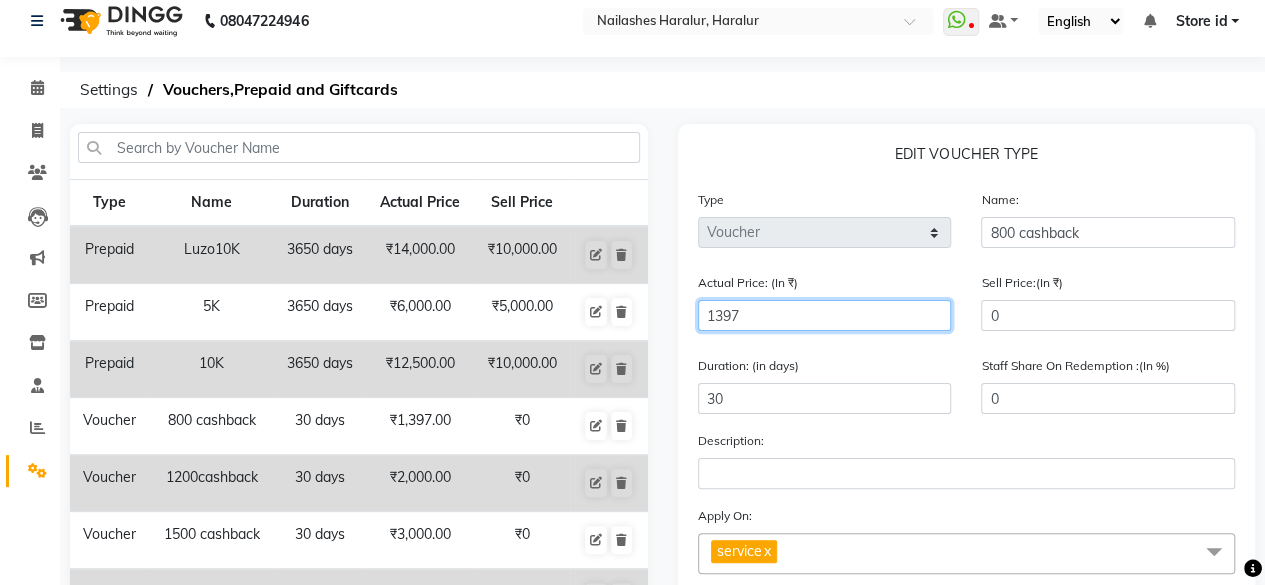 click on "1397" 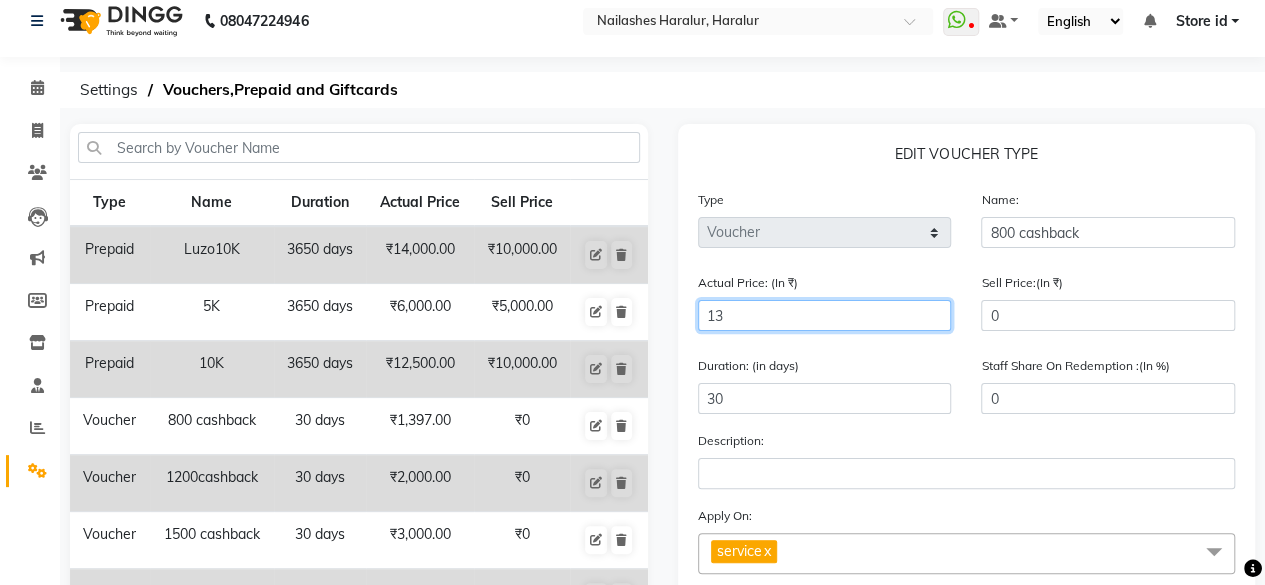 type on "1" 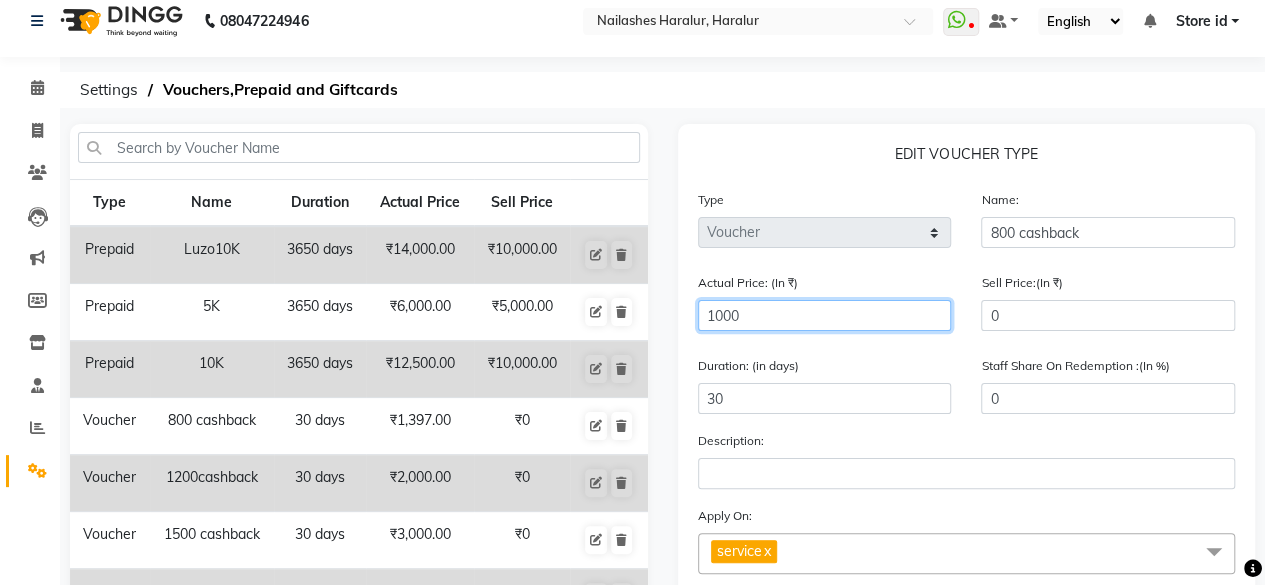 type on "1000" 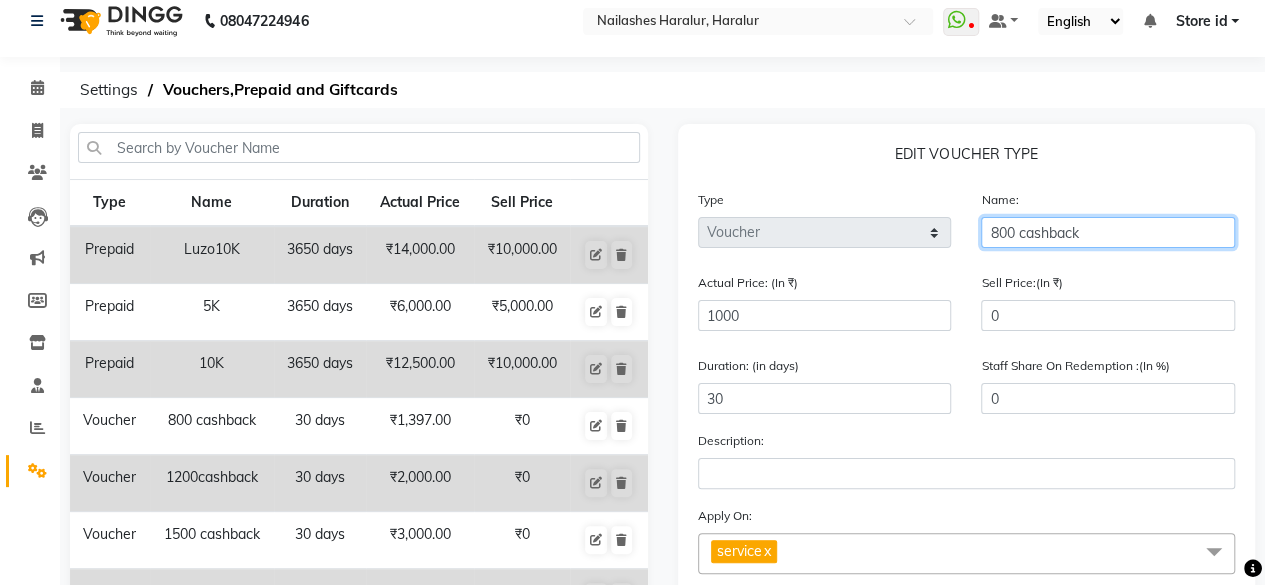 click on "800 cashback" 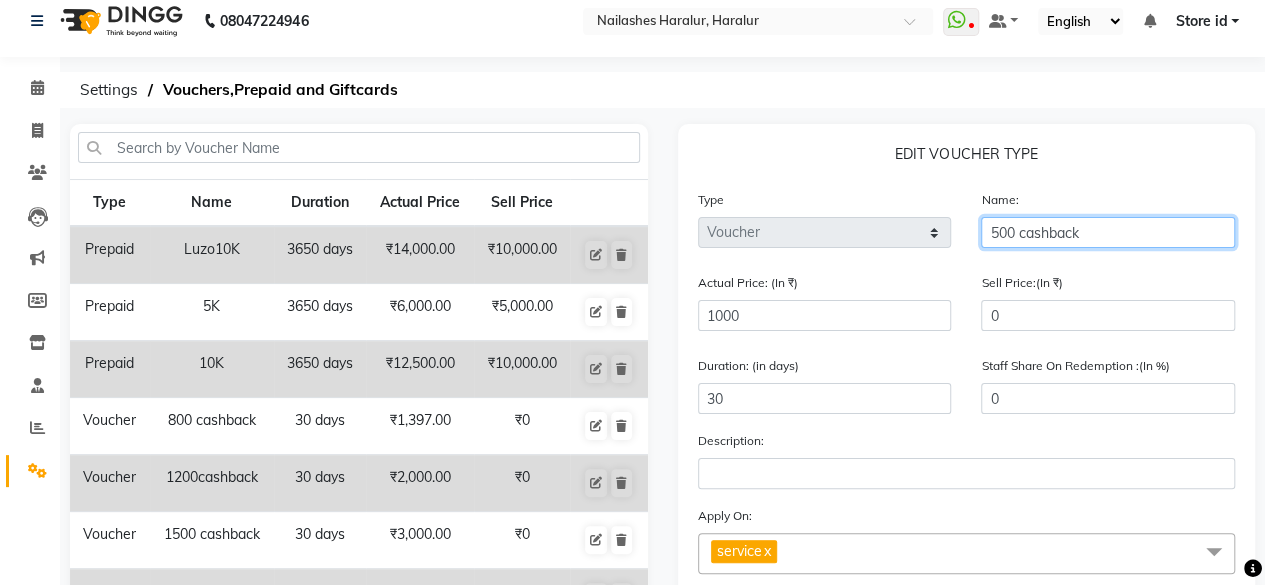 type on "500 cashback" 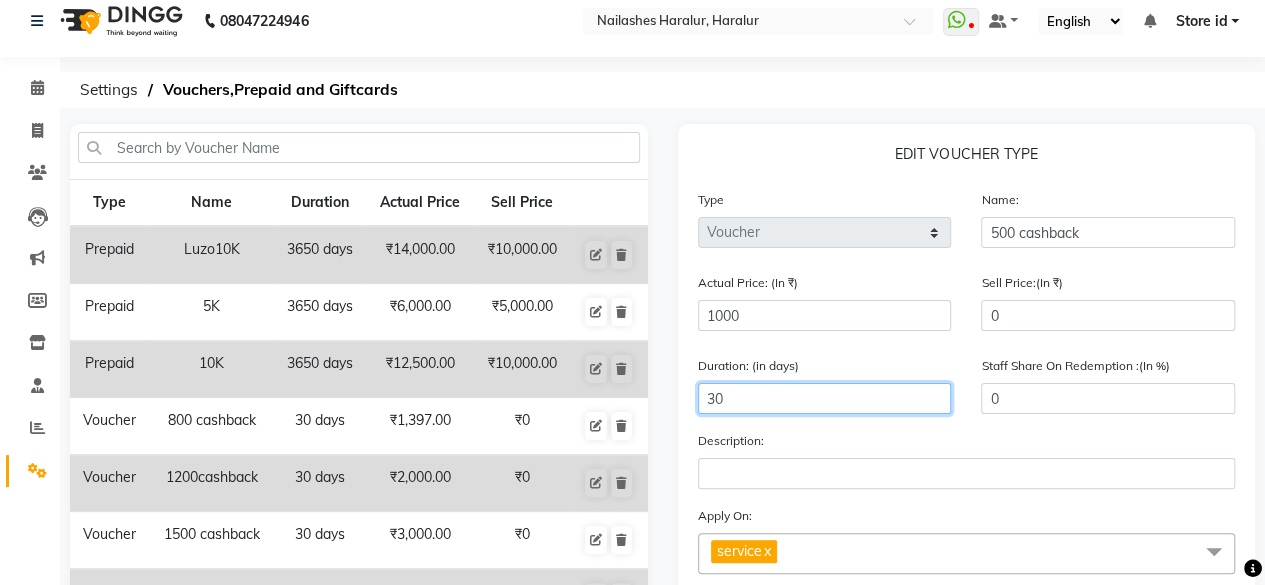 click on "30" 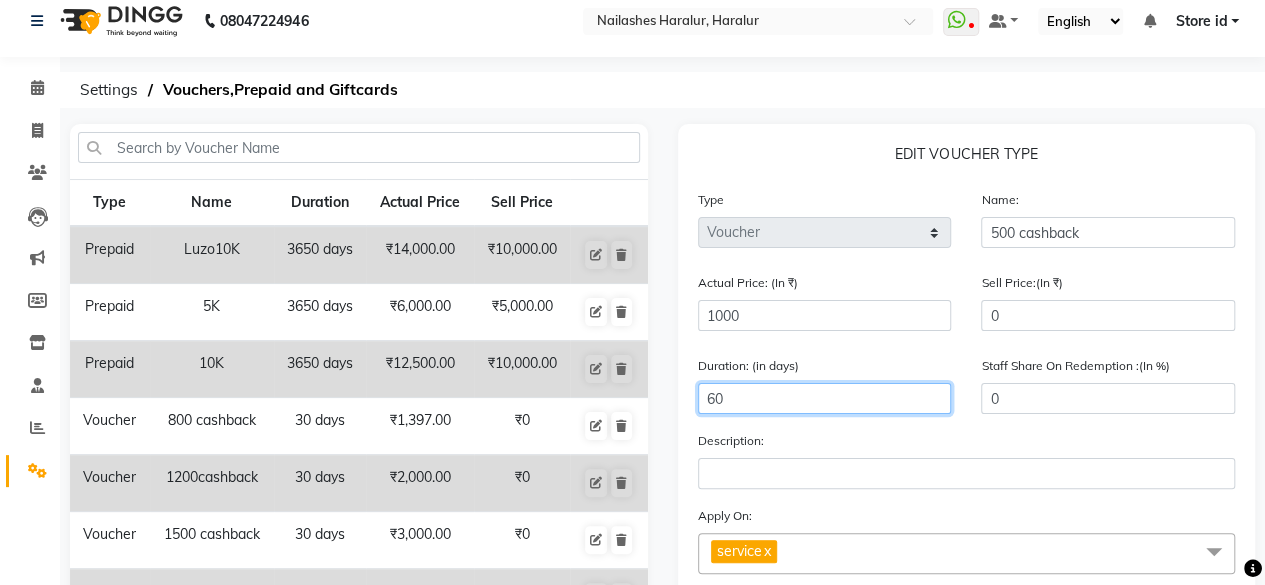 scroll, scrollTop: 343, scrollLeft: 0, axis: vertical 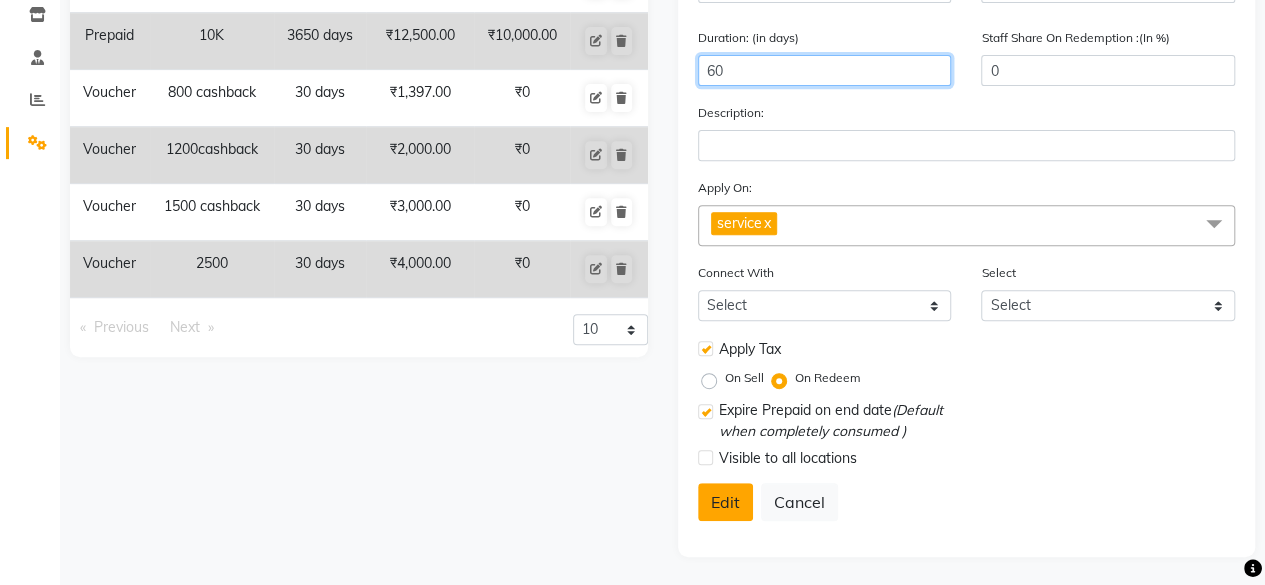 type on "60" 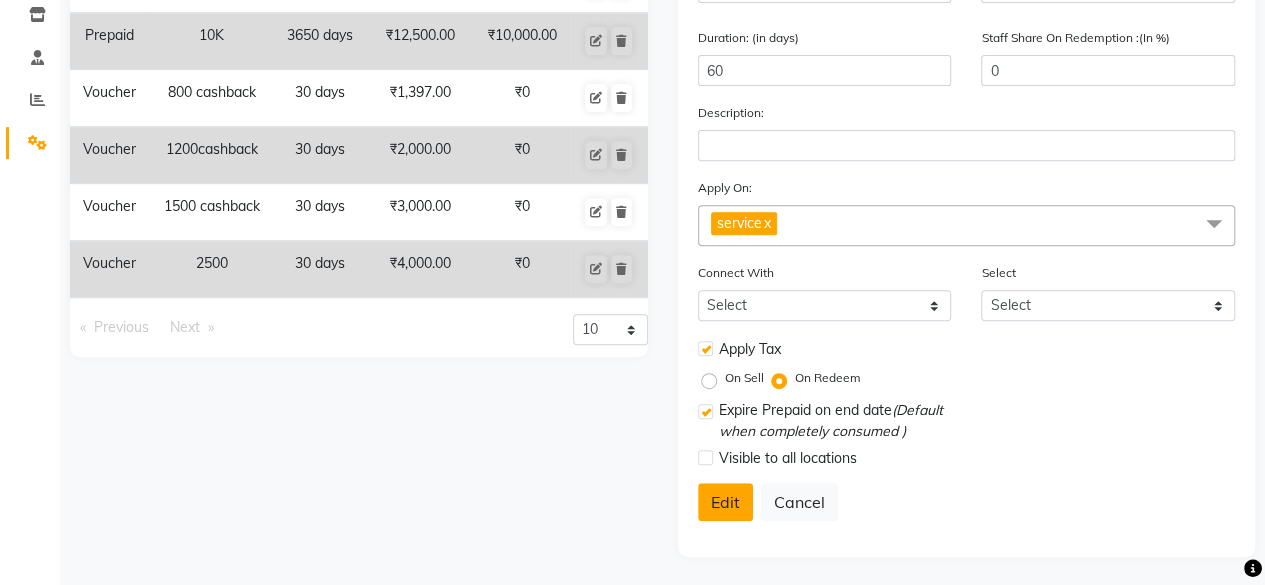 click on "Edit" 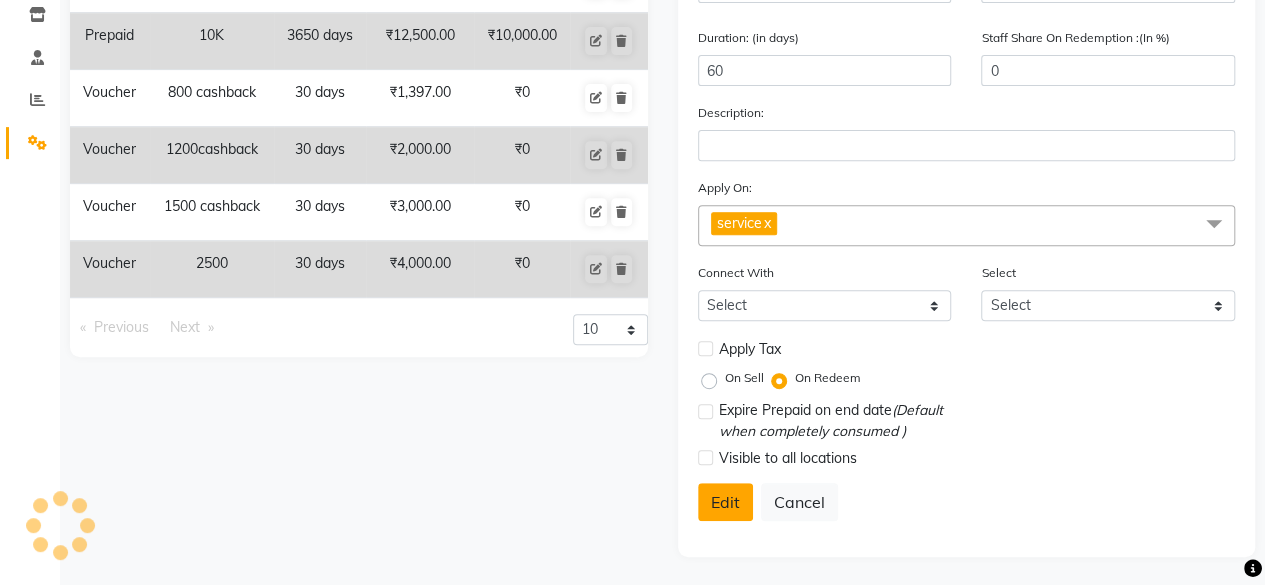 select 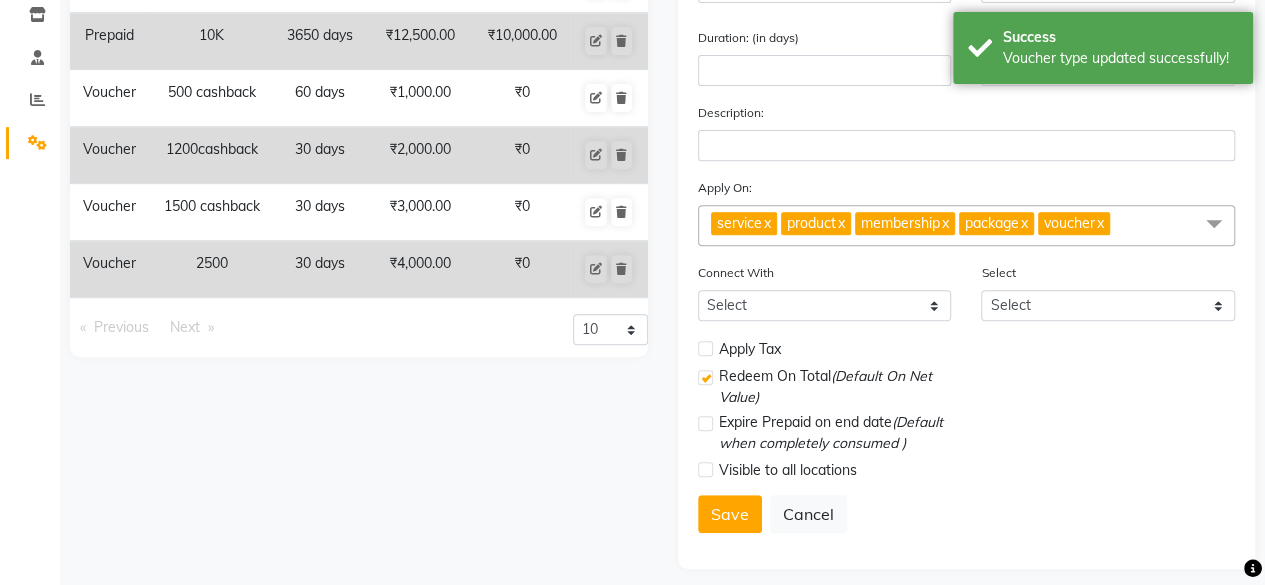 click on "ADD NEW  Type Select Type Voucher Prepaid Gift Card Name: Actual Price: (In ₹) Sell Price:(In ₹) Duration: (in days) Staff Share On Redemption :(In %) Description: Apply On: service  x product  x membership  x package  x voucher  x UnSelect All service product membership package voucher Connect With Select Membership Package Select Select Apply Tax Redeem On Total  (Default On Net Value) Expire Prepaid on end date  (Default when completely consumed ) Visible to all locations  Save   Cancel" 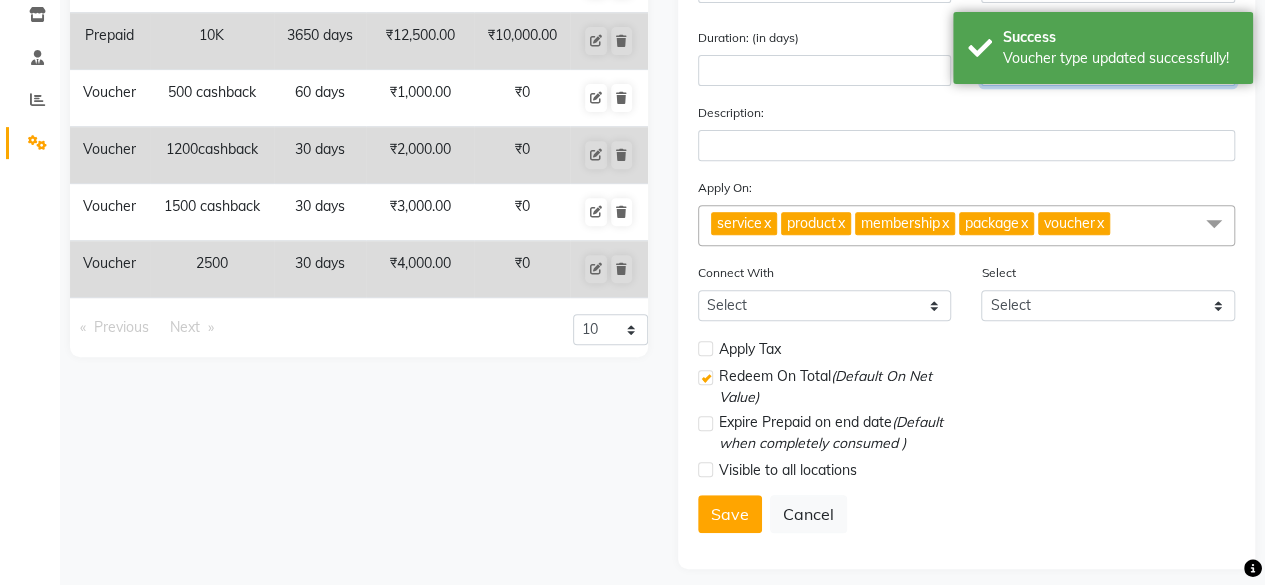 click on "ADD NEW  Type Select Type Voucher Prepaid Gift Card Name: Actual Price: (In ₹) Sell Price:(In ₹) Duration: (in days) Staff Share On Redemption :(In %) Description: Apply On: service  x product  x membership  x package  x voucher  x UnSelect All service product membership package voucher Connect With Select Membership Package Select Select Apply Tax Redeem On Total  (Default On Net Value) Expire Prepaid on end date  (Default when completely consumed ) Visible to all locations  Save   Cancel" 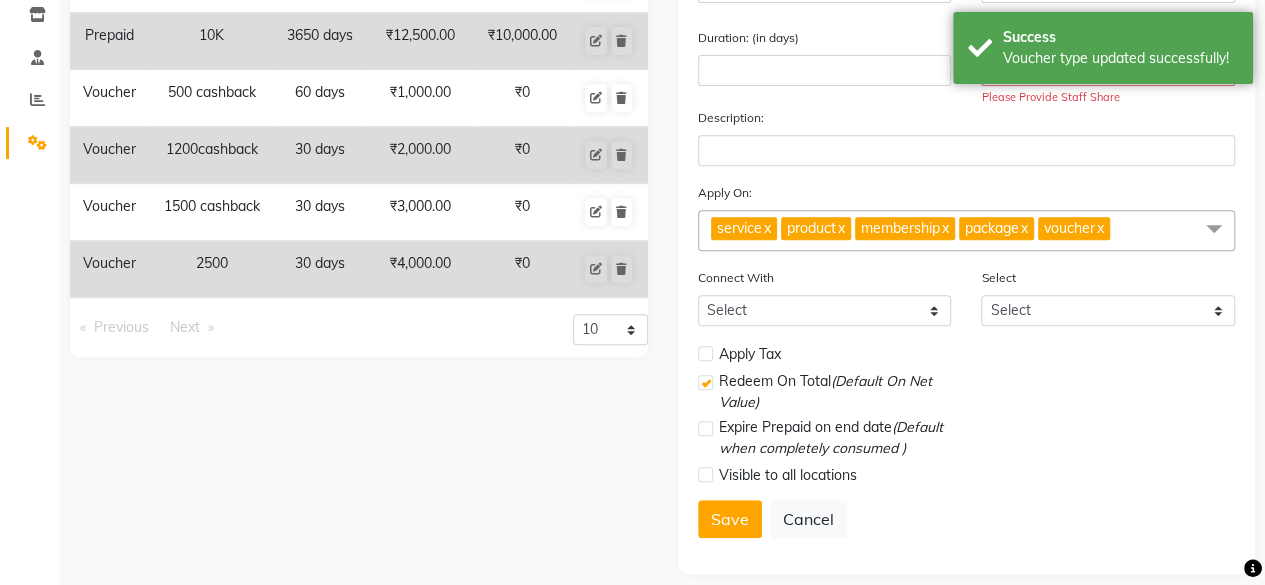 click on "ADD NEW  Type Select Type Voucher Prepaid Gift Card Name: Actual Price: (In ₹) Sell Price:(In ₹) Duration: (in days) Staff Share On Redemption :(In %) Please Provide Staff Share Description: Apply On: service  x product  x membership  x package  x voucher  x UnSelect All service product membership package voucher Connect With Select Membership Package Select Select Apply Tax Redeem On Total  (Default On Net Value) Expire Prepaid on end date  (Default when completely consumed ) Visible to all locations  Save   Cancel" 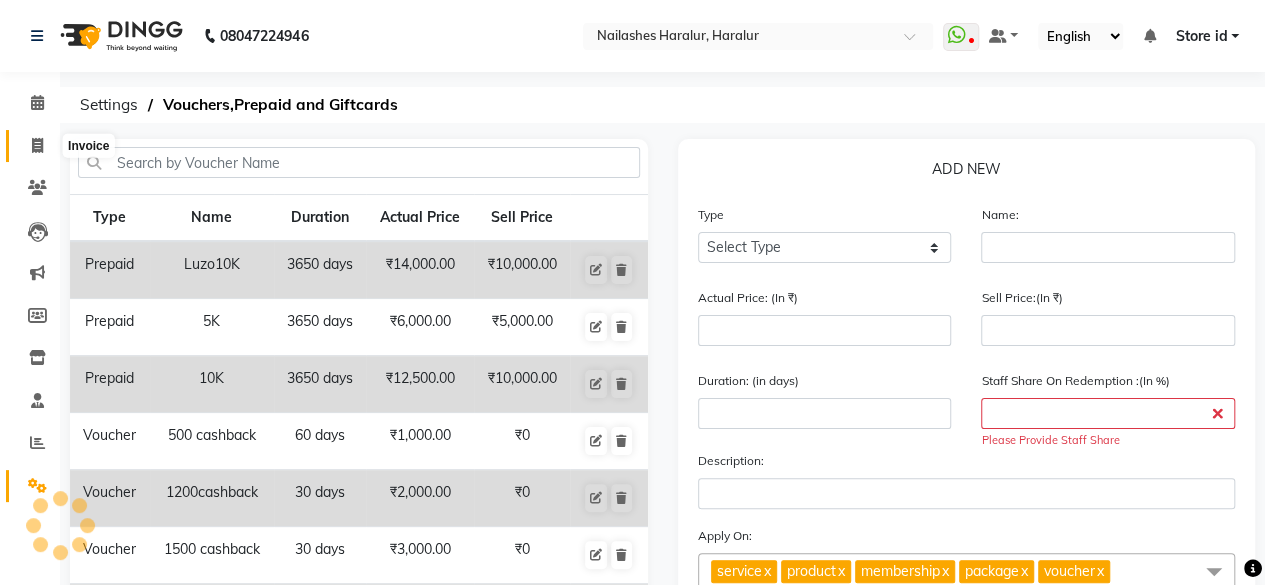 click 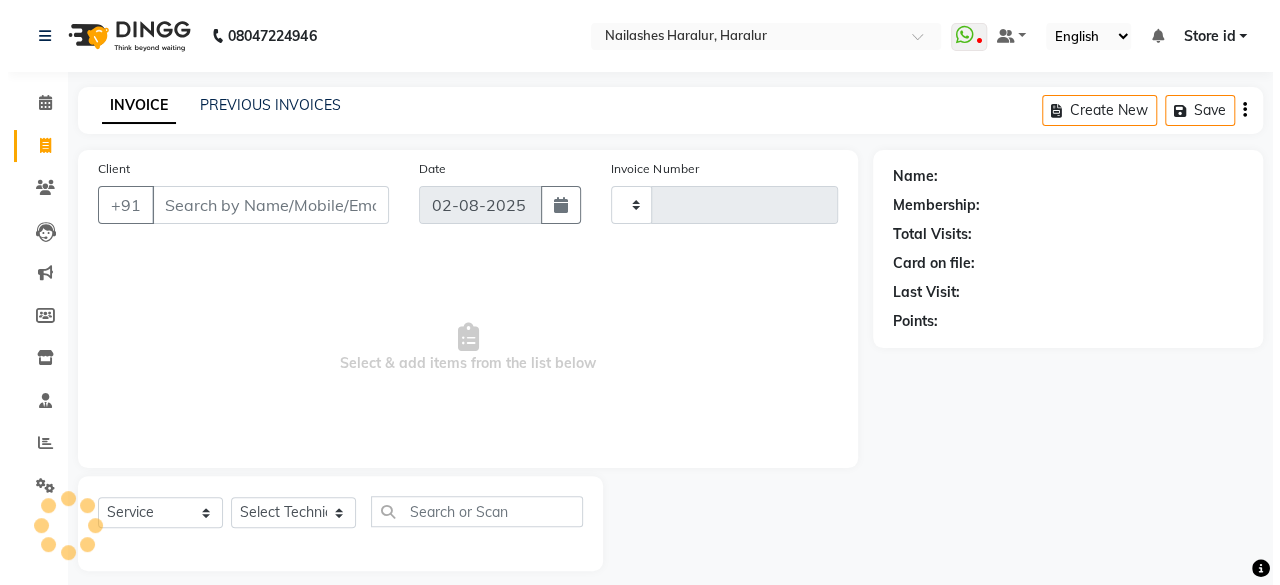 scroll, scrollTop: 15, scrollLeft: 0, axis: vertical 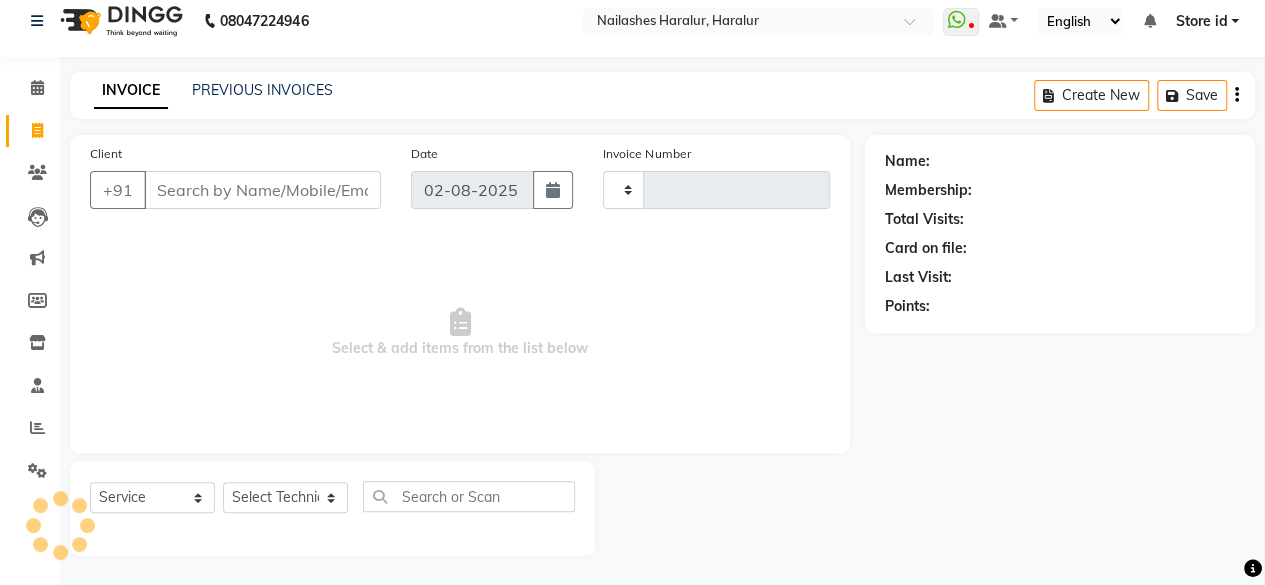 type on "0274" 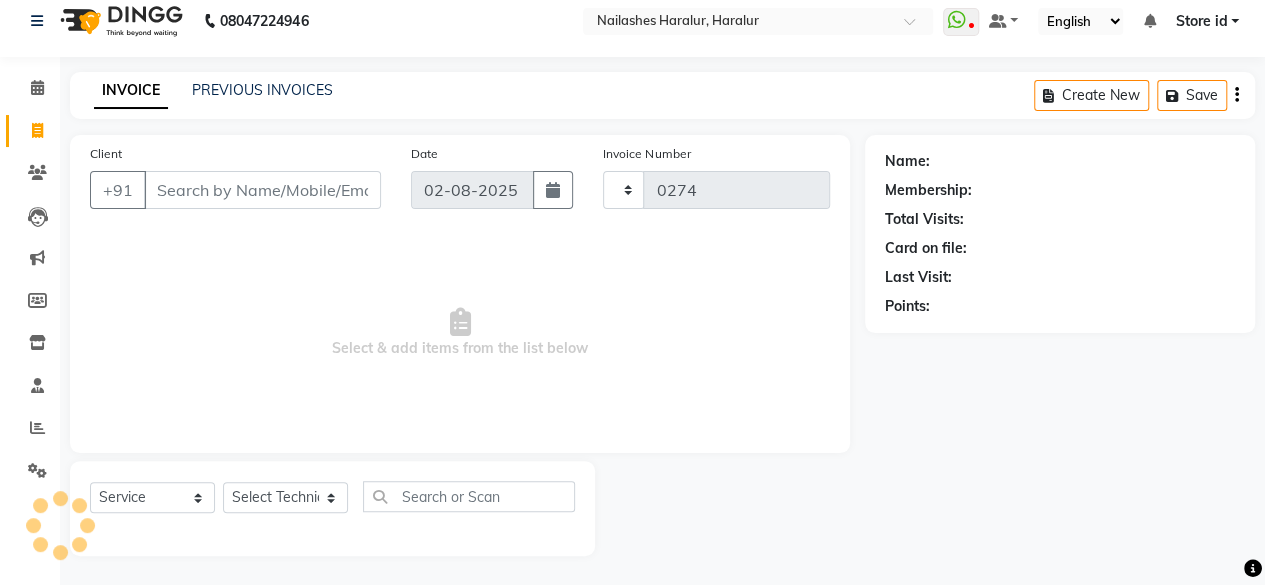 select on "8259" 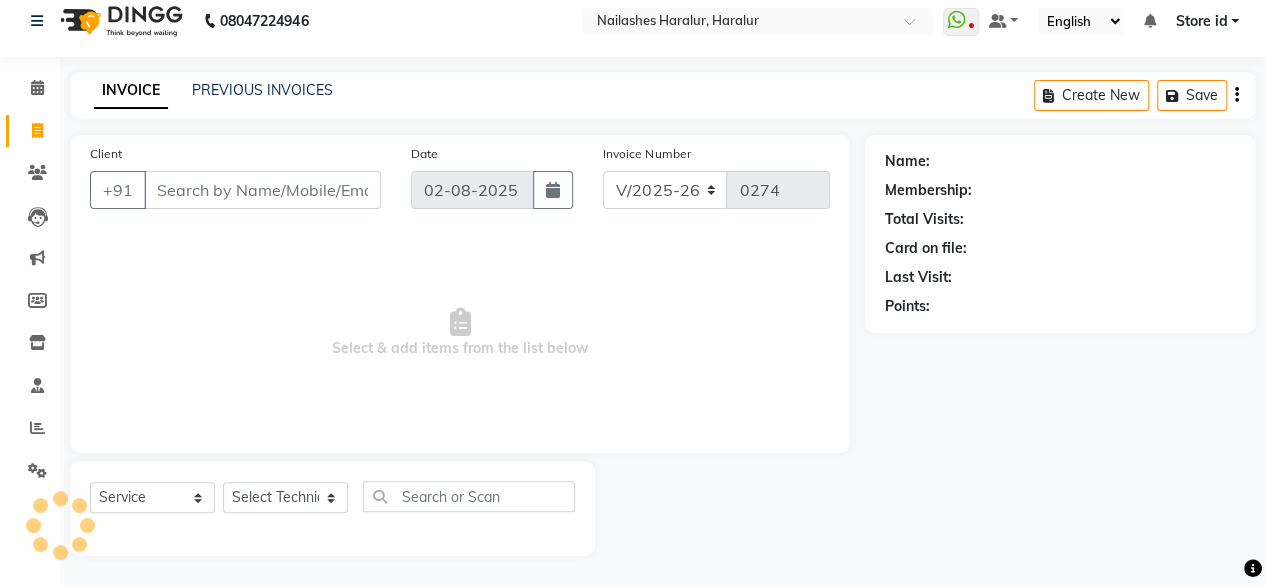 click on "Client" at bounding box center (262, 190) 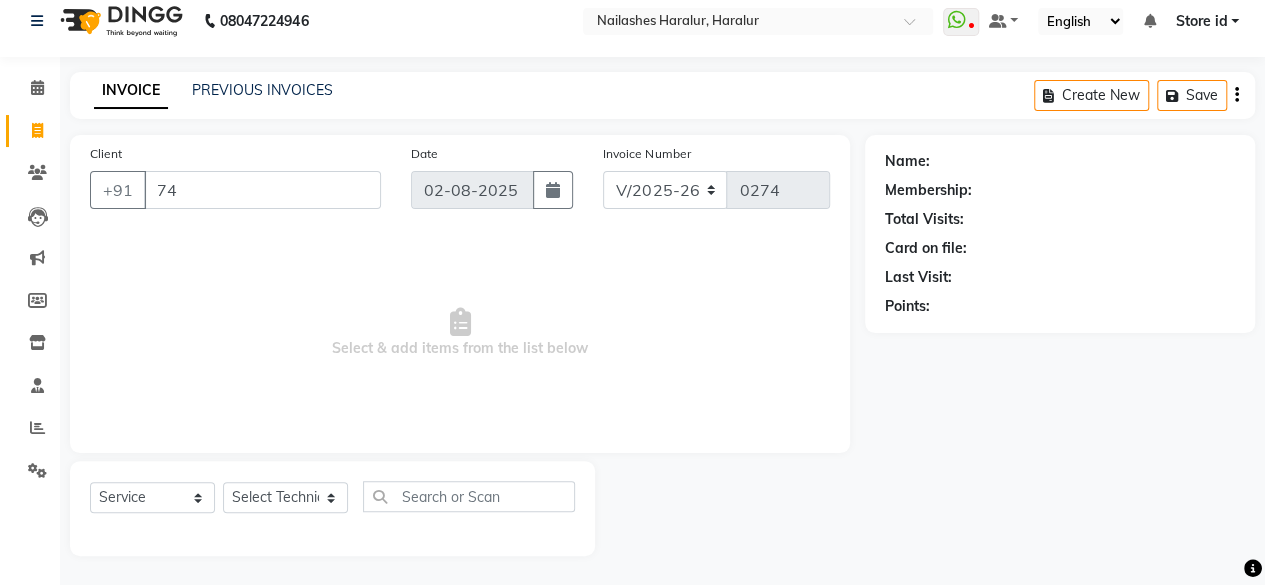 type on "7" 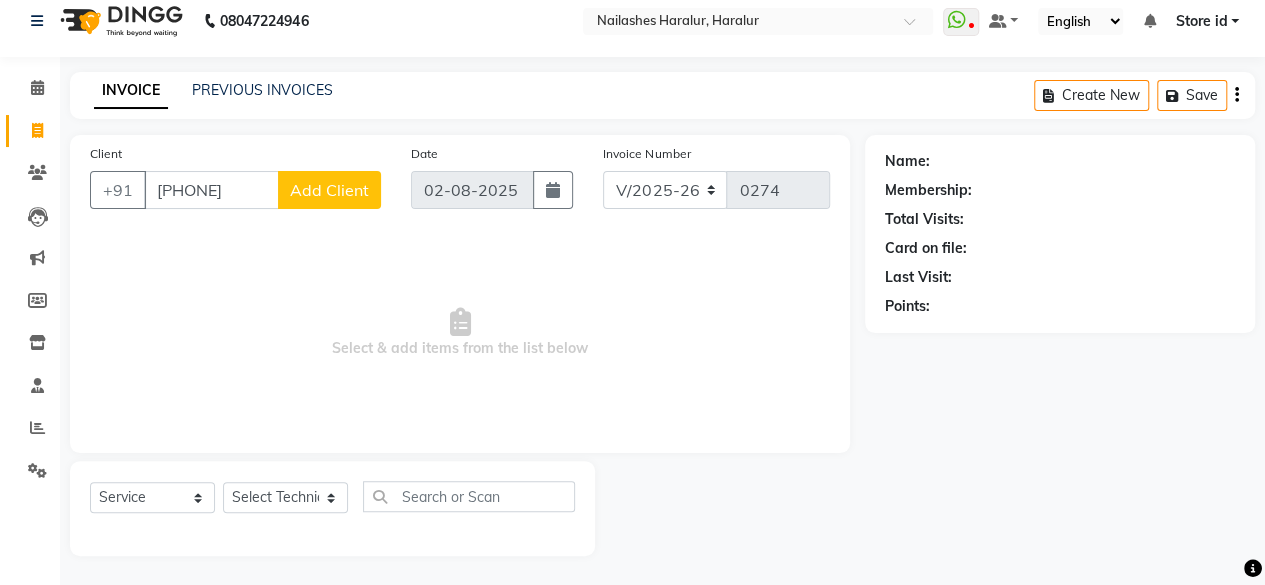 type on "[PHONE]" 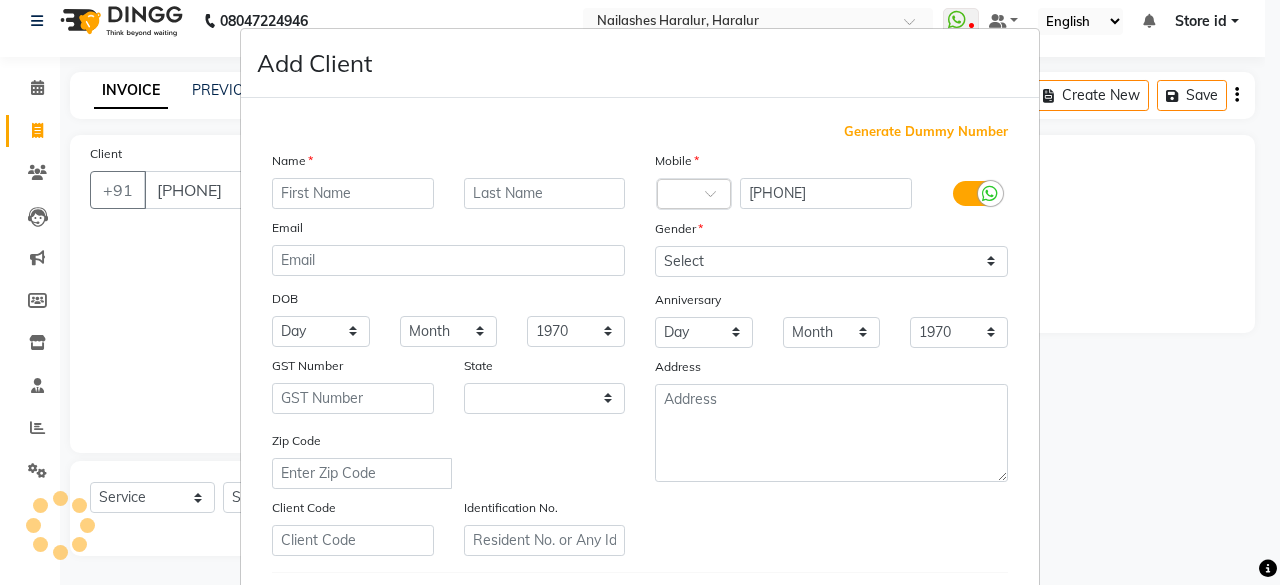 select on "21" 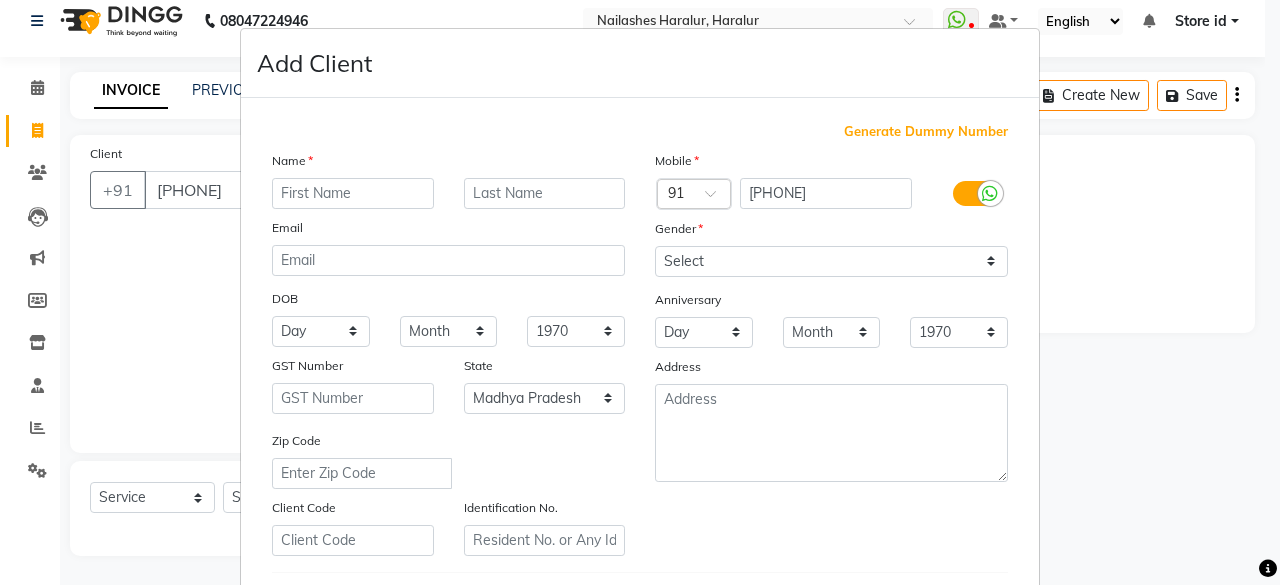click at bounding box center [353, 193] 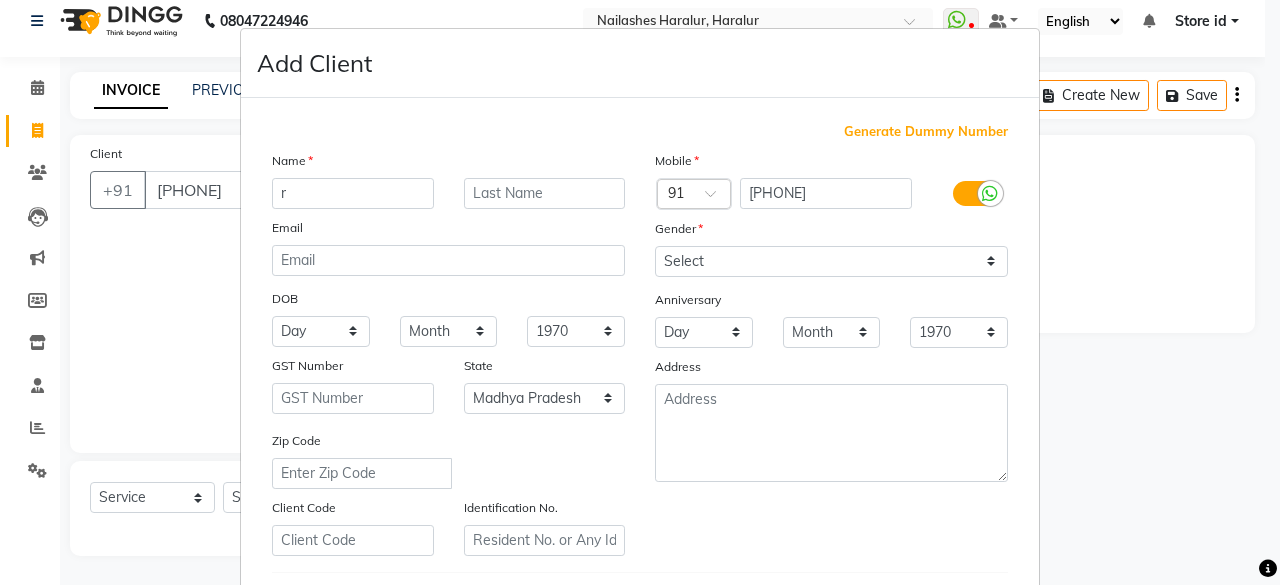 type on "r" 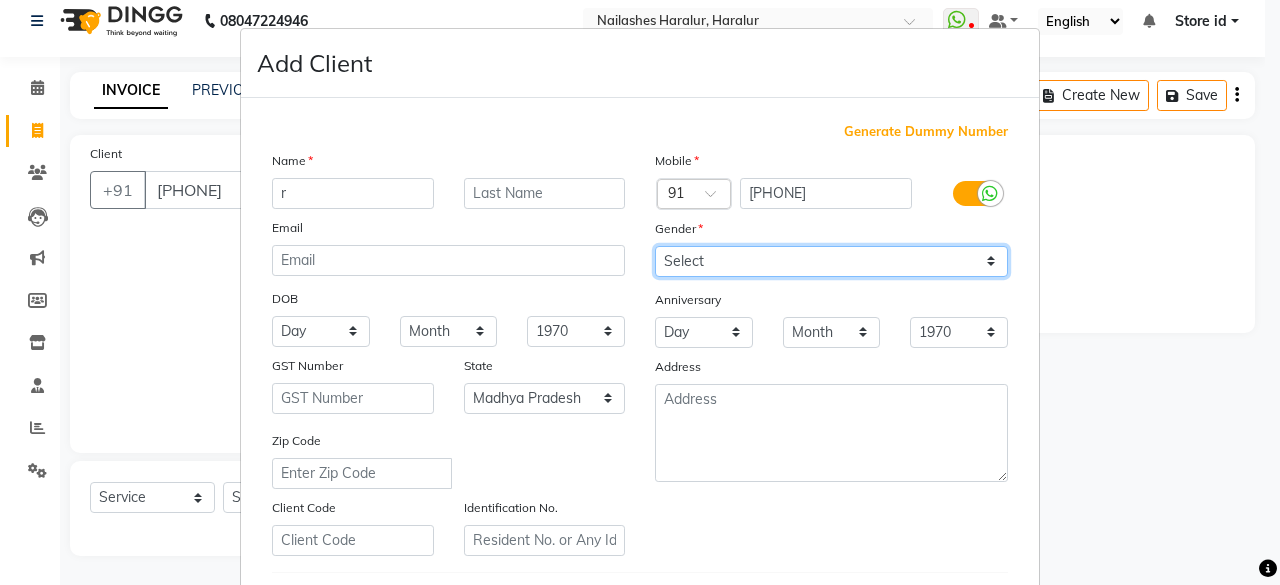 click on "Select Male Female Other Prefer Not To Say" at bounding box center [831, 261] 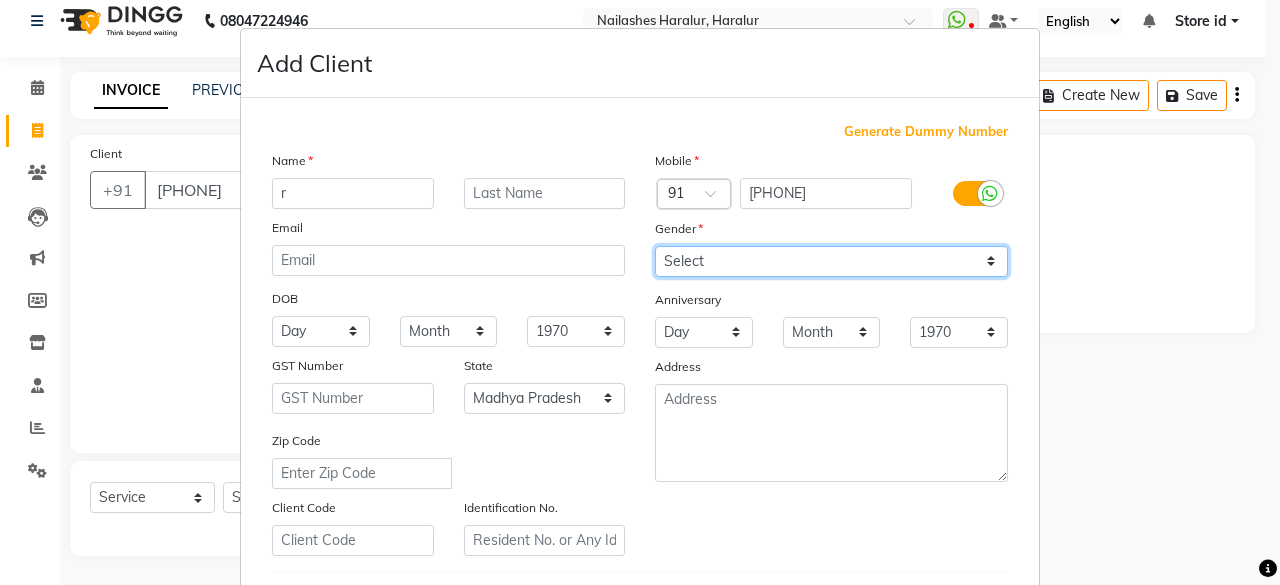select on "female" 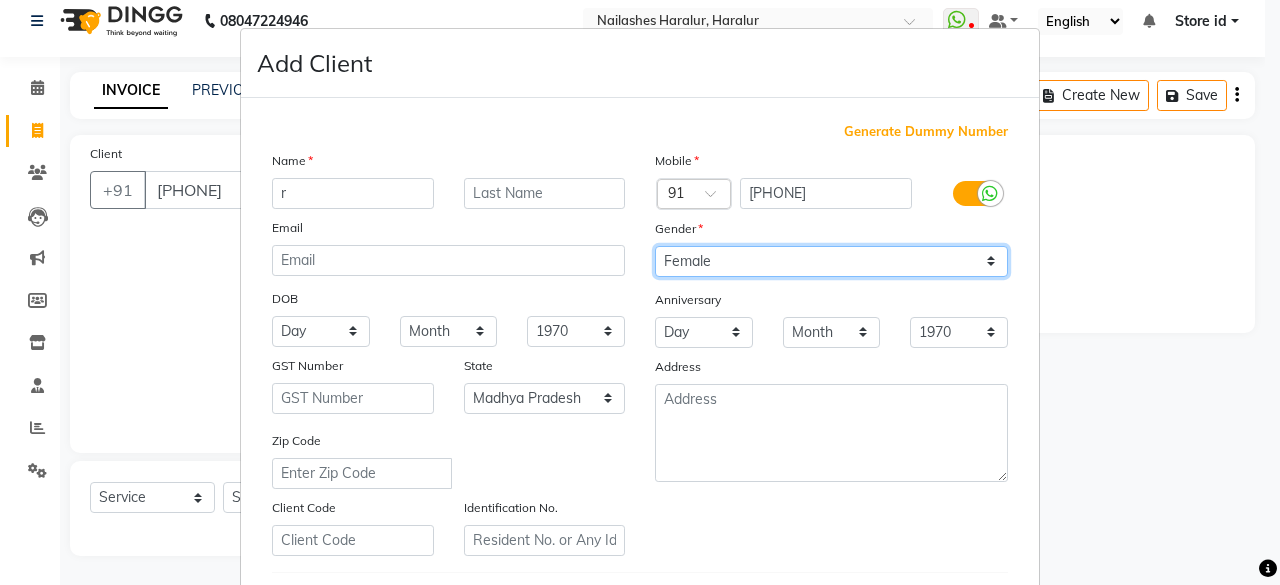 click on "Select Male Female Other Prefer Not To Say" at bounding box center [831, 261] 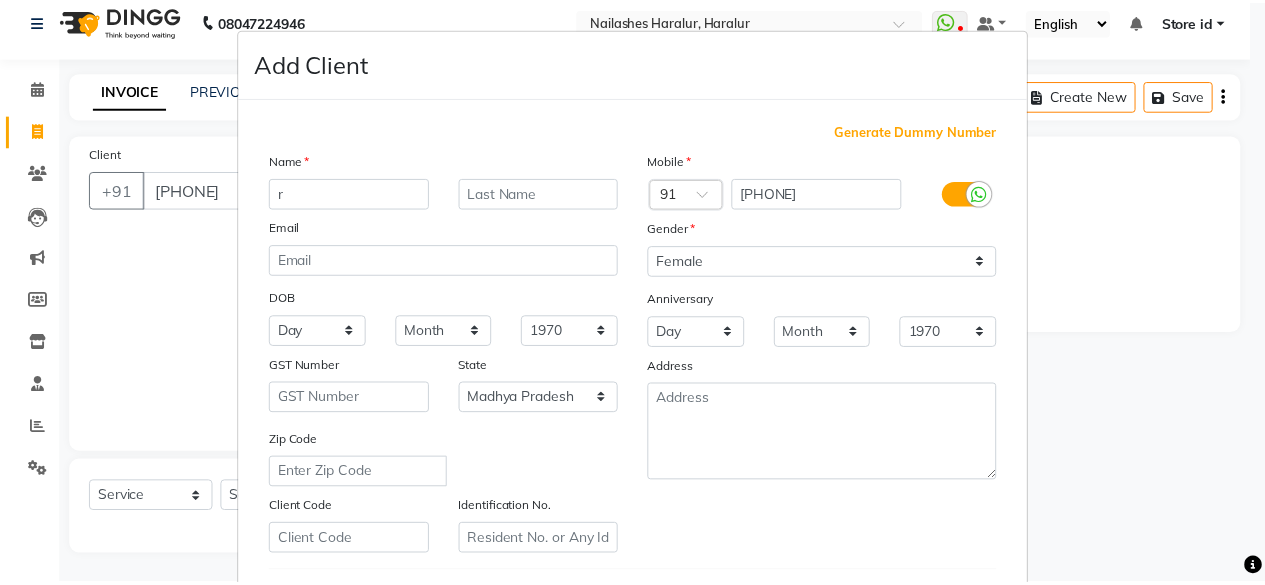 scroll, scrollTop: 334, scrollLeft: 0, axis: vertical 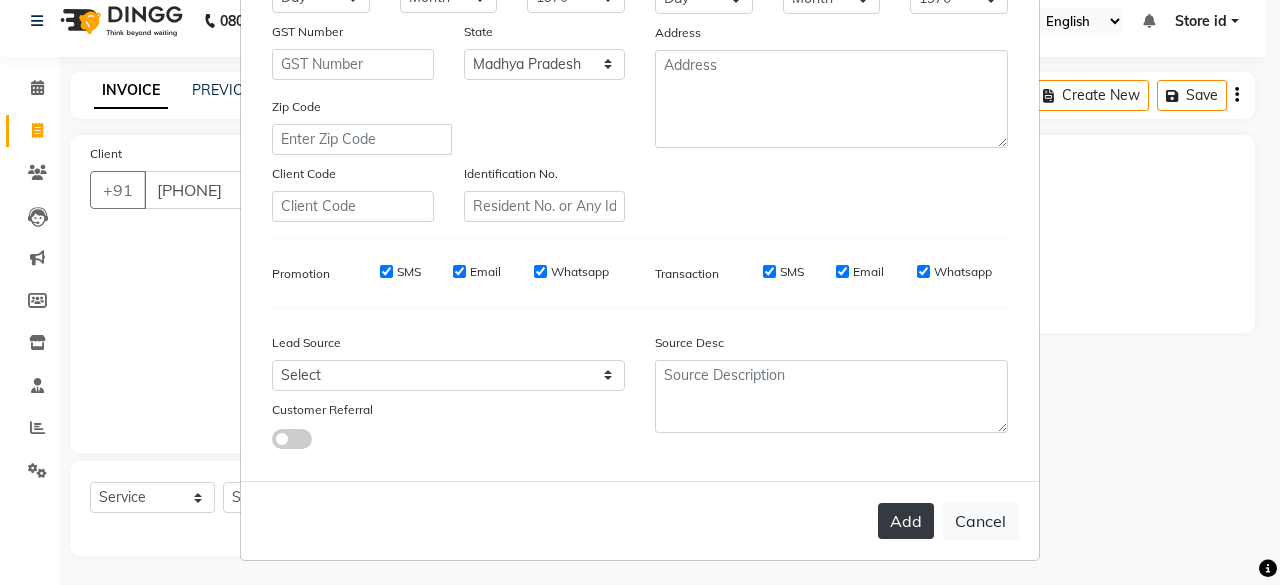 click on "Add" at bounding box center [906, 521] 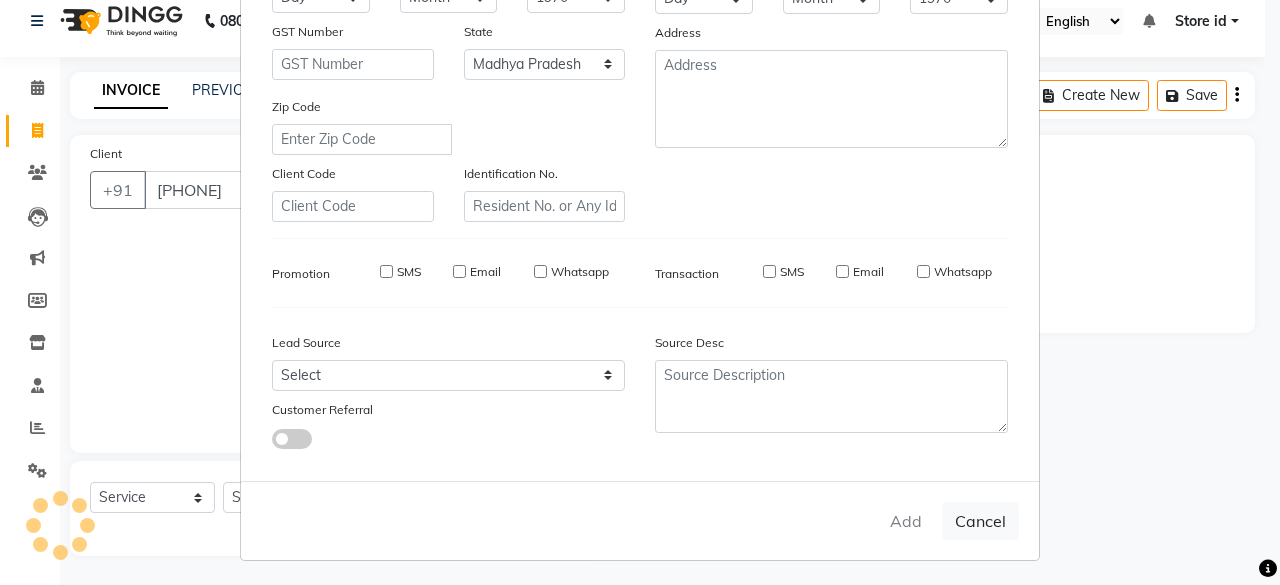 type on "72******15" 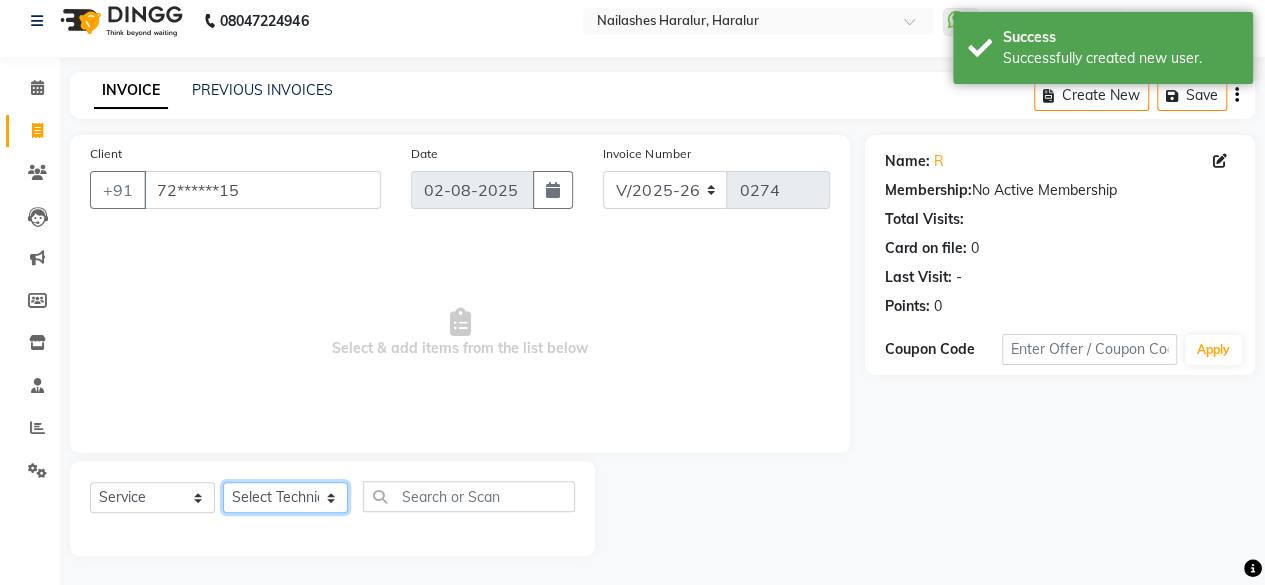 click on "Select Technician Deepak Singh Ravi Rohan rohit sahib Store id" 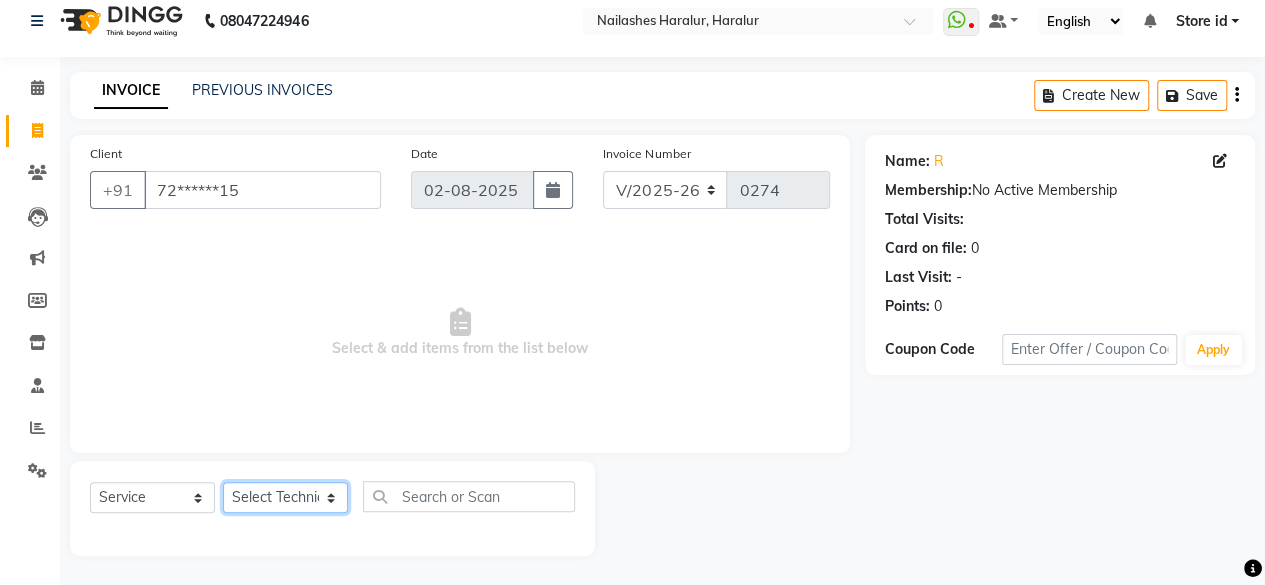 select on "82346" 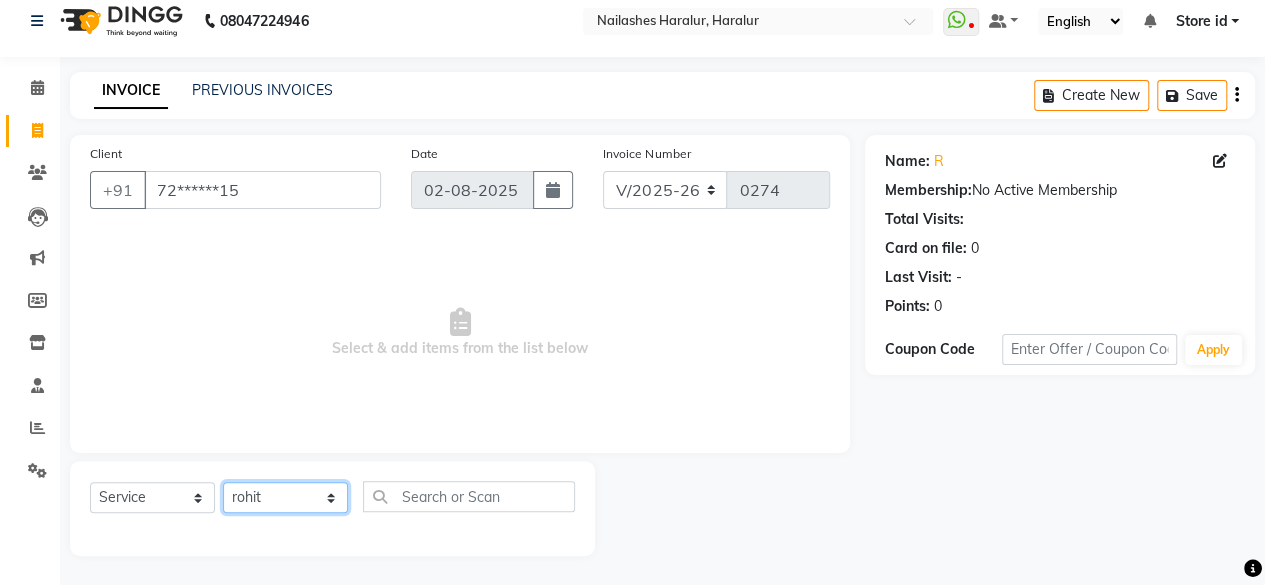 click on "Select Technician Deepak Singh Ravi Rohan rohit sahib Store id" 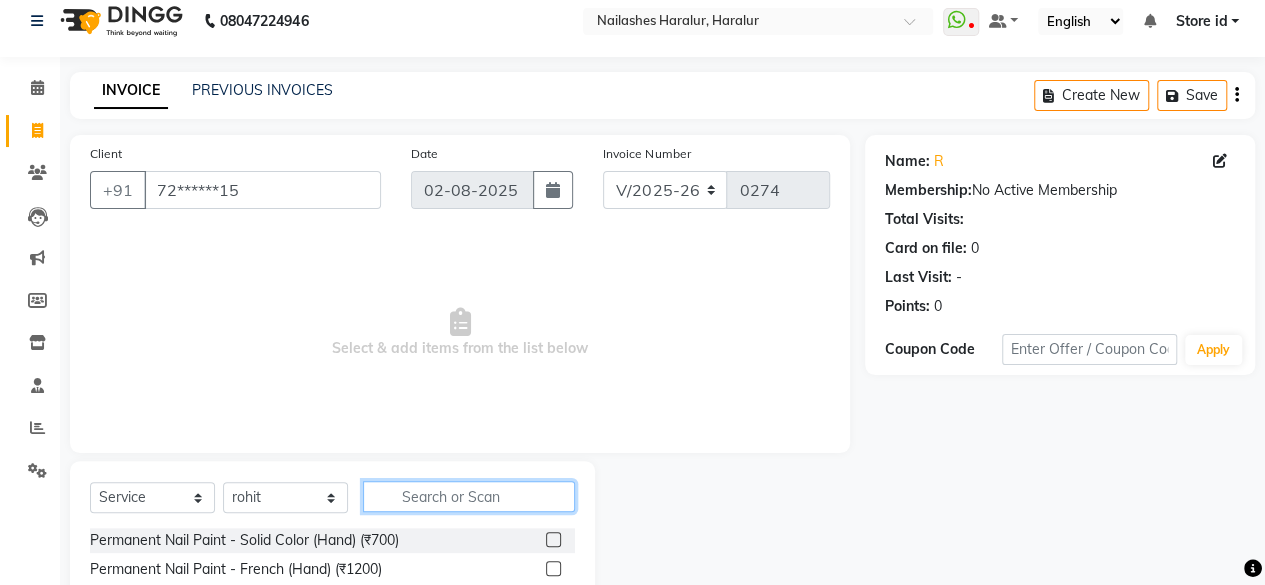 click 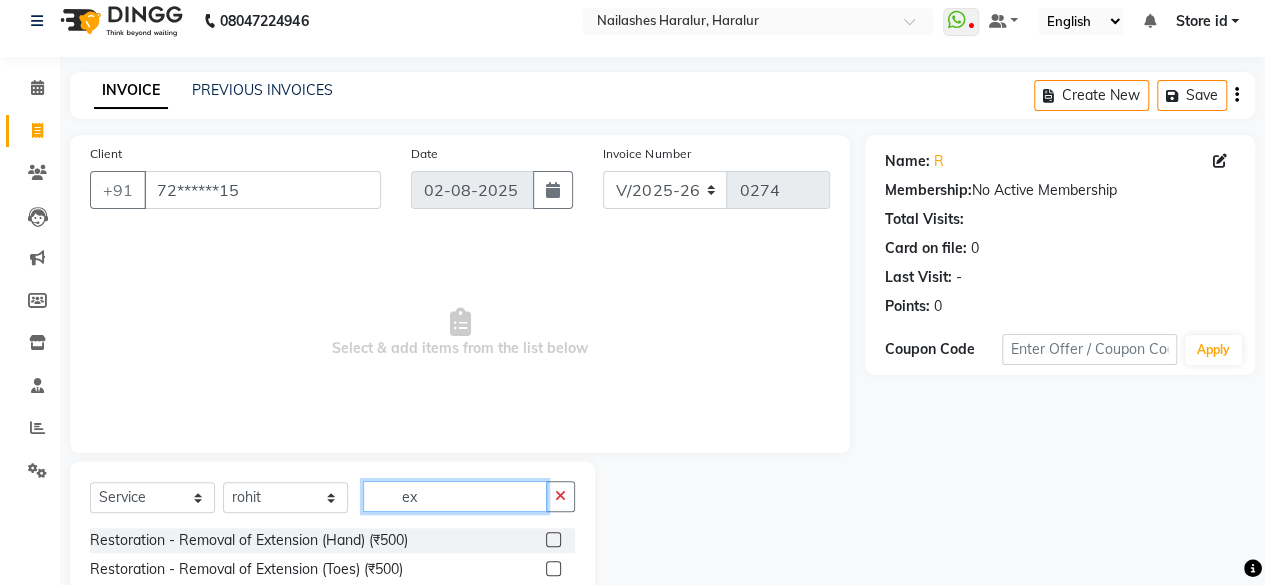type on "e" 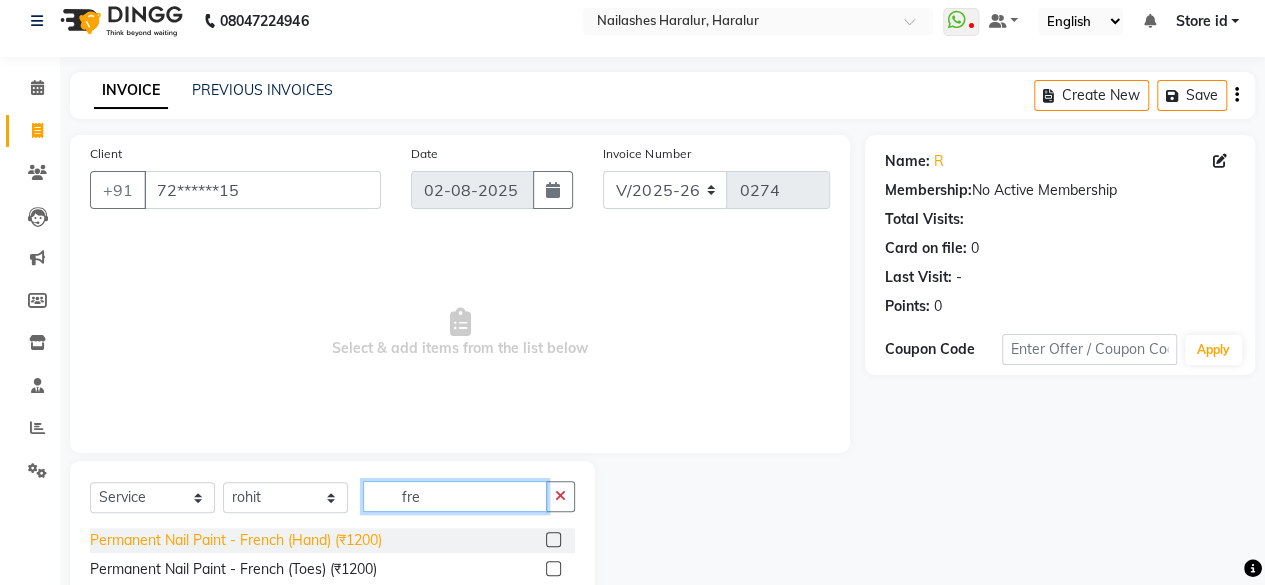 type on "fre" 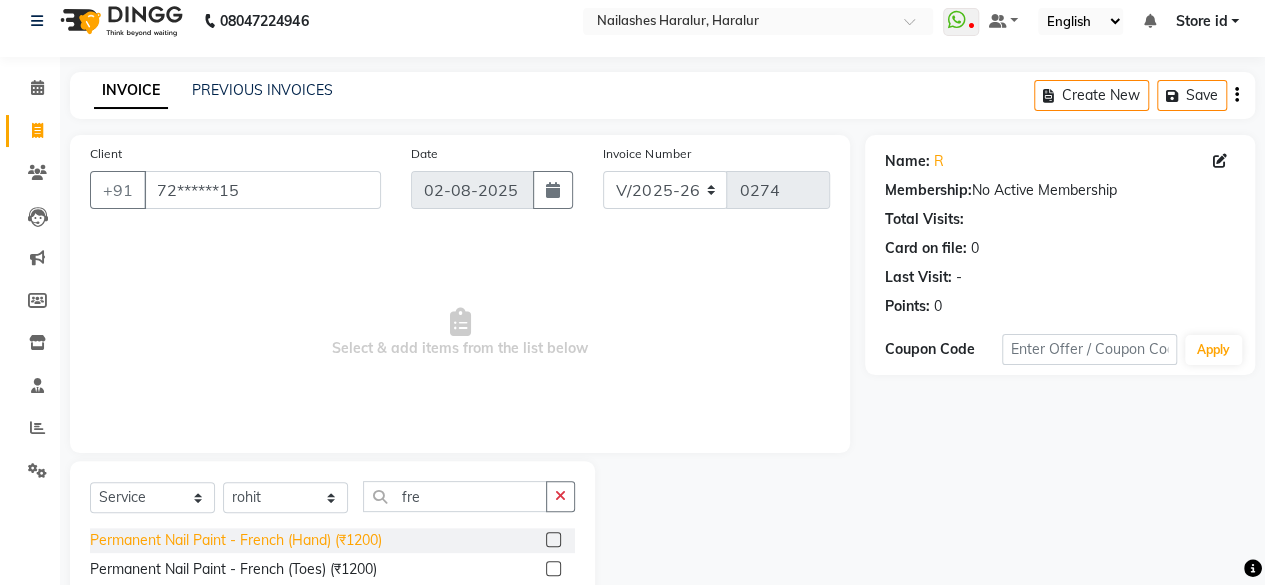 click on "Permanent Nail Paint - French (Hand) (₹1200)" 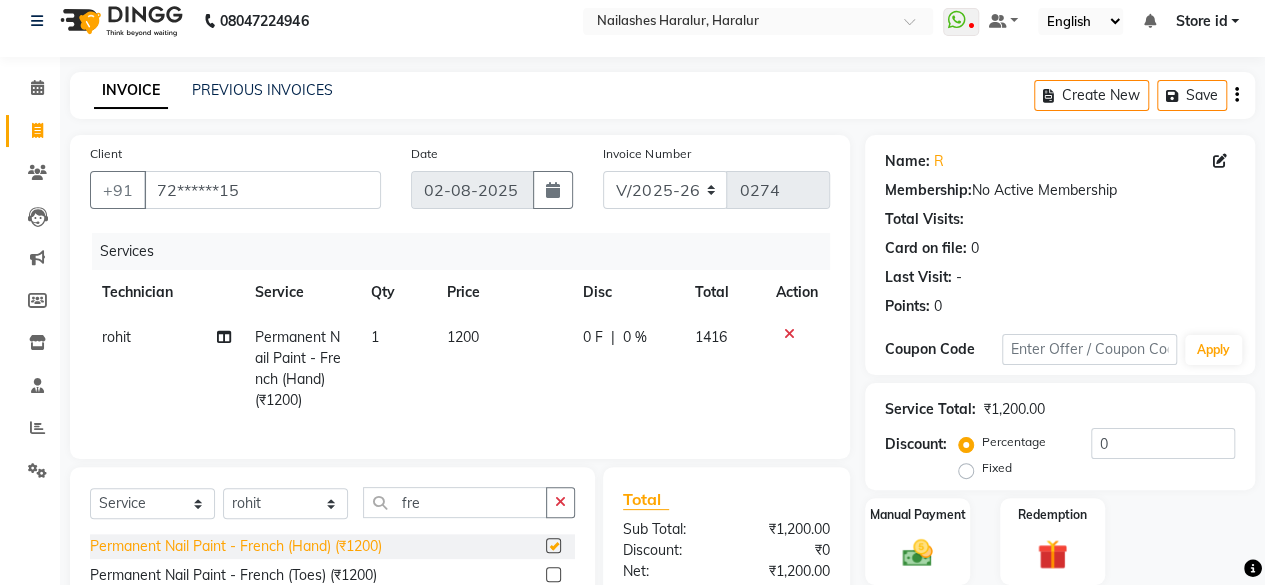 checkbox on "false" 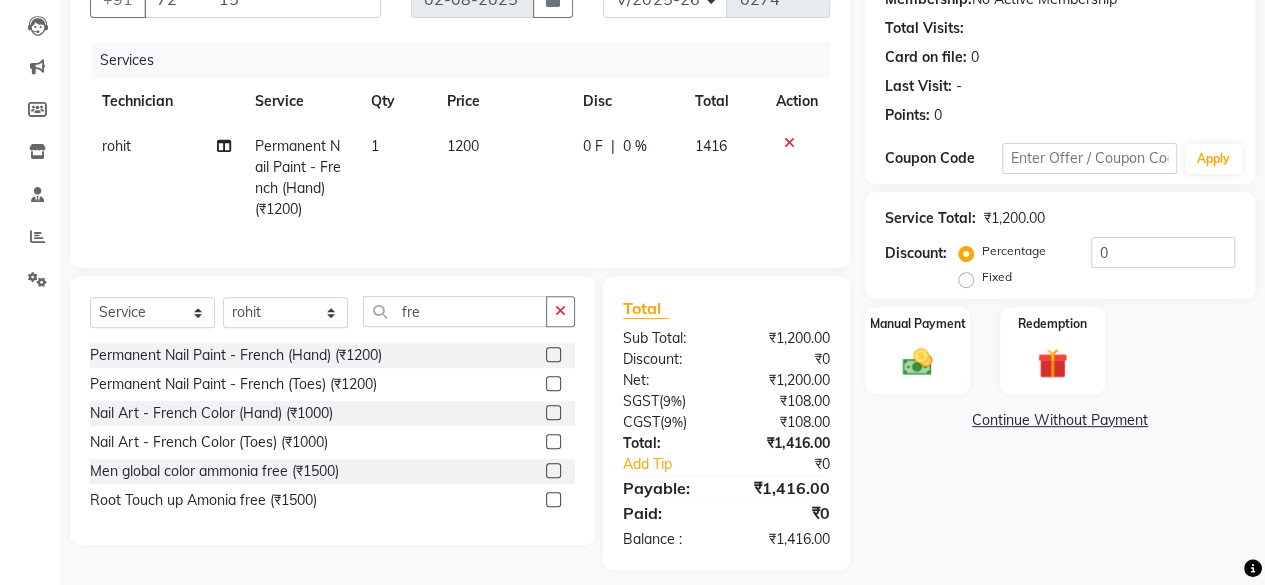 scroll, scrollTop: 234, scrollLeft: 0, axis: vertical 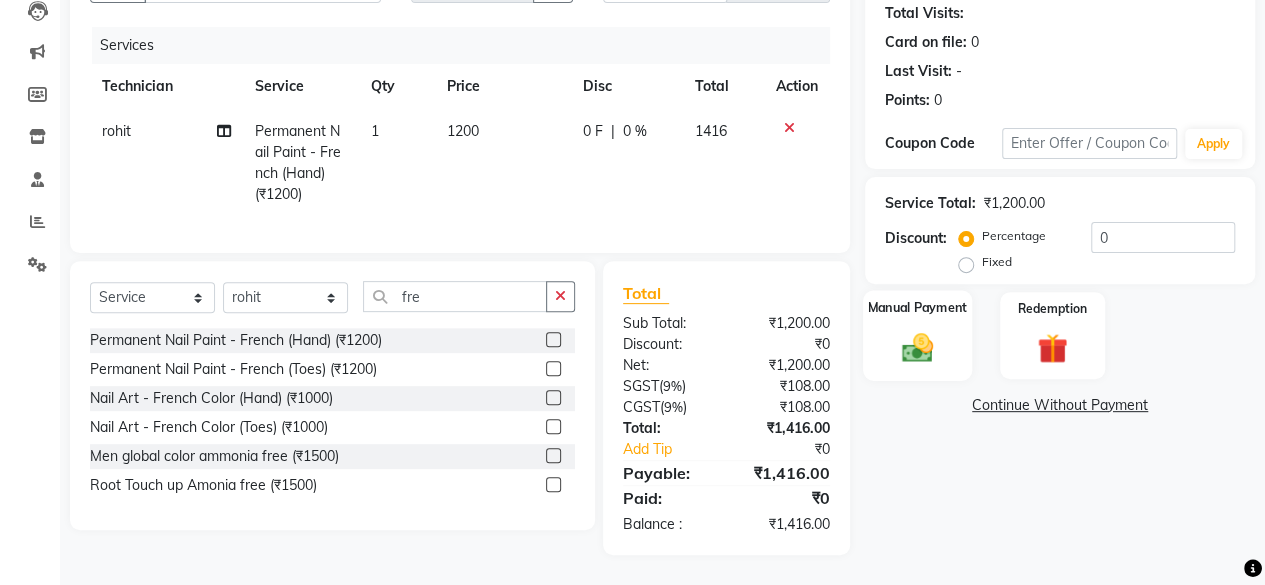 click 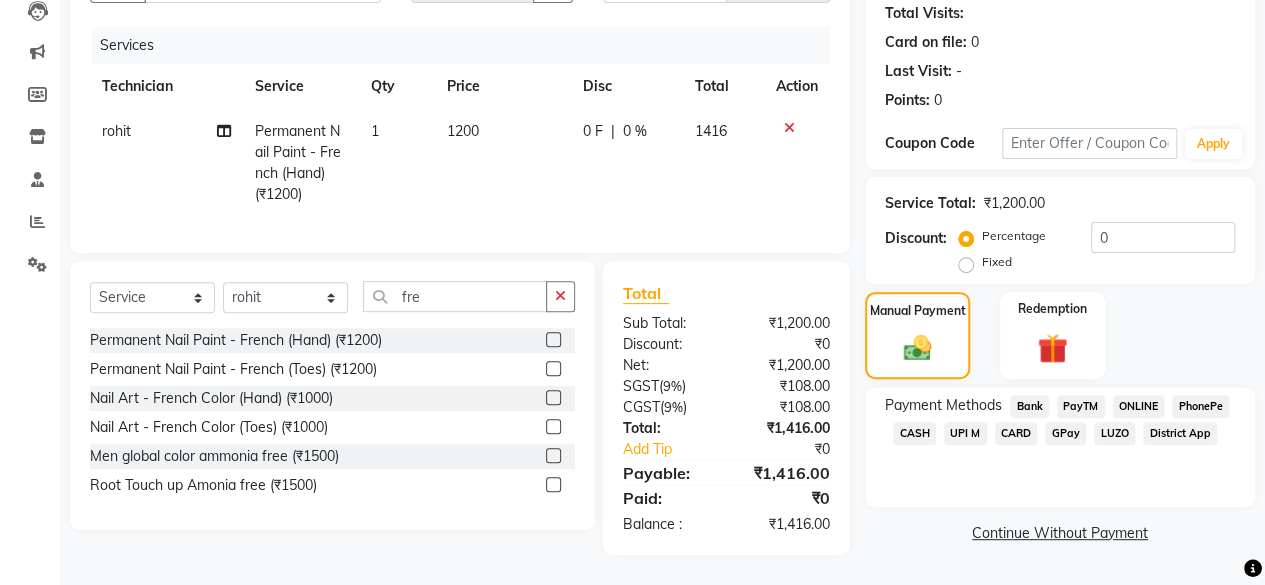 click on "CASH" 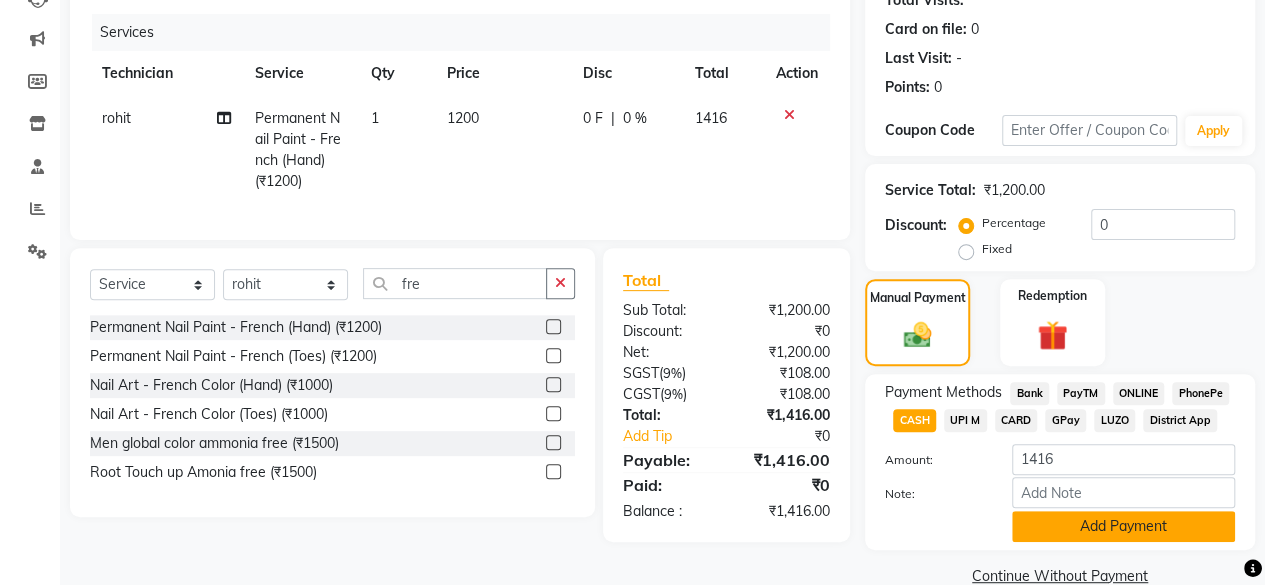 click on "Add Payment" 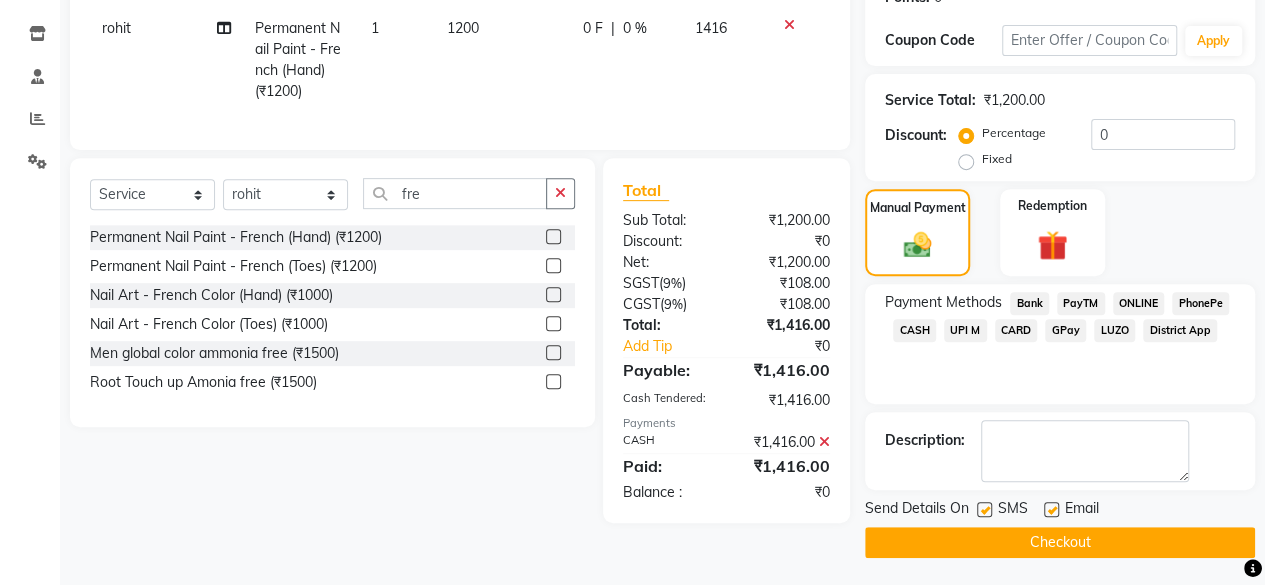 scroll, scrollTop: 324, scrollLeft: 0, axis: vertical 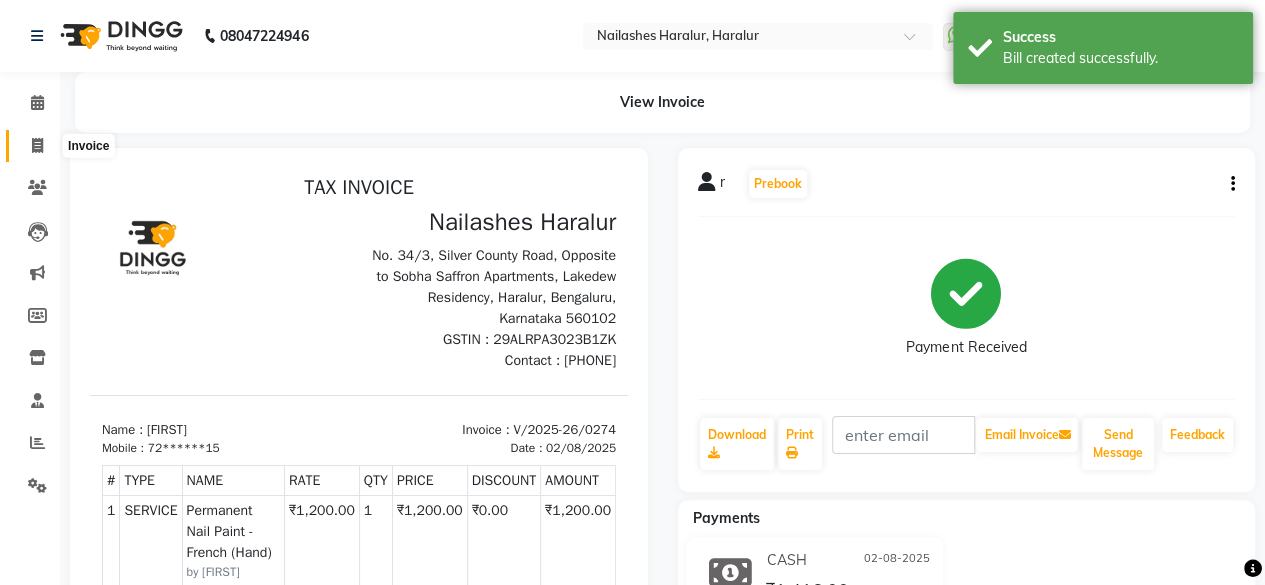 click 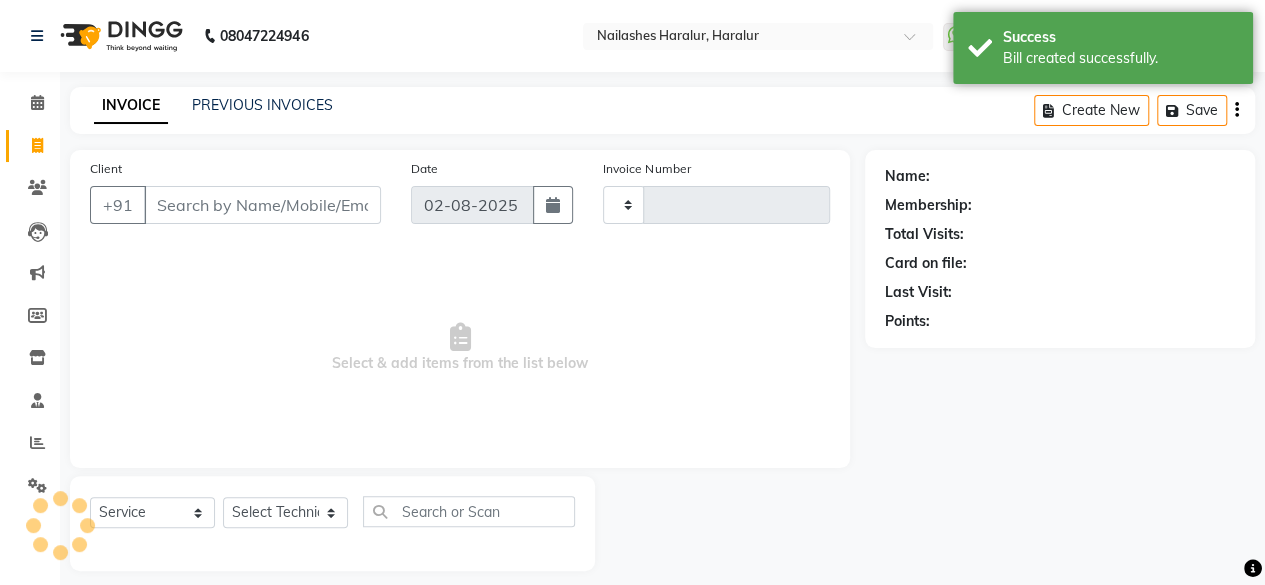 scroll, scrollTop: 15, scrollLeft: 0, axis: vertical 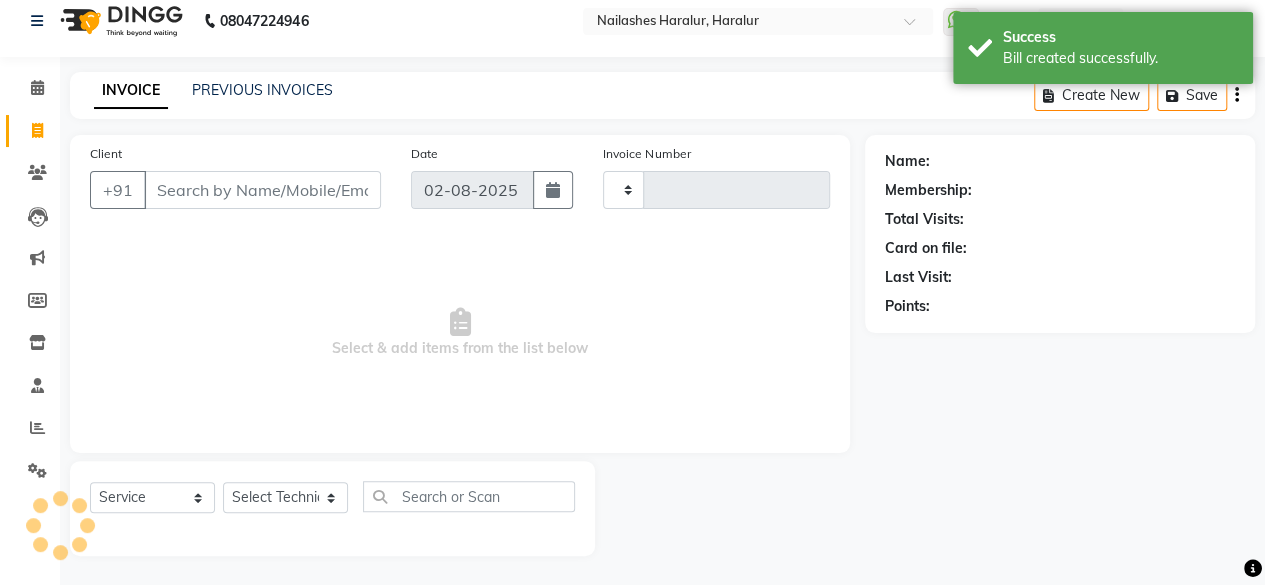 type on "0275" 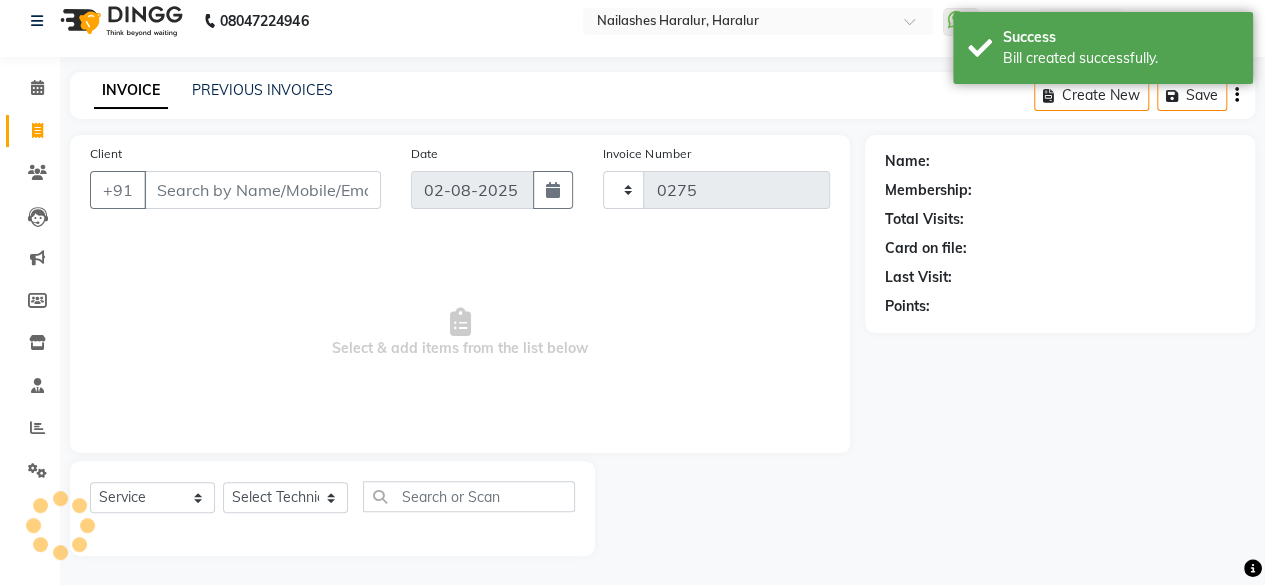 select on "8259" 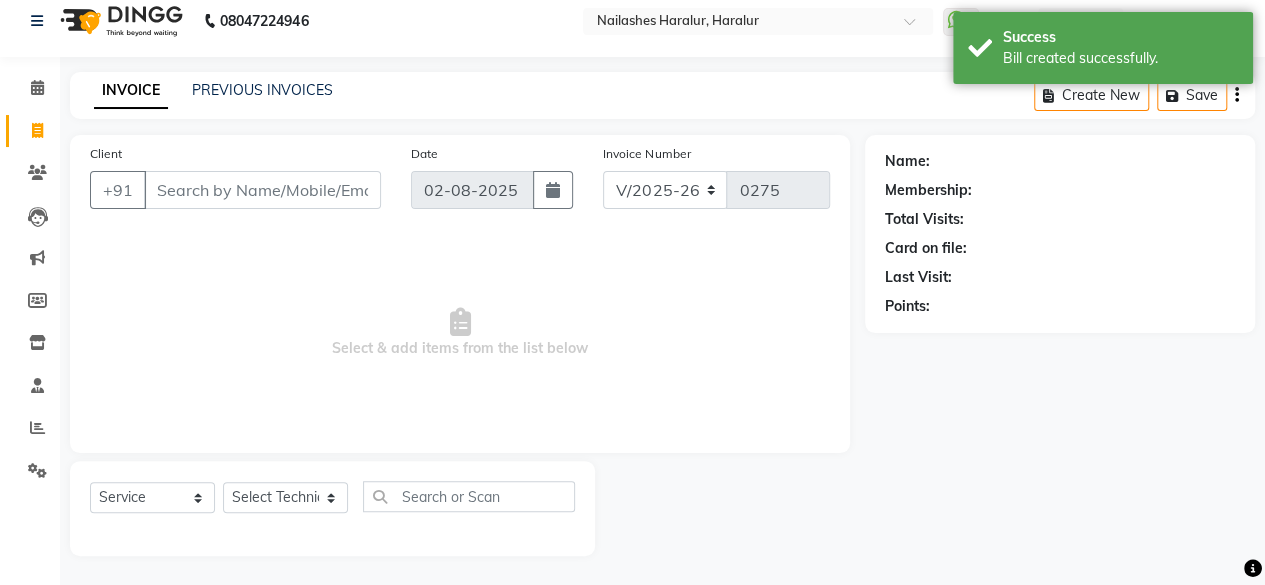click on "Client" at bounding box center (262, 190) 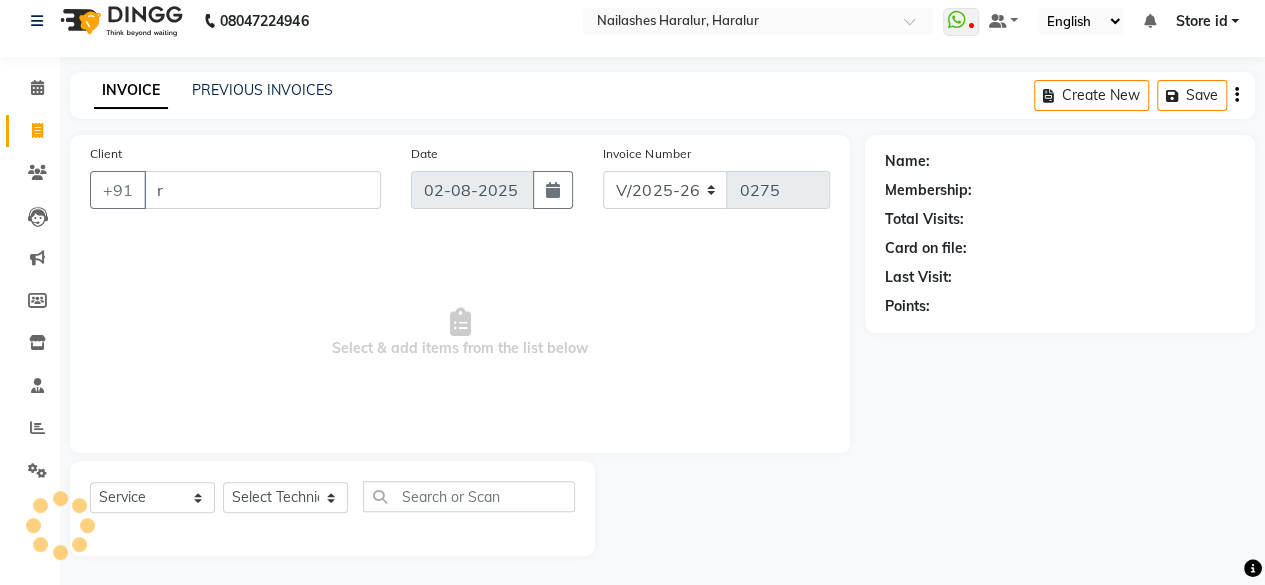 click on "r" at bounding box center [262, 190] 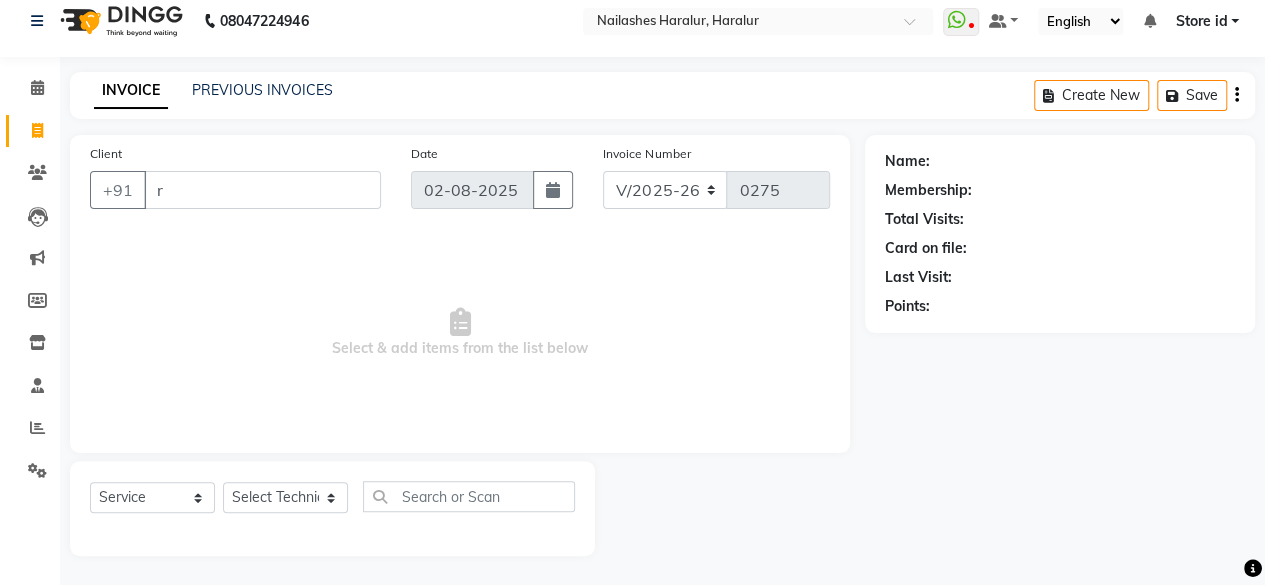 click on "r" at bounding box center [262, 190] 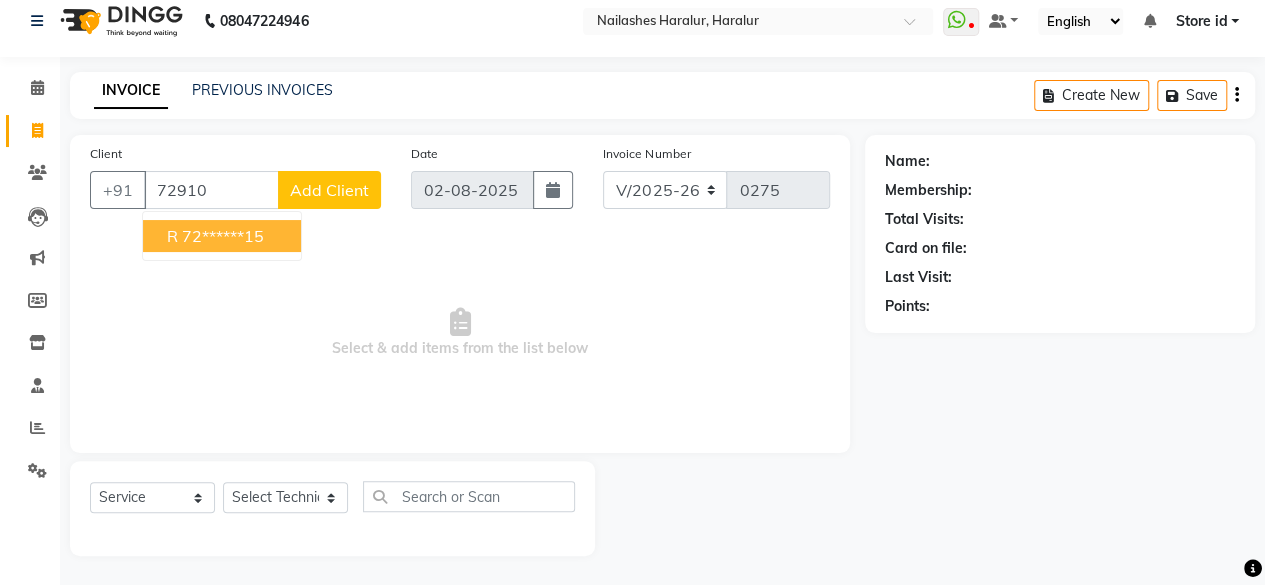 click on "72******15" at bounding box center [223, 236] 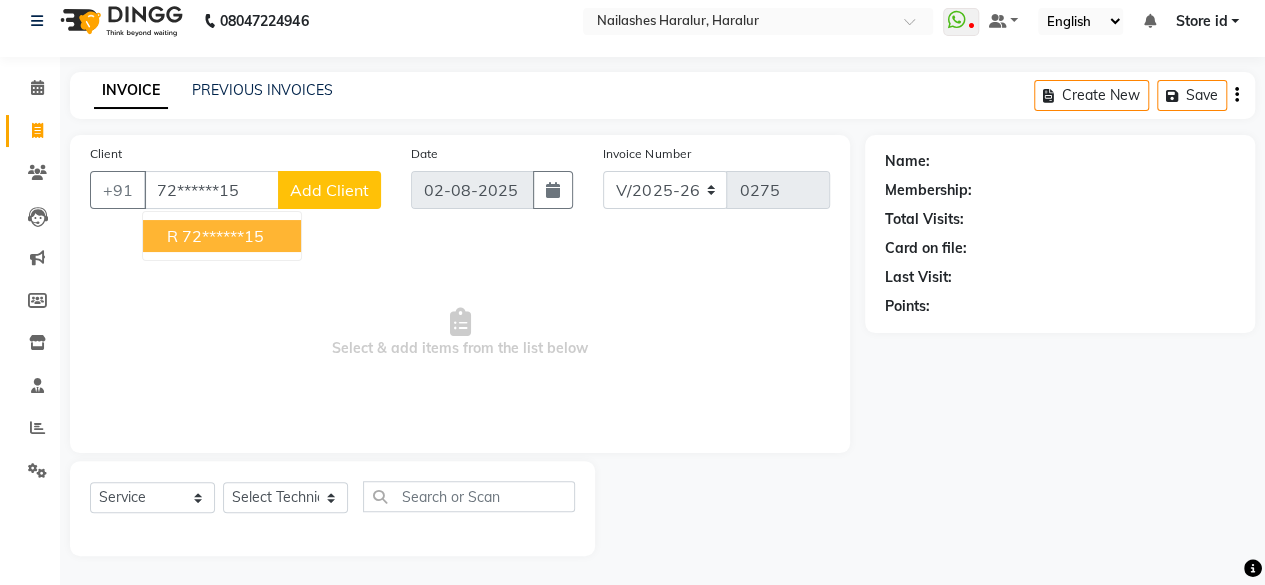 type on "72******15" 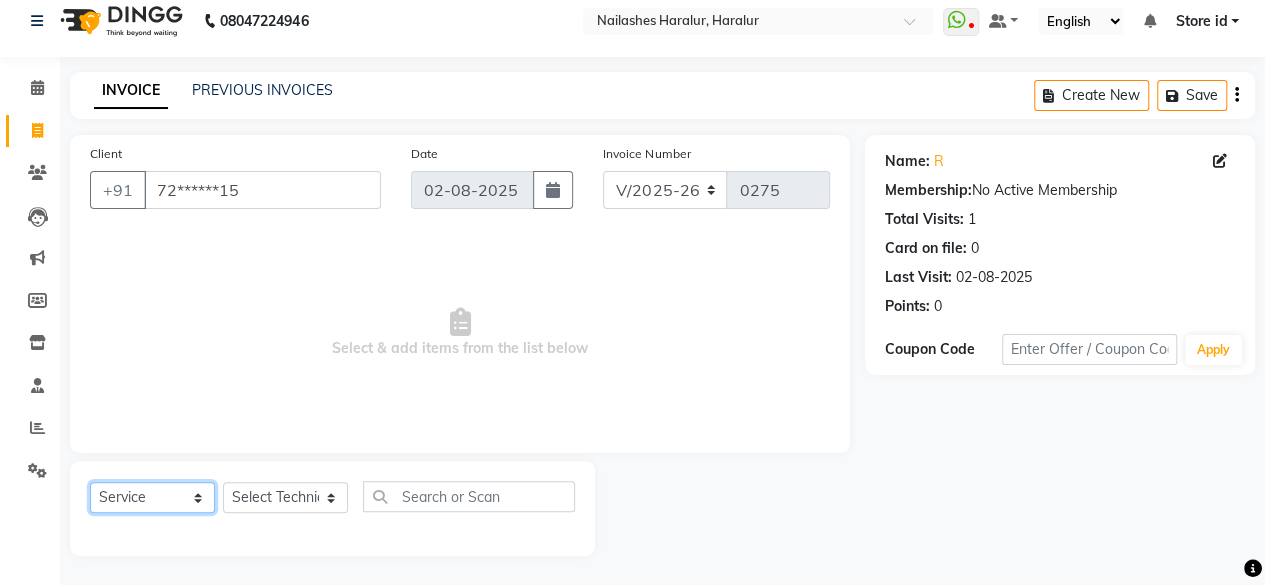 click on "Select  Service  Product  Membership  Package Voucher Prepaid Gift Card" 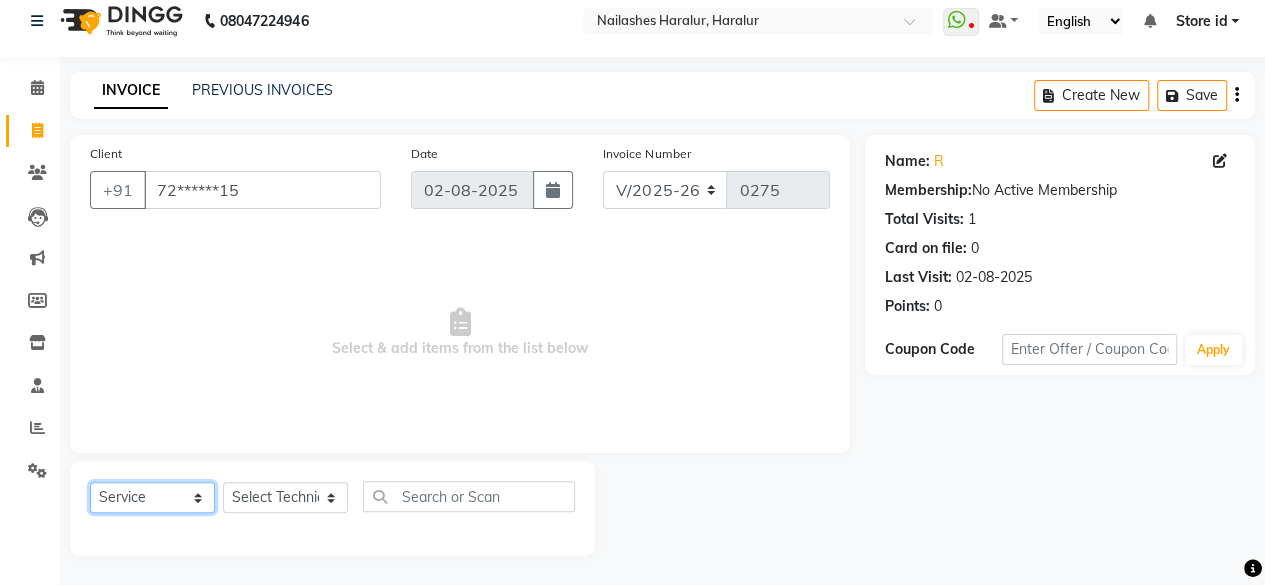 select on "V" 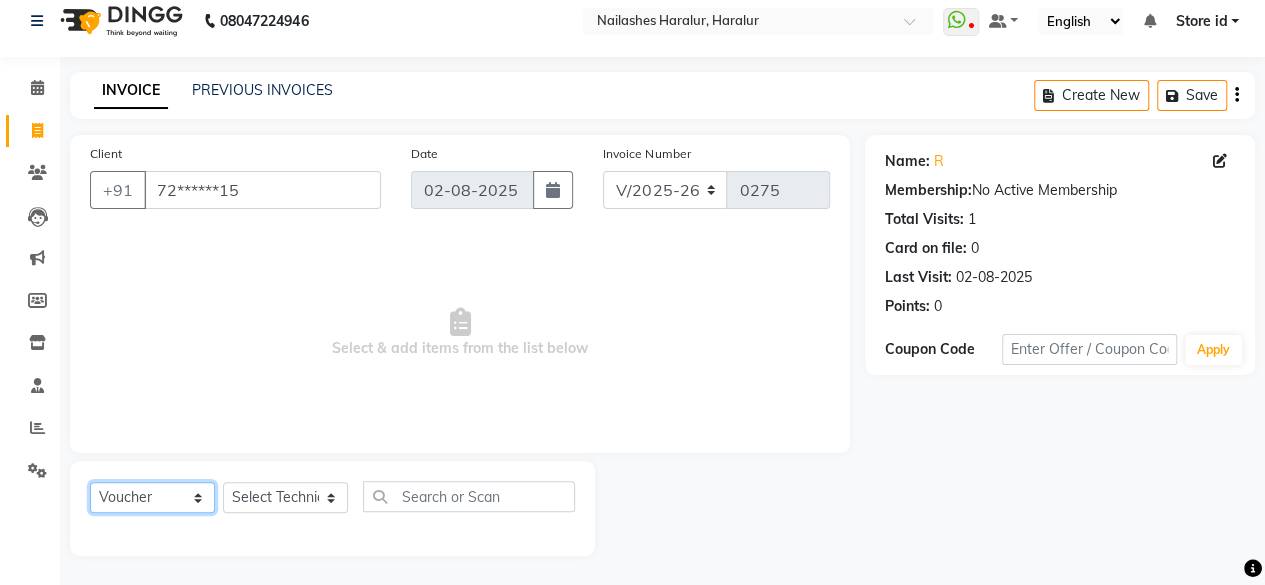 click on "Select  Service  Product  Membership  Package Voucher Prepaid Gift Card" 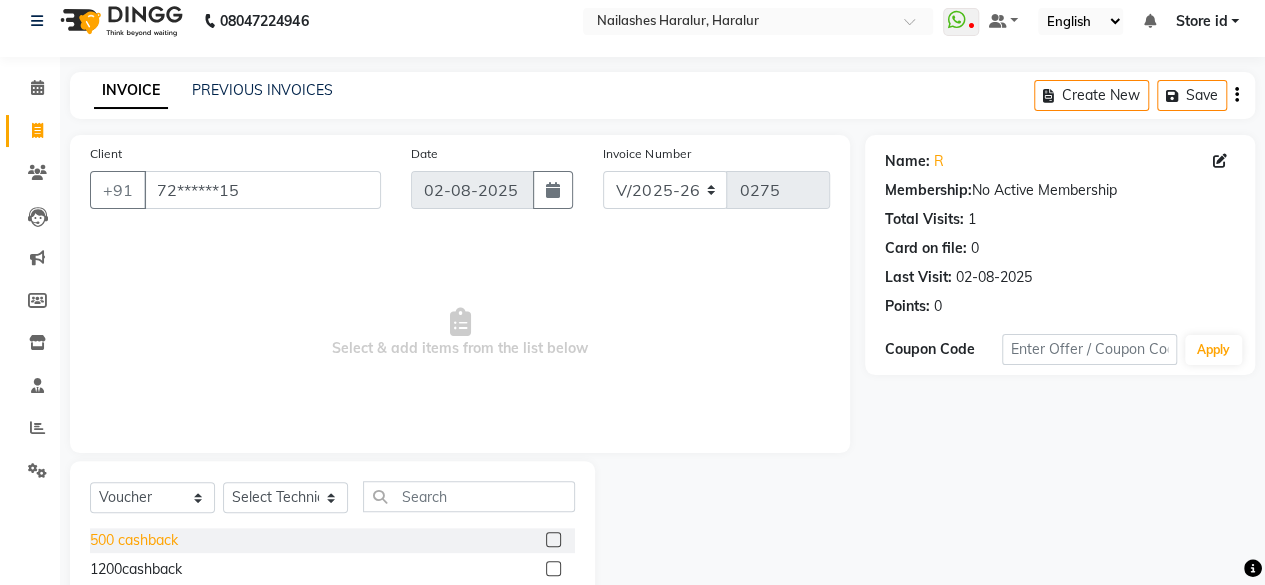 click on "500 cashback" 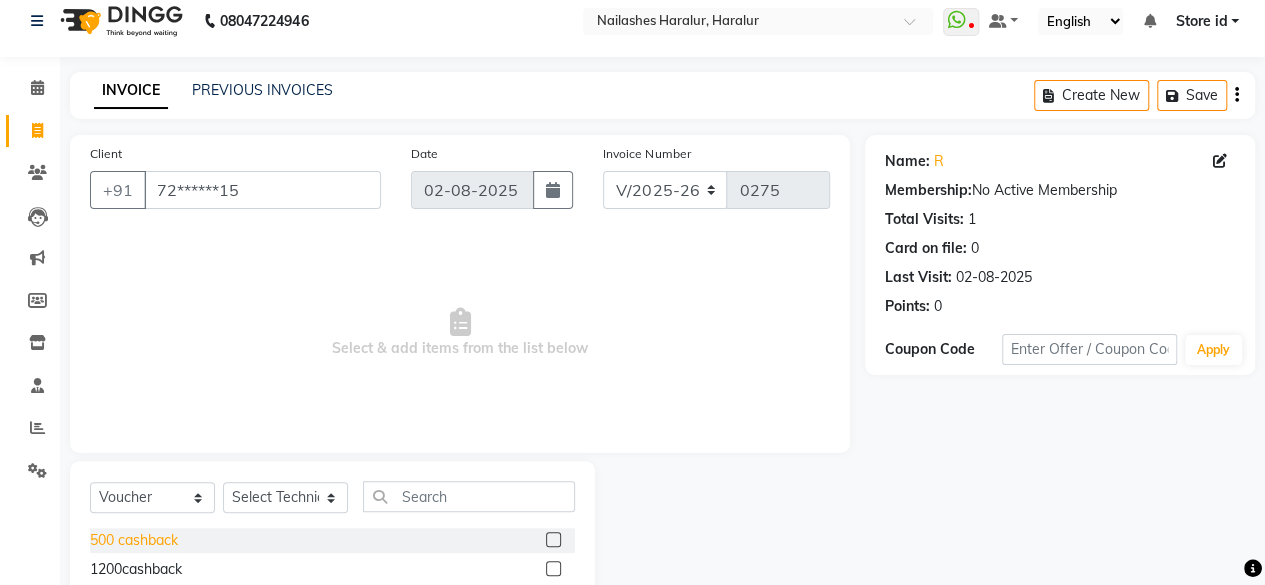 click on "500 cashback" 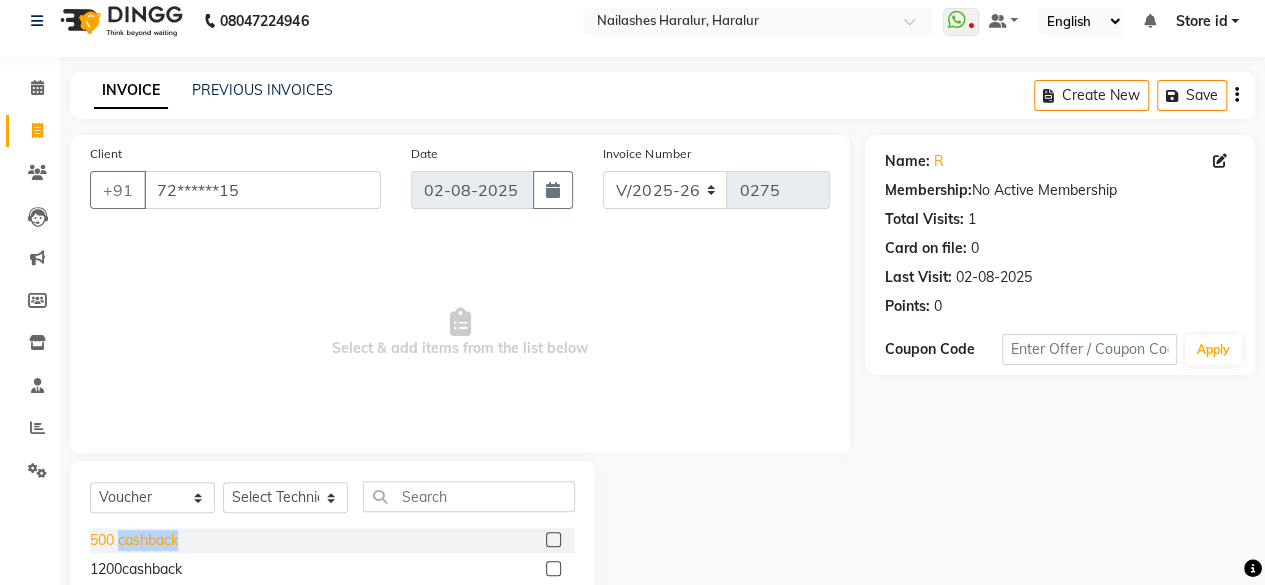 click on "500 cashback" 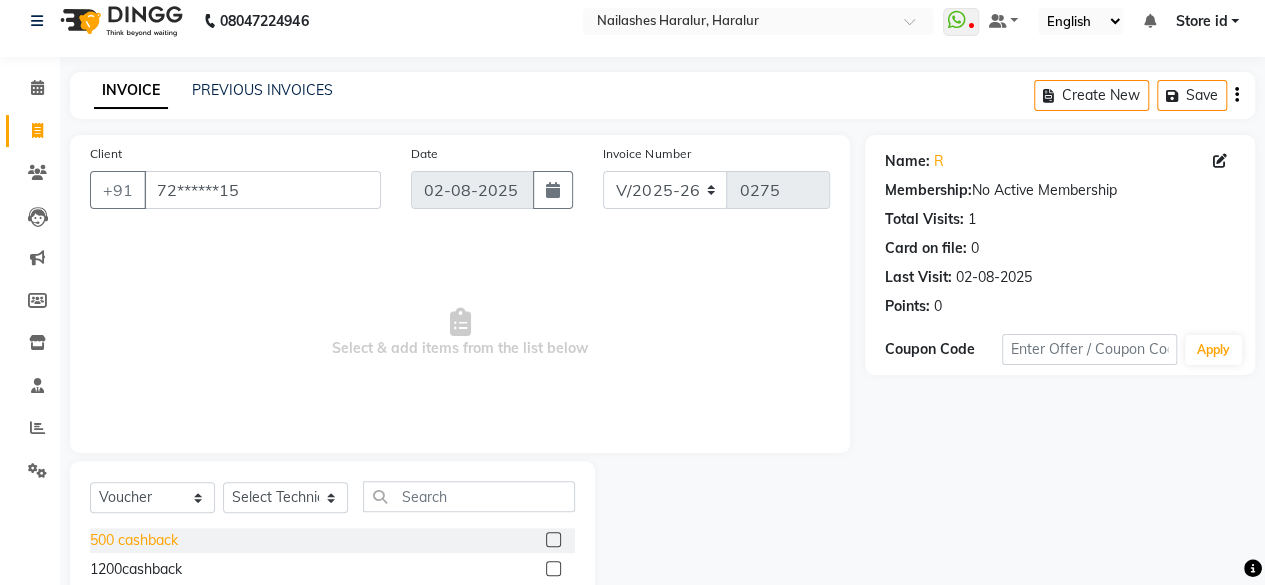 click on "500 cashback" 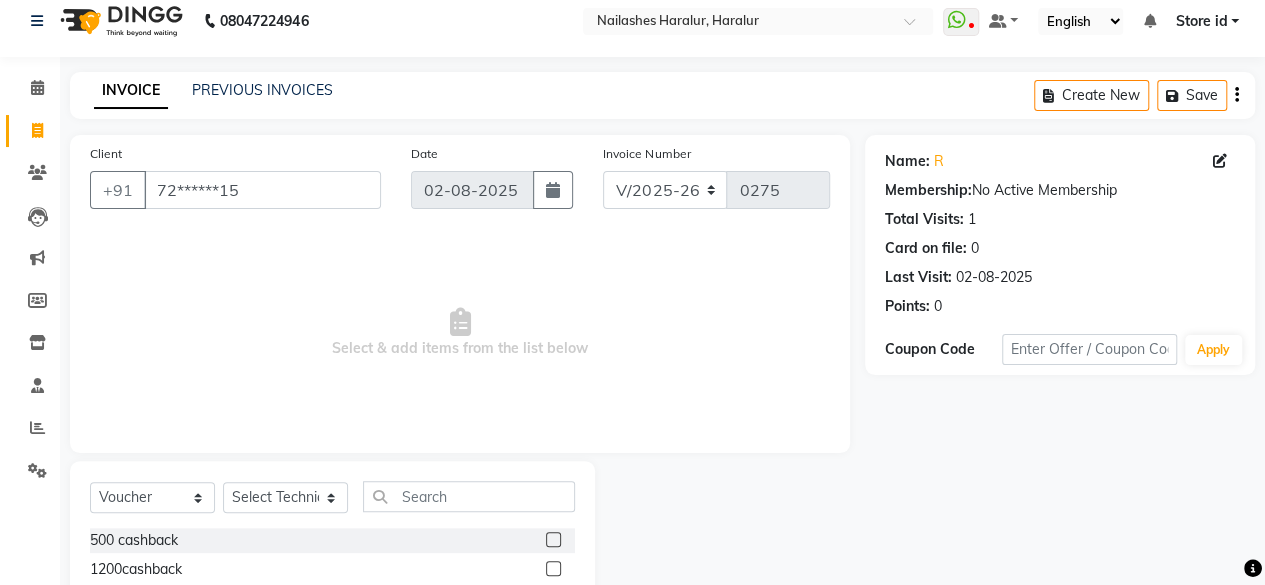 click 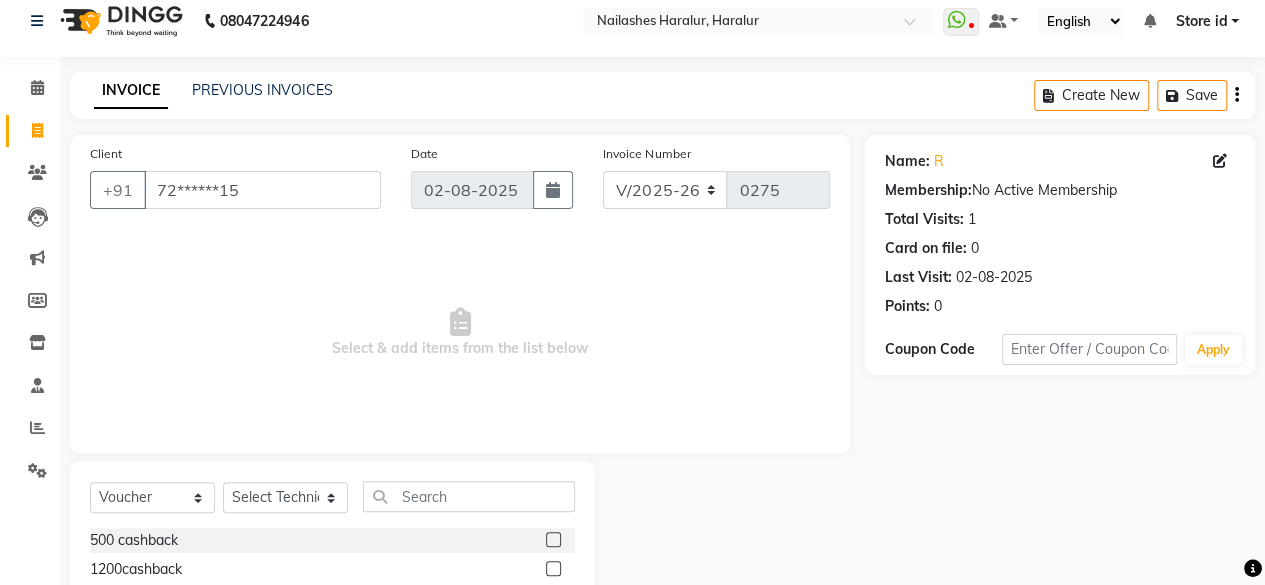 click at bounding box center [552, 540] 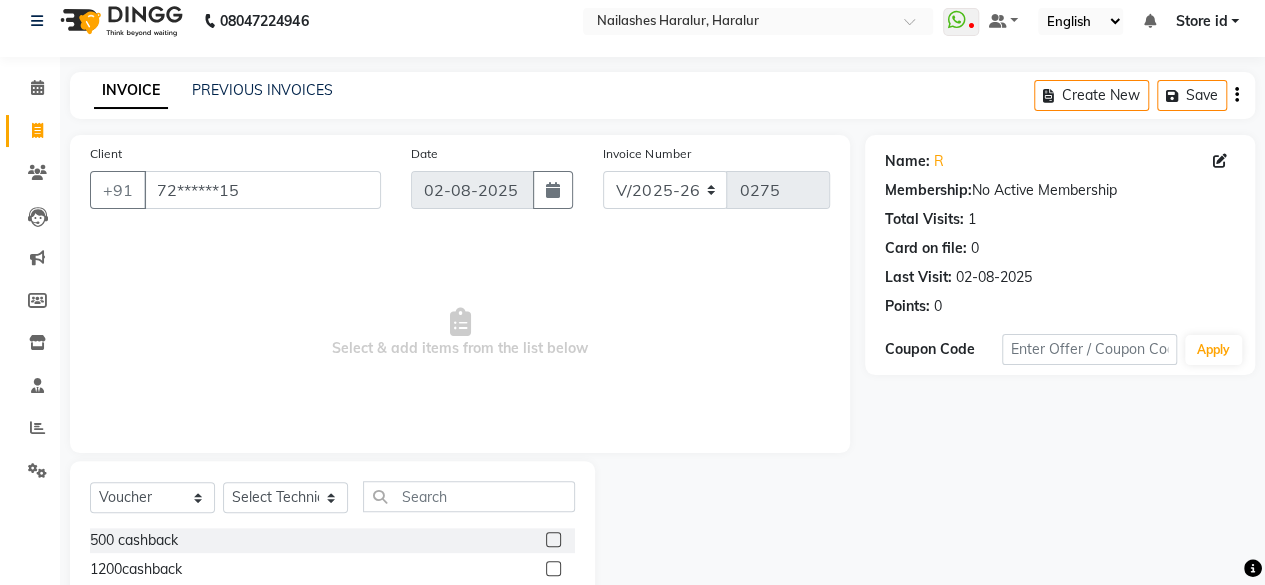 click at bounding box center [552, 540] 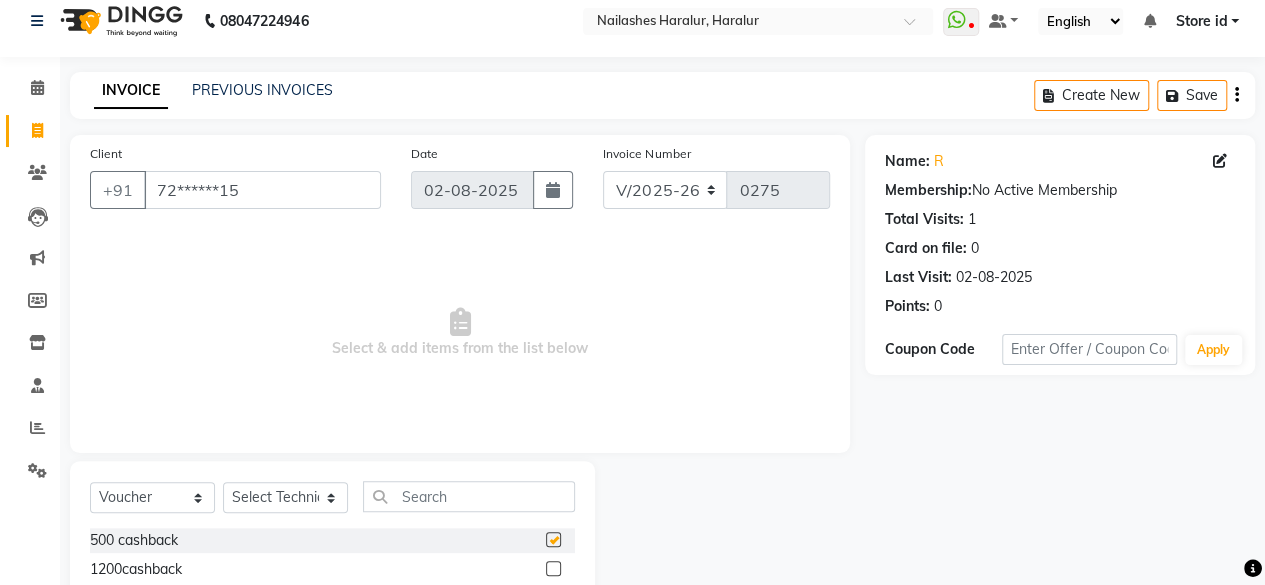 checkbox on "false" 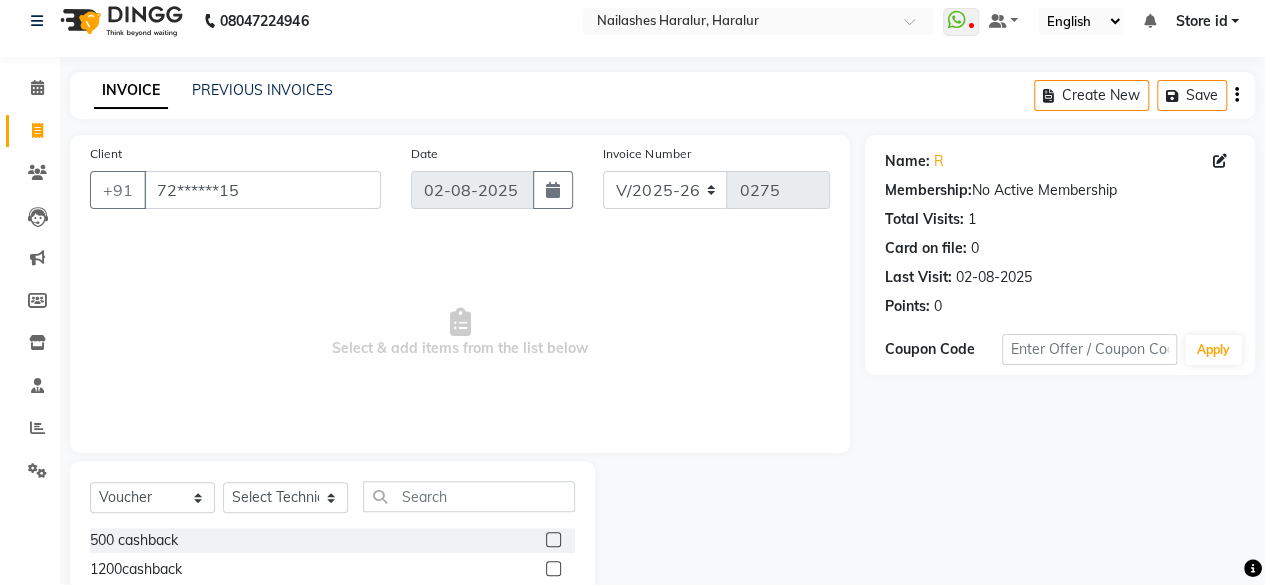 scroll, scrollTop: 131, scrollLeft: 0, axis: vertical 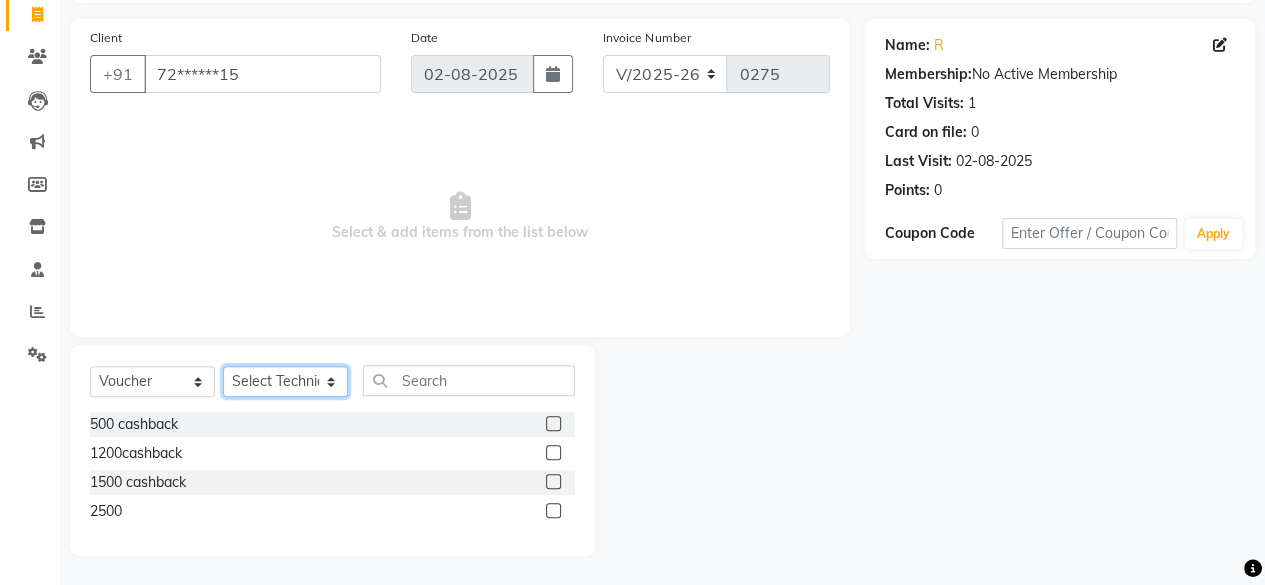 click on "Select Technician Deepak Singh Ravi Rohan rohit sahib Store id" 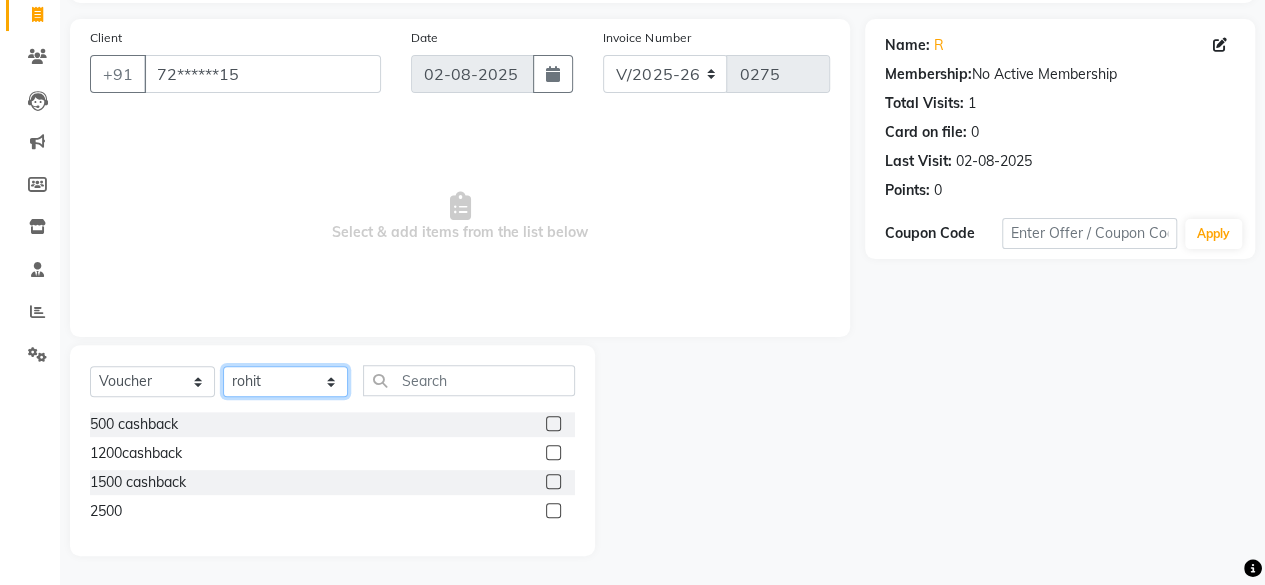 click on "Select Technician Deepak Singh Ravi Rohan rohit sahib Store id" 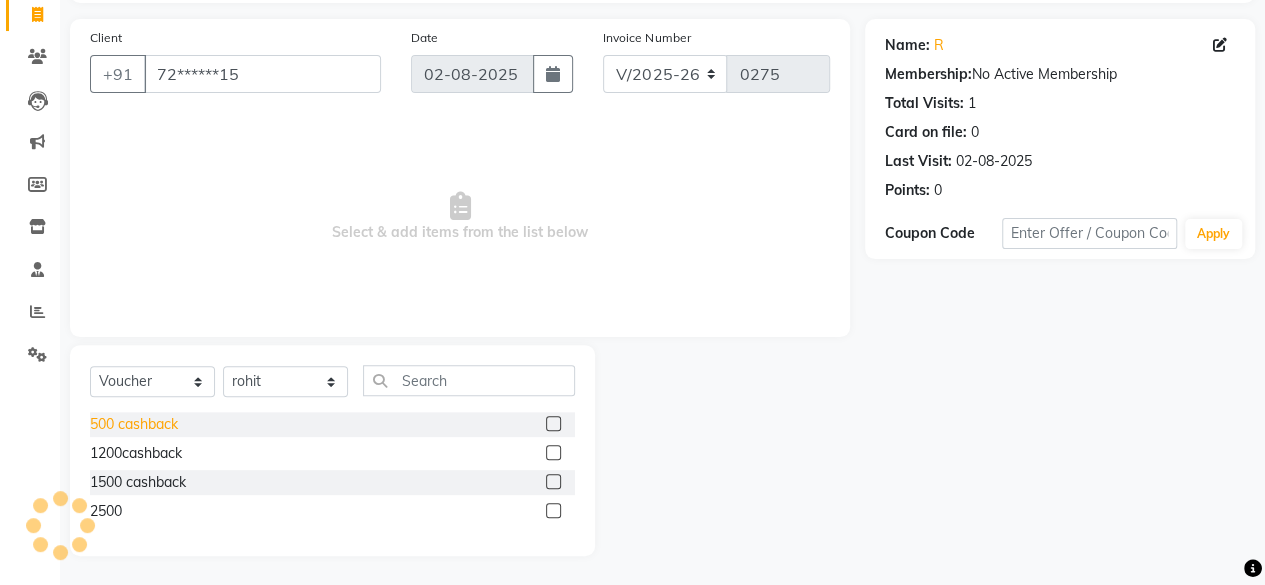 click on "500 cashback" 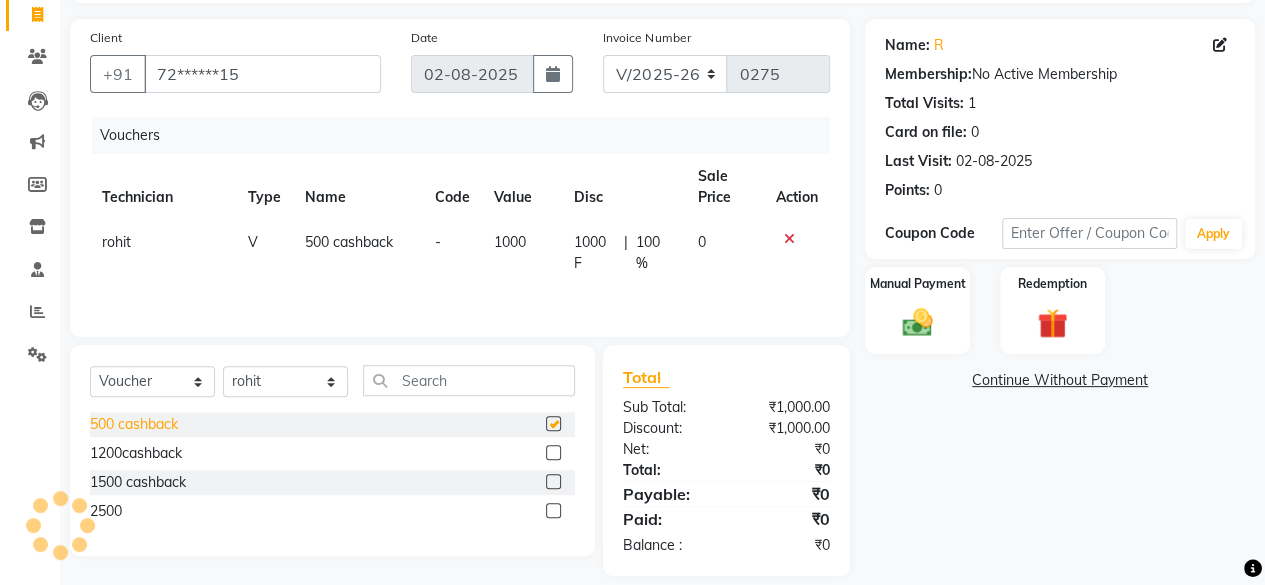 checkbox on "false" 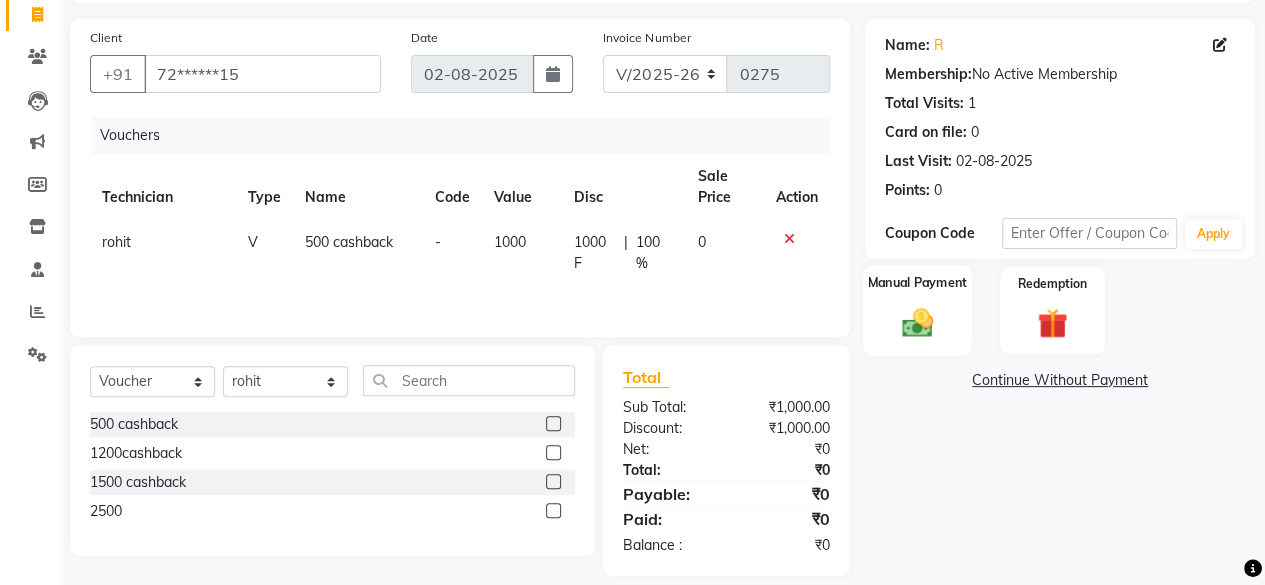 click on "Manual Payment" 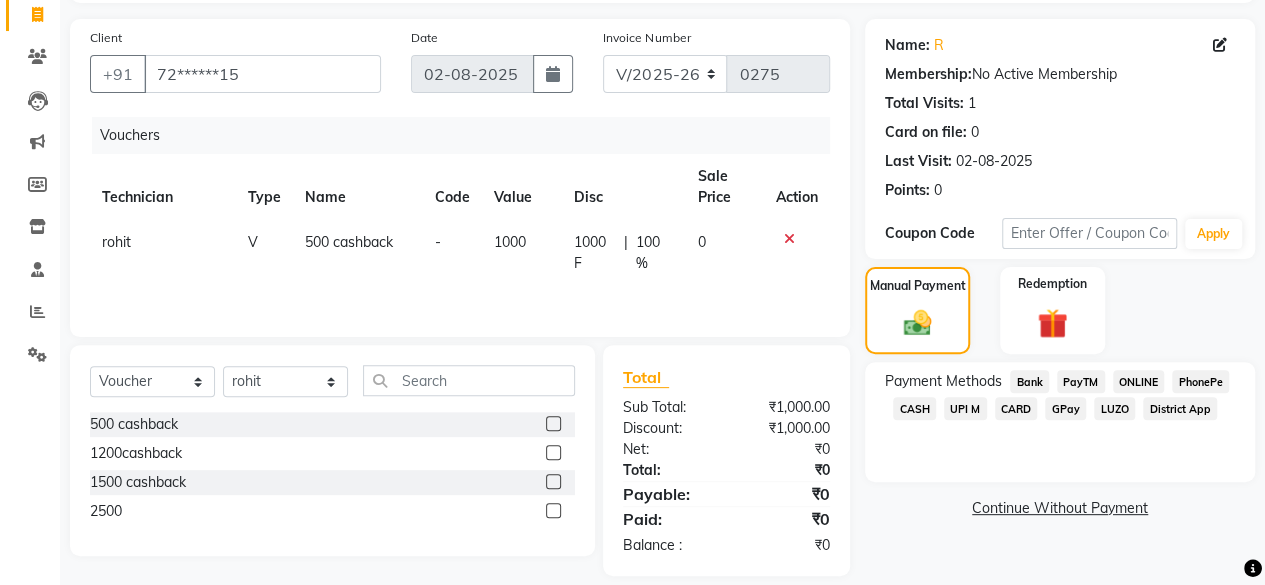 click on "CASH" 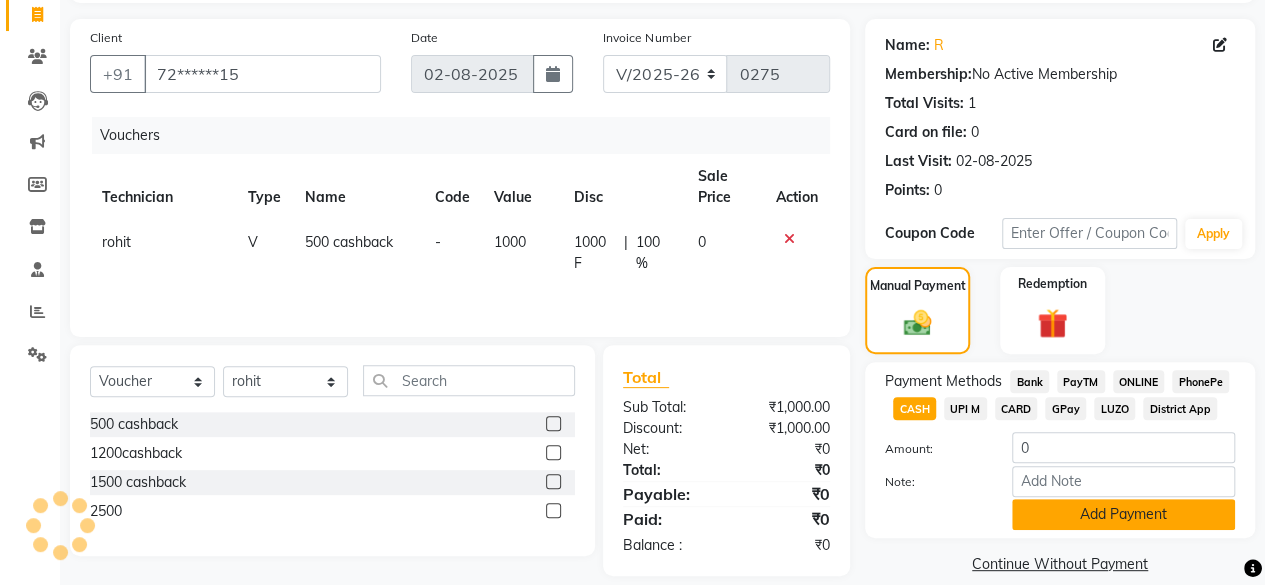 click on "Add Payment" 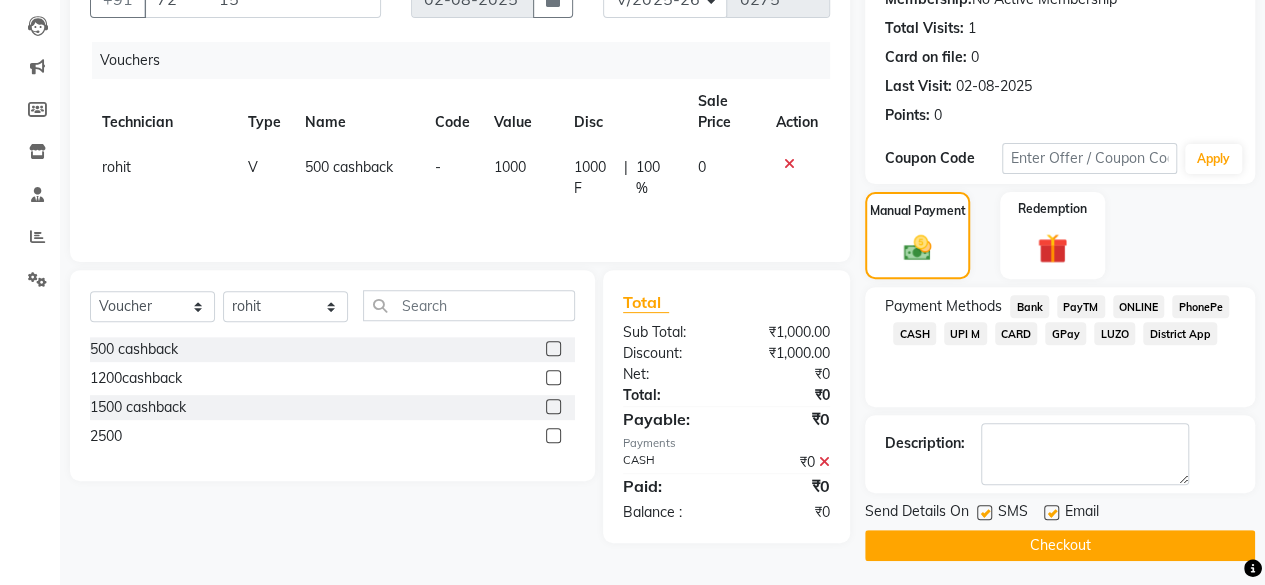 scroll, scrollTop: 205, scrollLeft: 0, axis: vertical 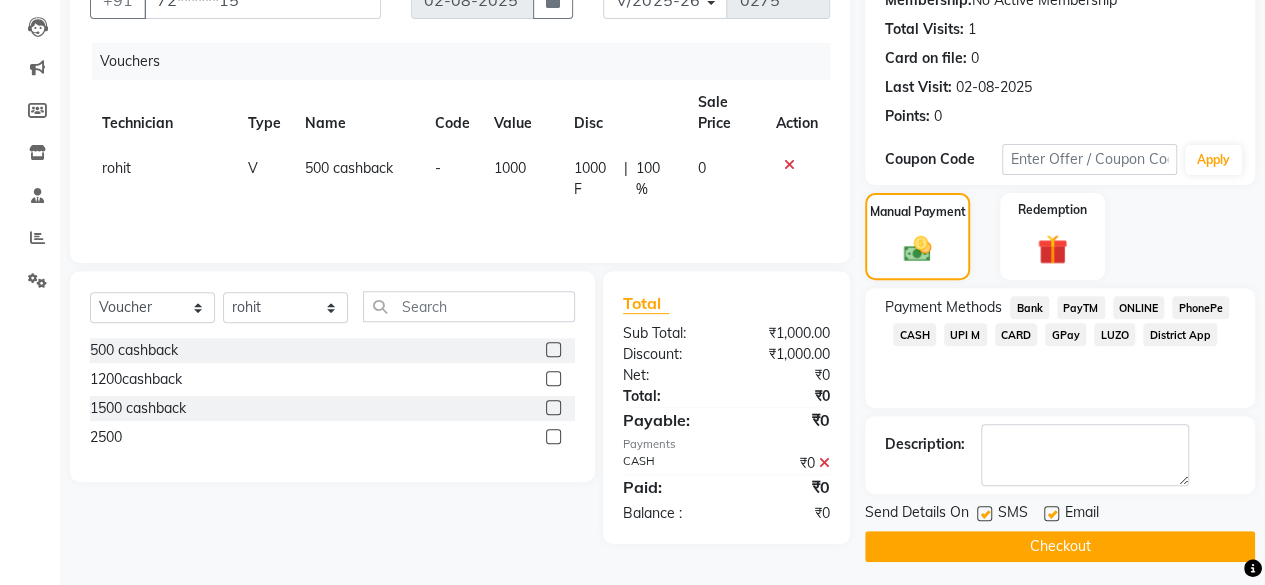 click on "Checkout" 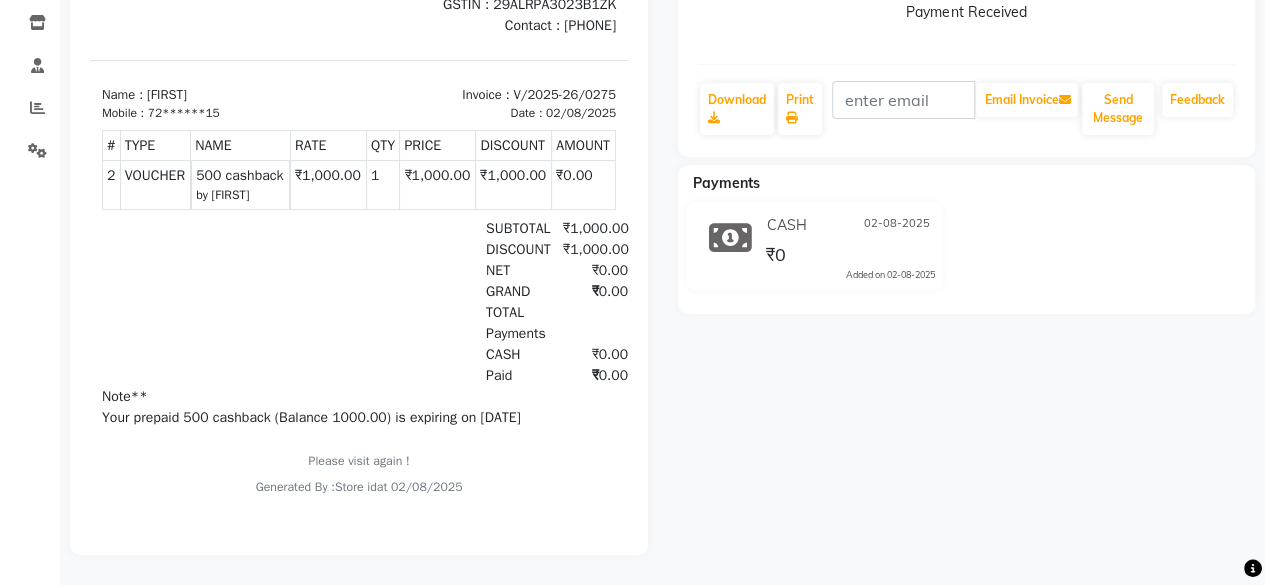 scroll, scrollTop: 0, scrollLeft: 0, axis: both 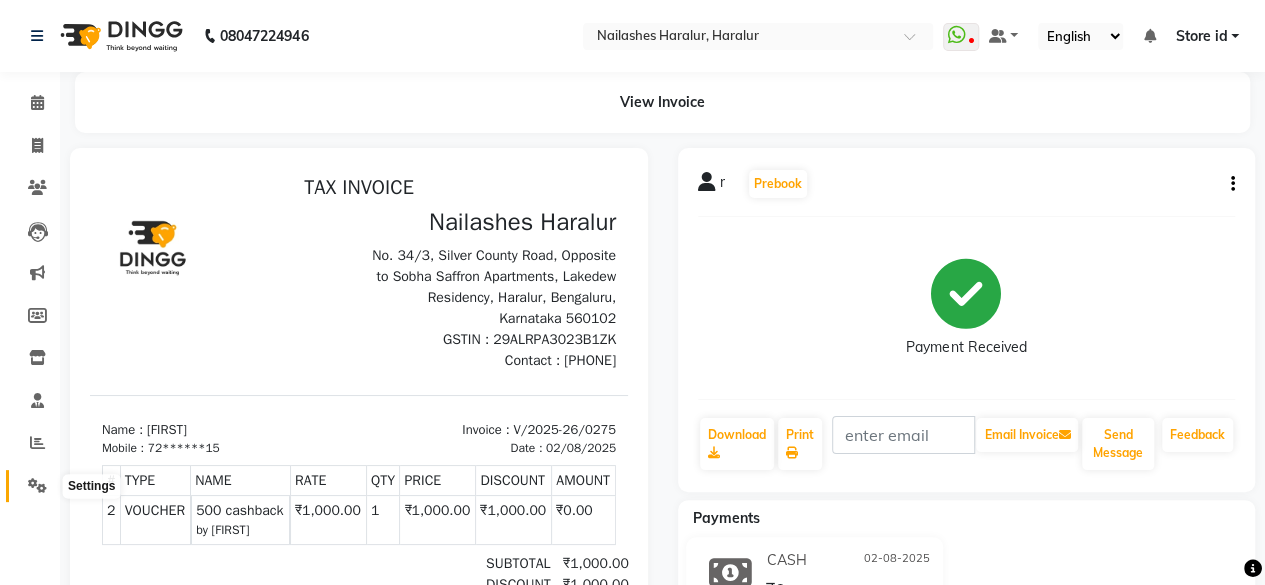 click 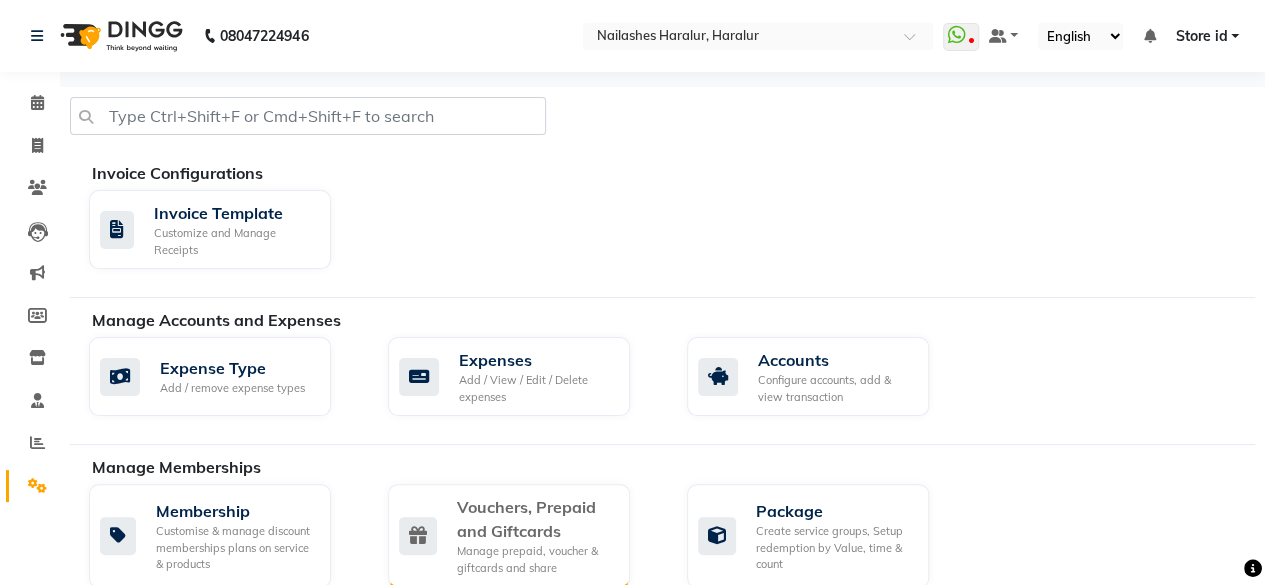click on "Vouchers, Prepaid and Giftcards" 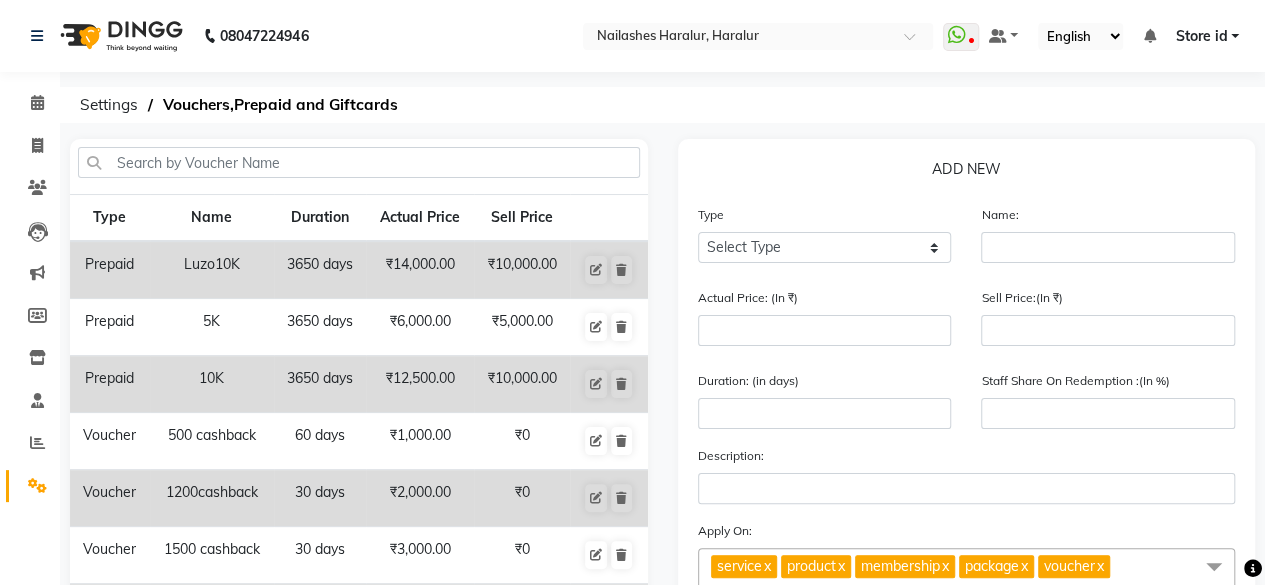 click on "Duration: (in days)" 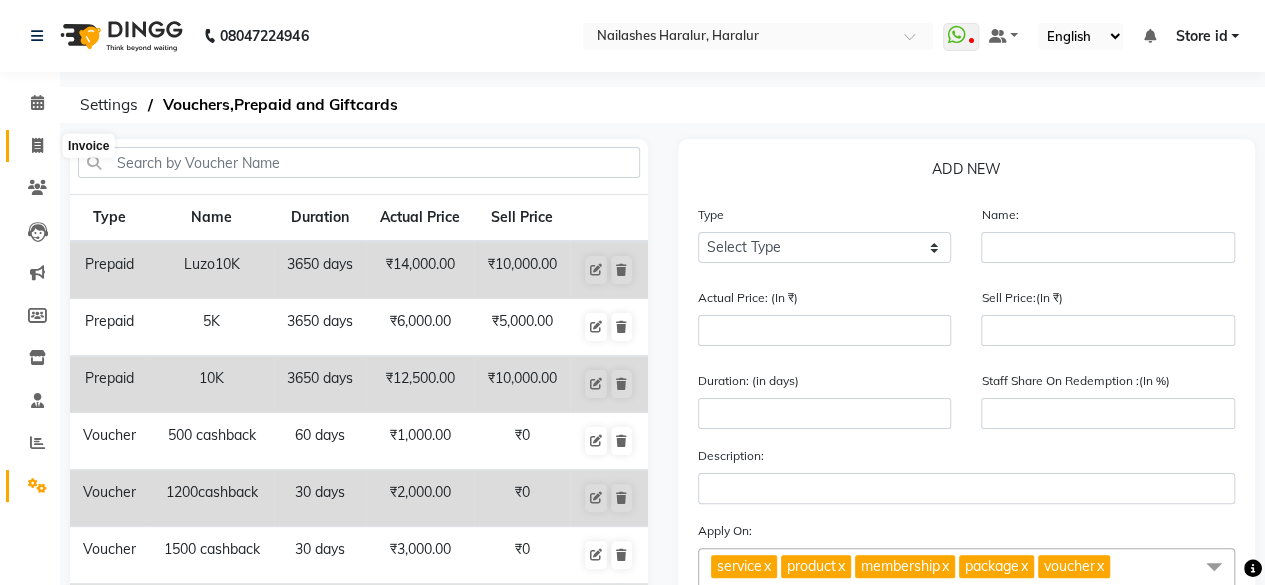click 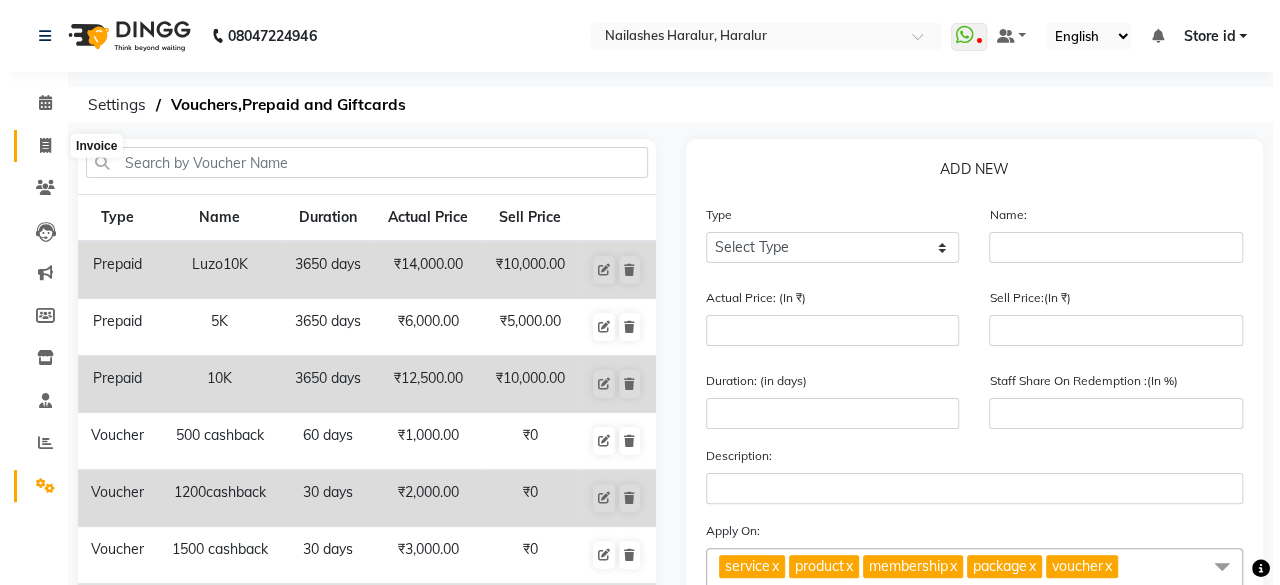 scroll, scrollTop: 15, scrollLeft: 0, axis: vertical 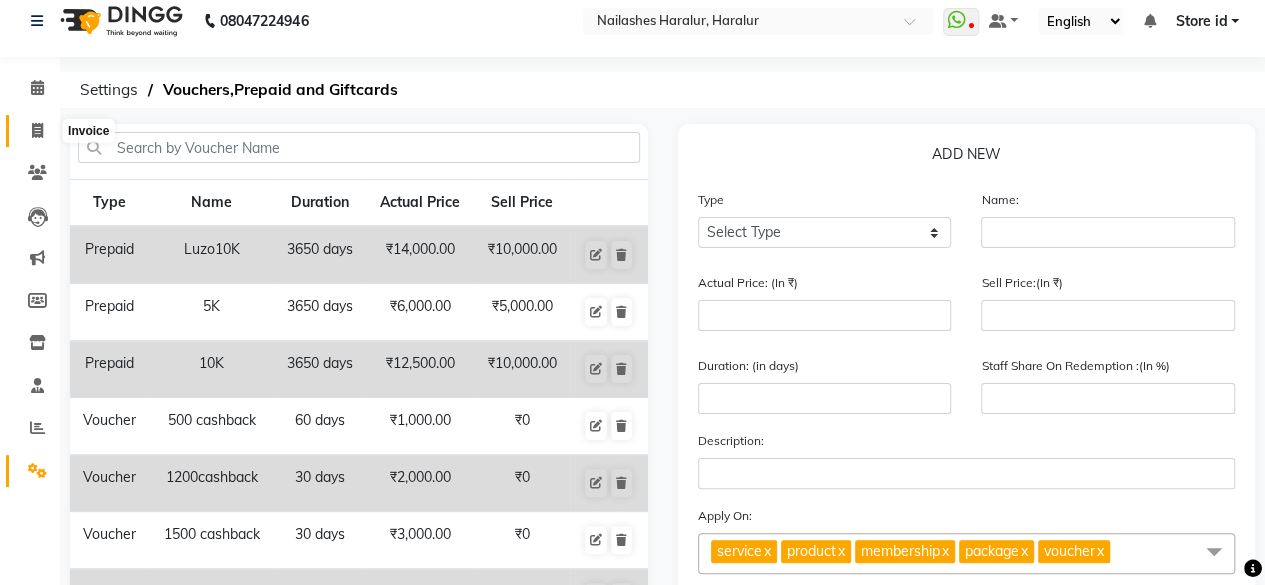 select on "service" 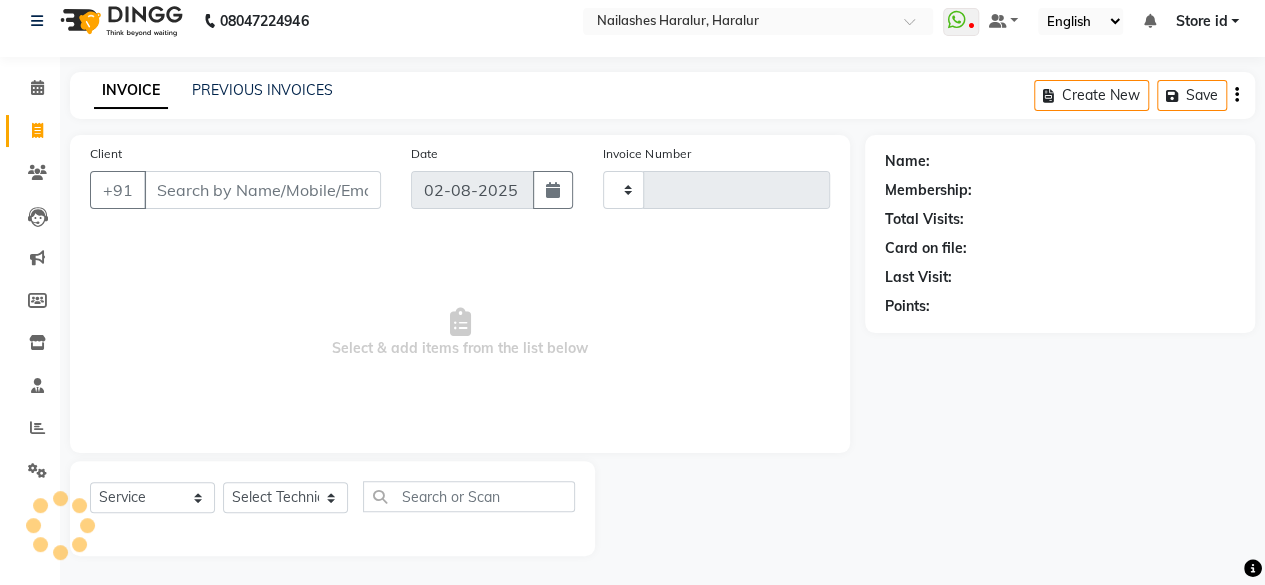 type on "0276" 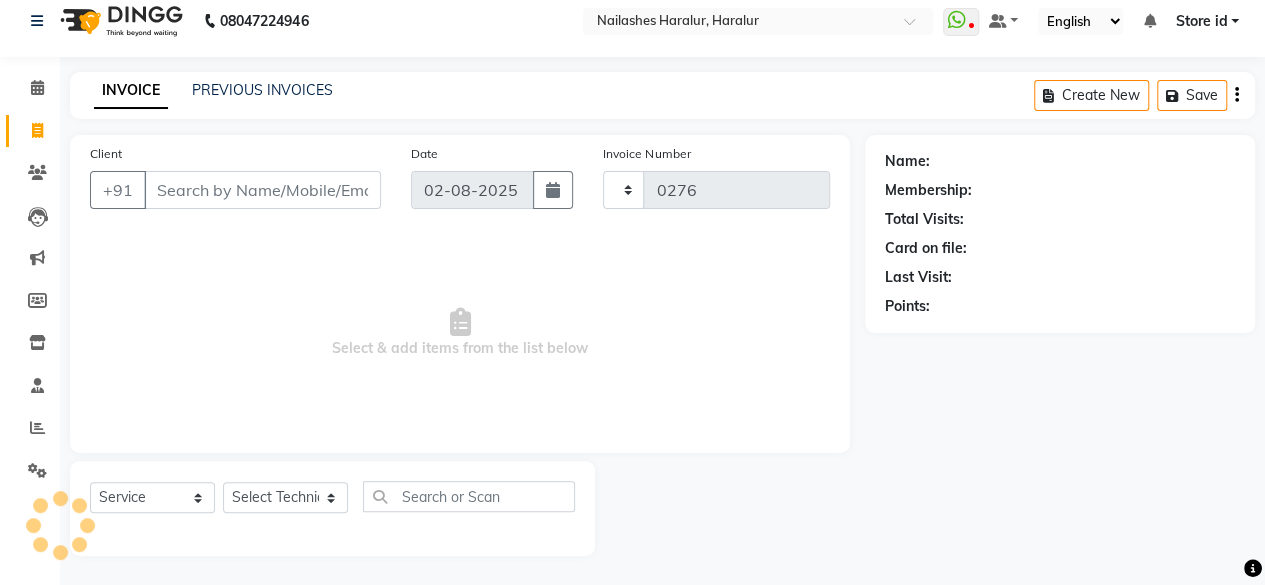 select on "8259" 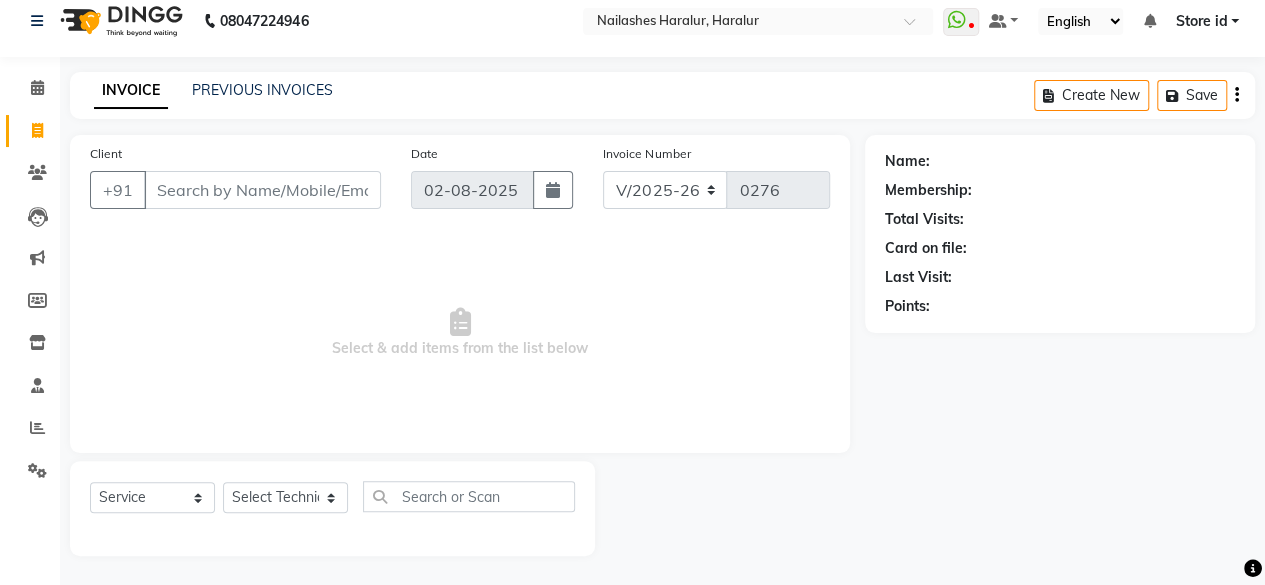 click on "Client" at bounding box center [262, 190] 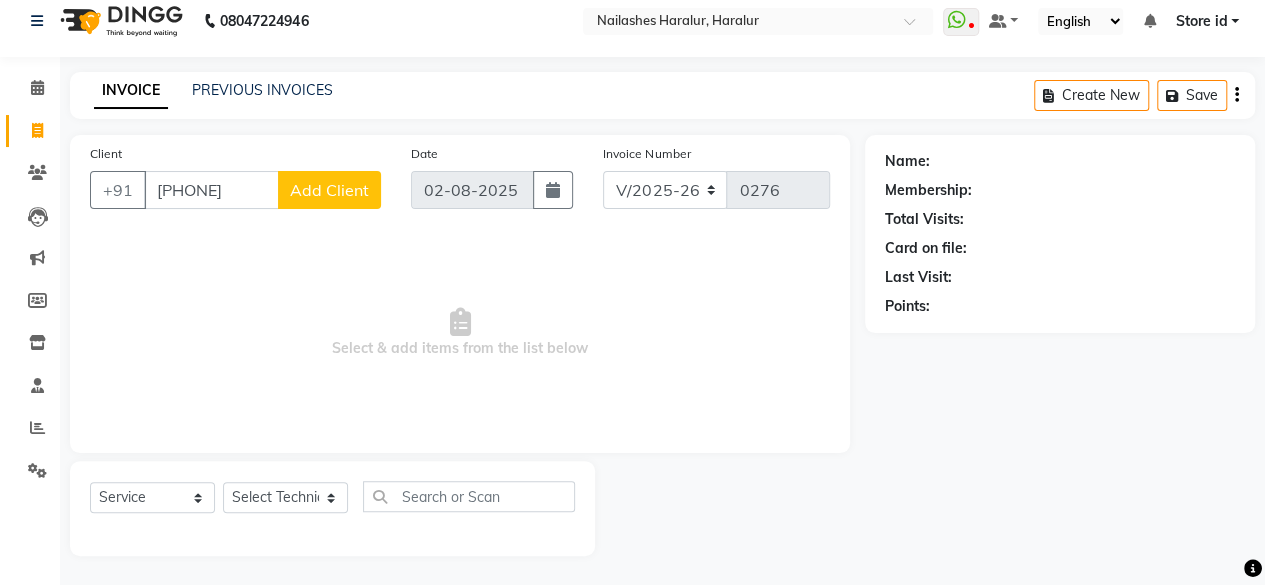 type on "[PHONE]" 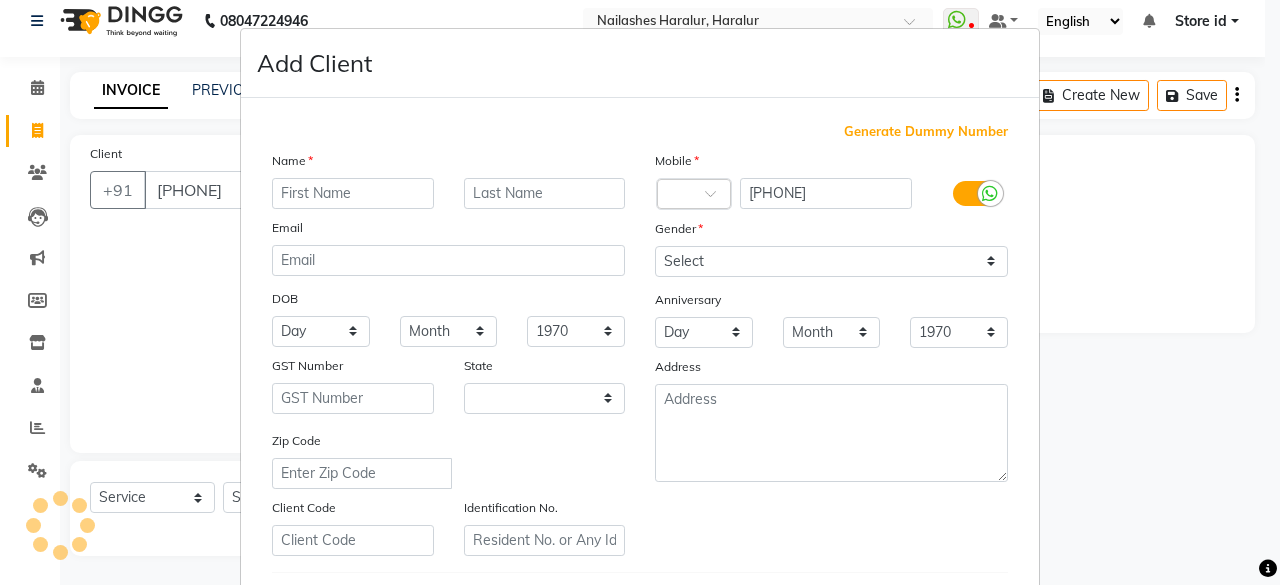 select on "21" 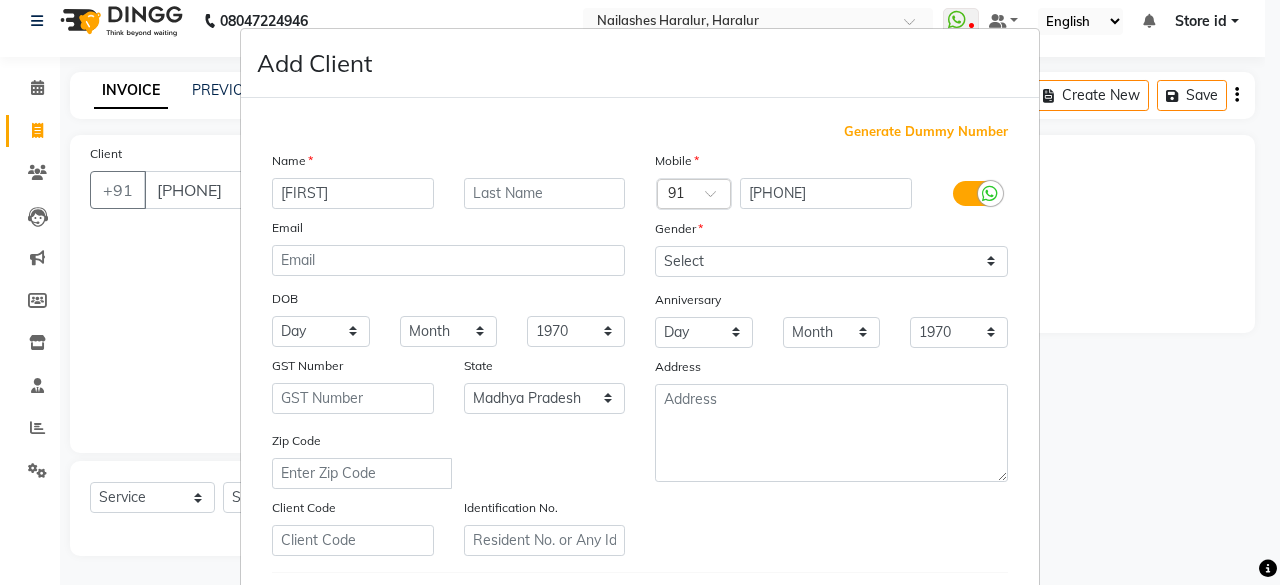 type on "[FIRST]" 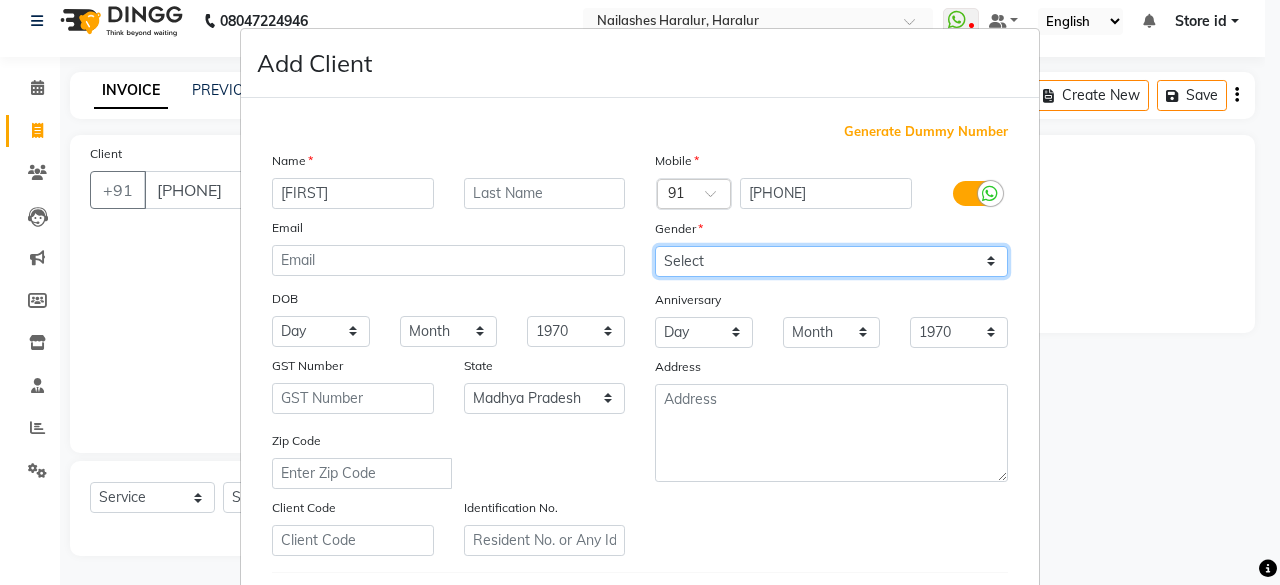 click on "Select Male Female Other Prefer Not To Say" at bounding box center [831, 261] 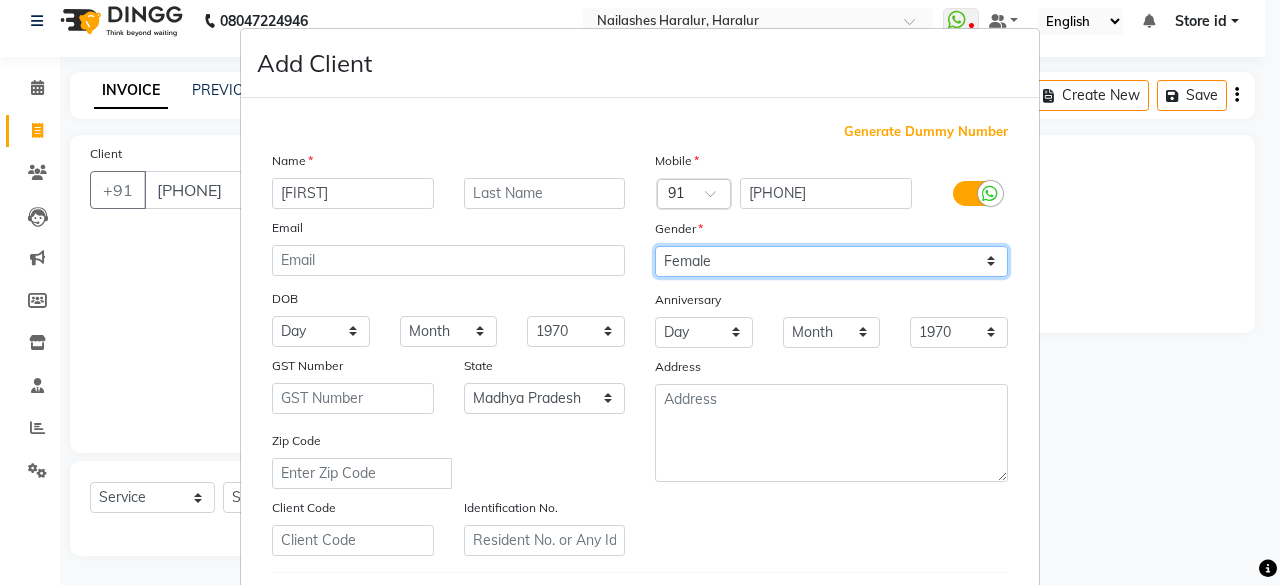 click on "Select Male Female Other Prefer Not To Say" at bounding box center (831, 261) 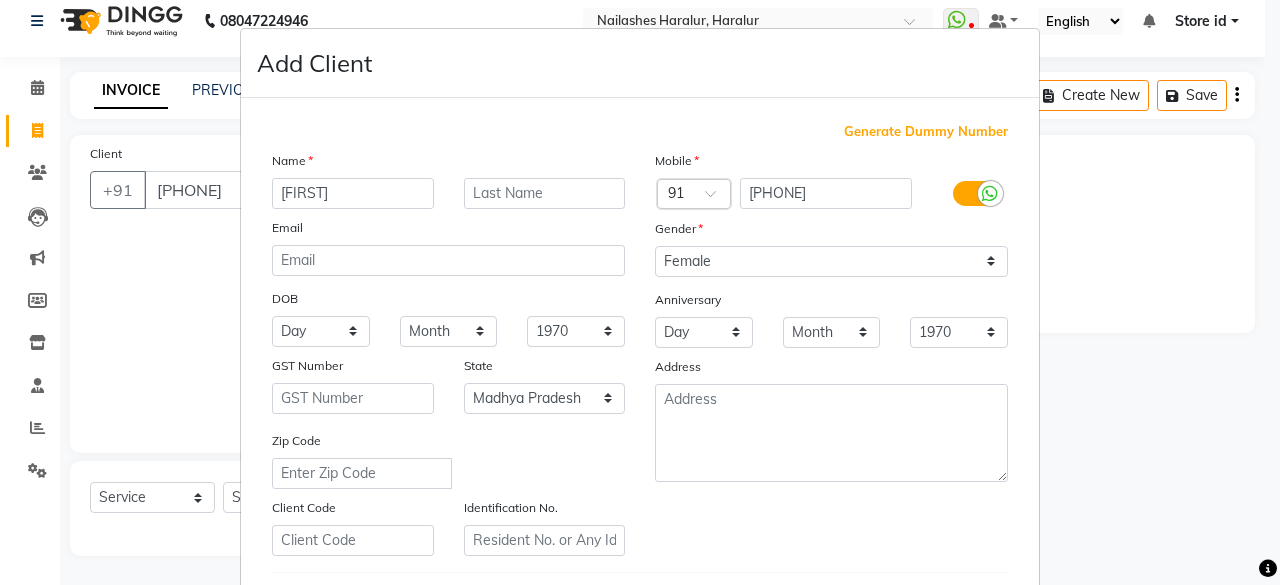 click on "Add Client Generate Dummy Number Name saheb Email DOB Day 01 02 03 04 05 06 07 08 09 10 11 12 13 14 15 16 17 18 19 20 21 22 23 24 25 26 27 28 29 30 31 Month January February March April May June July August September October November December 1940 1941 1942 1943 1944 1945 1946 1947 1948 1949 1950 1951 1952 1953 1954 1955 1956 1957 1958 1959 1960 1961 1962 1963 1964 1965 1966 1967 1968 1969 1970 1971 1972 1973 1974 1975 1976 1977 1978 1979 1980 1981 1982 1983 1984 1985 1986 1987 1988 1989 1990 1991 1992 1993 1994 1995 1996 1997 1998 1999 2000 2001 2002 2003 2004 2005 2006 2007 2008 2009 2010 2011 2012 2013 2014 2015 2016 2017 2018 2019 2020 2021 2022 2023 2024 GST Number State Select Andaman and Nicobar Islands Andhra Pradesh Arunachal Pradesh Assam Bihar Chandigarh Chhattisgarh Dadra and Nagar Haveli Daman and Diu Delhi Goa Gujarat Haryana Himachal Pradesh Jammu and Kashmir Jharkhand Karnataka Kerala Lakshadweep Madhya Pradesh Maharashtra Manipur Meghalaya Mizoram Nagaland Odisha Pondicherry Punjab Rajasthan" at bounding box center (640, 292) 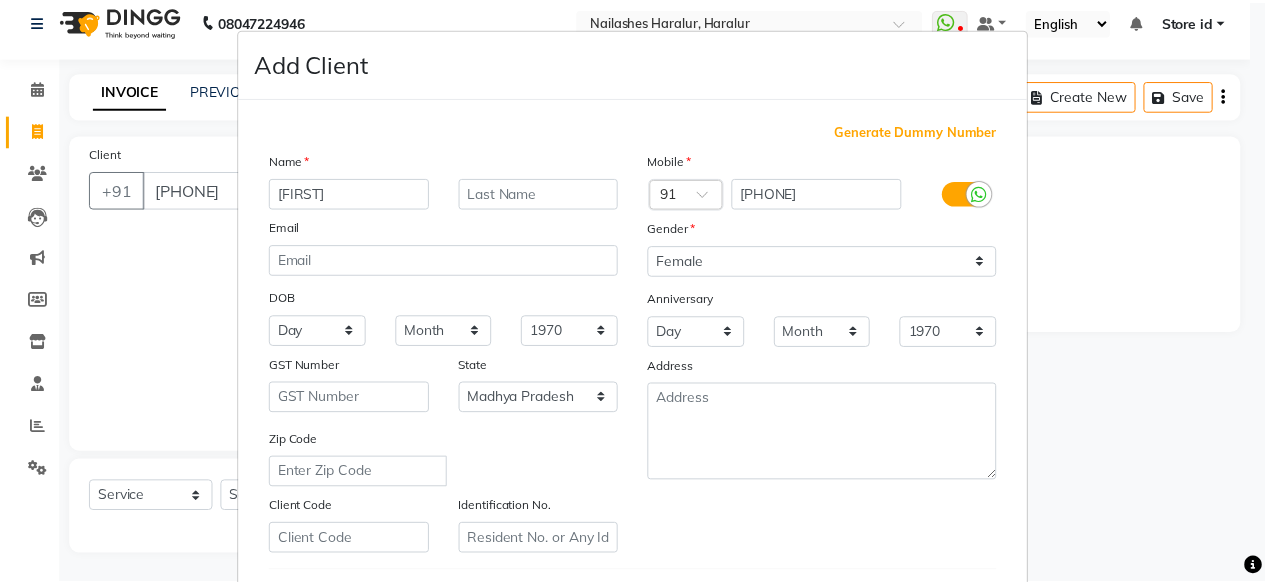 scroll, scrollTop: 334, scrollLeft: 0, axis: vertical 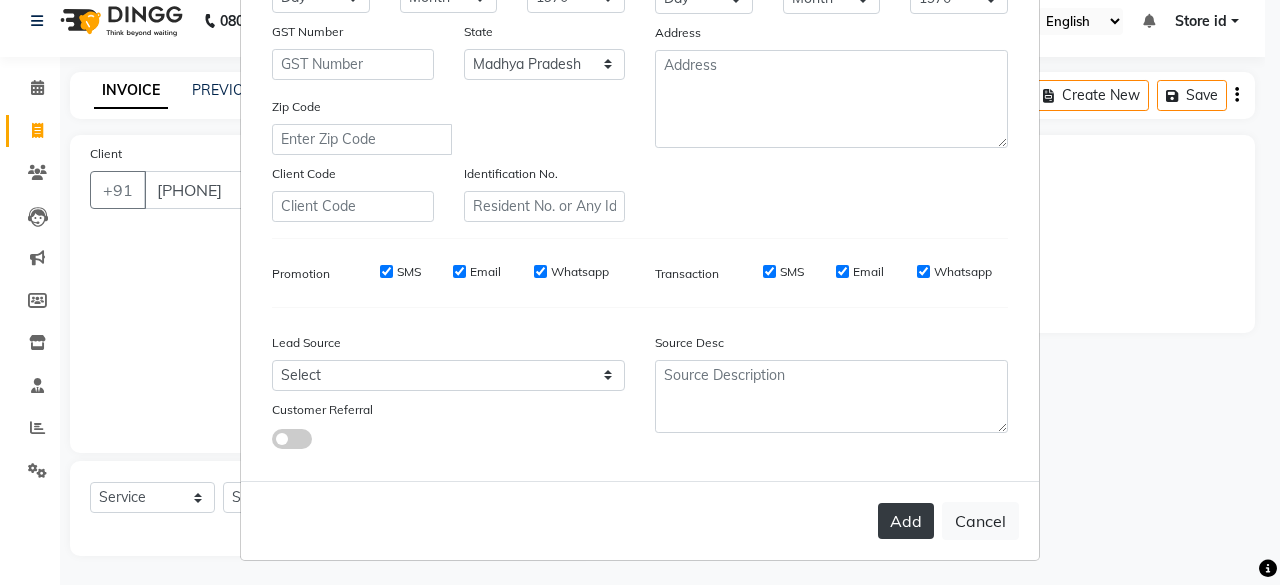 click on "Add" at bounding box center [906, 521] 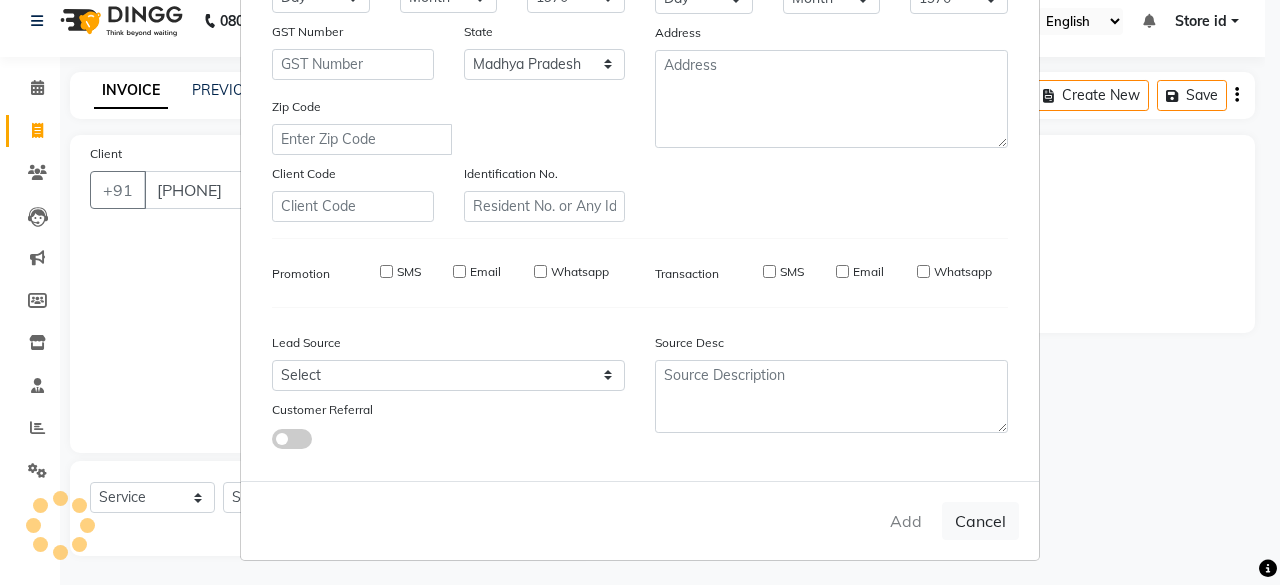type on "60******67" 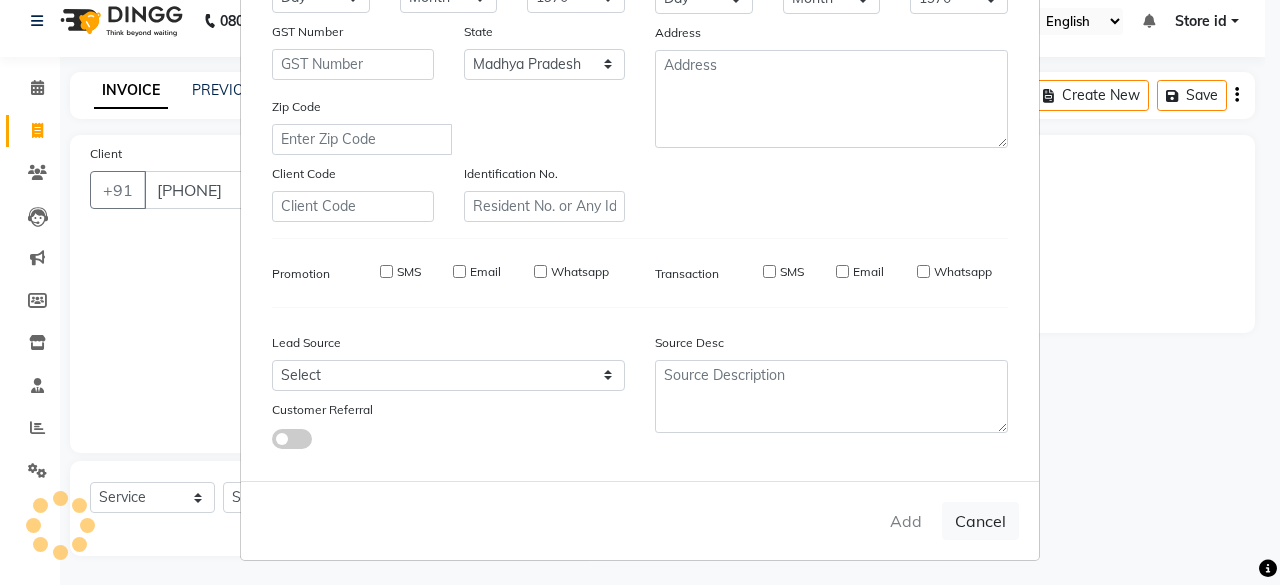 type 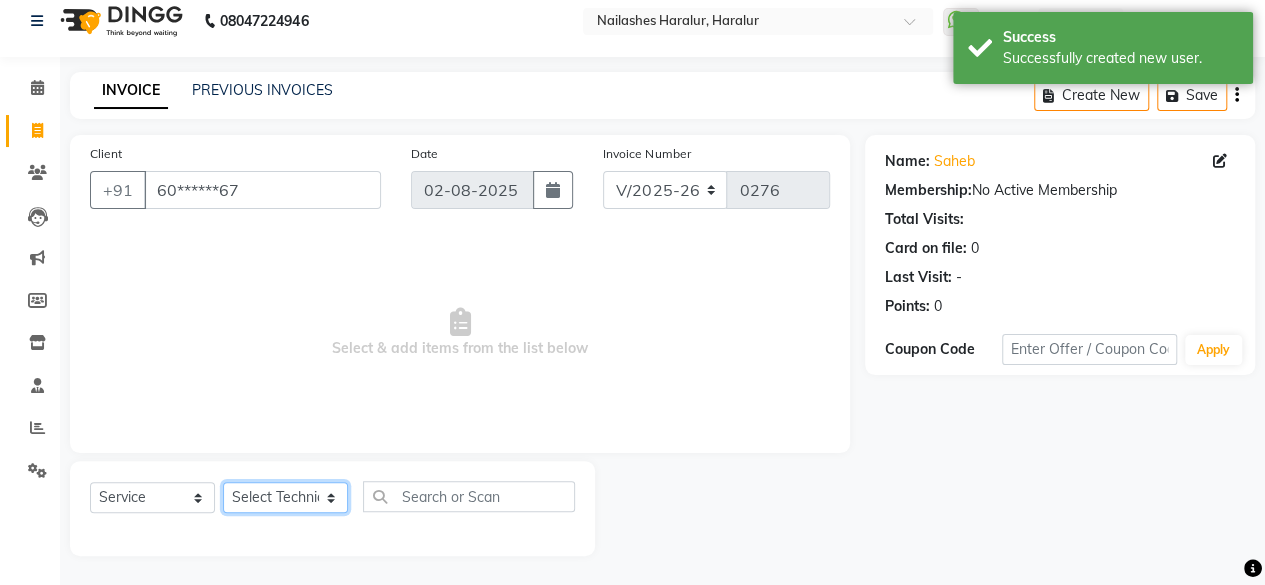 click on "Select Technician Deepak Singh Ravi Rohan rohit sahib Store id" 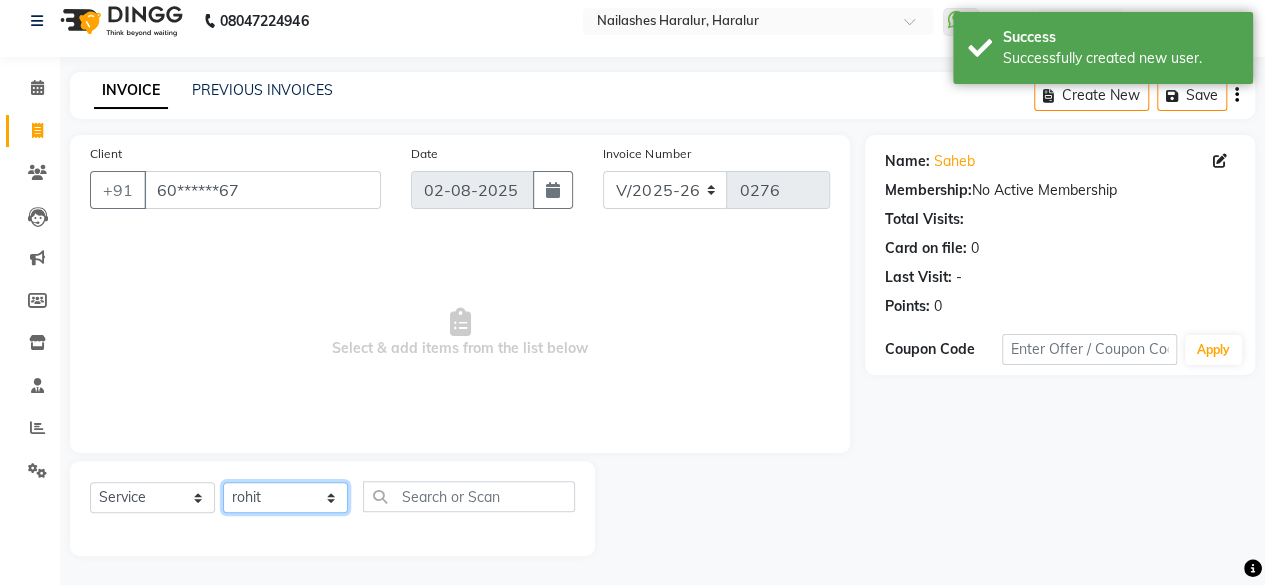 click on "Select Technician Deepak Singh Ravi Rohan rohit sahib Store id" 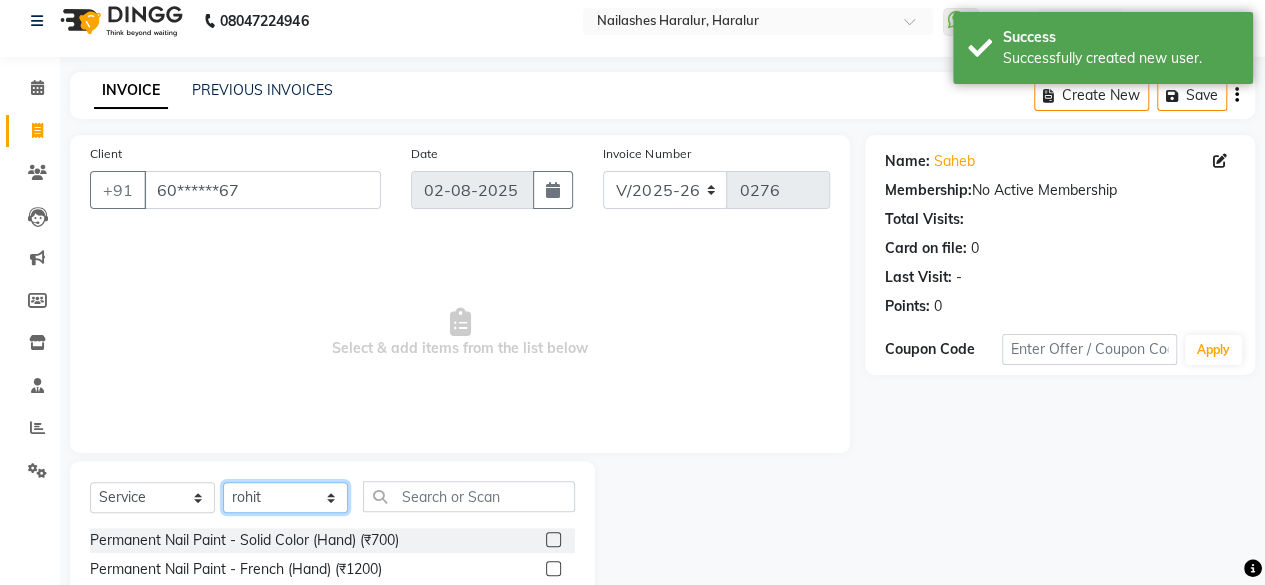 click on "Select Technician Deepak Singh Ravi Rohan rohit sahib Store id" 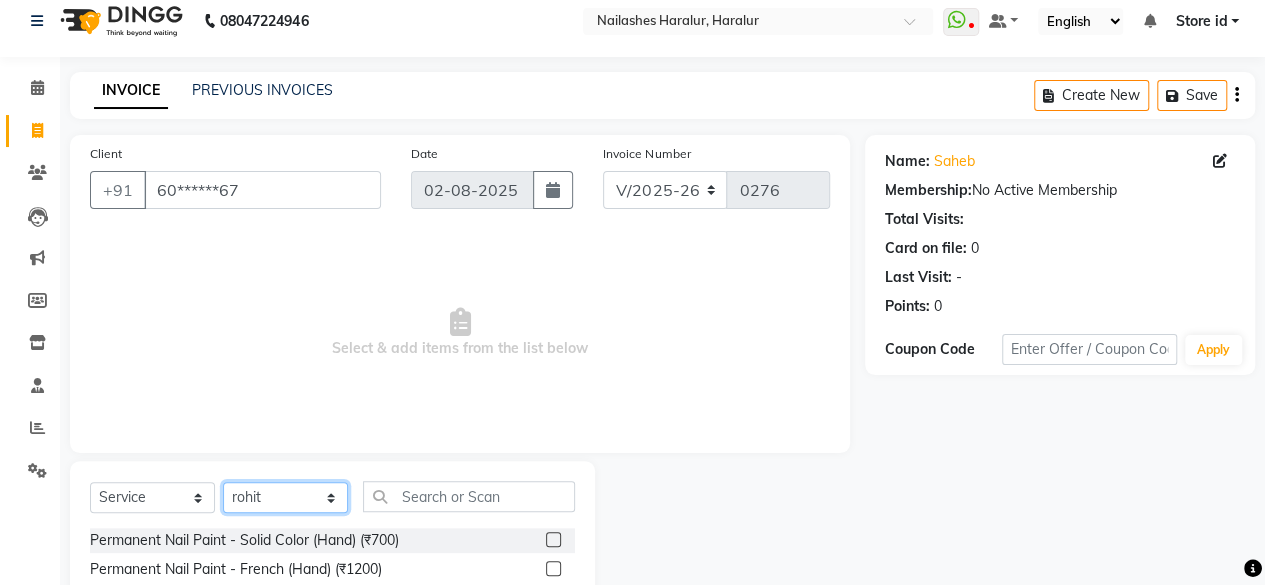select on "82345" 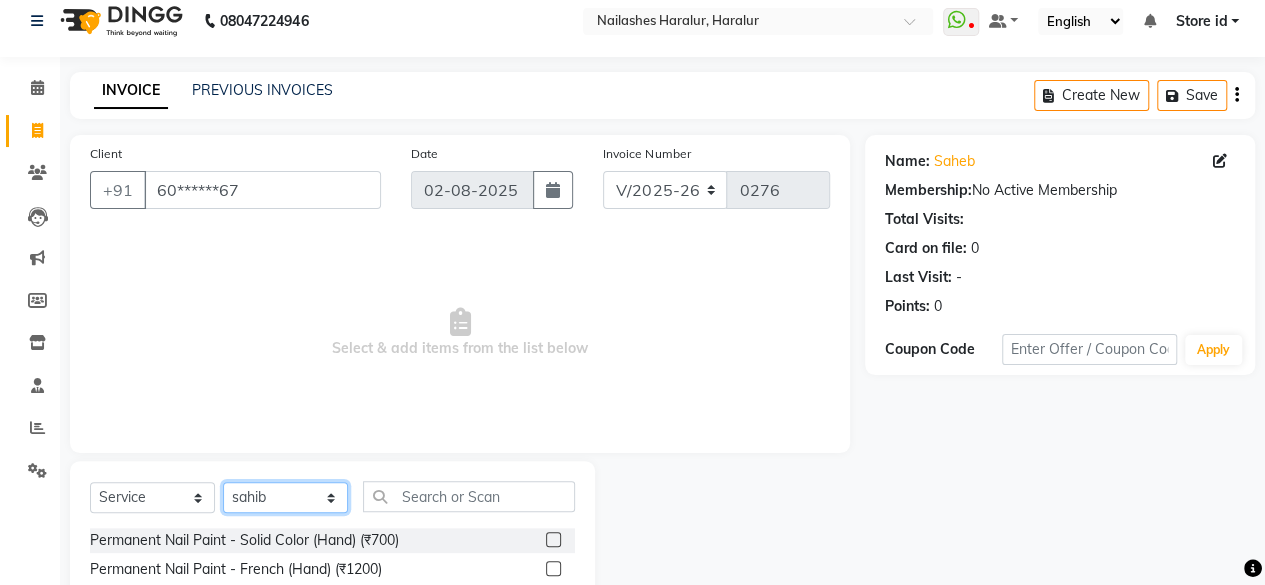 click on "Select Technician Deepak Singh Ravi Rohan rohit sahib Store id" 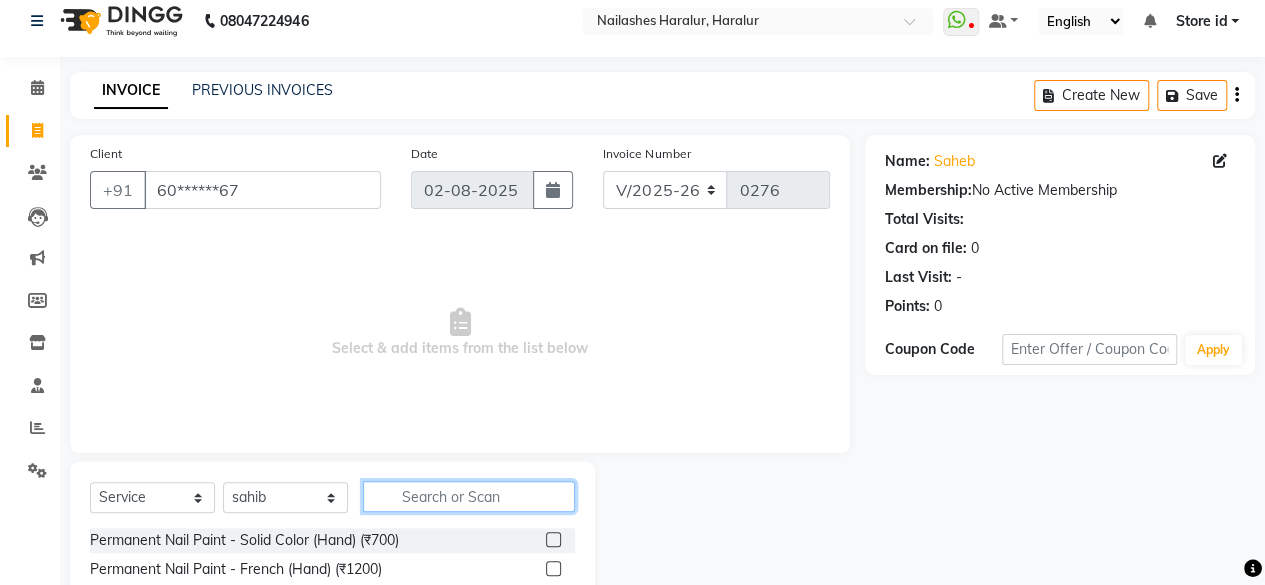 click 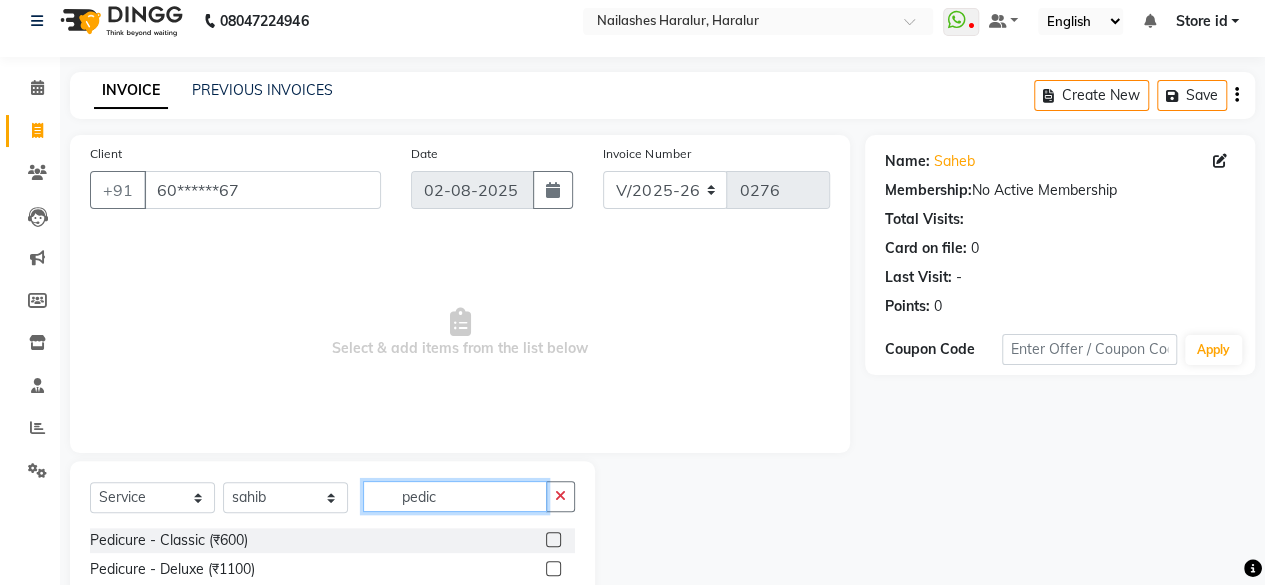 scroll, scrollTop: 215, scrollLeft: 0, axis: vertical 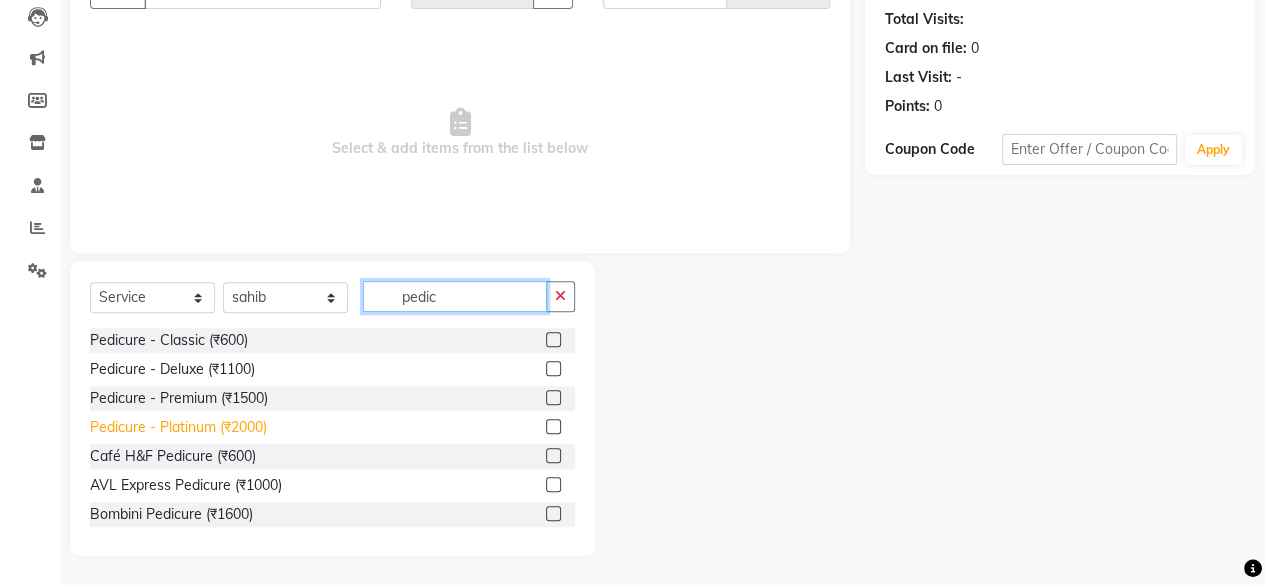 type on "pedic" 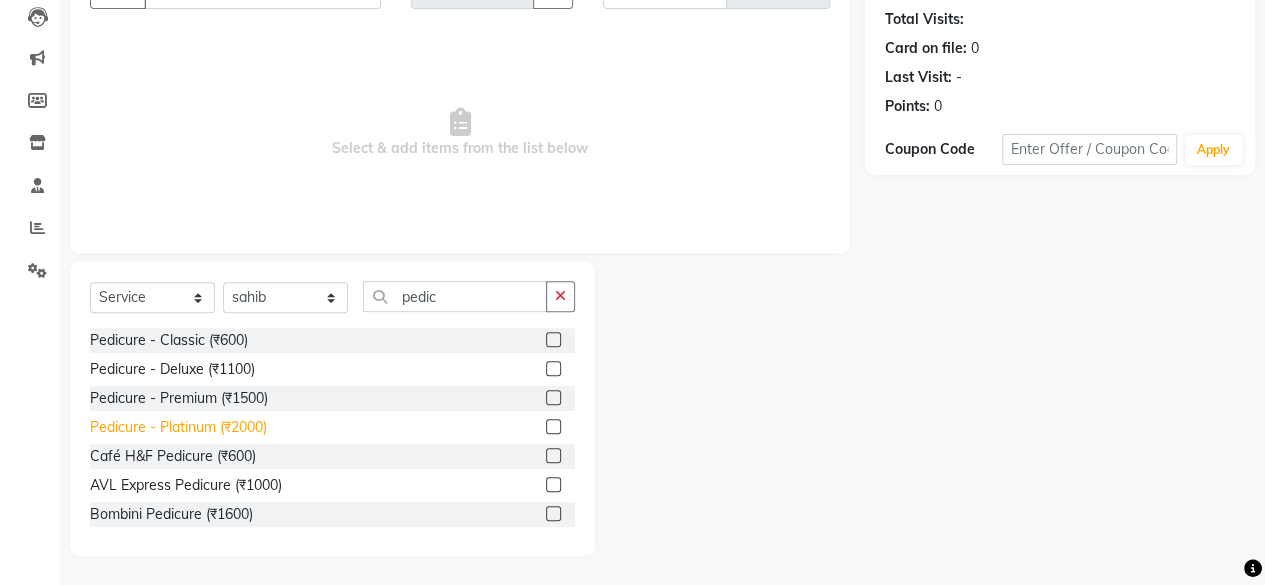 click on "Pedicure - Platinum (₹2000)" 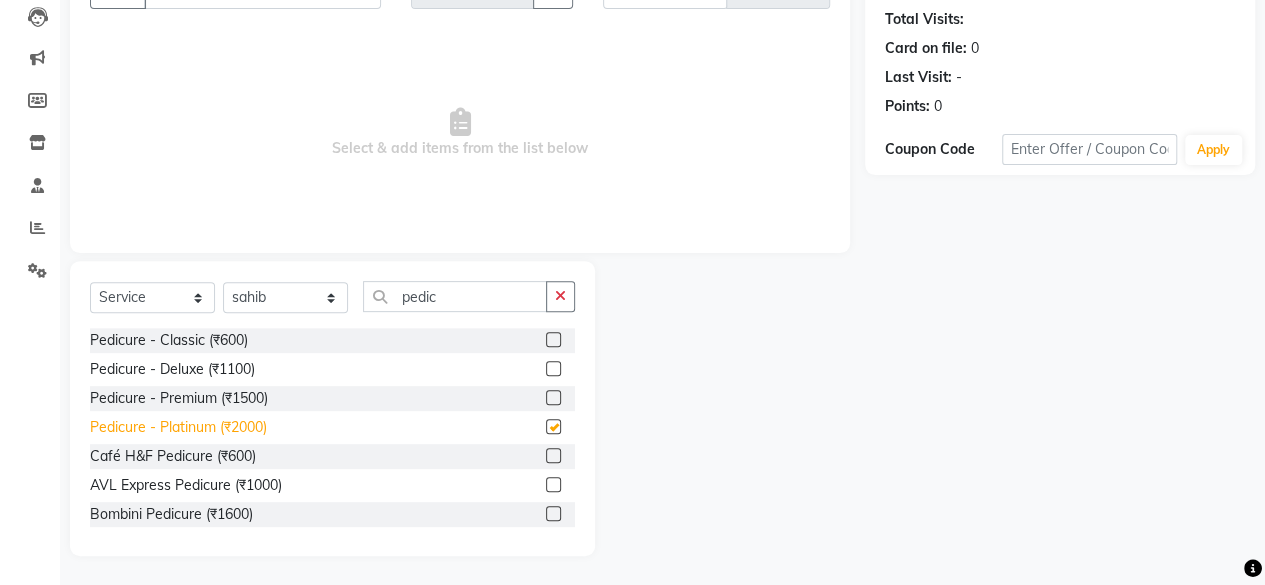 checkbox on "false" 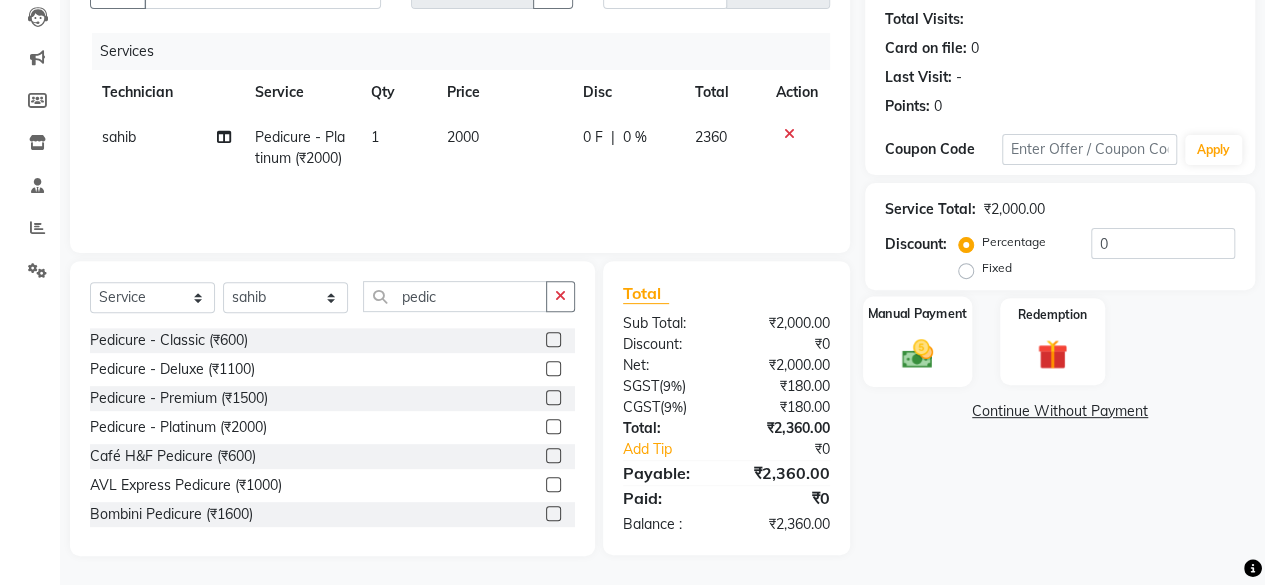 click 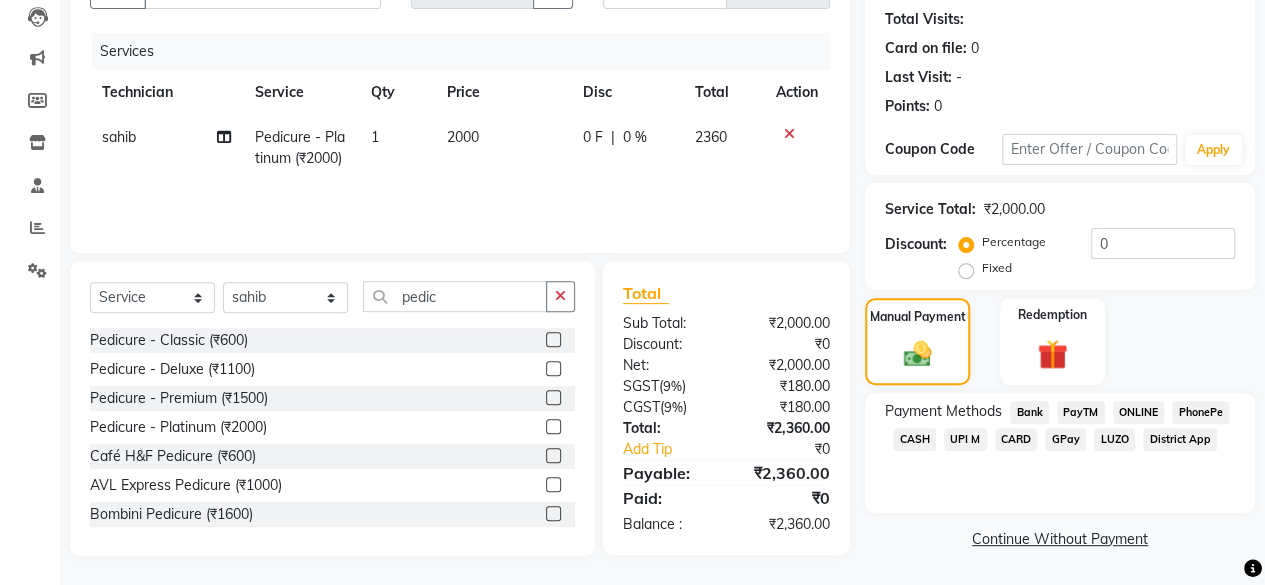 click on "CASH" 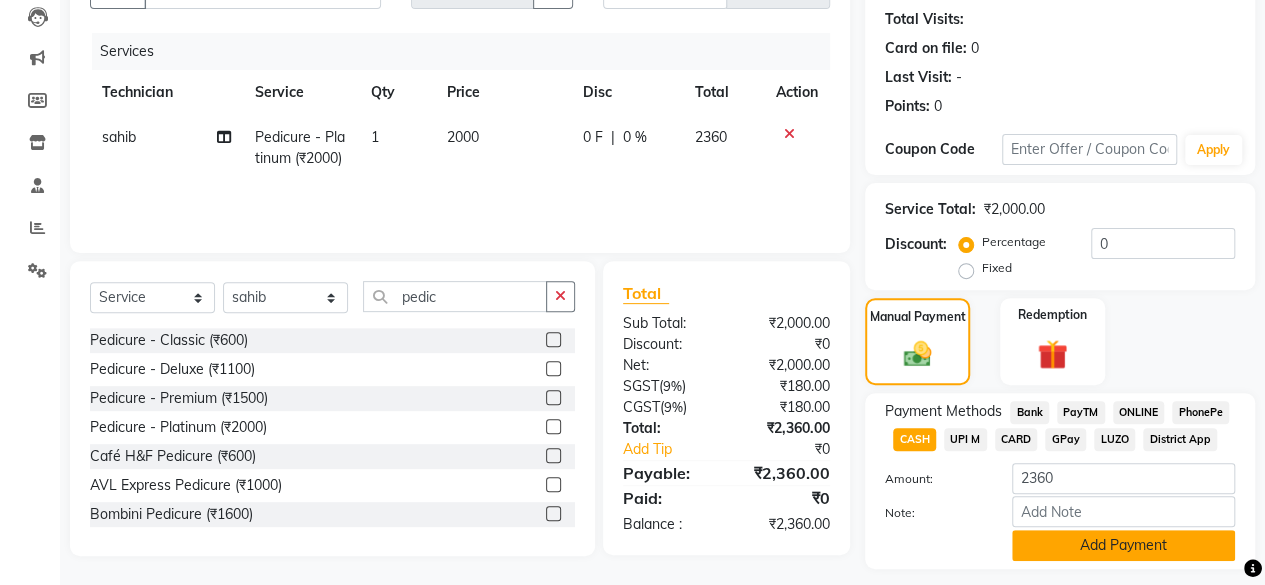 click on "Add Payment" 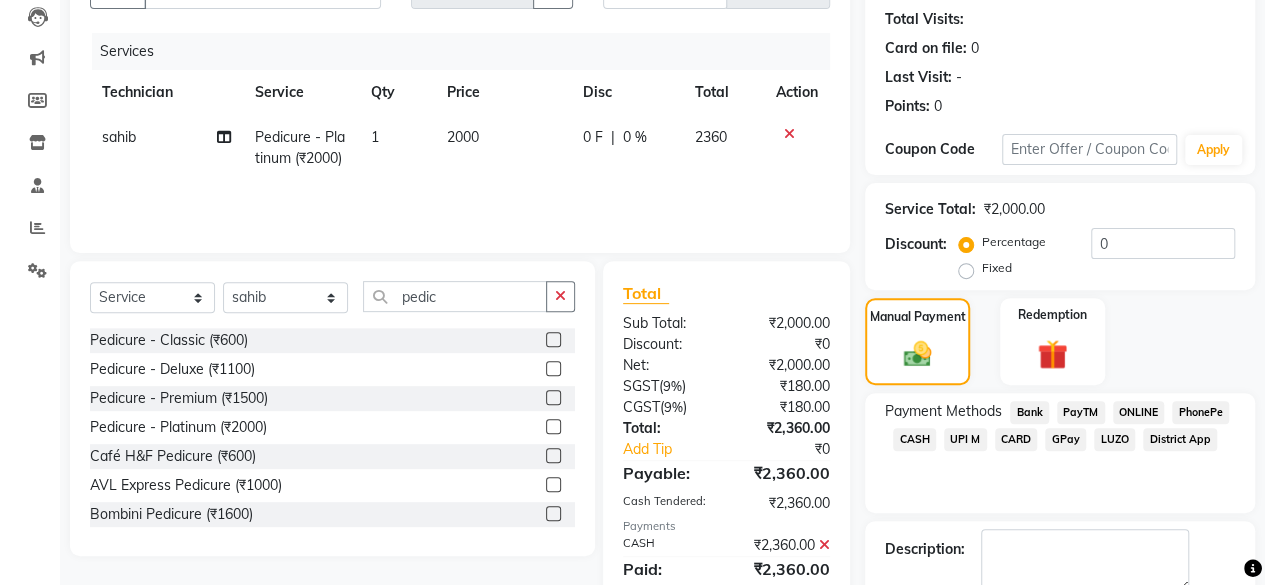 scroll, scrollTop: 324, scrollLeft: 0, axis: vertical 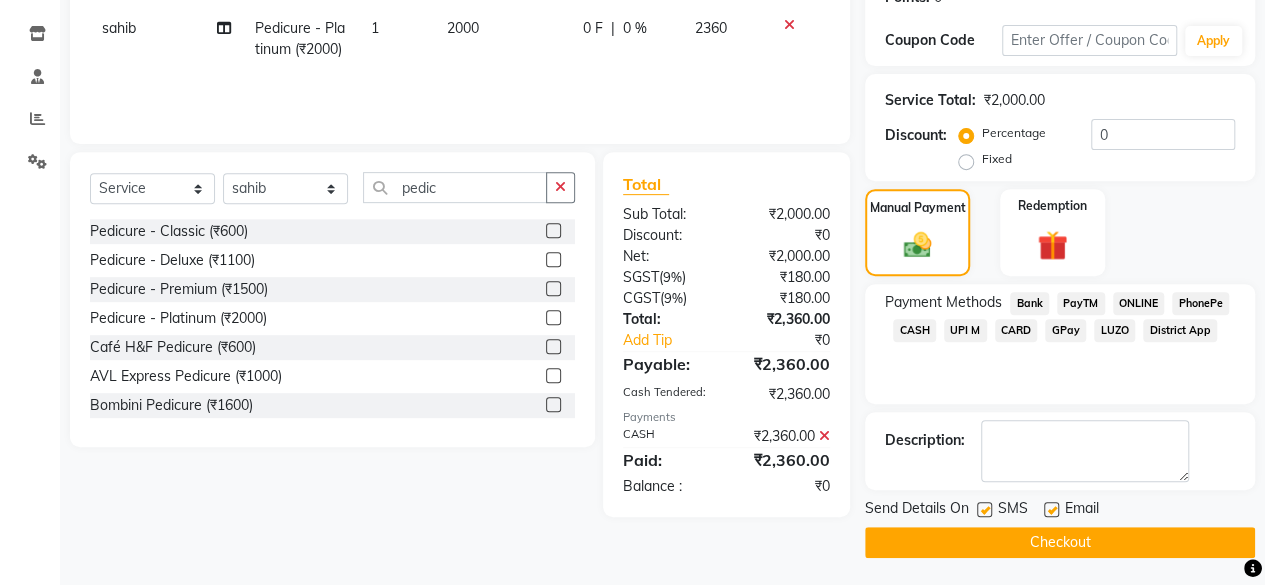 click on "Checkout" 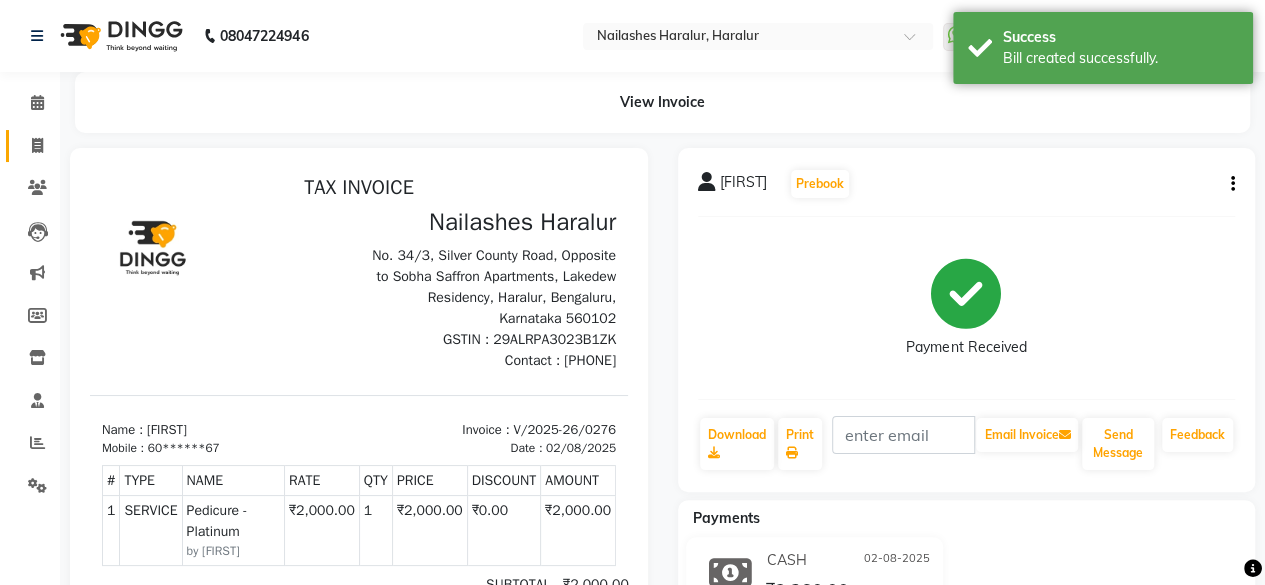 scroll, scrollTop: 0, scrollLeft: 0, axis: both 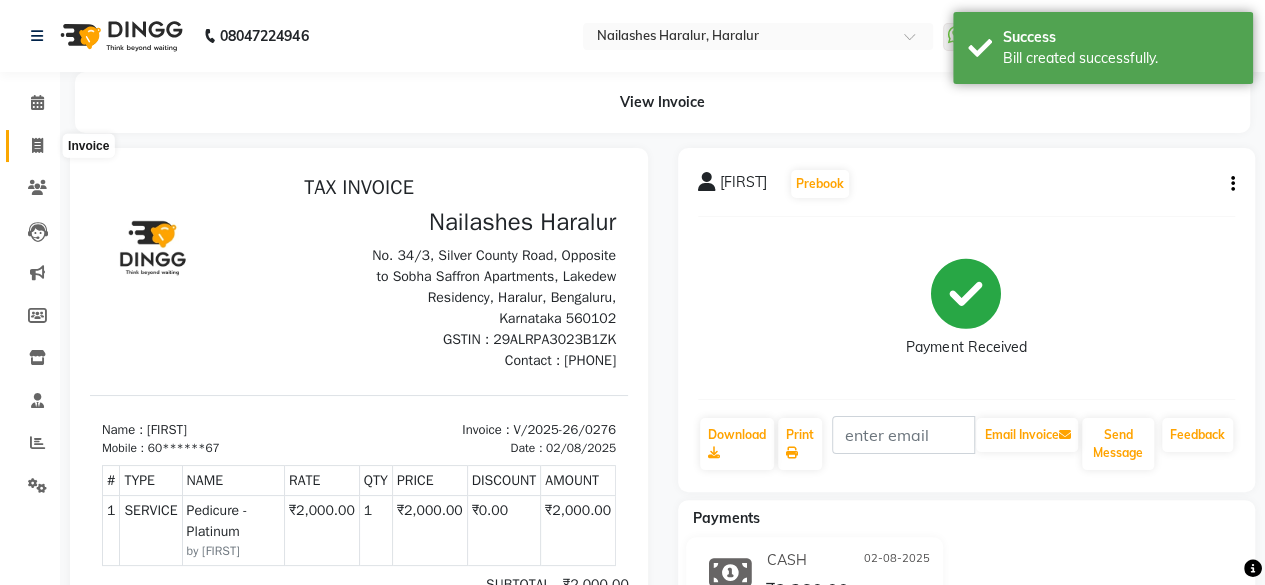 click 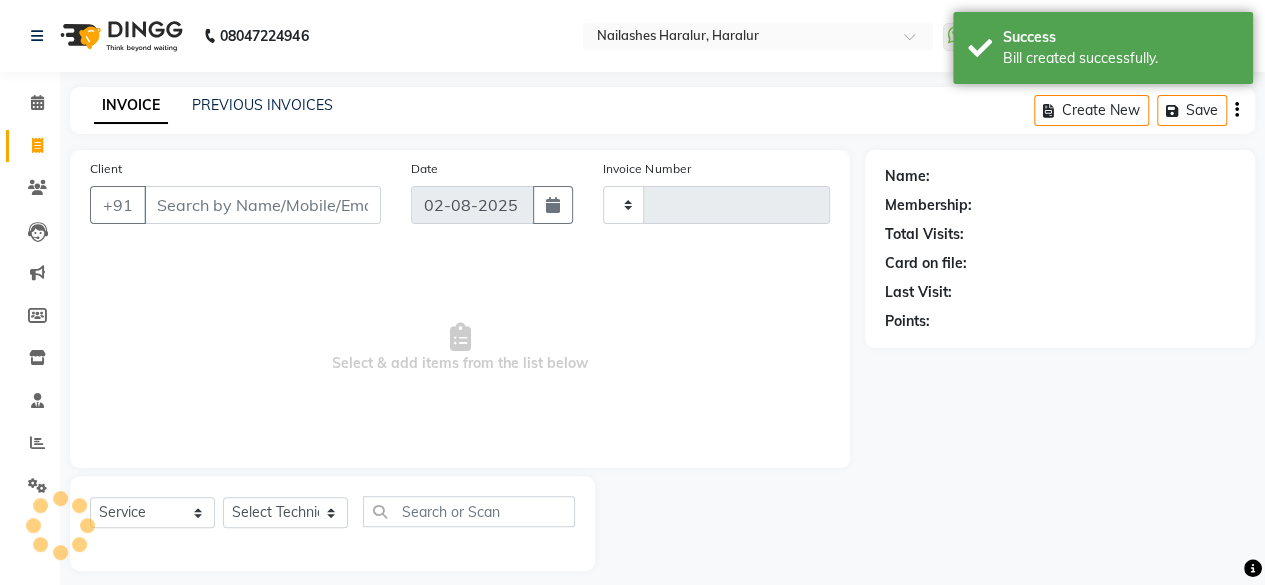 scroll, scrollTop: 15, scrollLeft: 0, axis: vertical 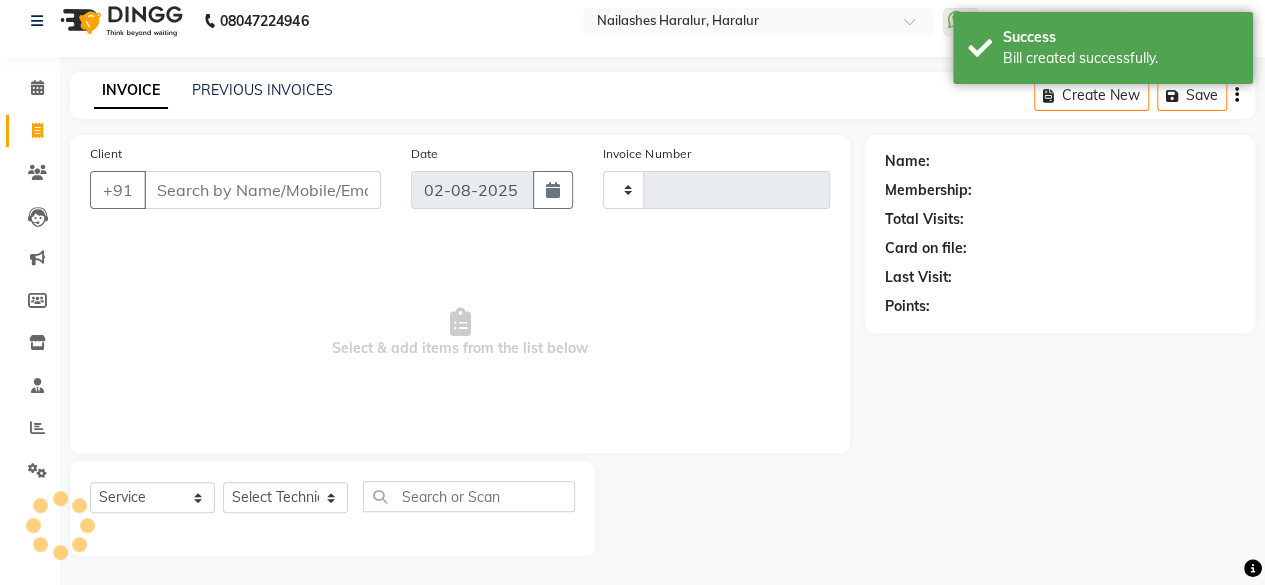 type on "0277" 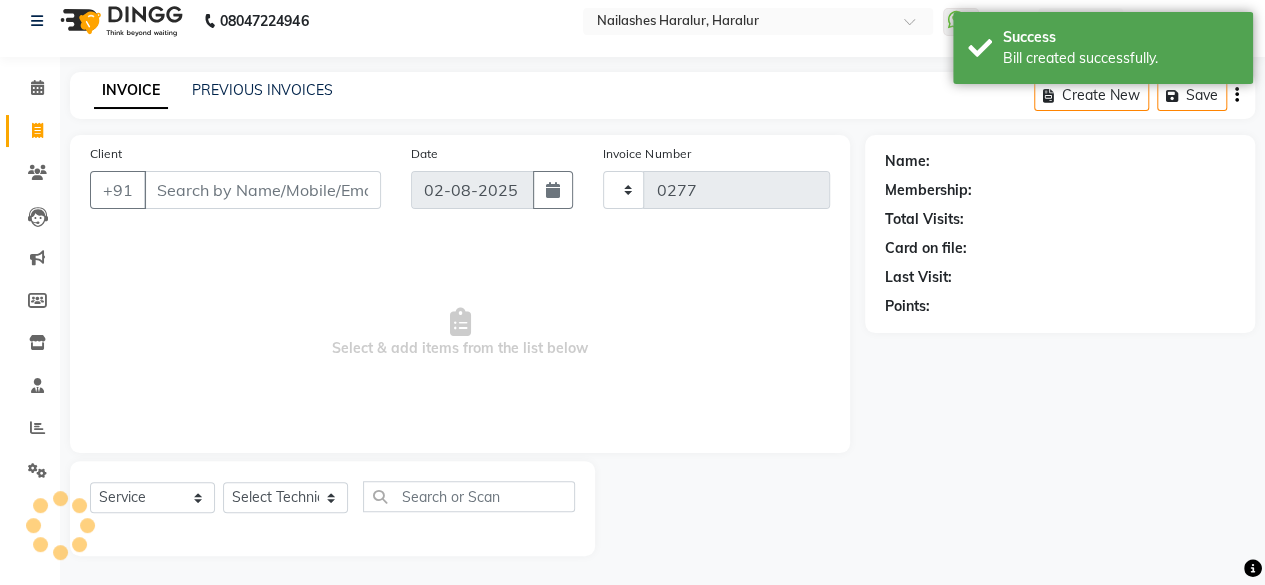 select on "8259" 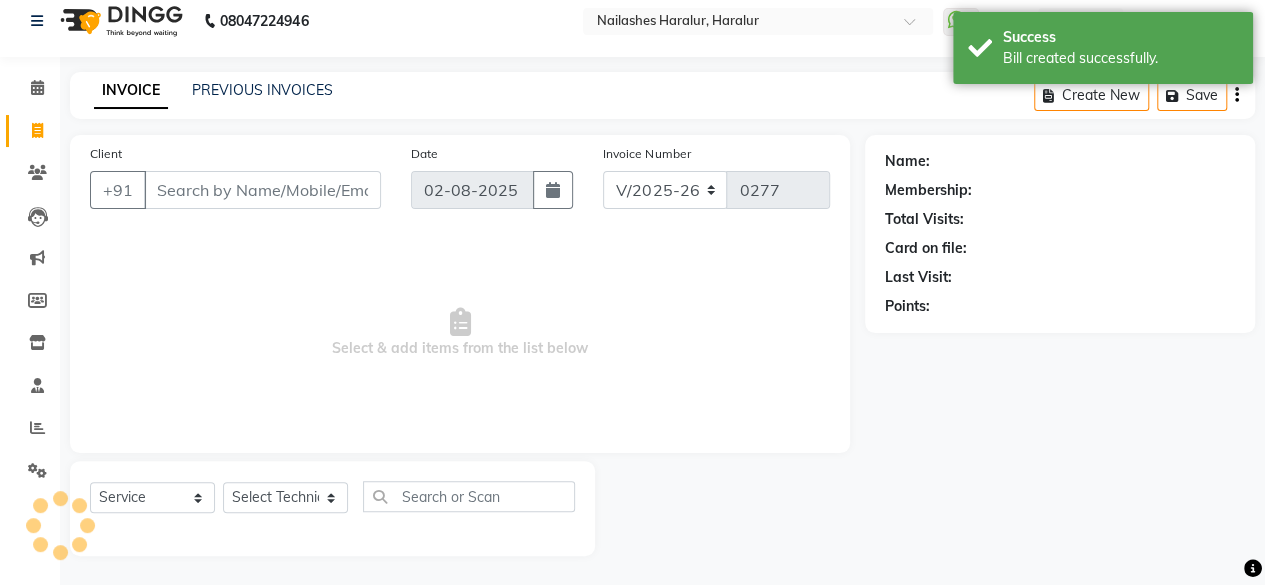 click on "Client" at bounding box center [262, 190] 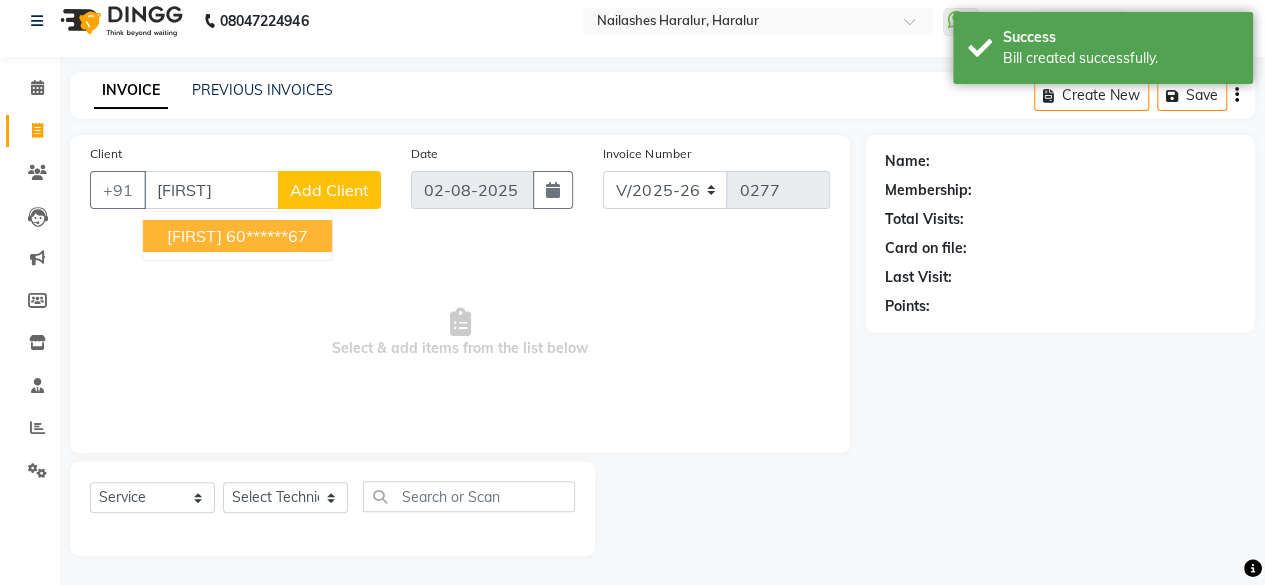 click on "60******67" at bounding box center (267, 236) 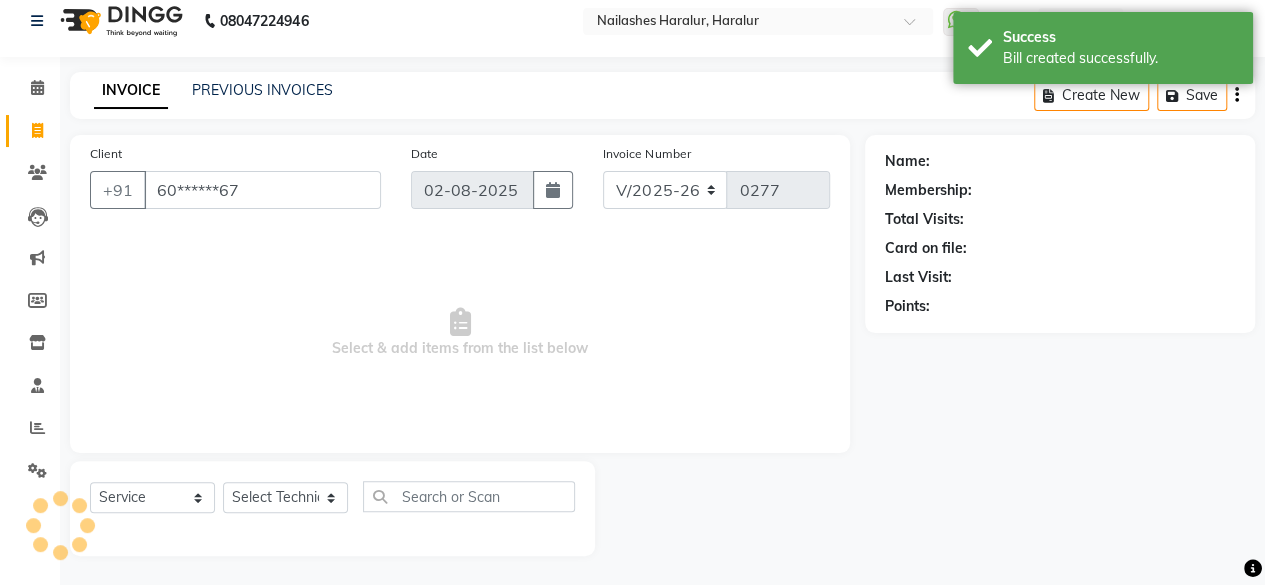 type on "60******67" 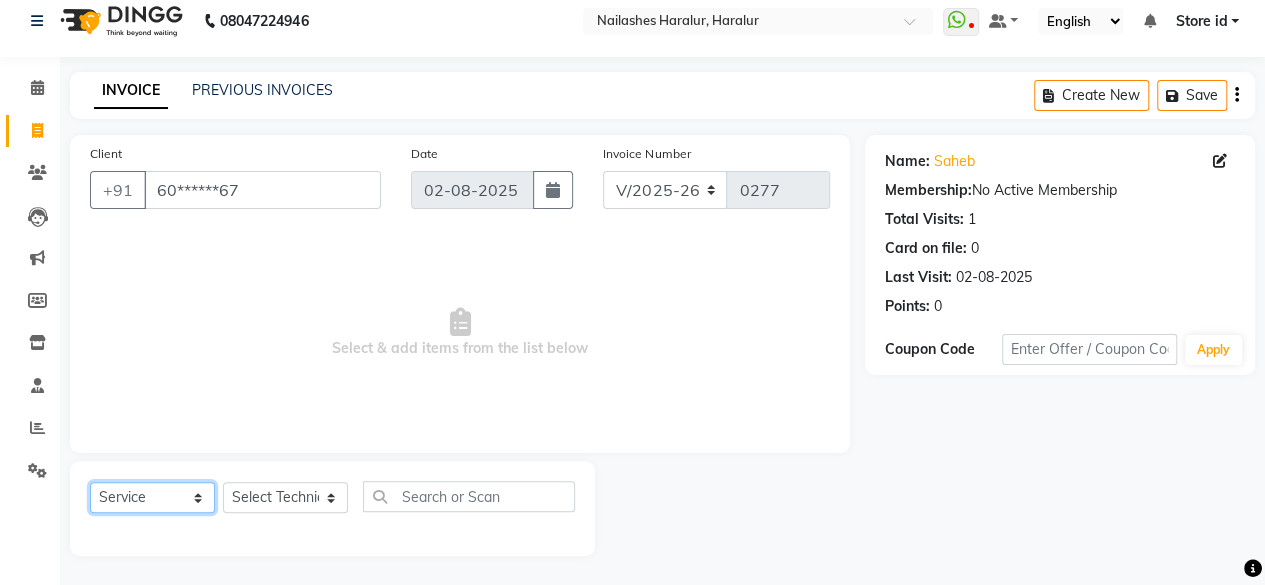 click on "Select  Service  Product  Membership  Package Voucher Prepaid Gift Card" 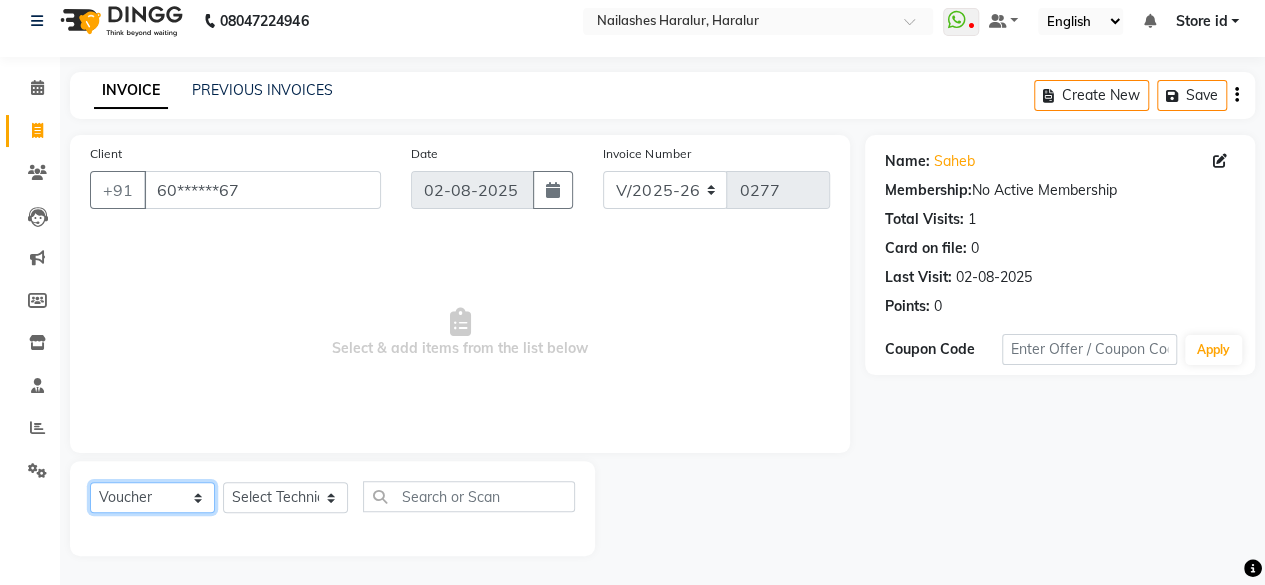 click on "Select  Service  Product  Membership  Package Voucher Prepaid Gift Card" 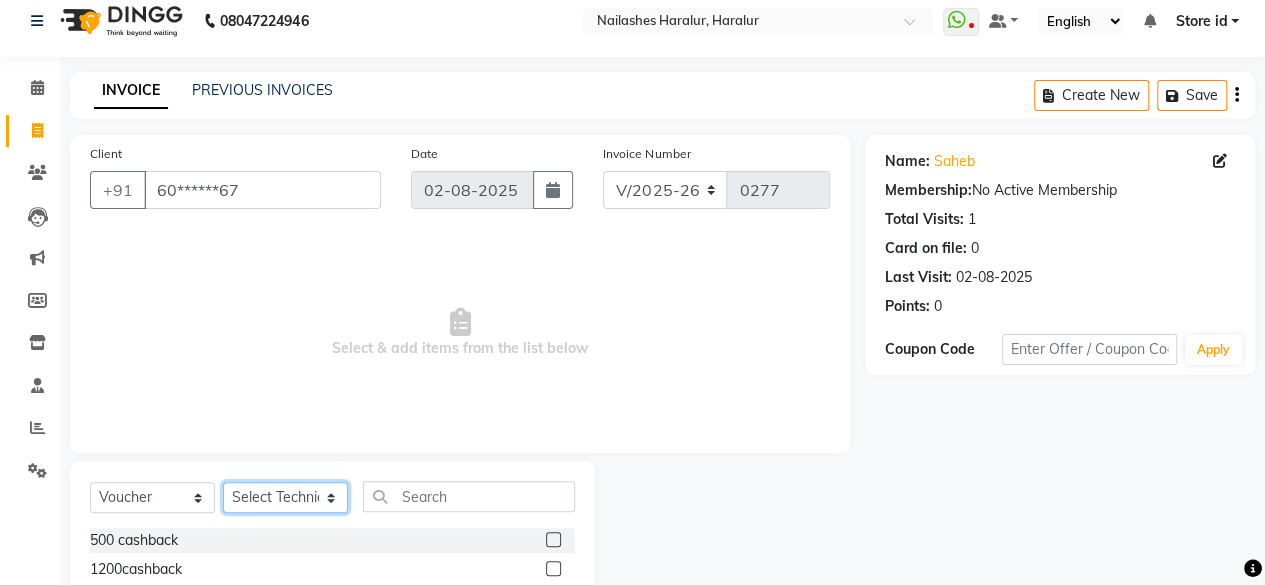 click on "Select Technician Deepak Singh Ravi Rohan rohit sahib Store id" 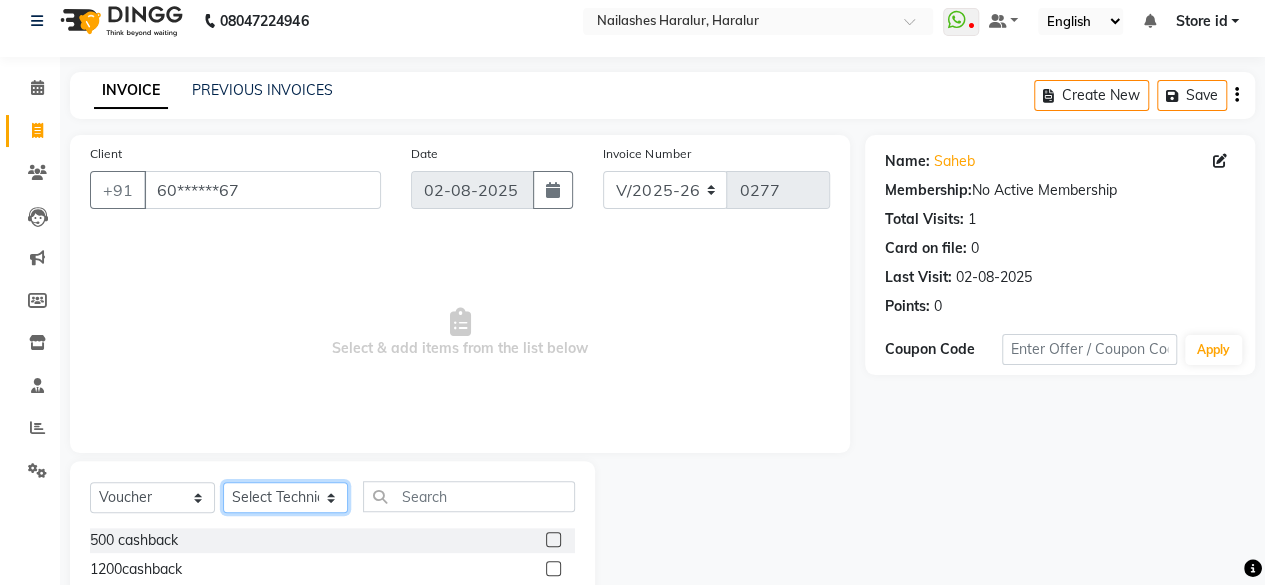 select on "82346" 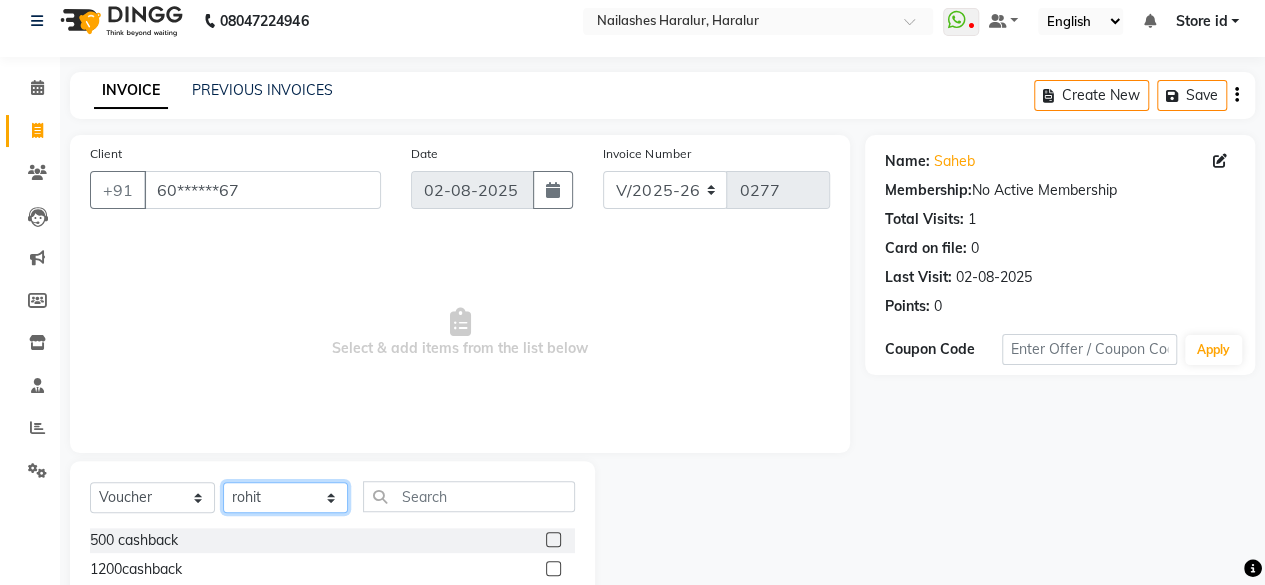 click on "Select Technician Deepak Singh Ravi Rohan rohit sahib Store id" 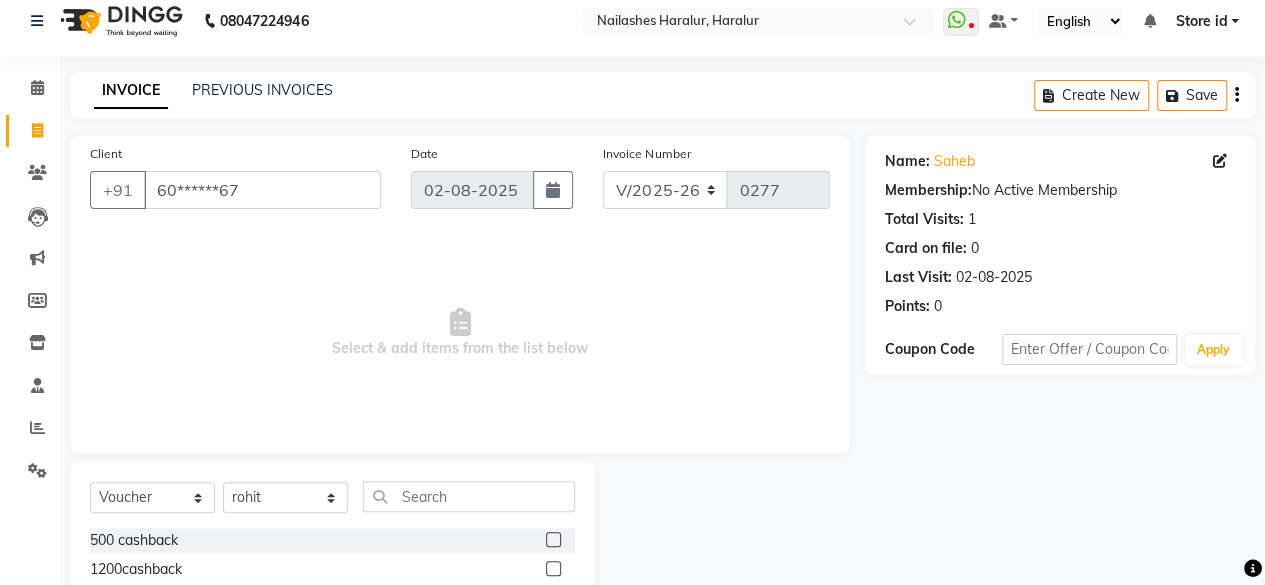 click 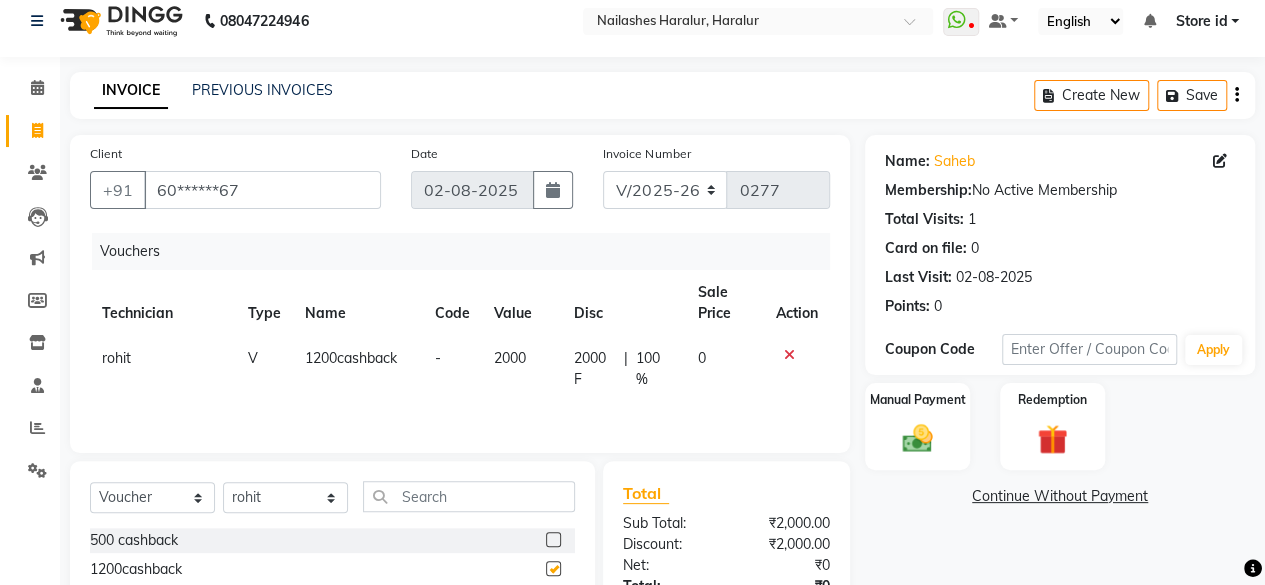 checkbox on "false" 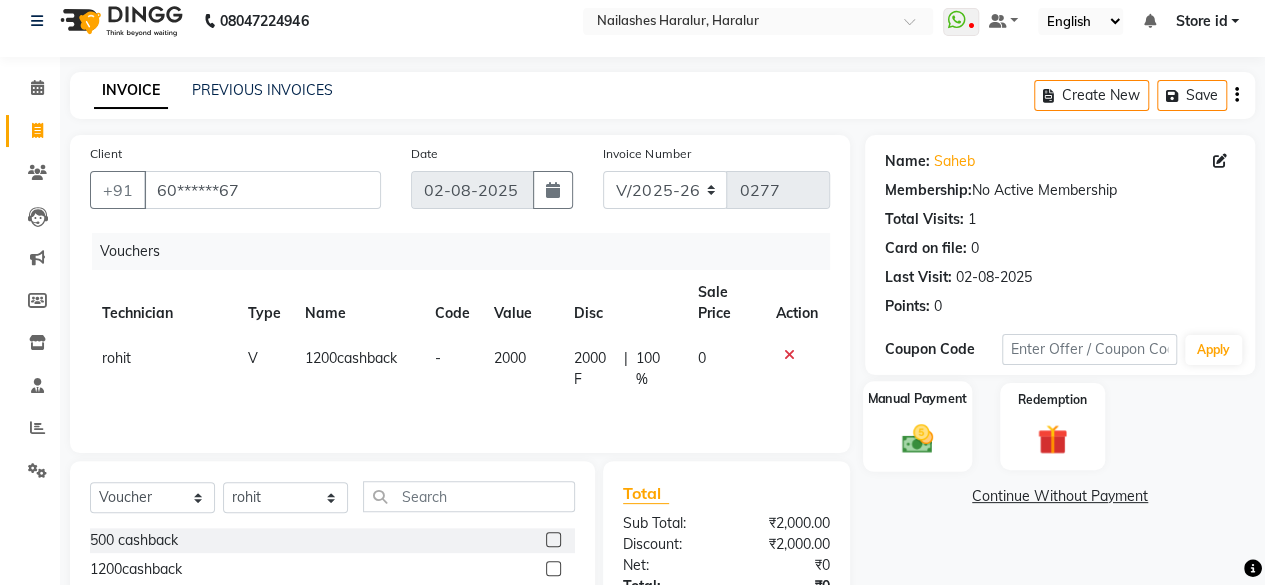 click 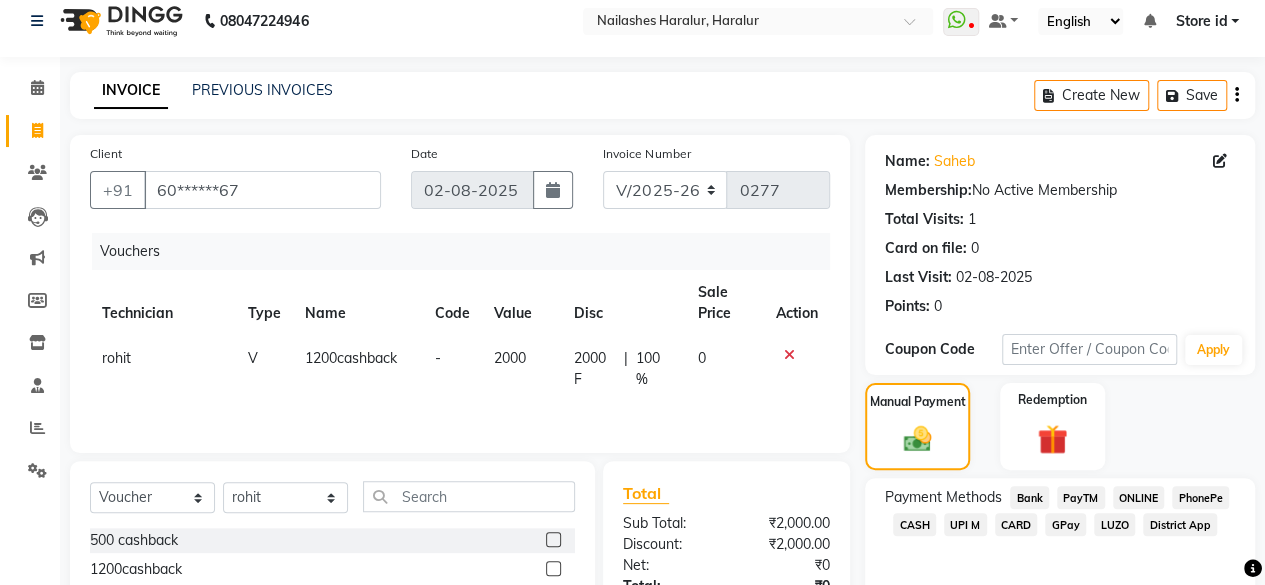 click on "CASH" 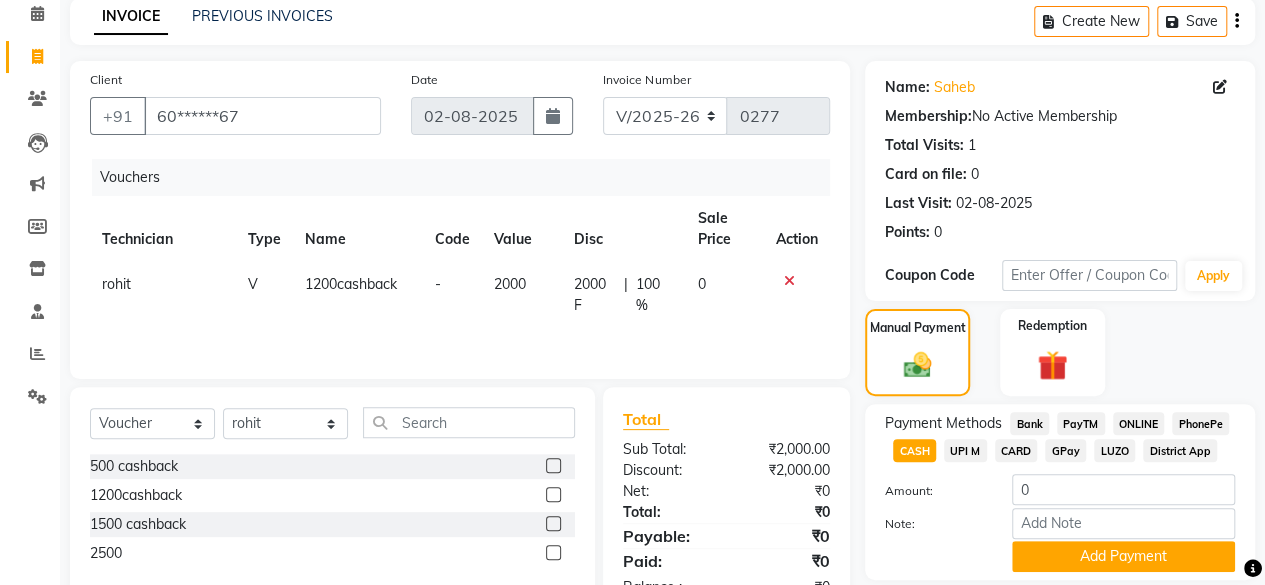 scroll, scrollTop: 153, scrollLeft: 0, axis: vertical 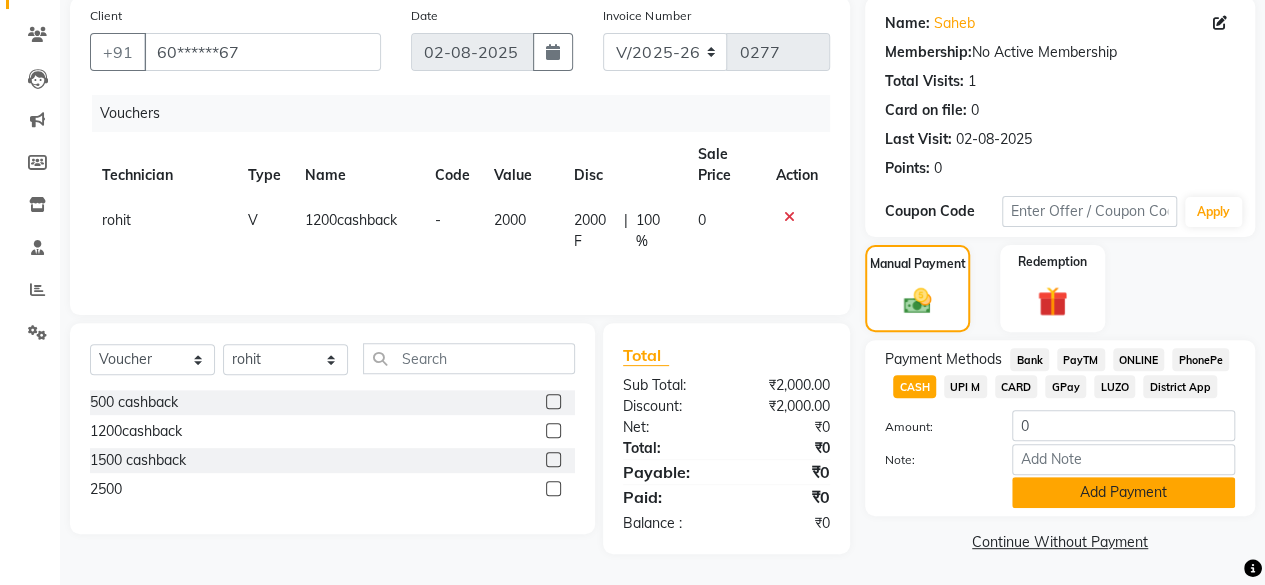 click on "Add Payment" 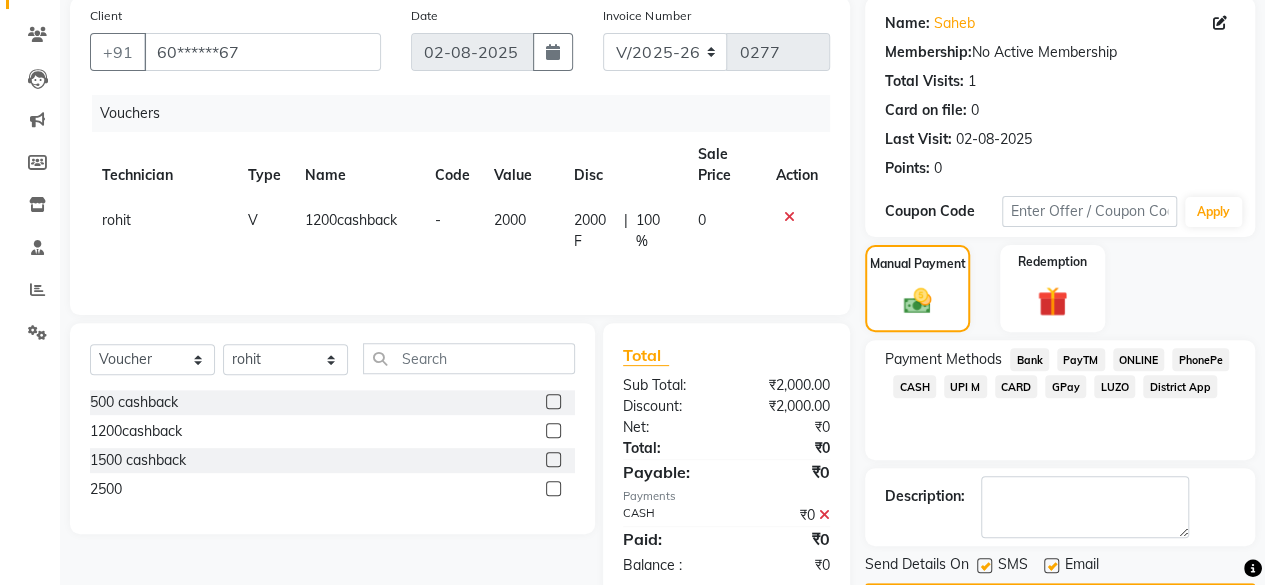 scroll, scrollTop: 206, scrollLeft: 0, axis: vertical 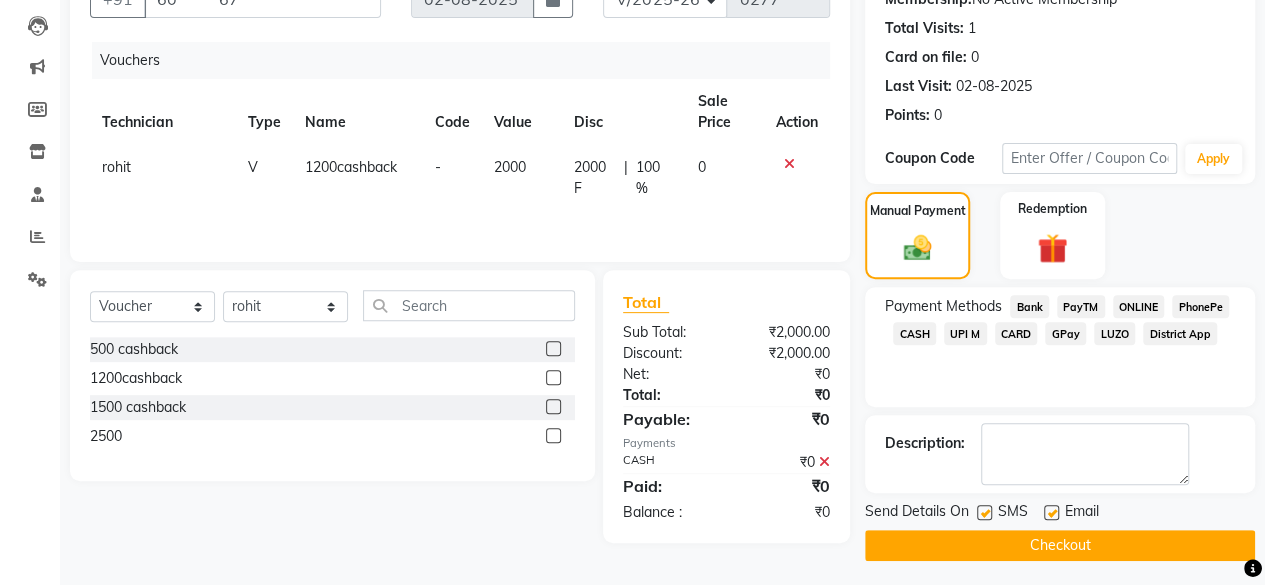click on "Checkout" 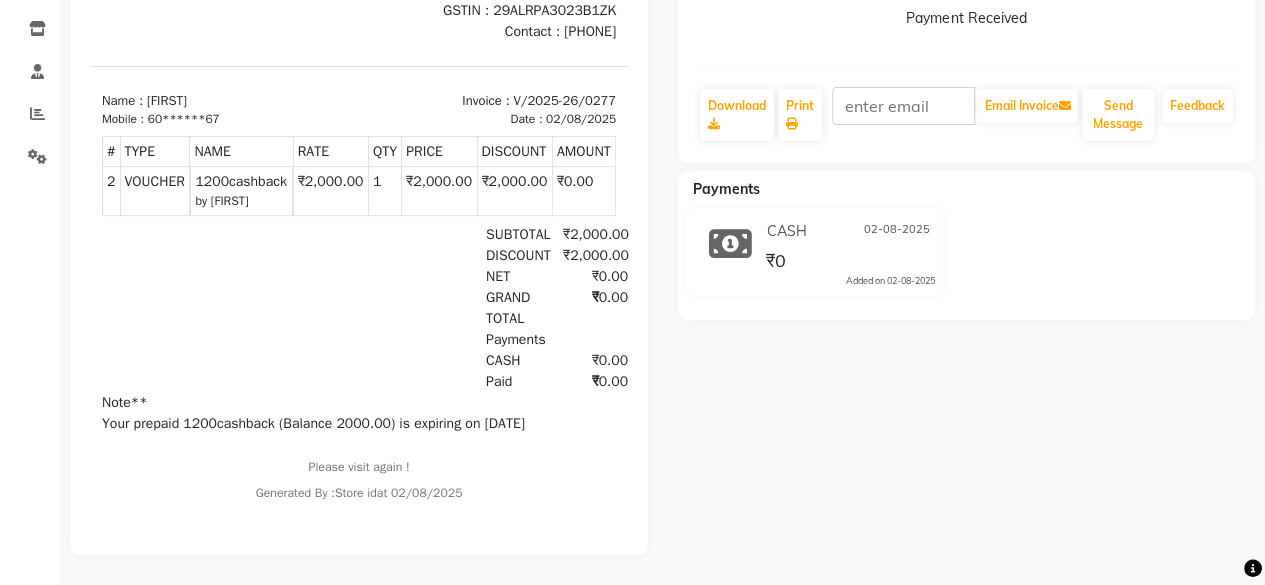 scroll, scrollTop: 0, scrollLeft: 0, axis: both 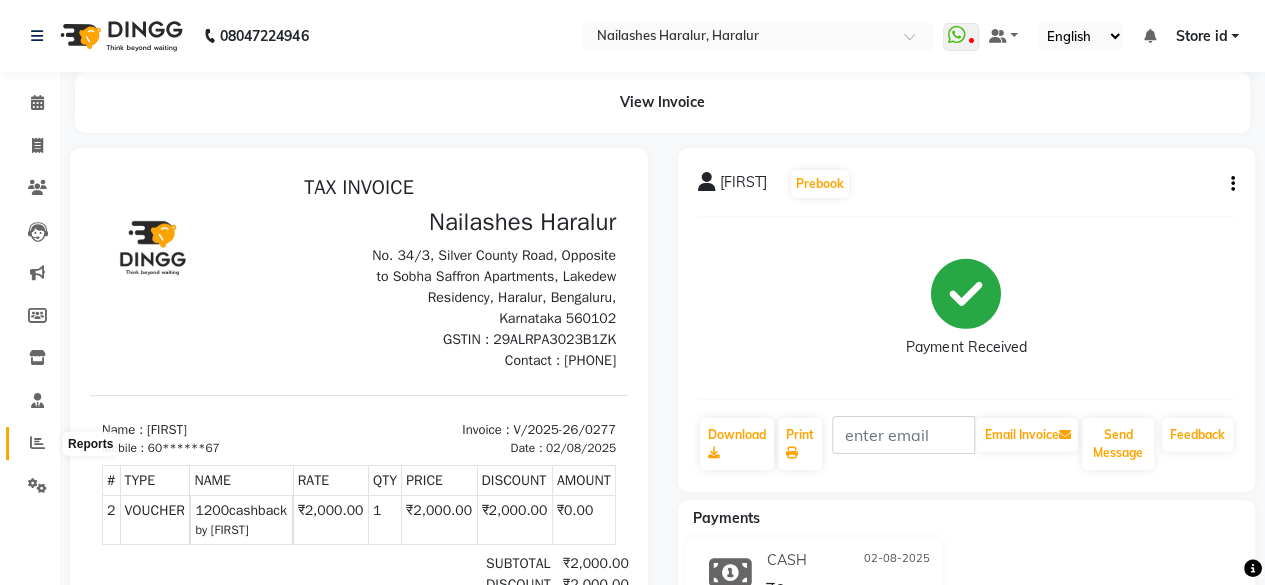 click 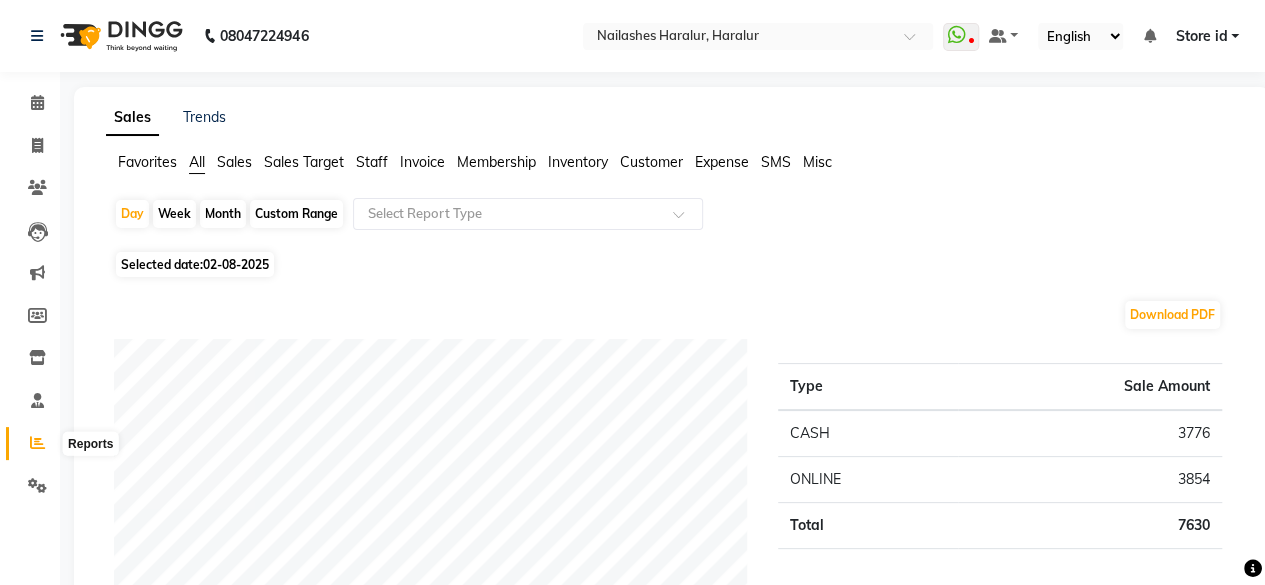 click 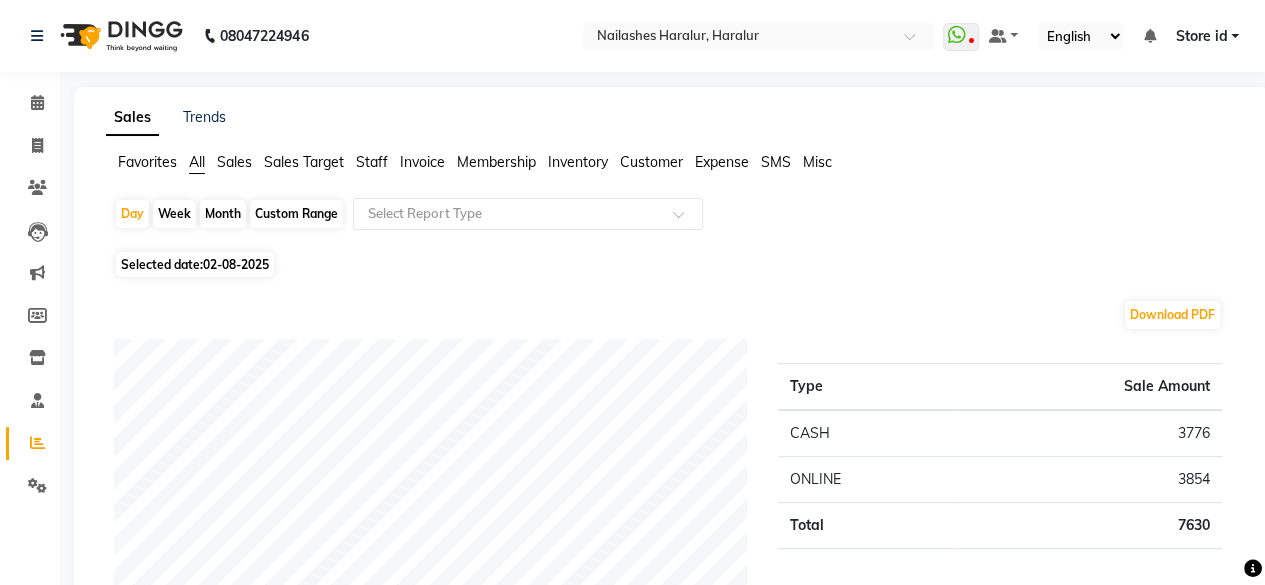 click 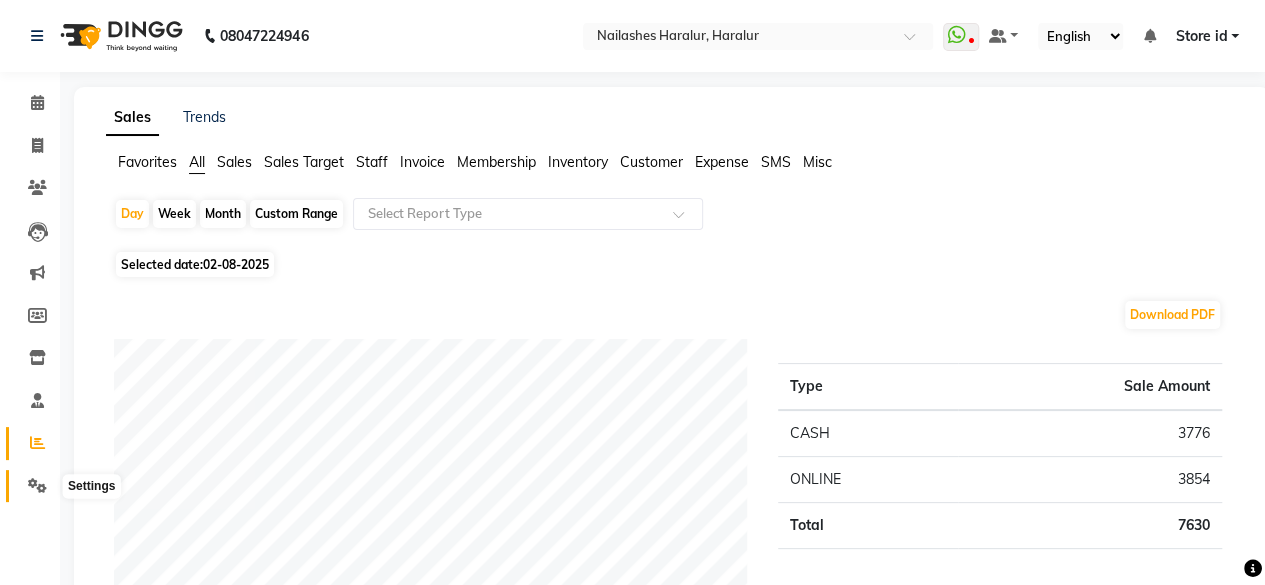 click 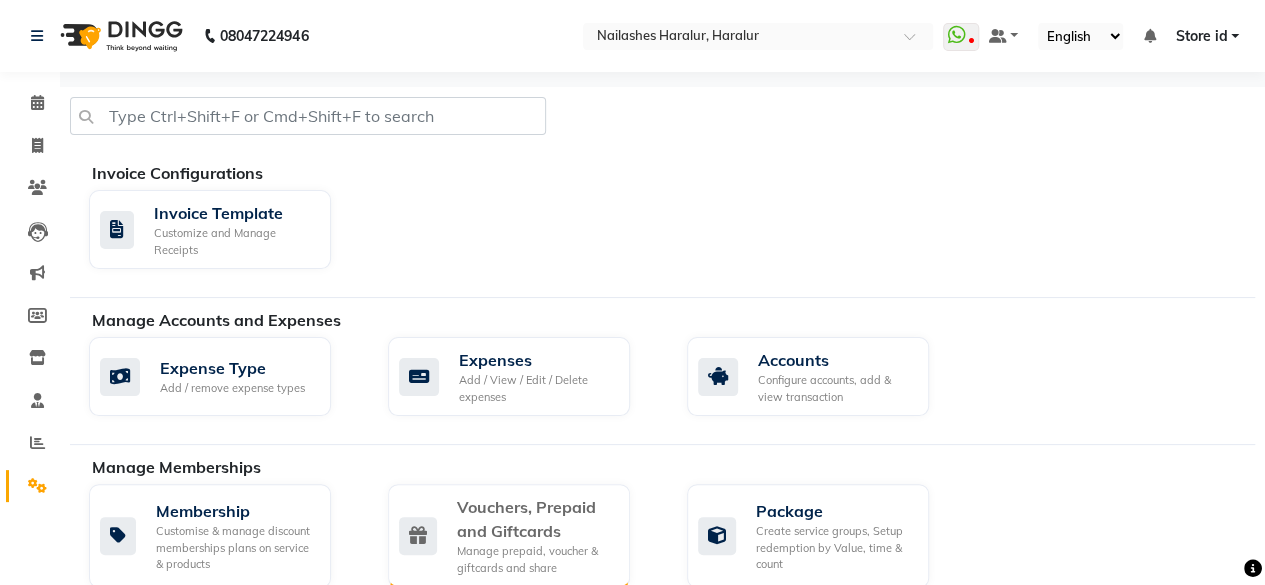 click on "Vouchers, Prepaid and Giftcards" 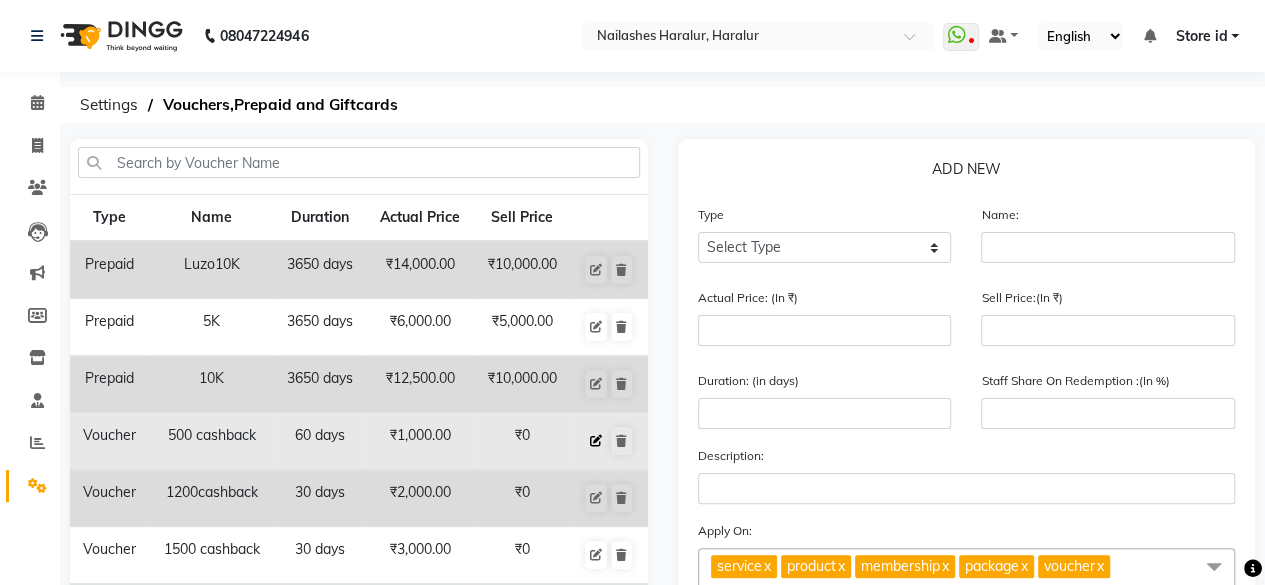 click 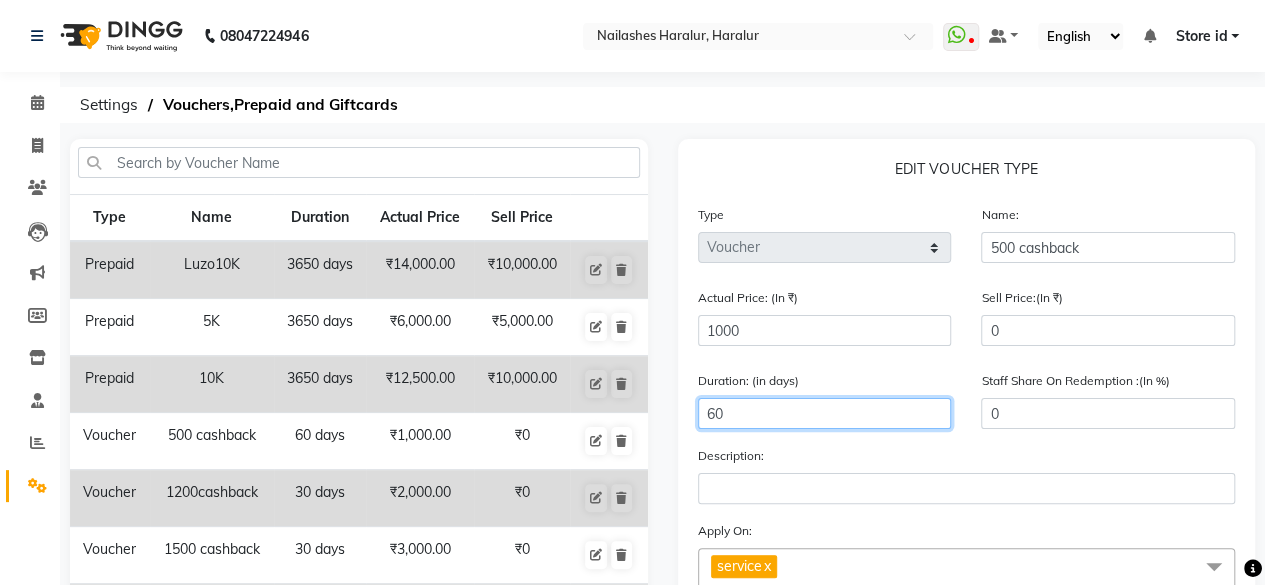 click on "60" 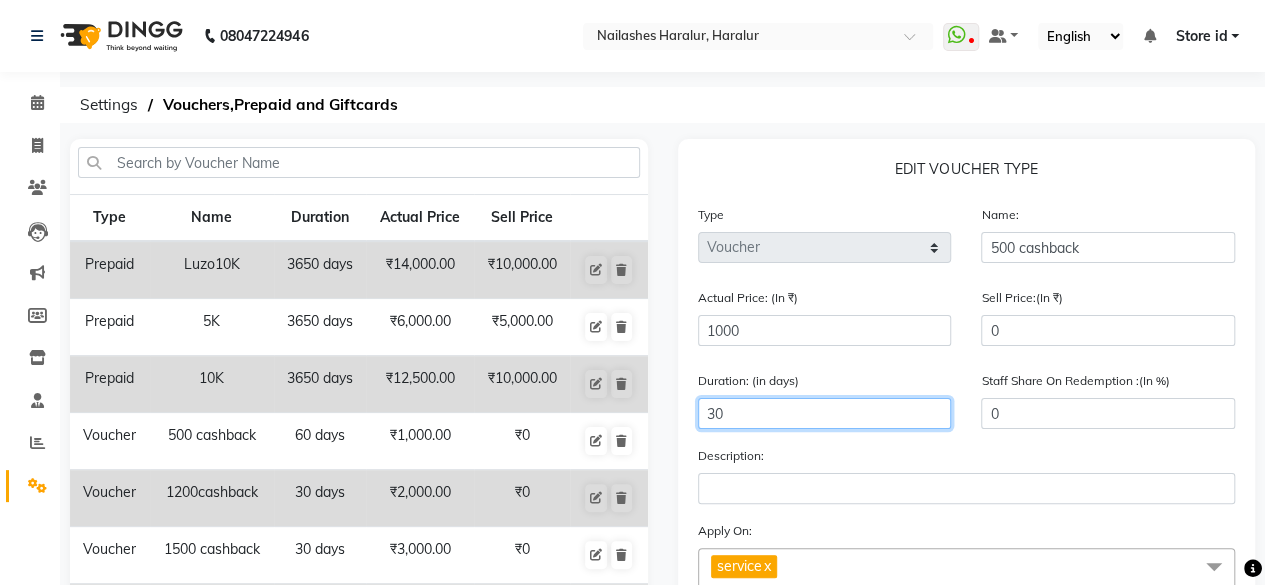 scroll, scrollTop: 343, scrollLeft: 0, axis: vertical 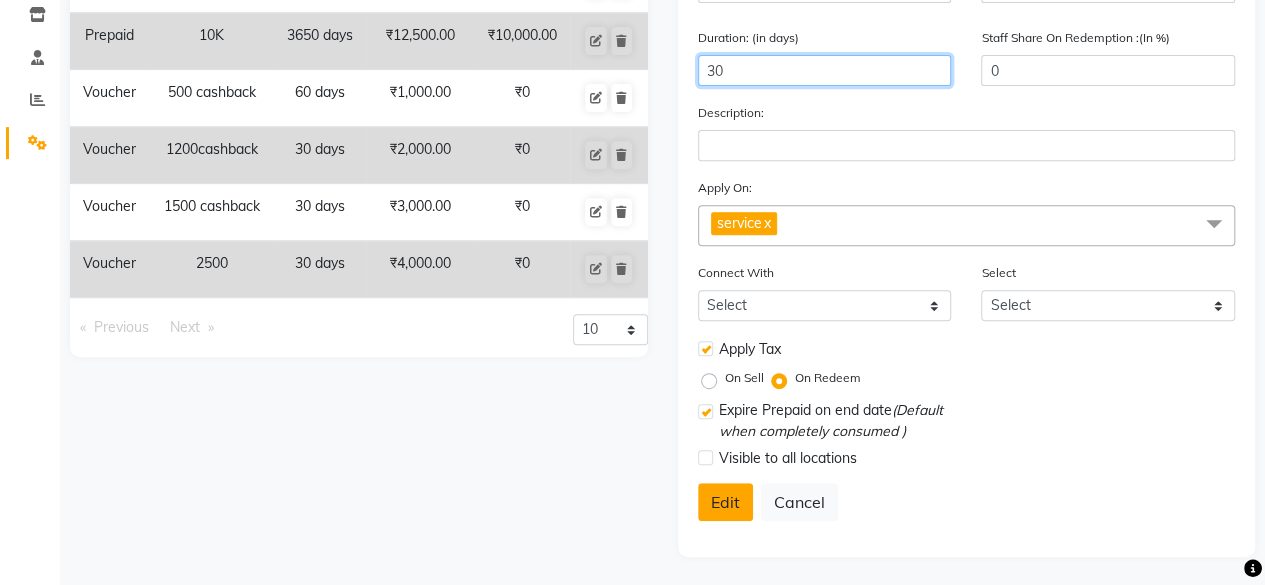 type on "30" 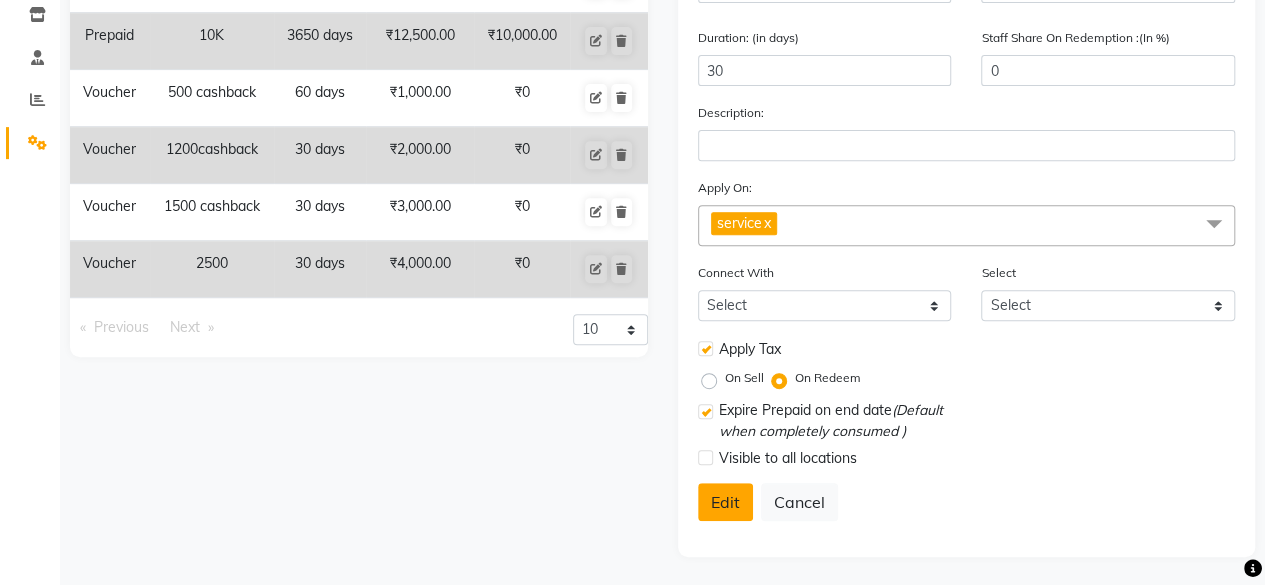 click on "Edit" 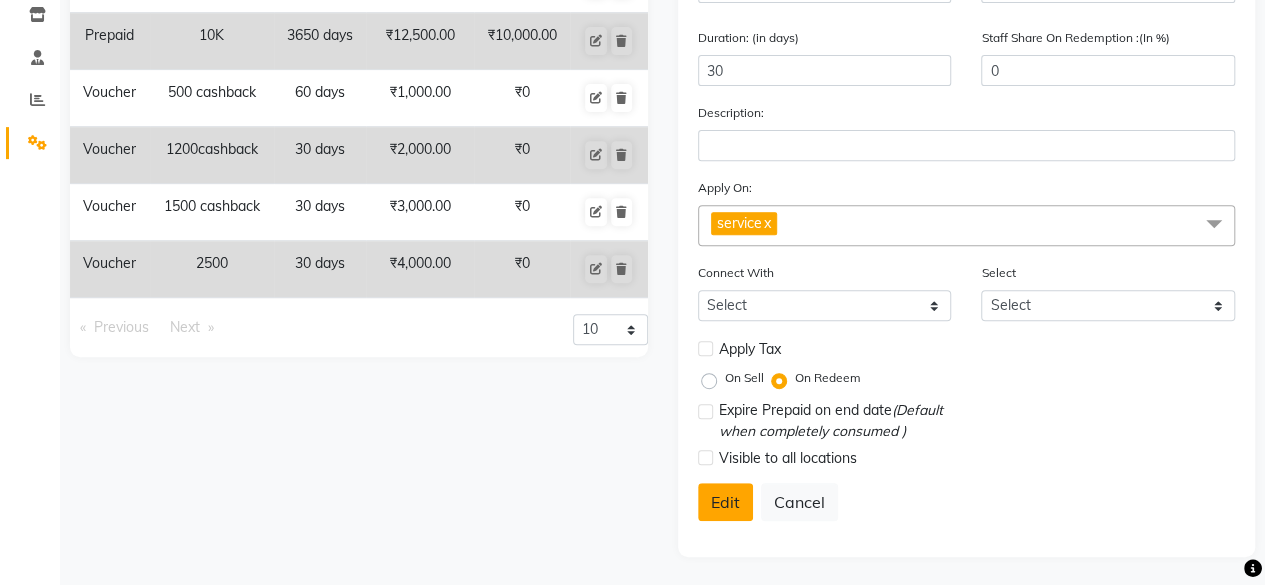 select 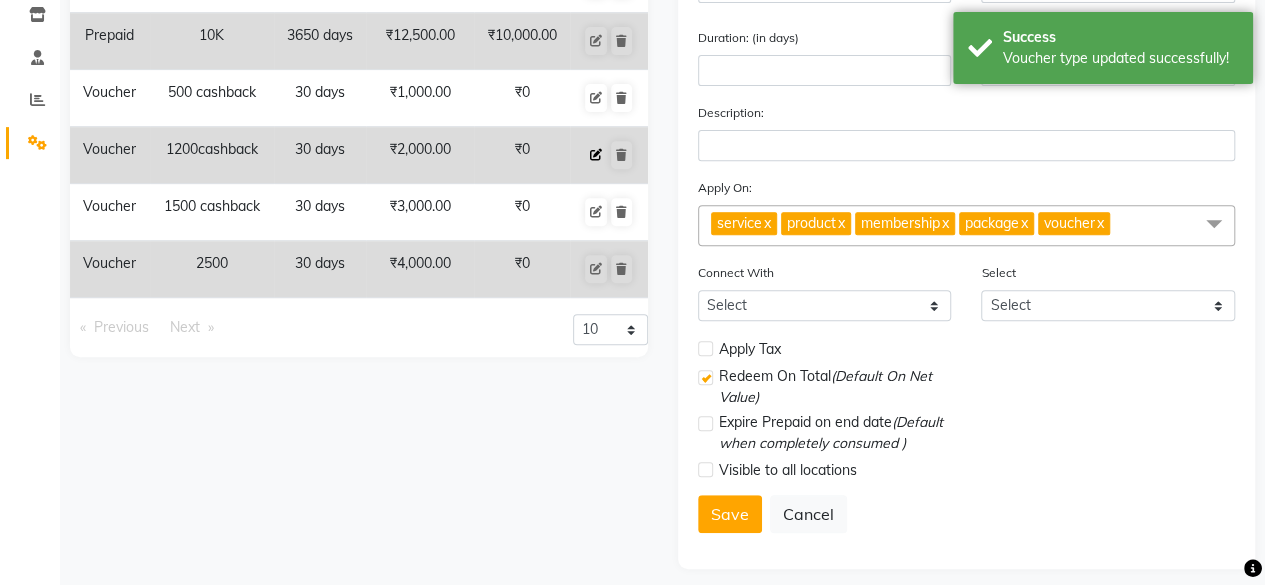 click 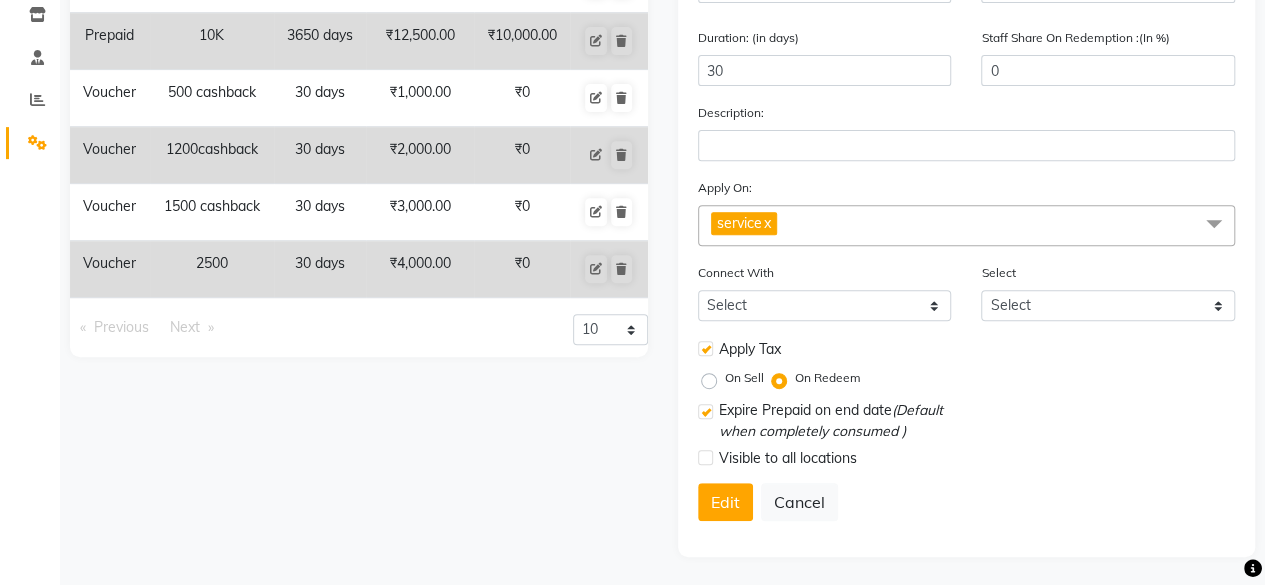 scroll, scrollTop: 0, scrollLeft: 0, axis: both 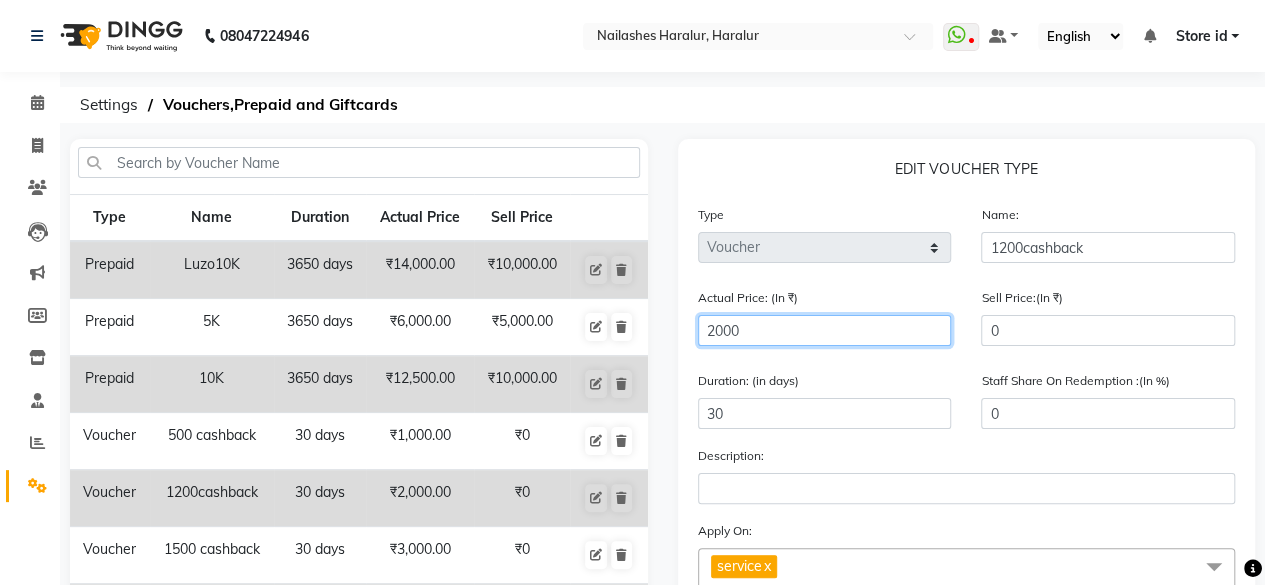 click on "2000" 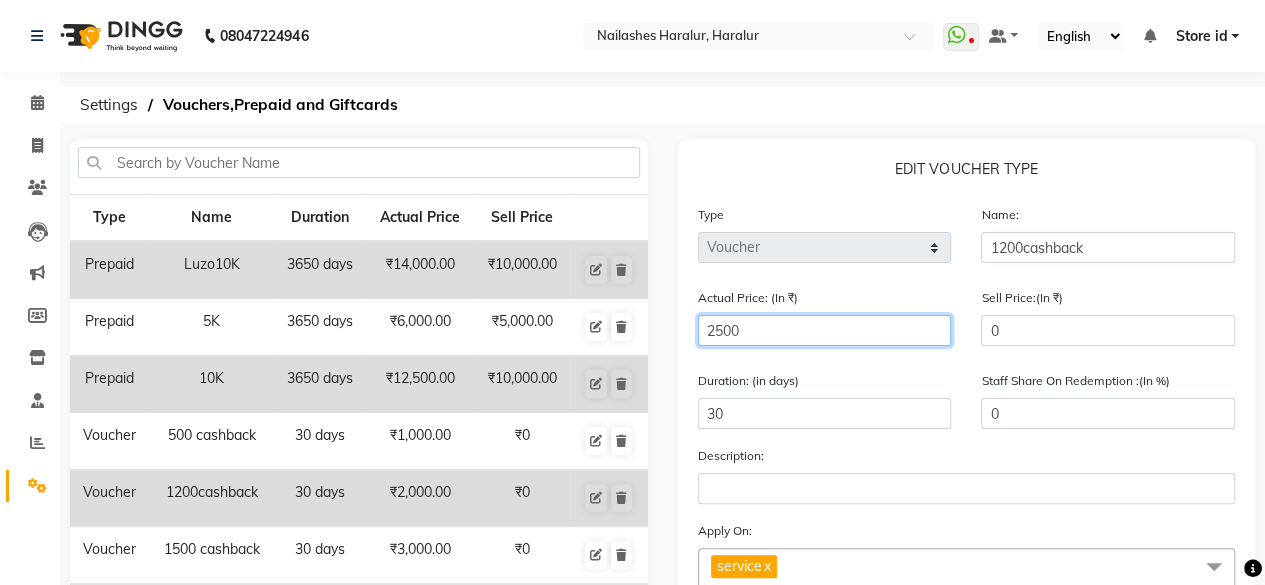 click on "2500" 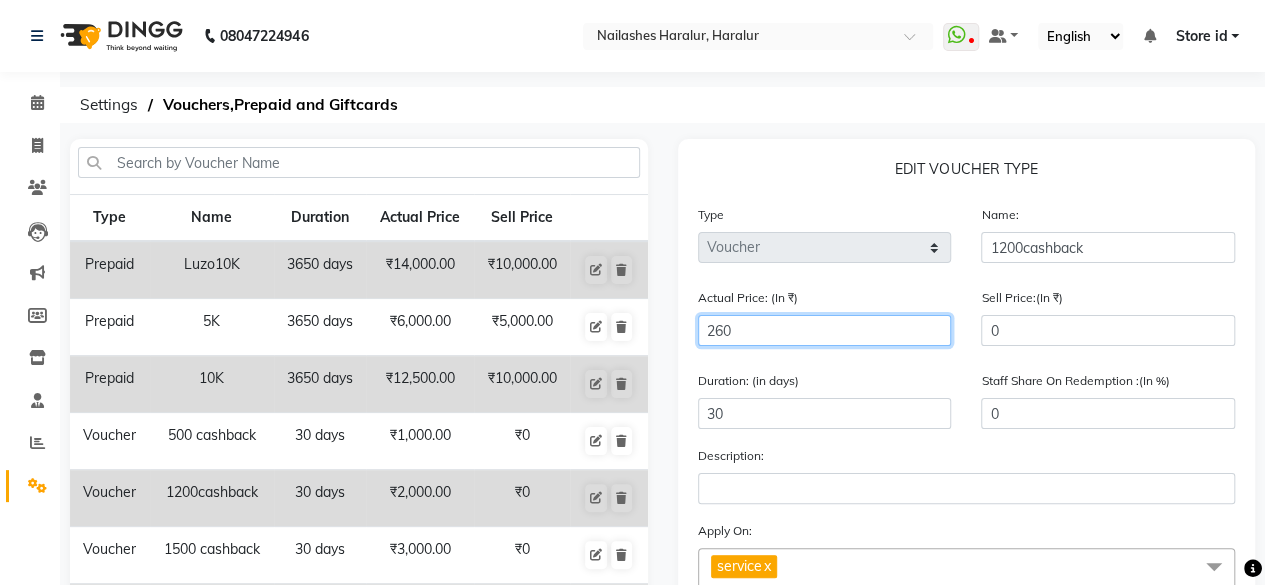 click on "260" 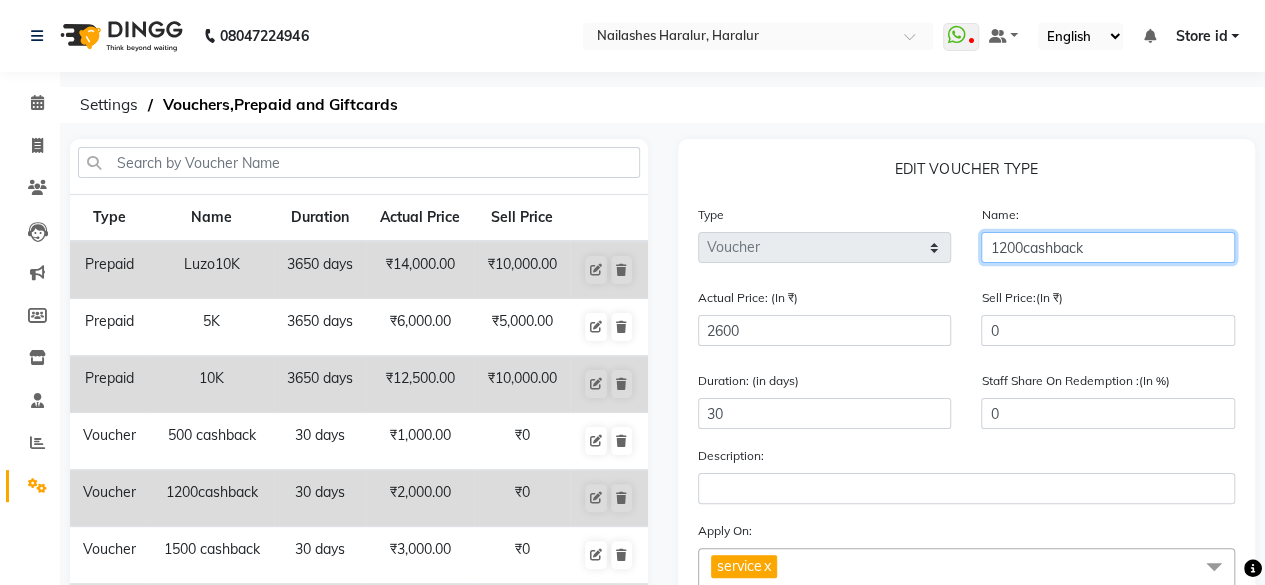 click on "1200cashback" 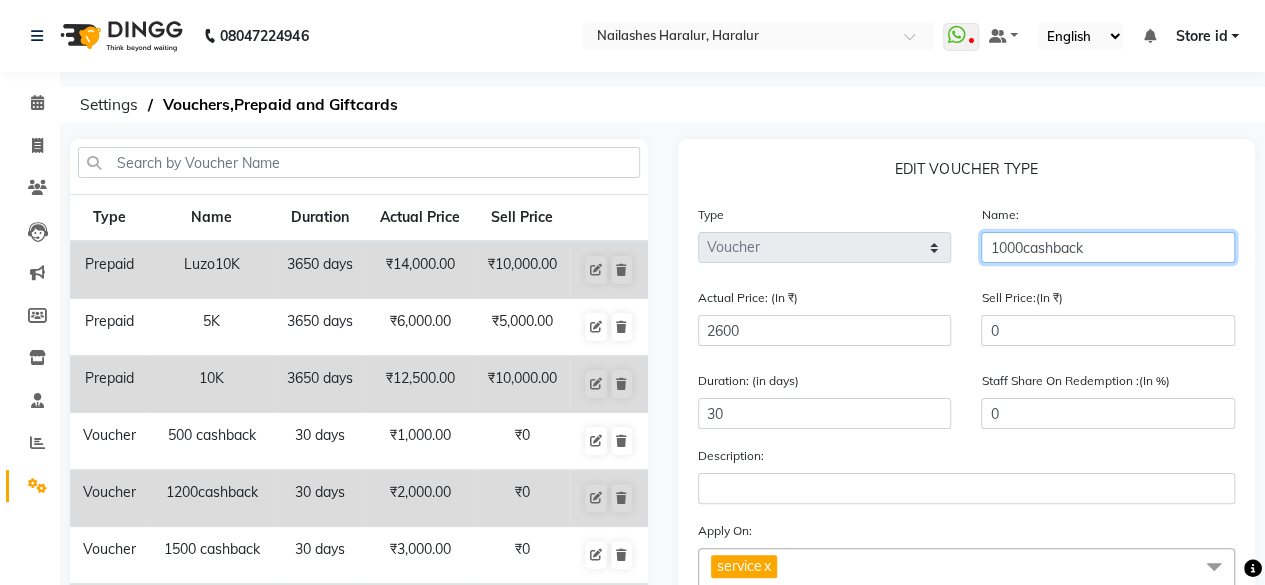 scroll, scrollTop: 343, scrollLeft: 0, axis: vertical 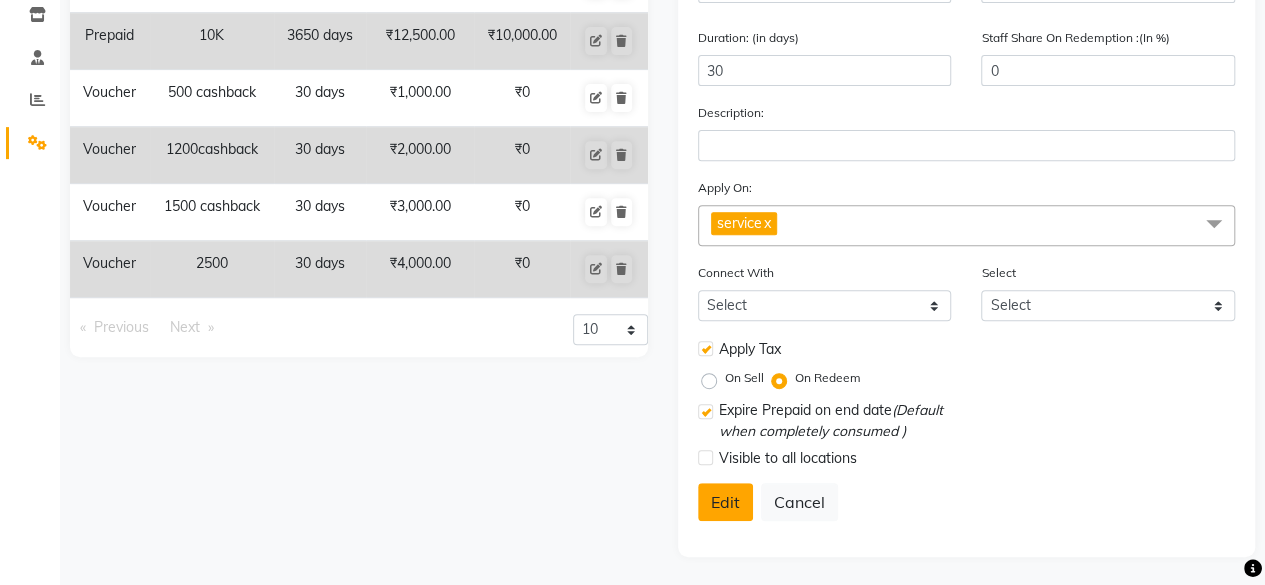 click on "Edit" 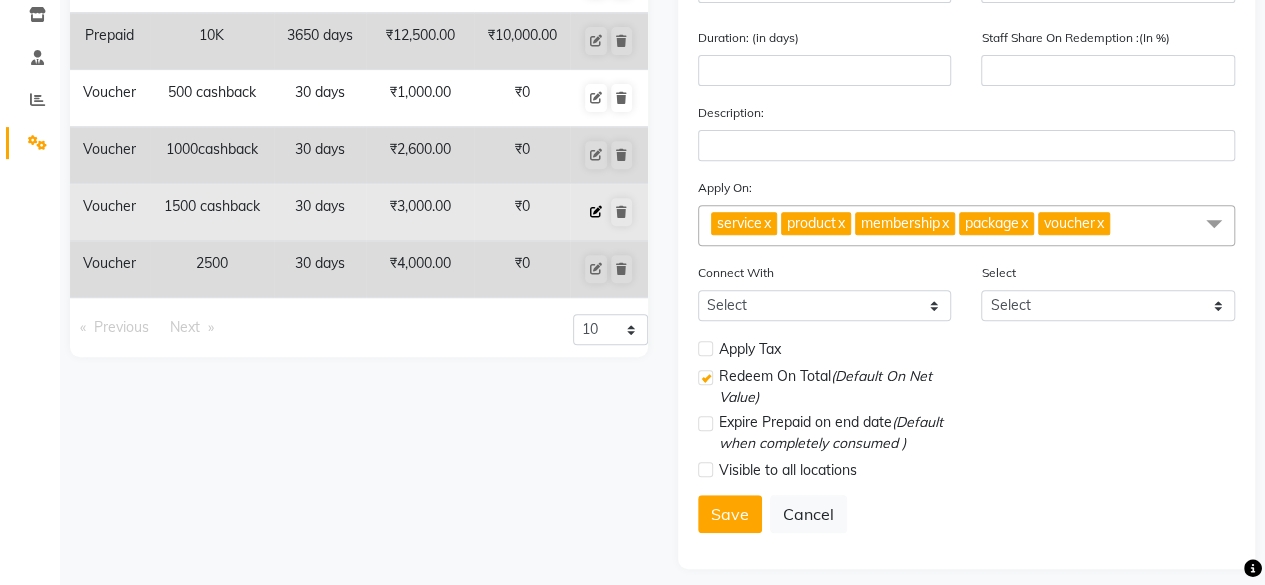click 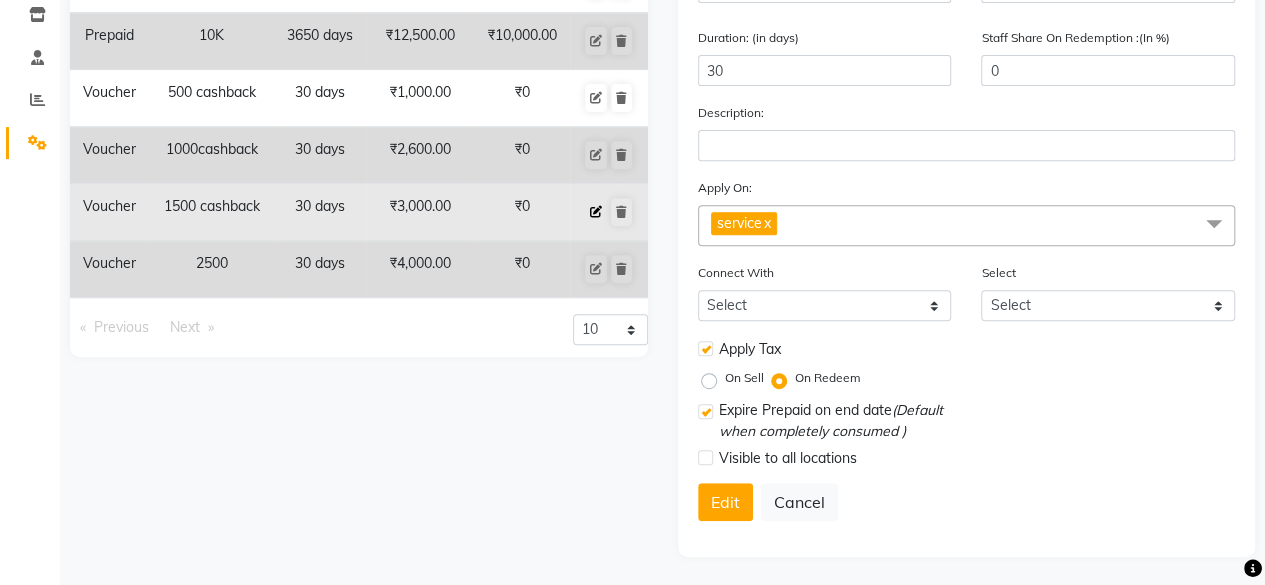 click 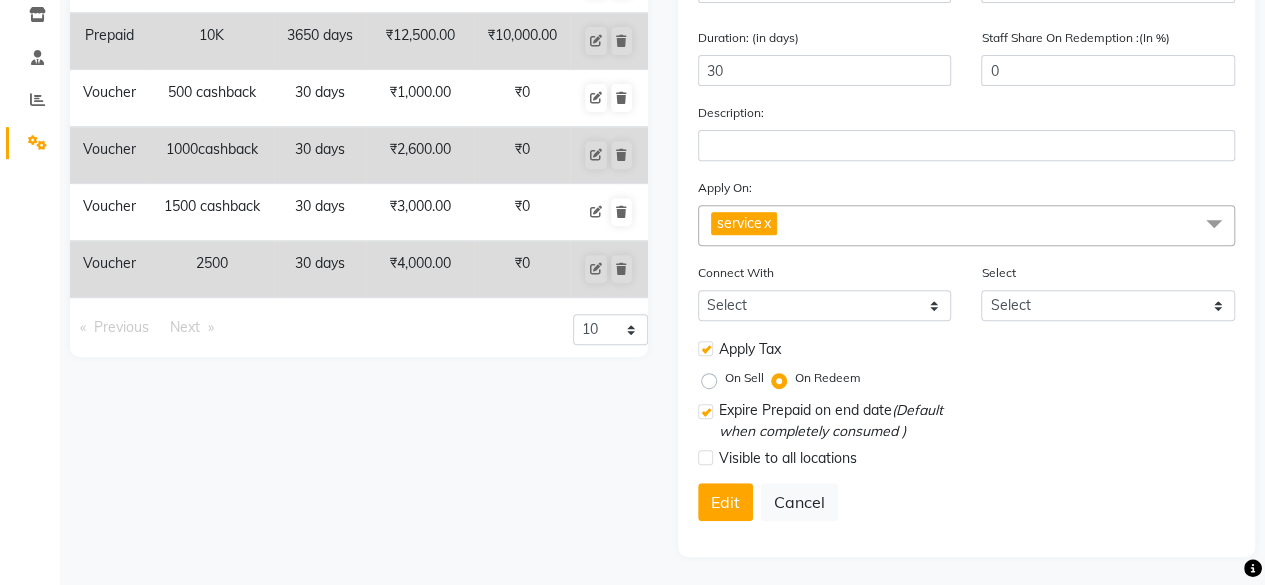 scroll, scrollTop: 0, scrollLeft: 0, axis: both 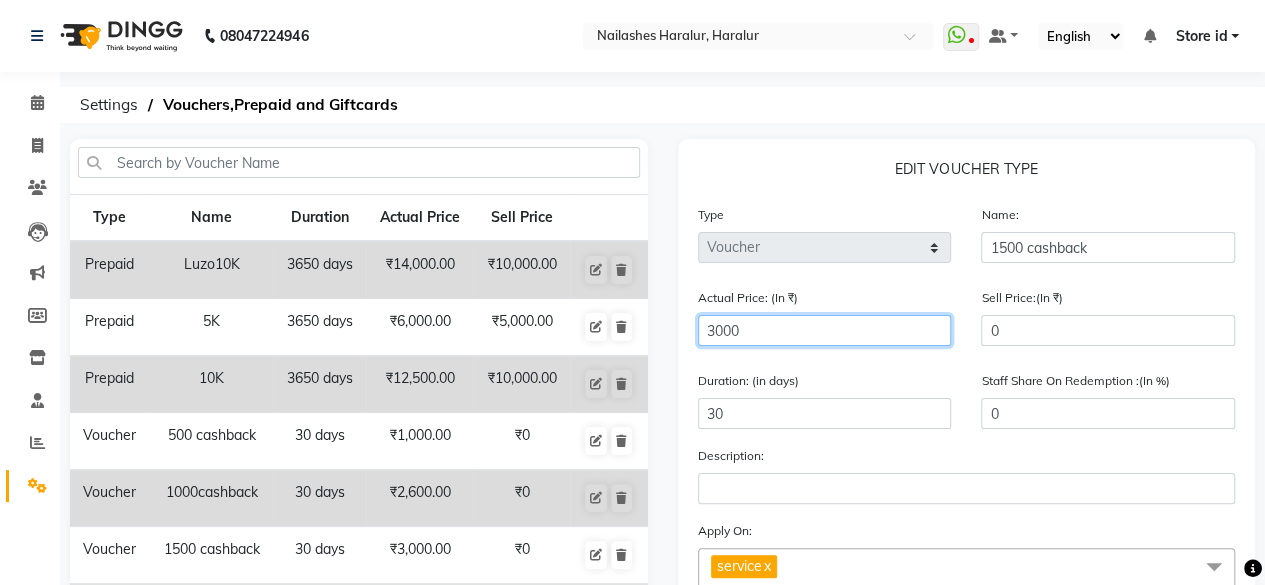click on "3000" 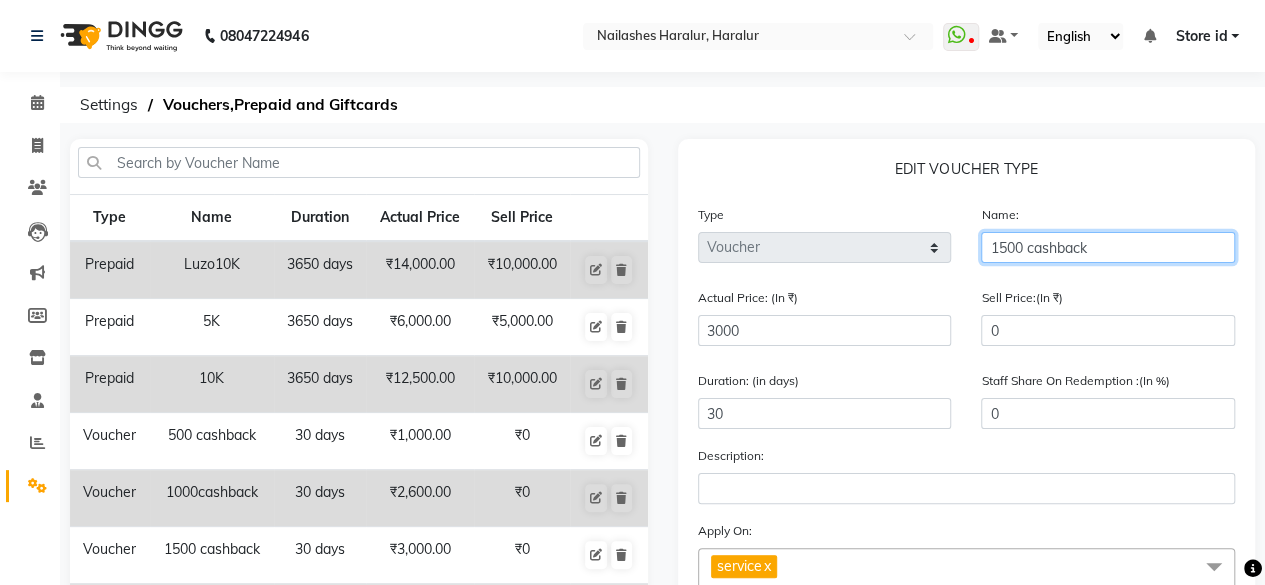 click on "1500 cashback" 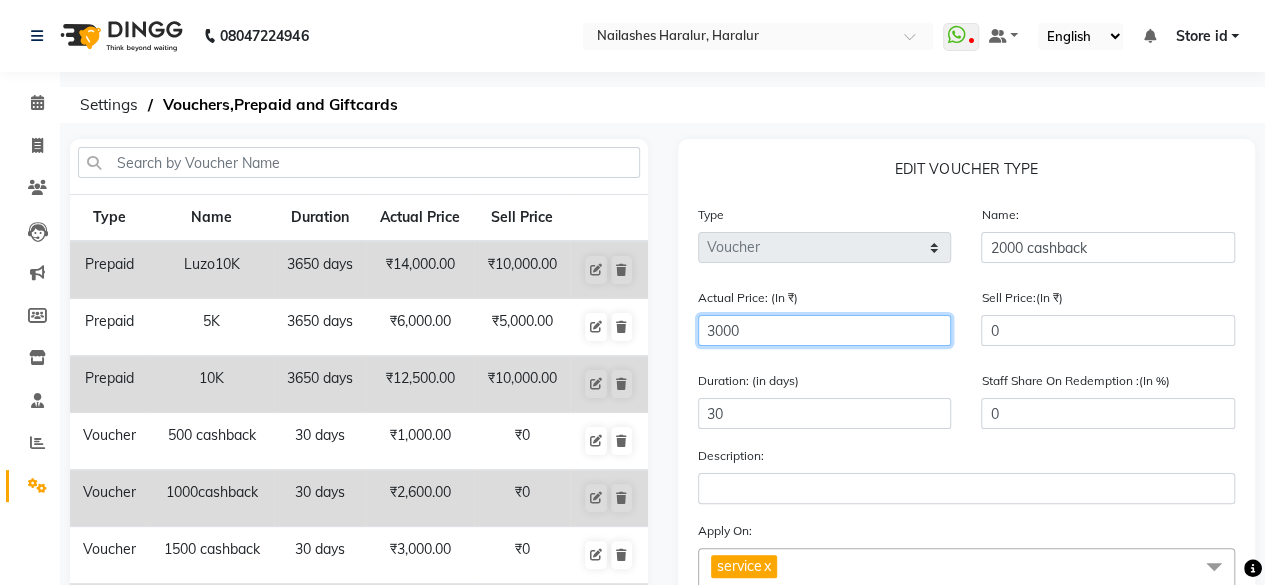 click on "3000" 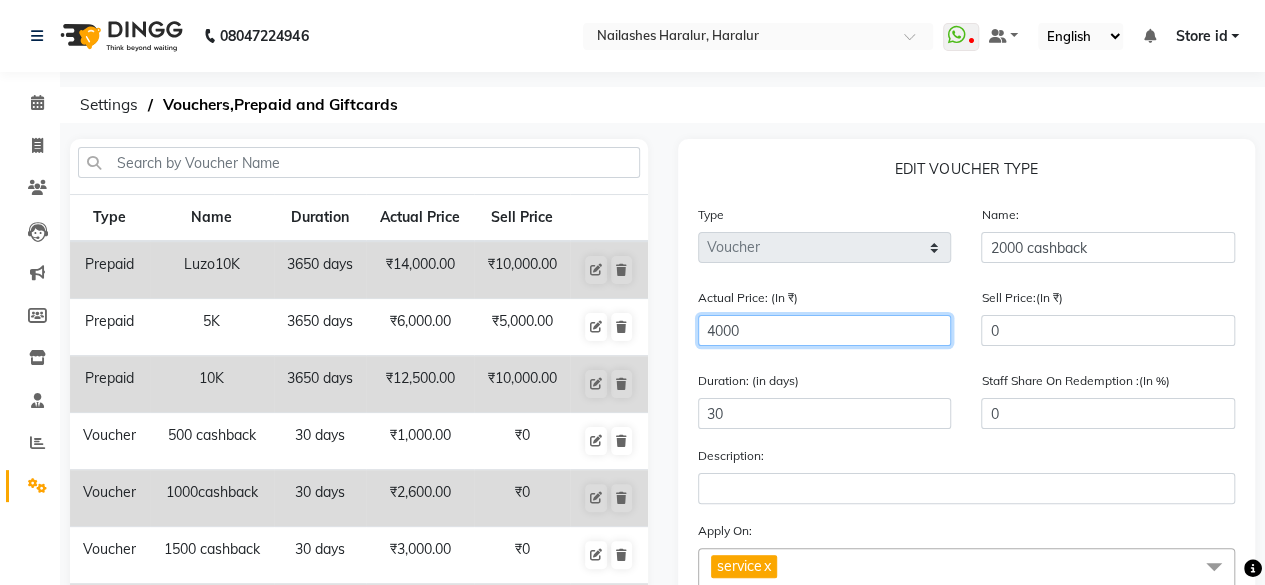 scroll, scrollTop: 343, scrollLeft: 0, axis: vertical 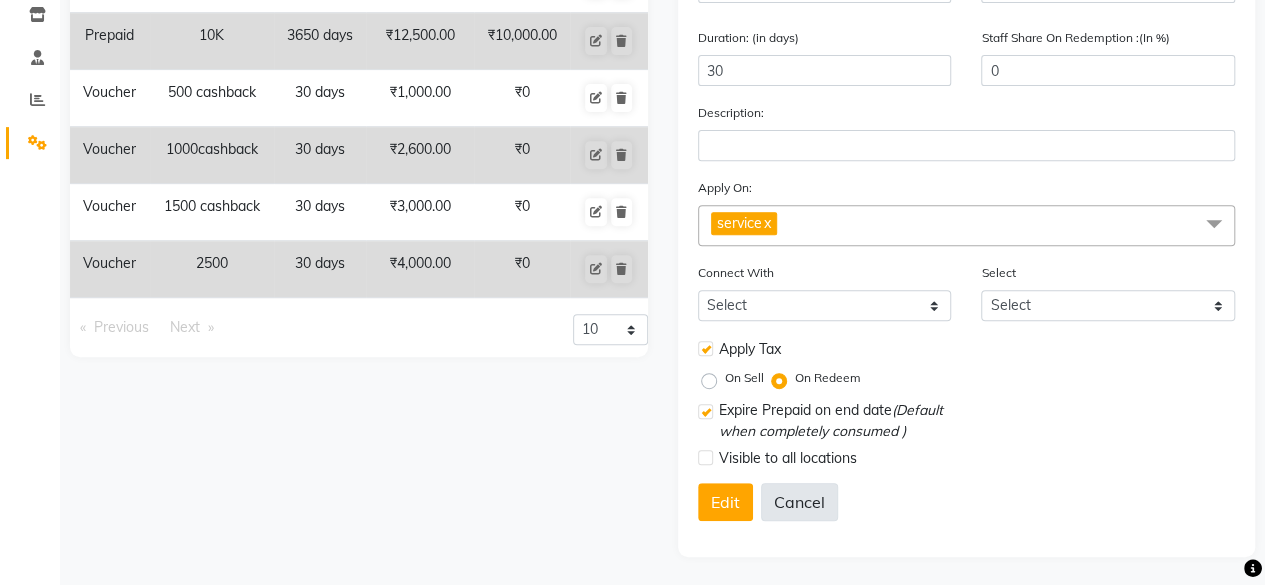 click on "Cancel" 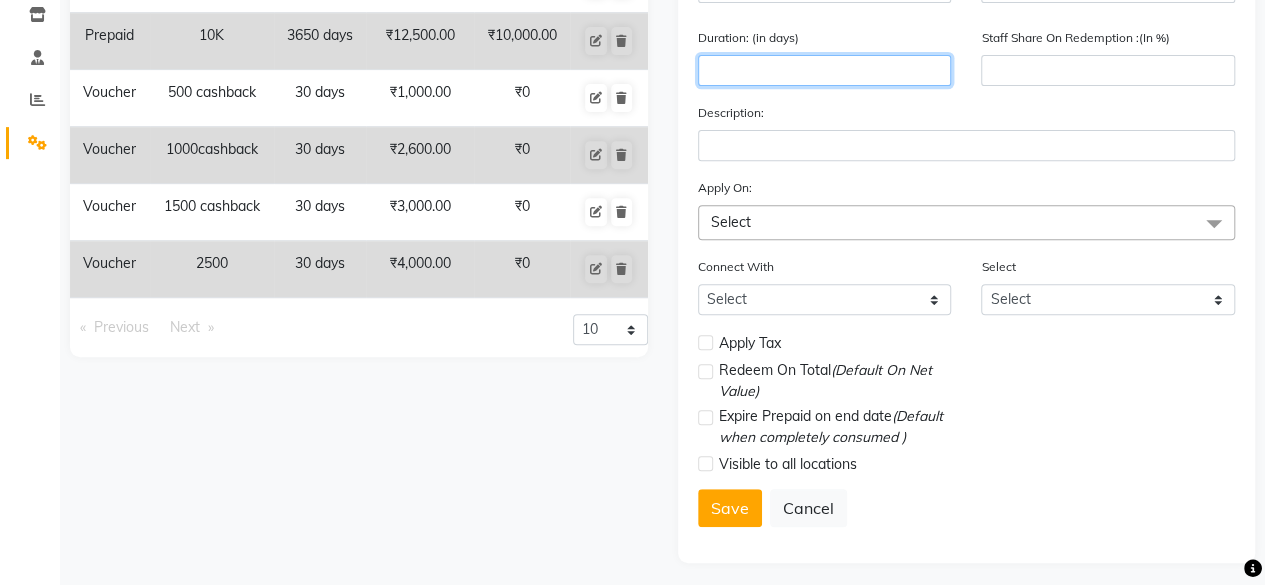 click 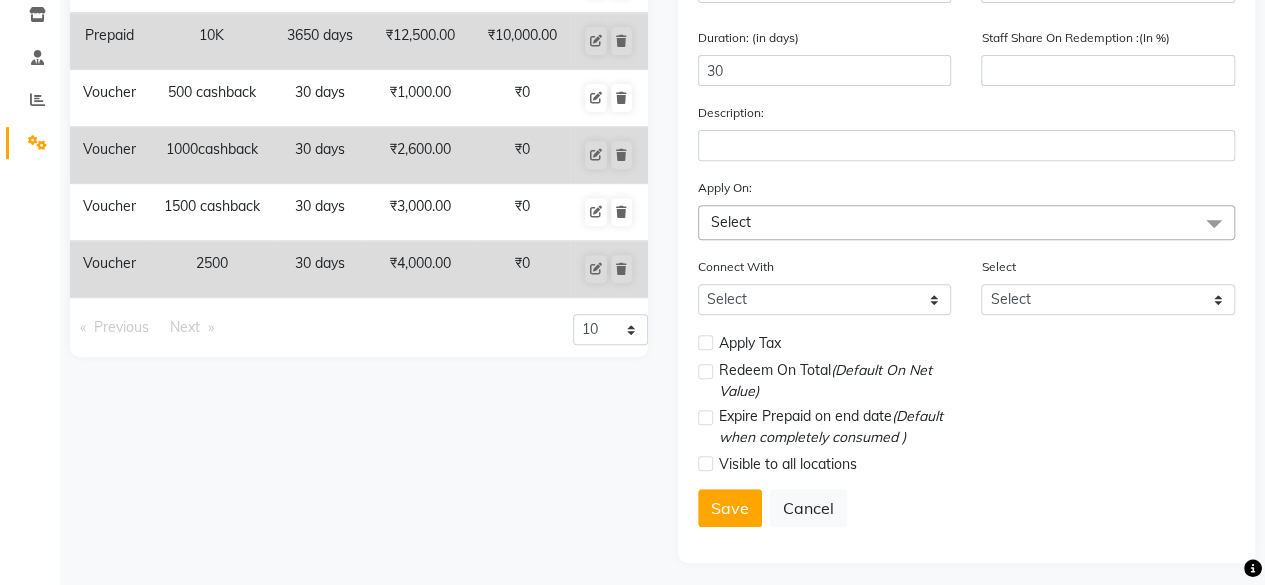 click on "Select" 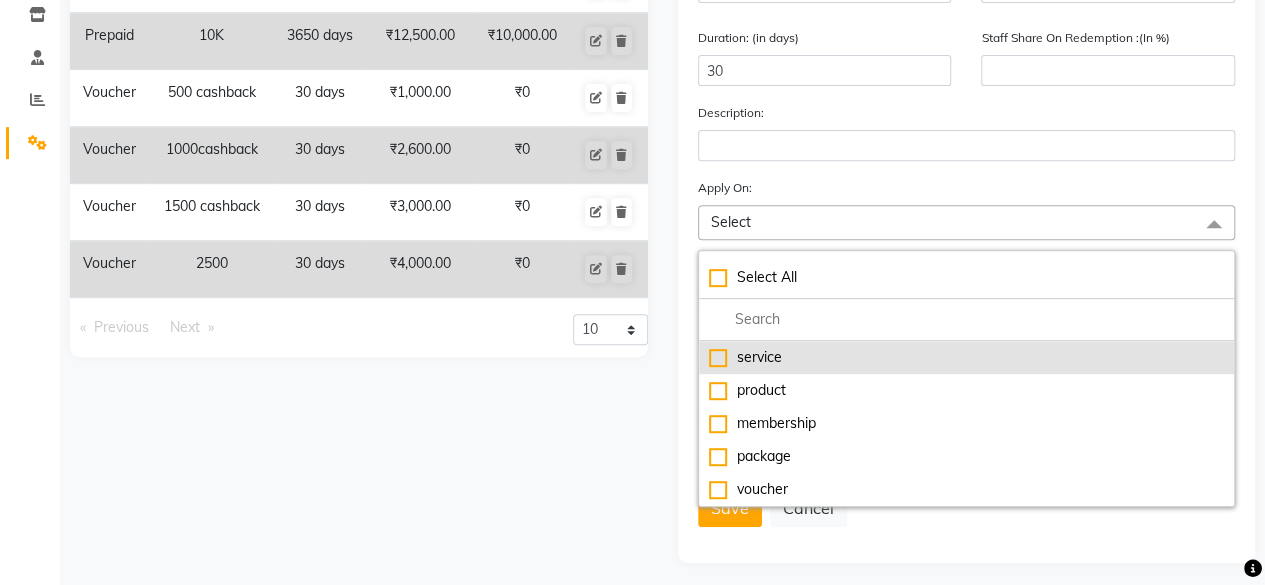 click on "service" 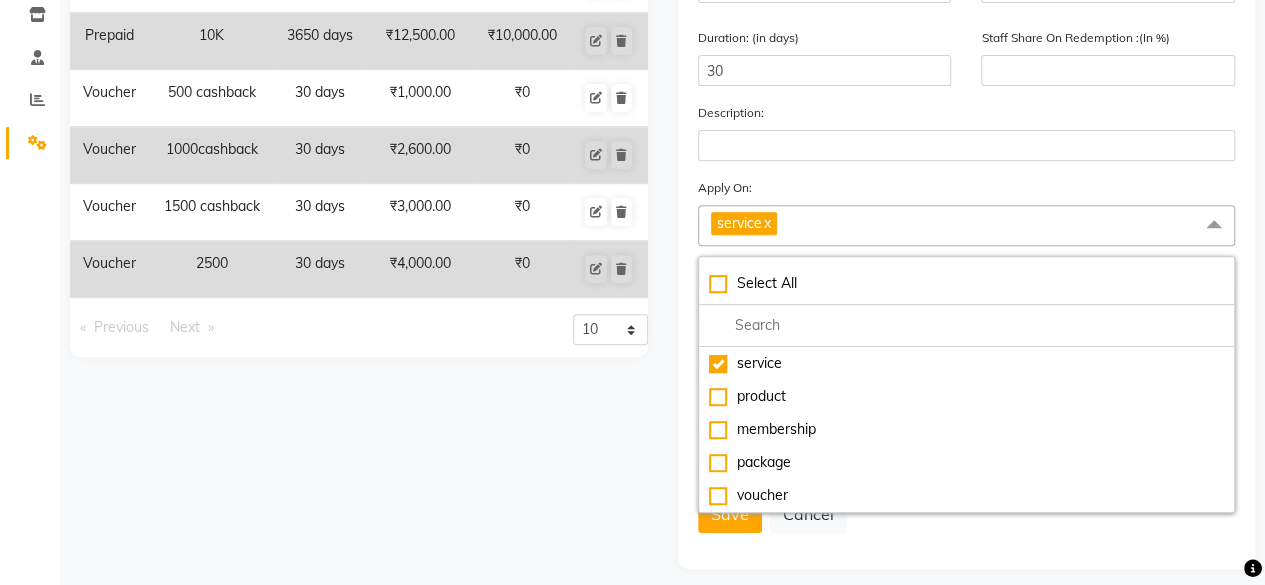 click on "Luzo10K 3650 days  ₹14,000.00   ₹10,000.00  Prepaid 5K 3650 days  ₹6,000.00   ₹5,000.00  Prepaid 10K 3650 days  ₹12,500.00   ₹10,000.00  Voucher 500 cashback 60 days  ₹1,000.00   ₹0  Voucher 1200cashback 30 days 2500" 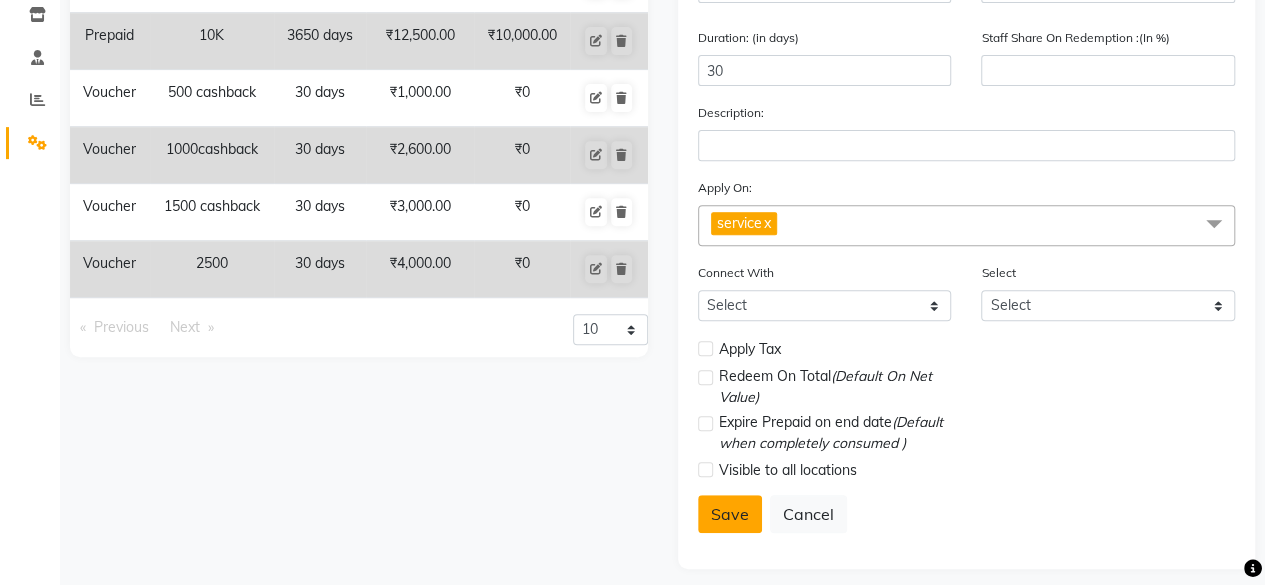 click on "Save" 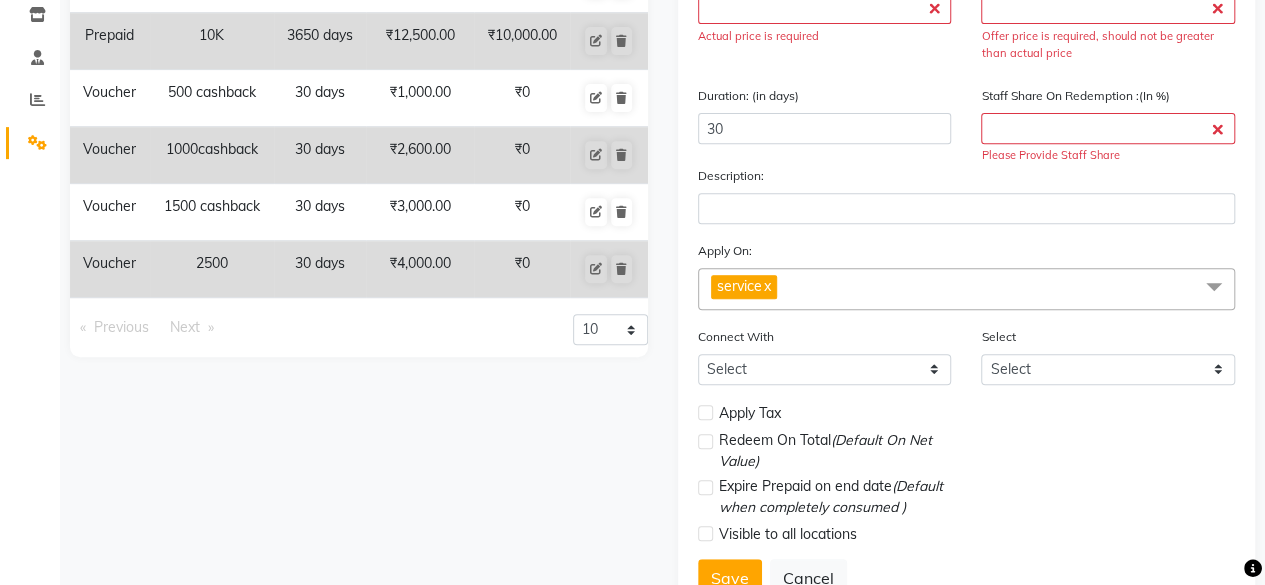 click 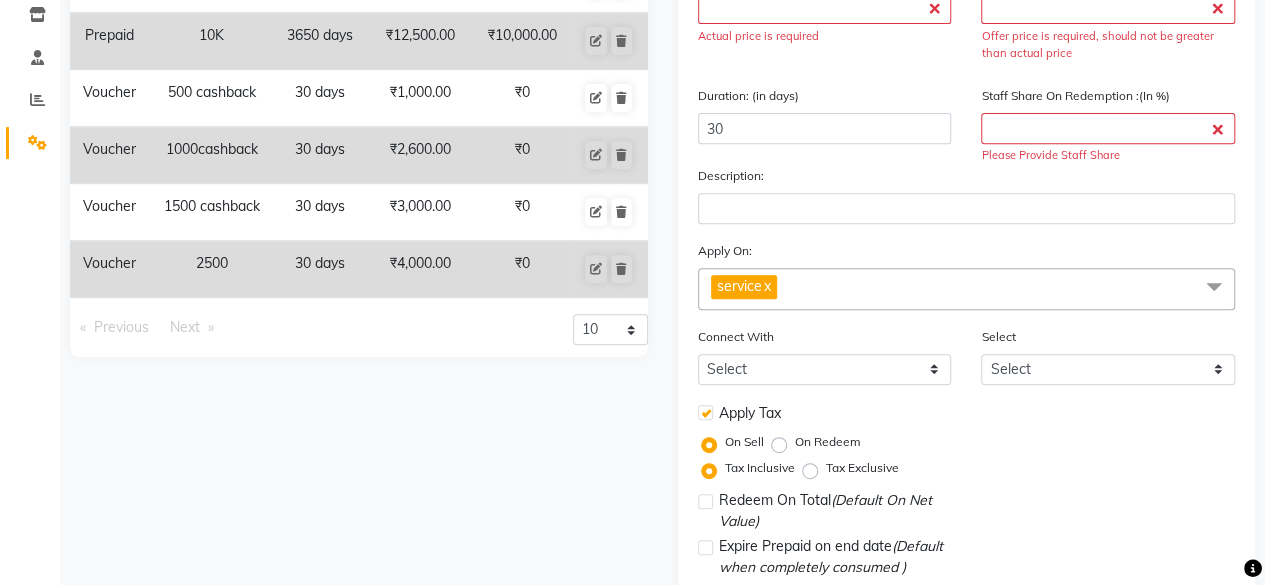 click on "On Redeem" 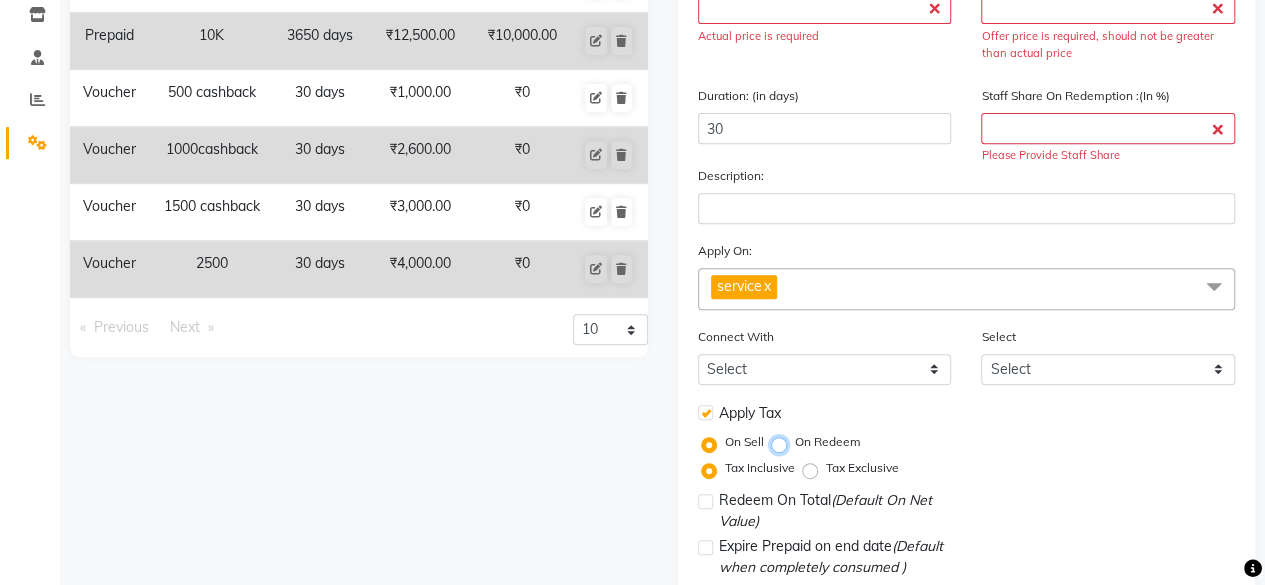 click on "On Redeem" at bounding box center [783, 442] 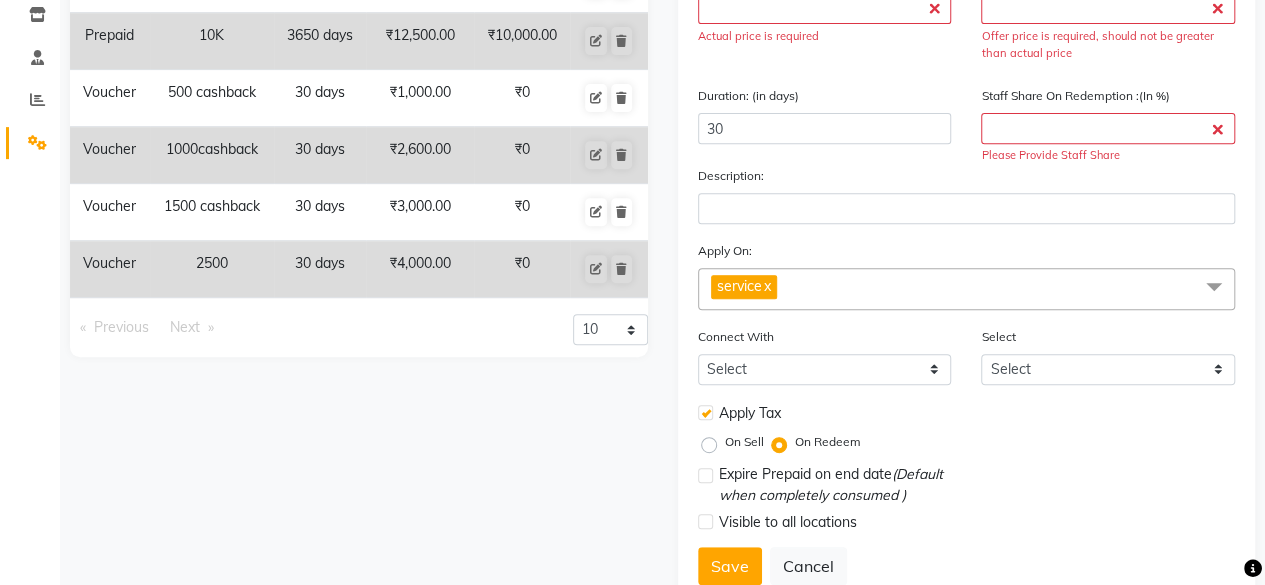 click 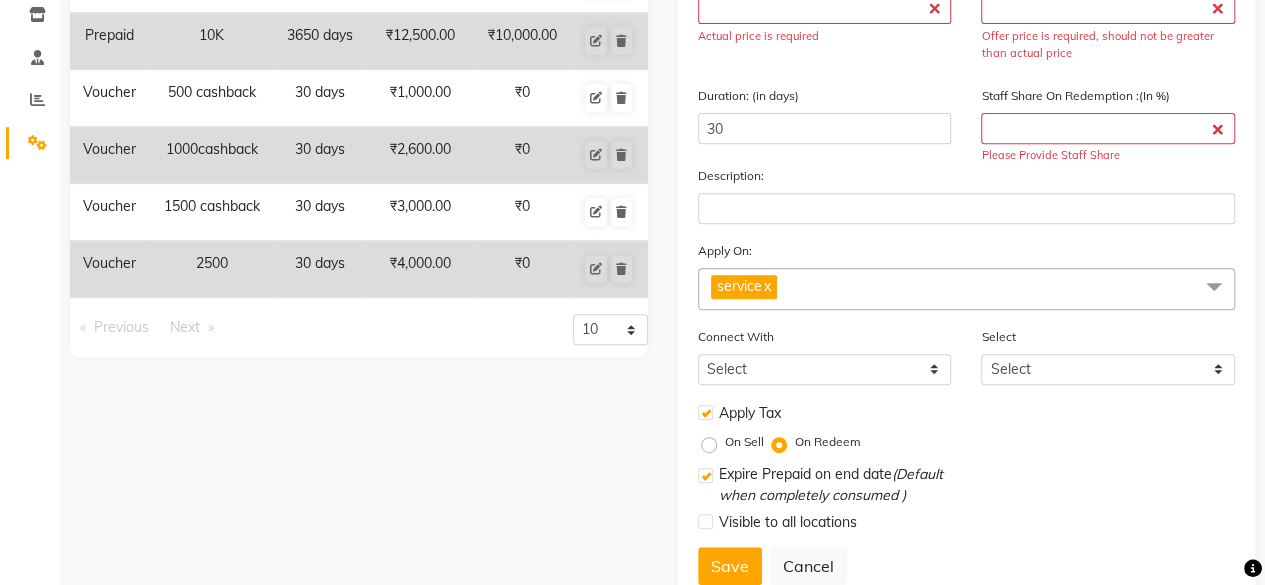scroll, scrollTop: 406, scrollLeft: 0, axis: vertical 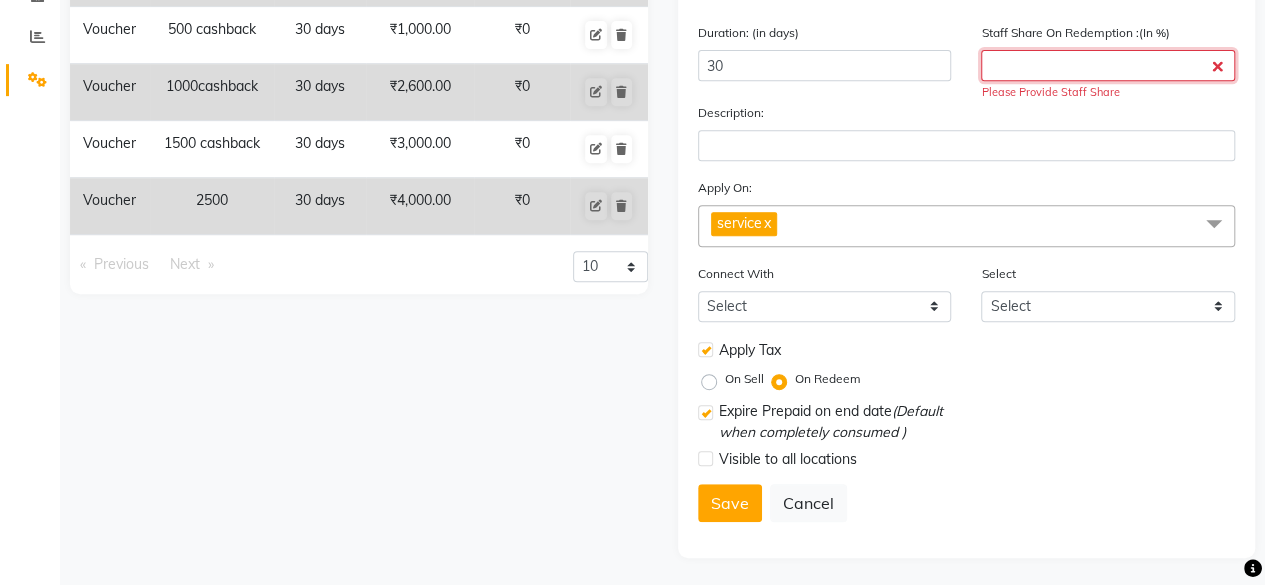 click 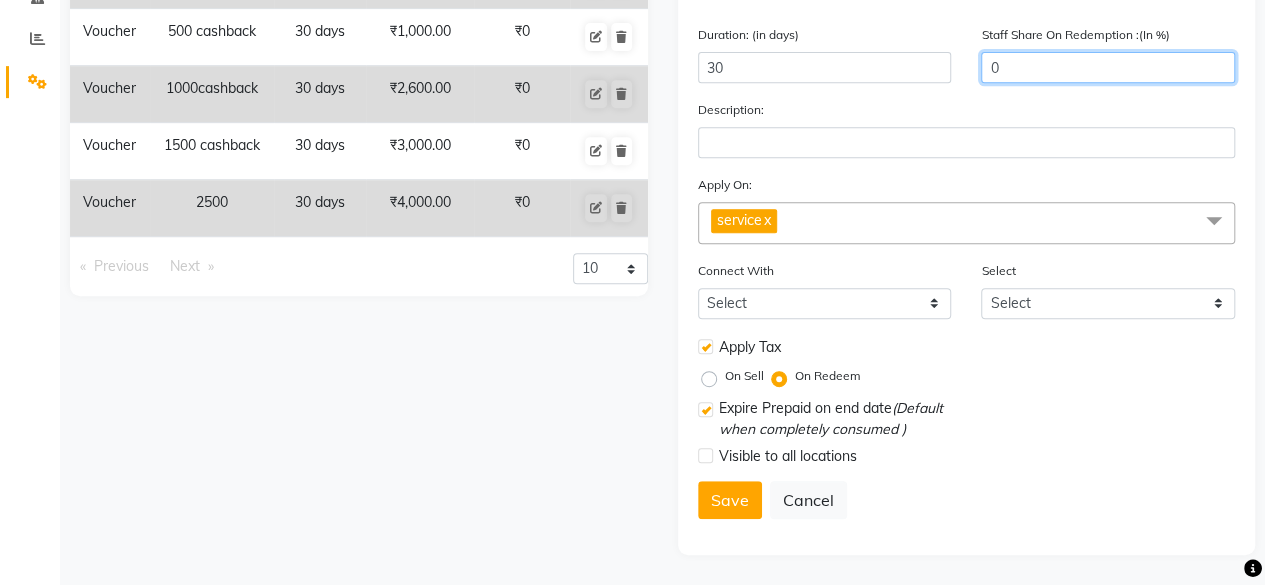 scroll, scrollTop: 401, scrollLeft: 0, axis: vertical 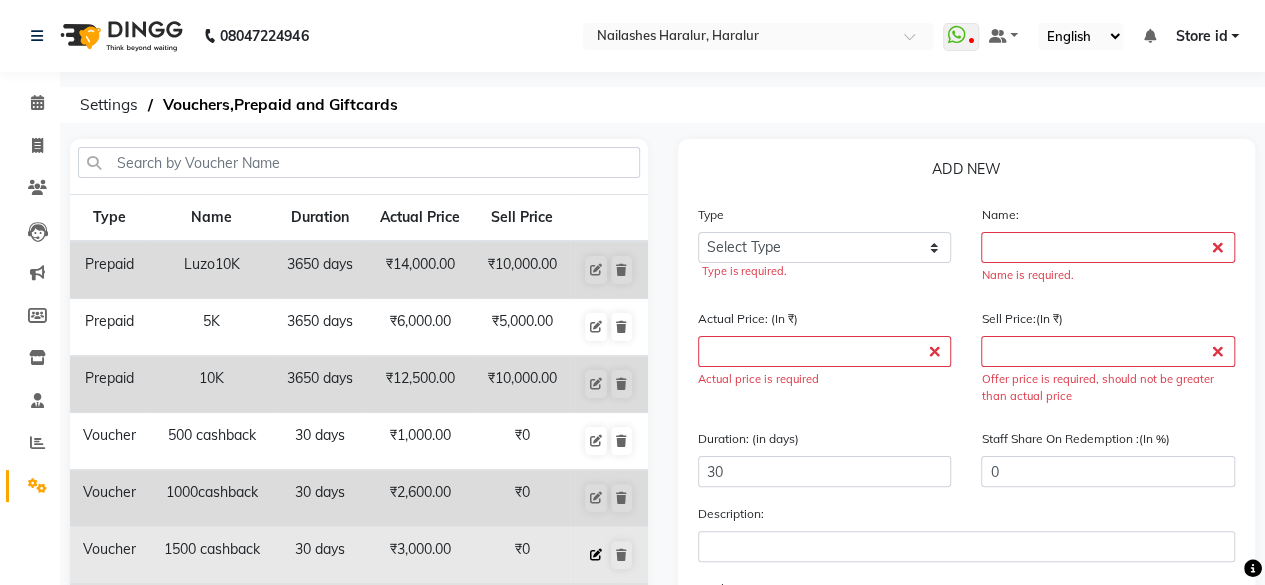 click 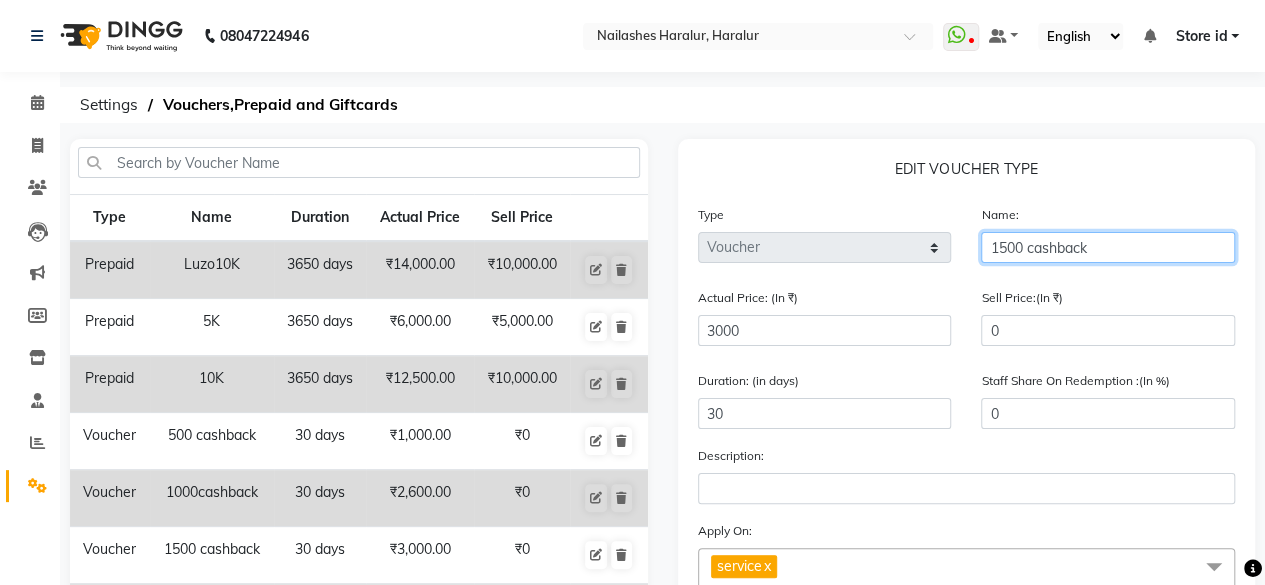 click on "1500 cashback" 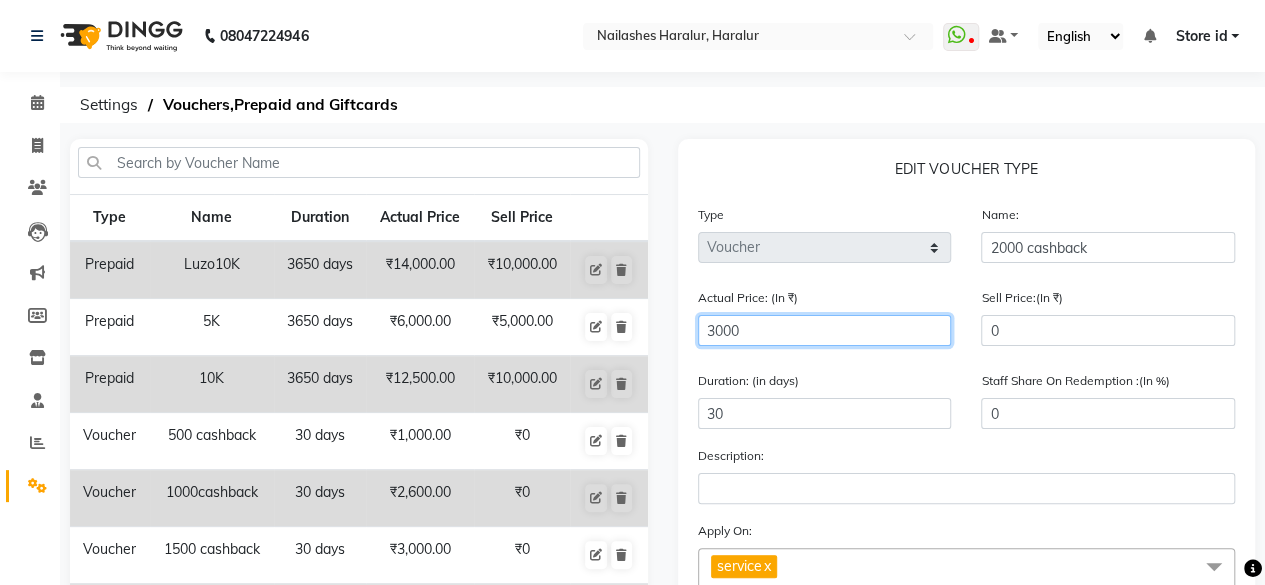 click on "3000" 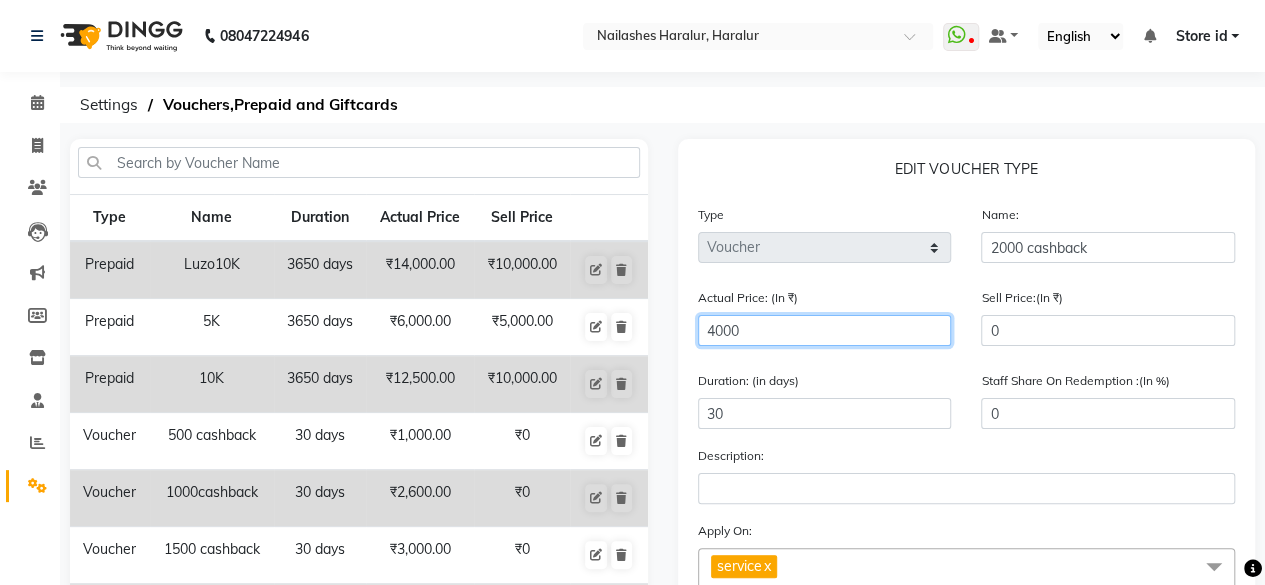 scroll, scrollTop: 343, scrollLeft: 0, axis: vertical 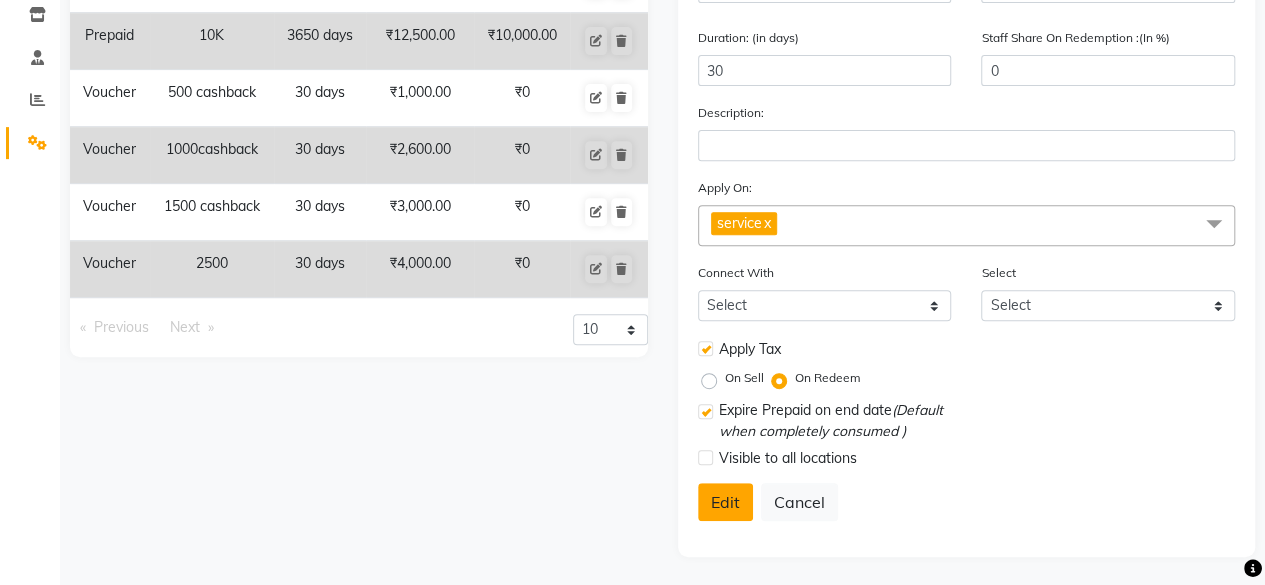 click on "Edit" 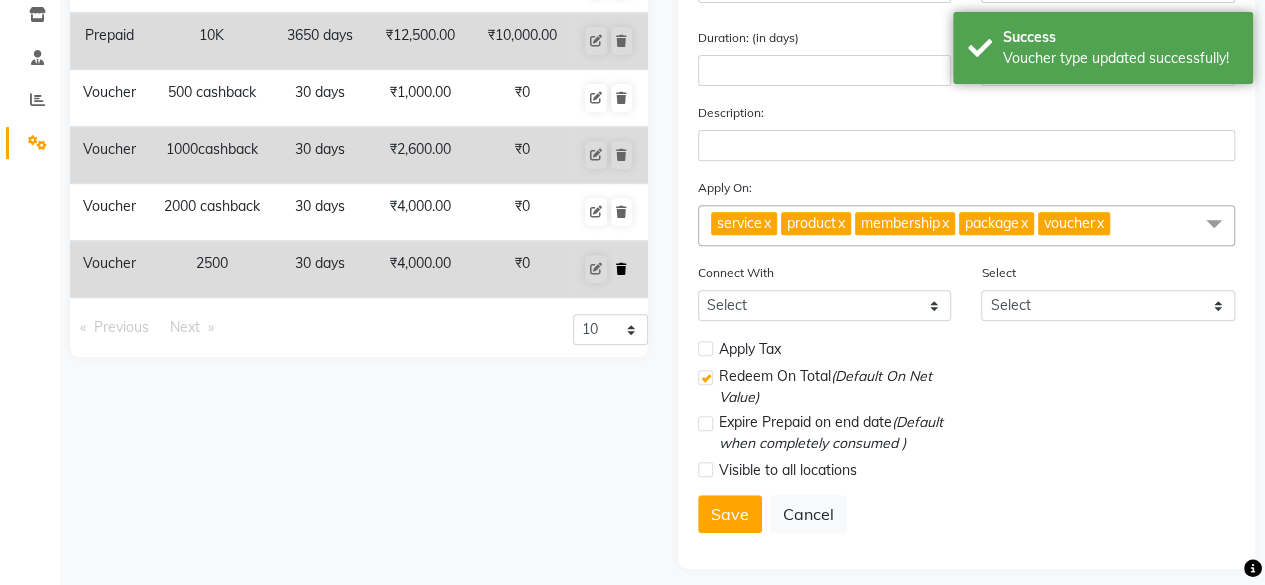 click 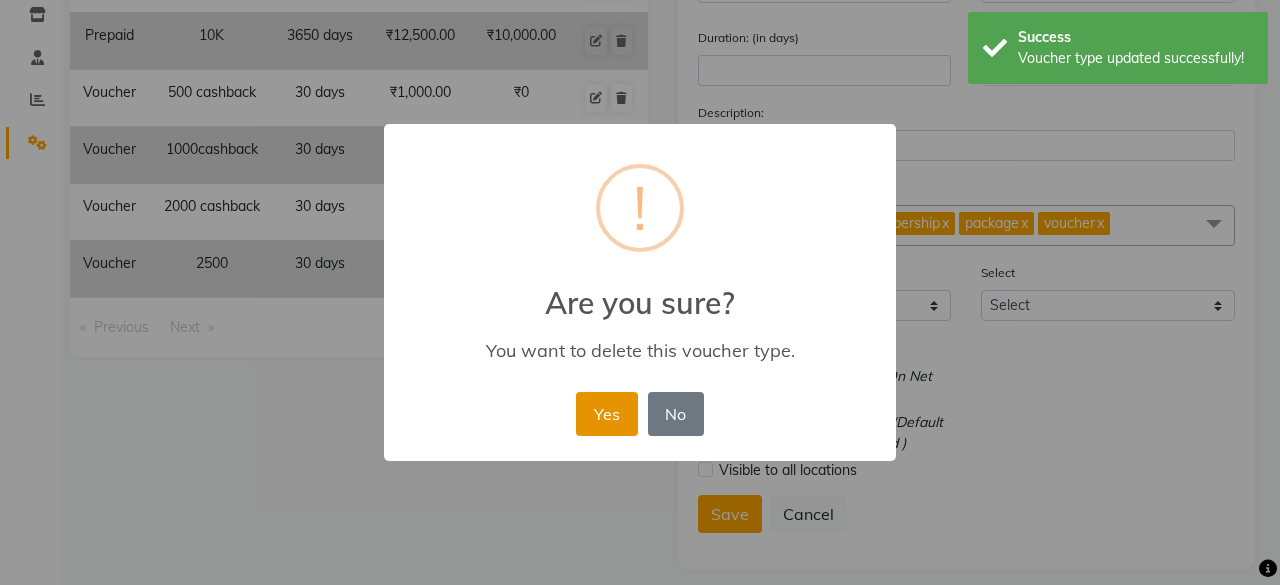click on "Yes" at bounding box center [606, 414] 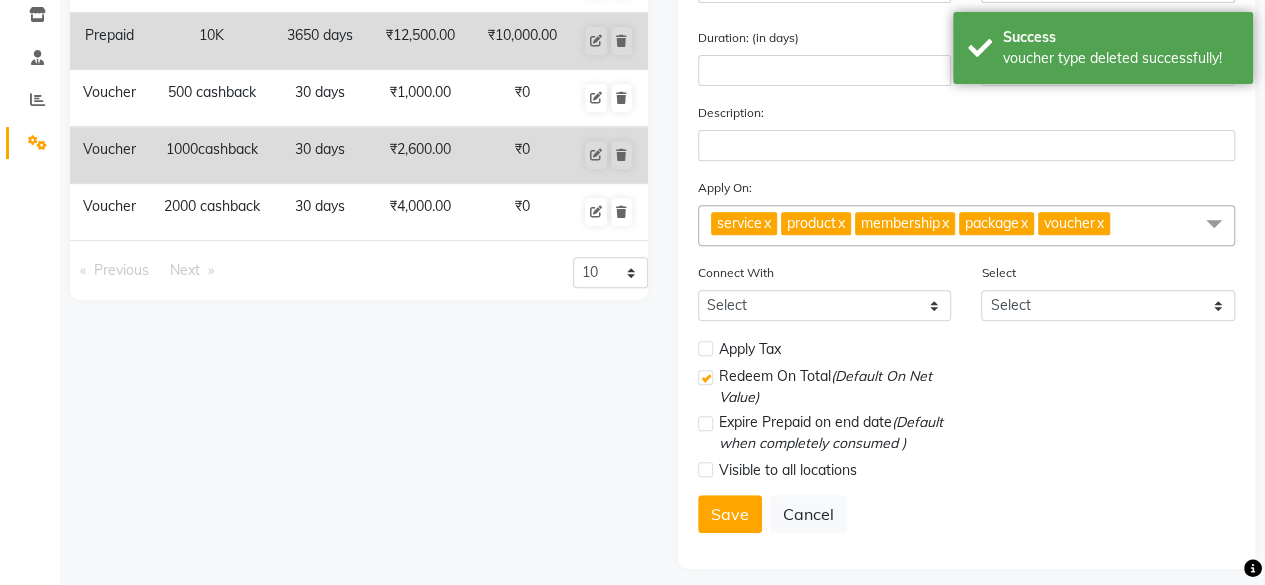 scroll, scrollTop: 0, scrollLeft: 0, axis: both 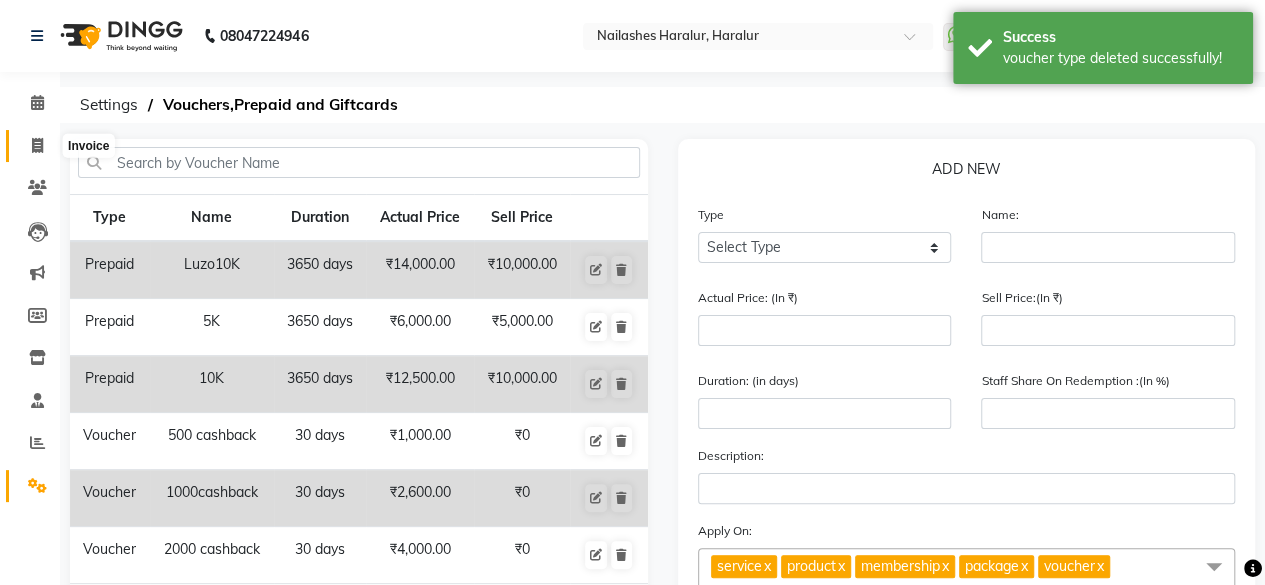 click 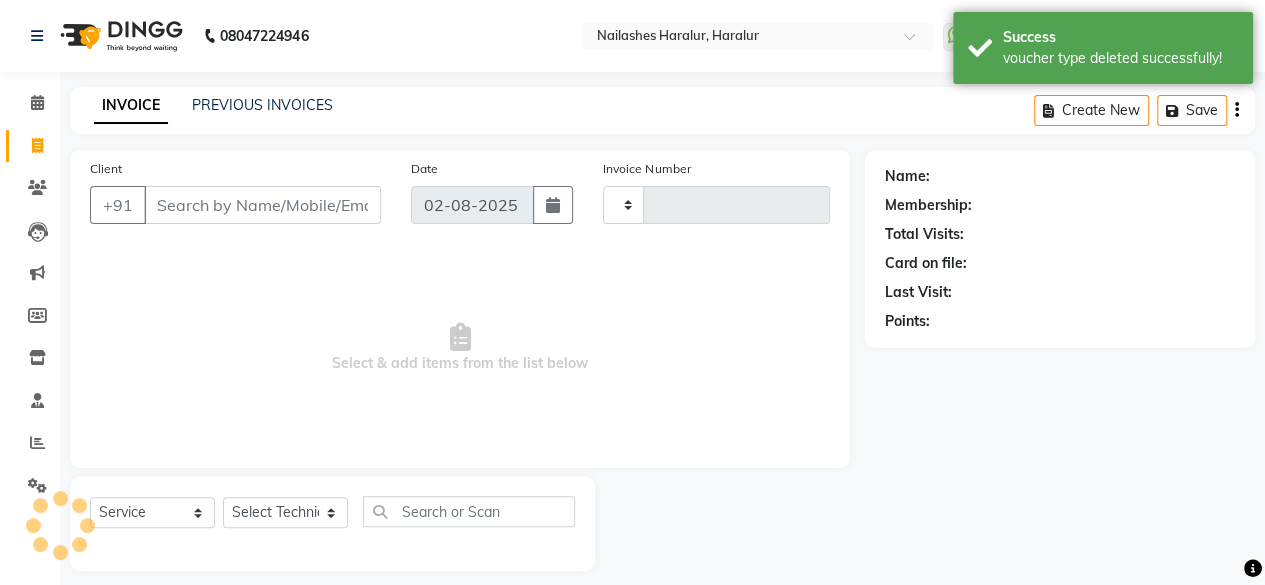 scroll, scrollTop: 15, scrollLeft: 0, axis: vertical 